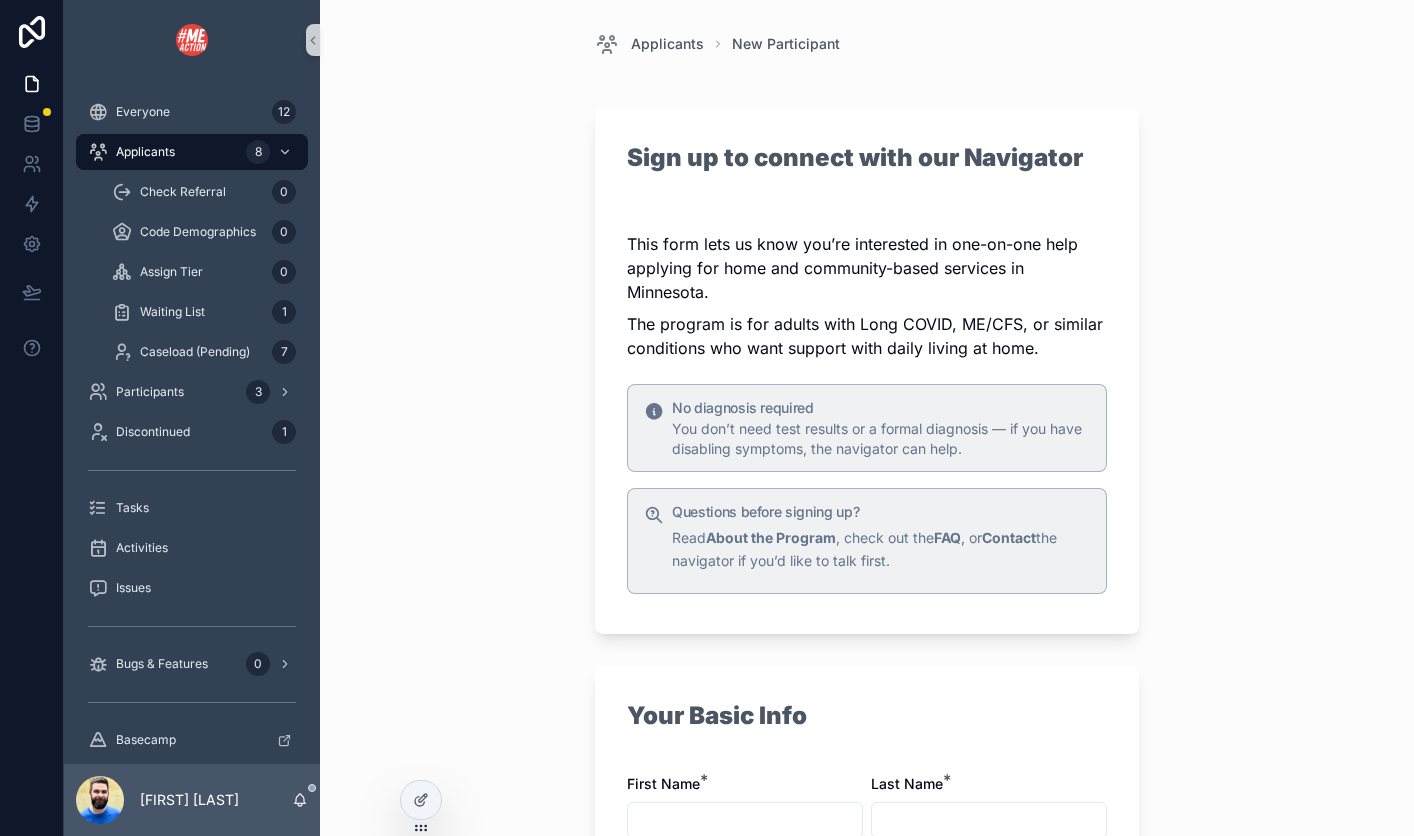 scroll, scrollTop: 0, scrollLeft: 0, axis: both 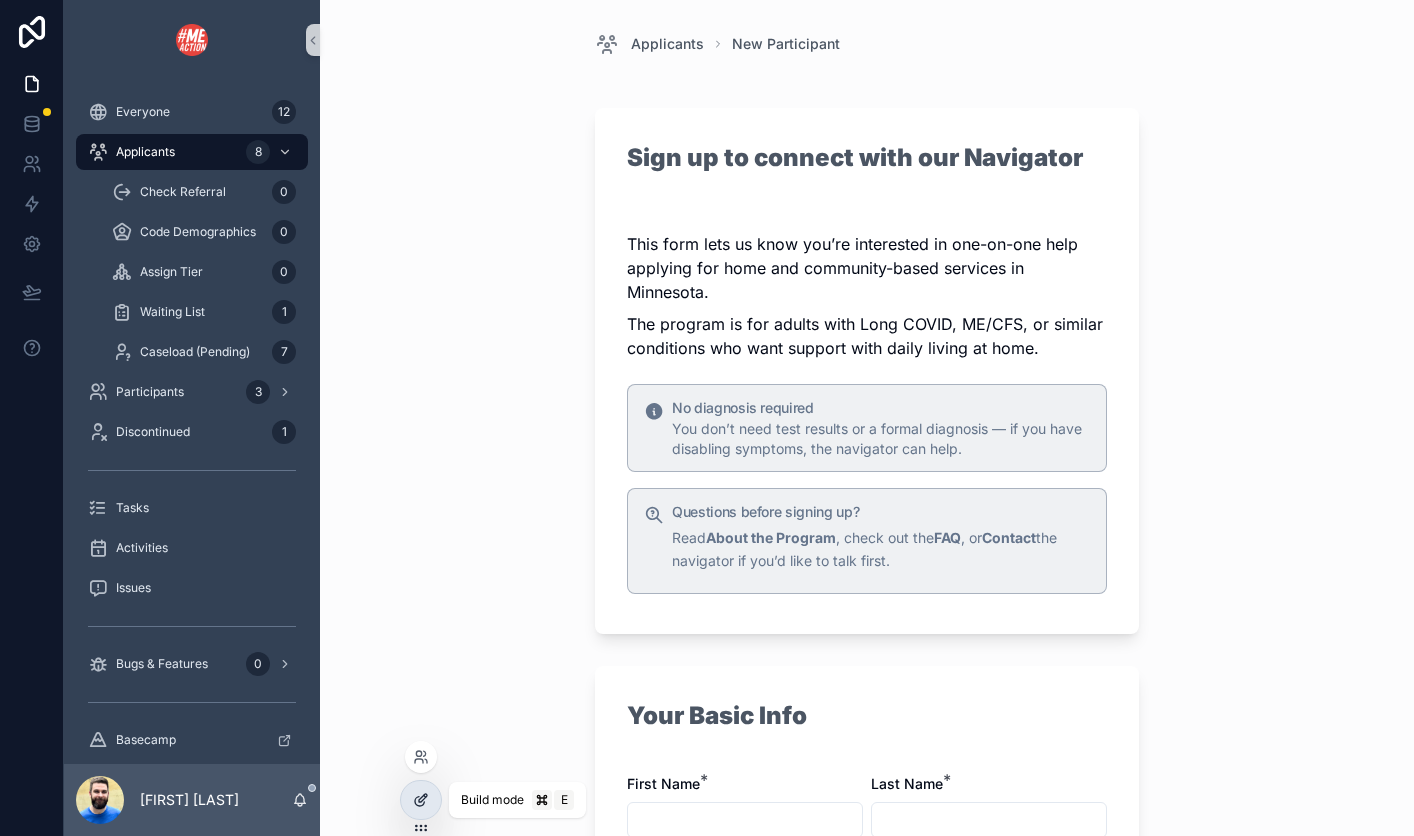 click 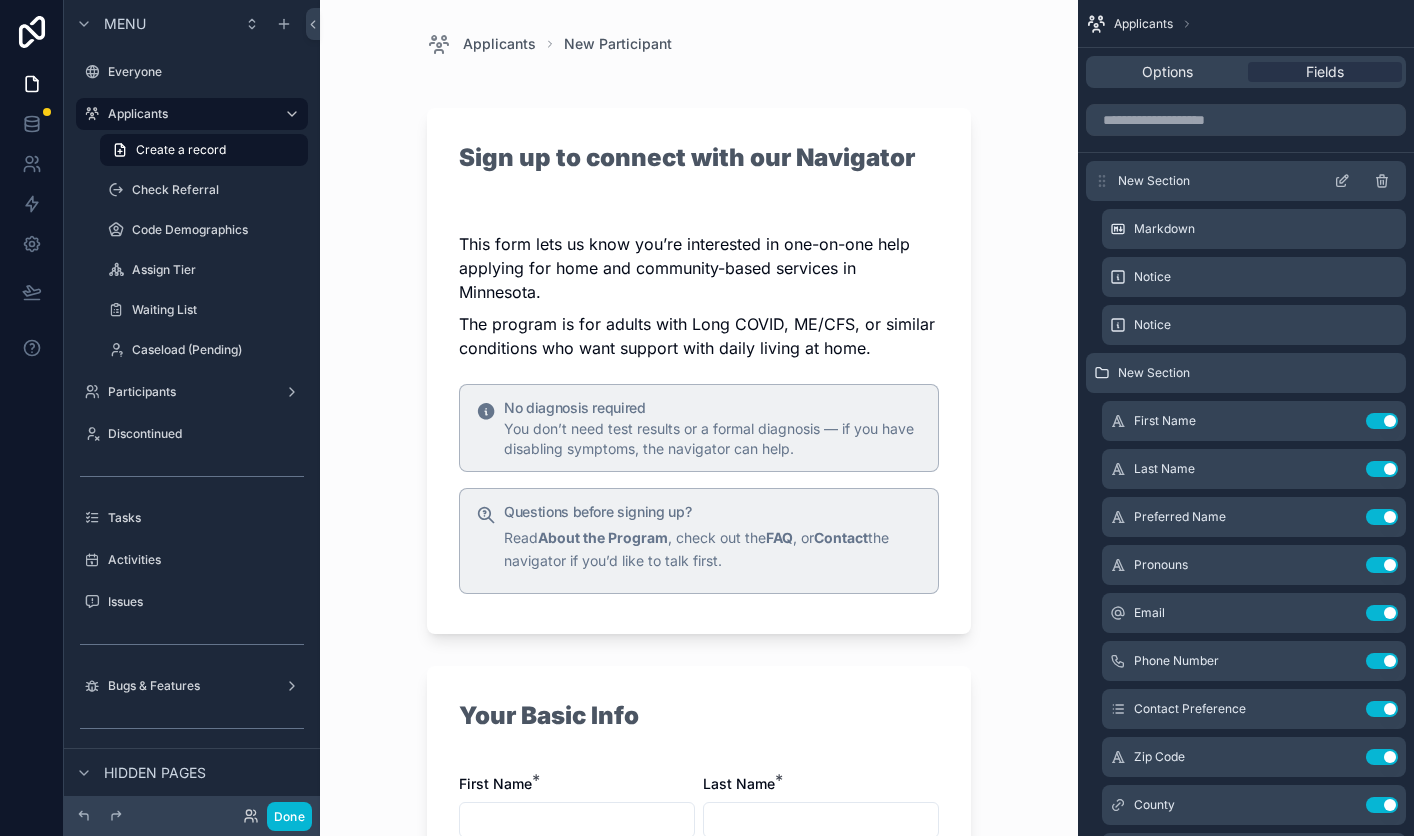 click on "New Section" at bounding box center [1154, 181] 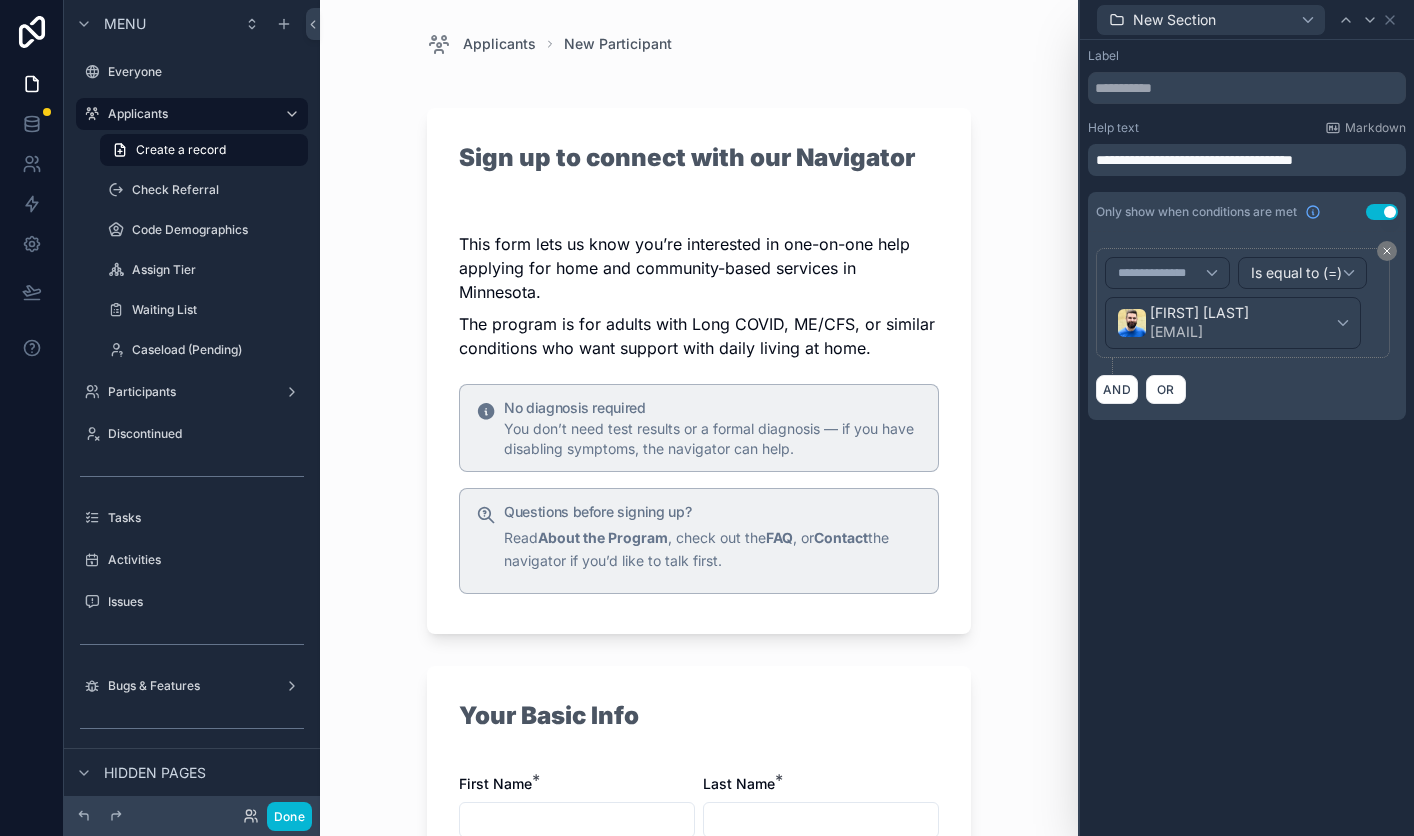 click on "**********" at bounding box center (1194, 160) 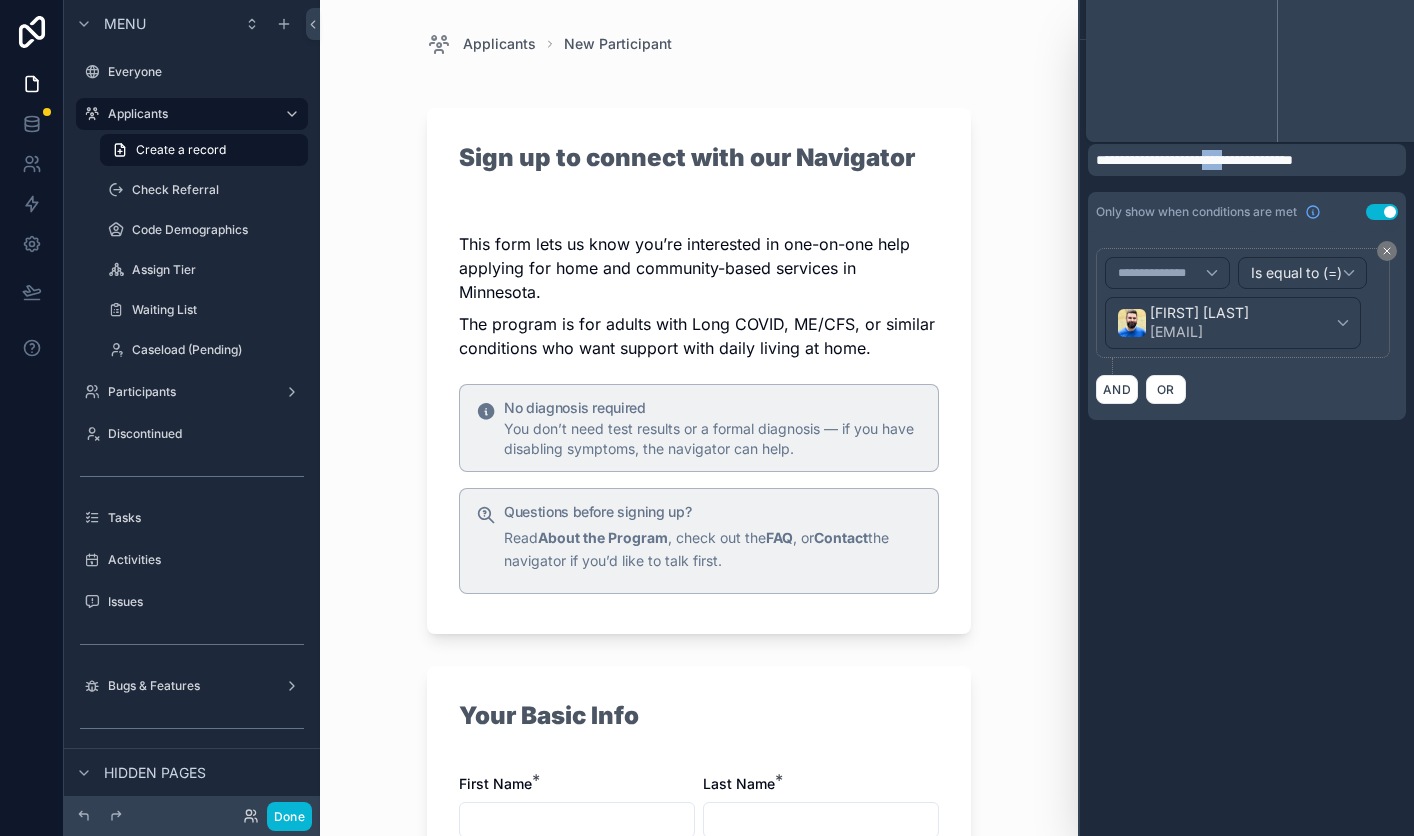 click on "**********" at bounding box center (1194, 160) 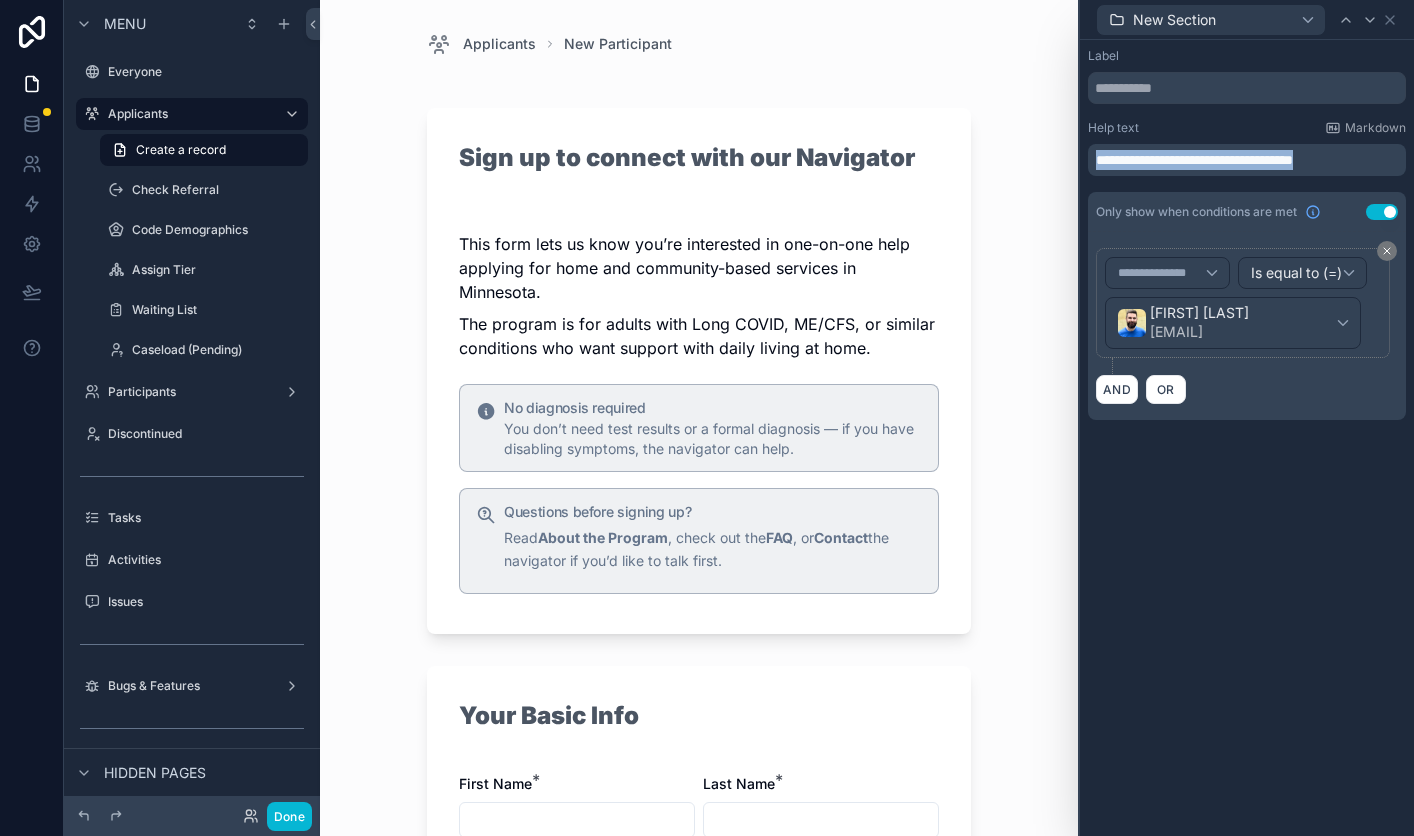 click on "**********" at bounding box center (1194, 160) 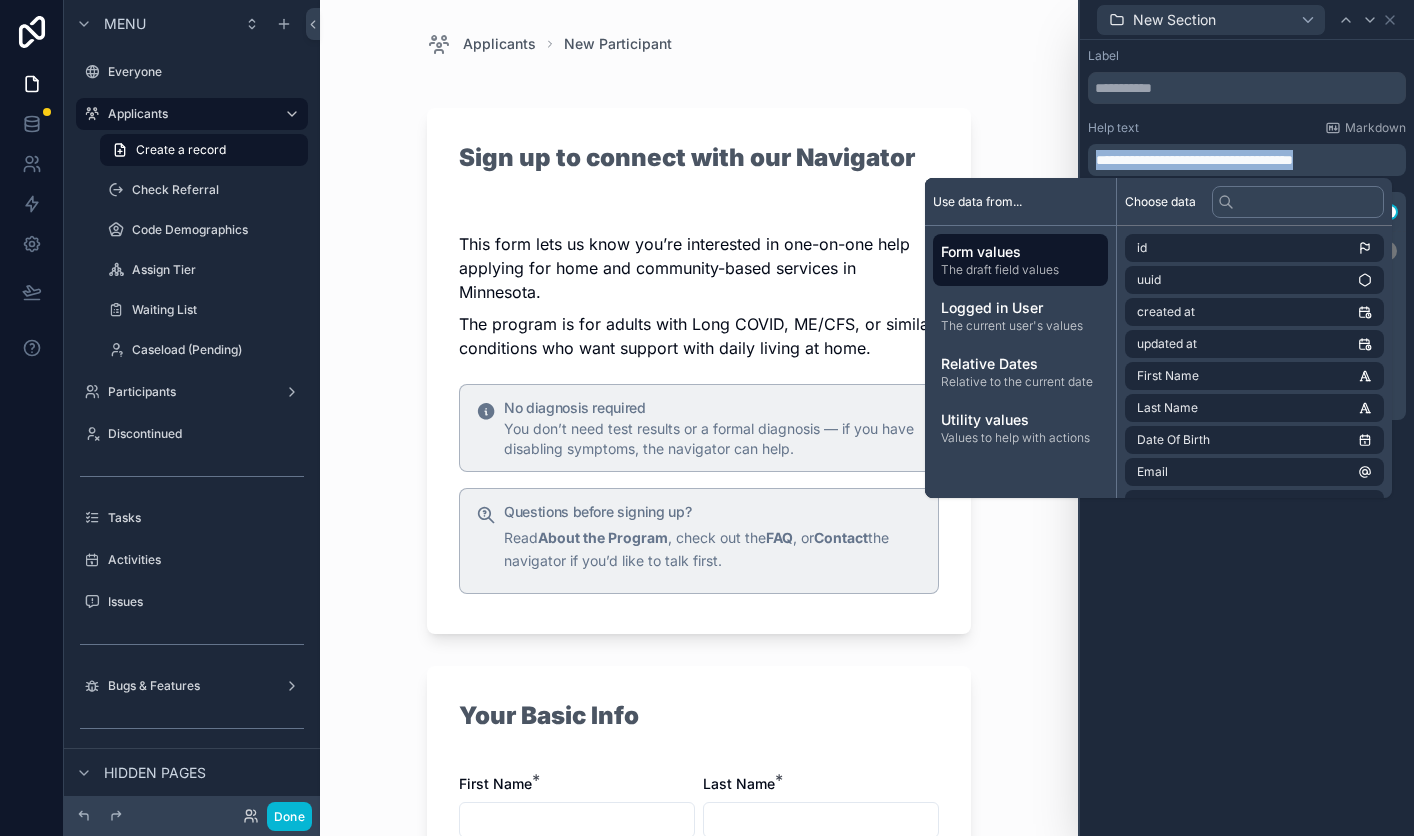 copy on "**********" 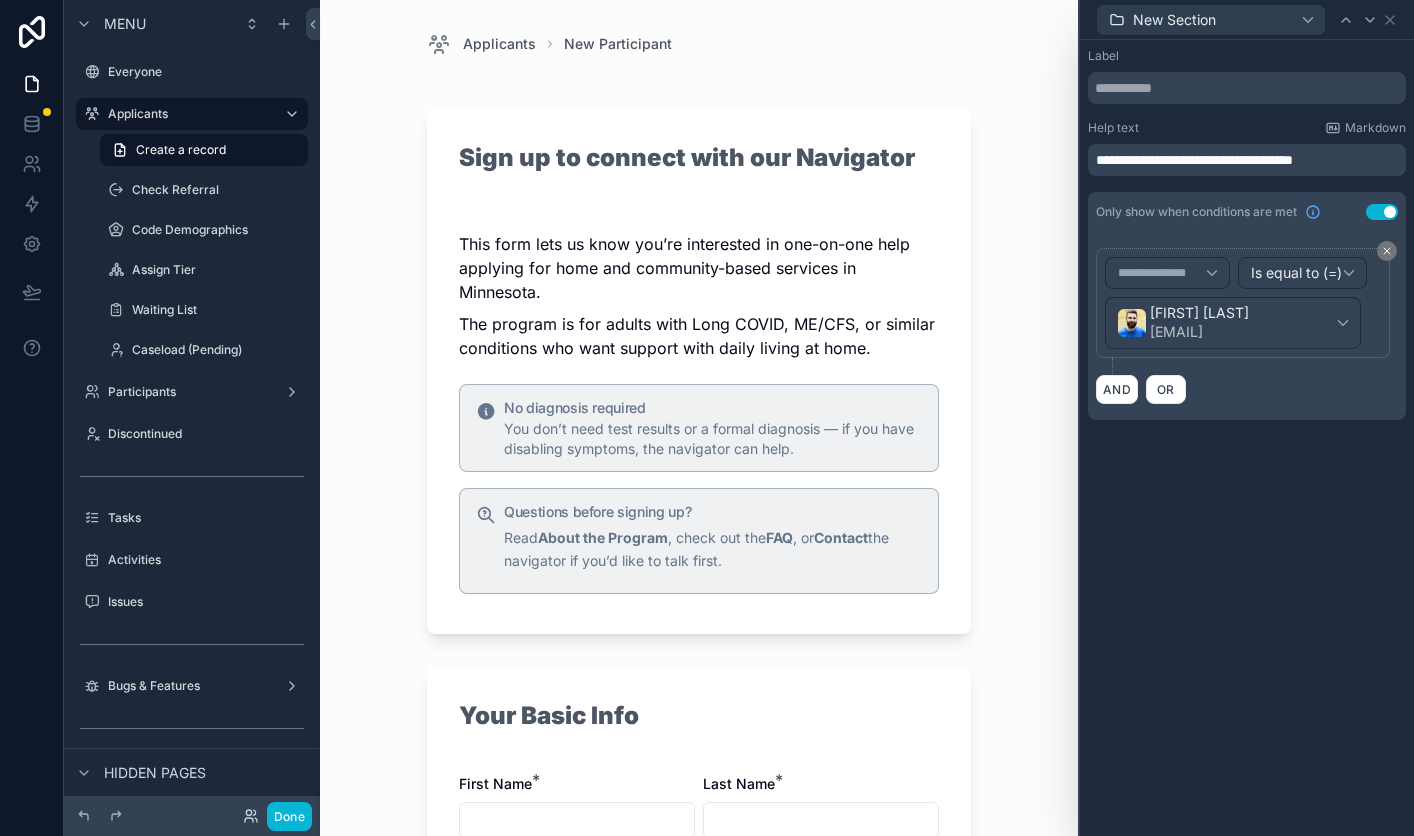 click on "Is equal to (=) [NAME] [EMAIL] AND OR" at bounding box center (1247, 438) 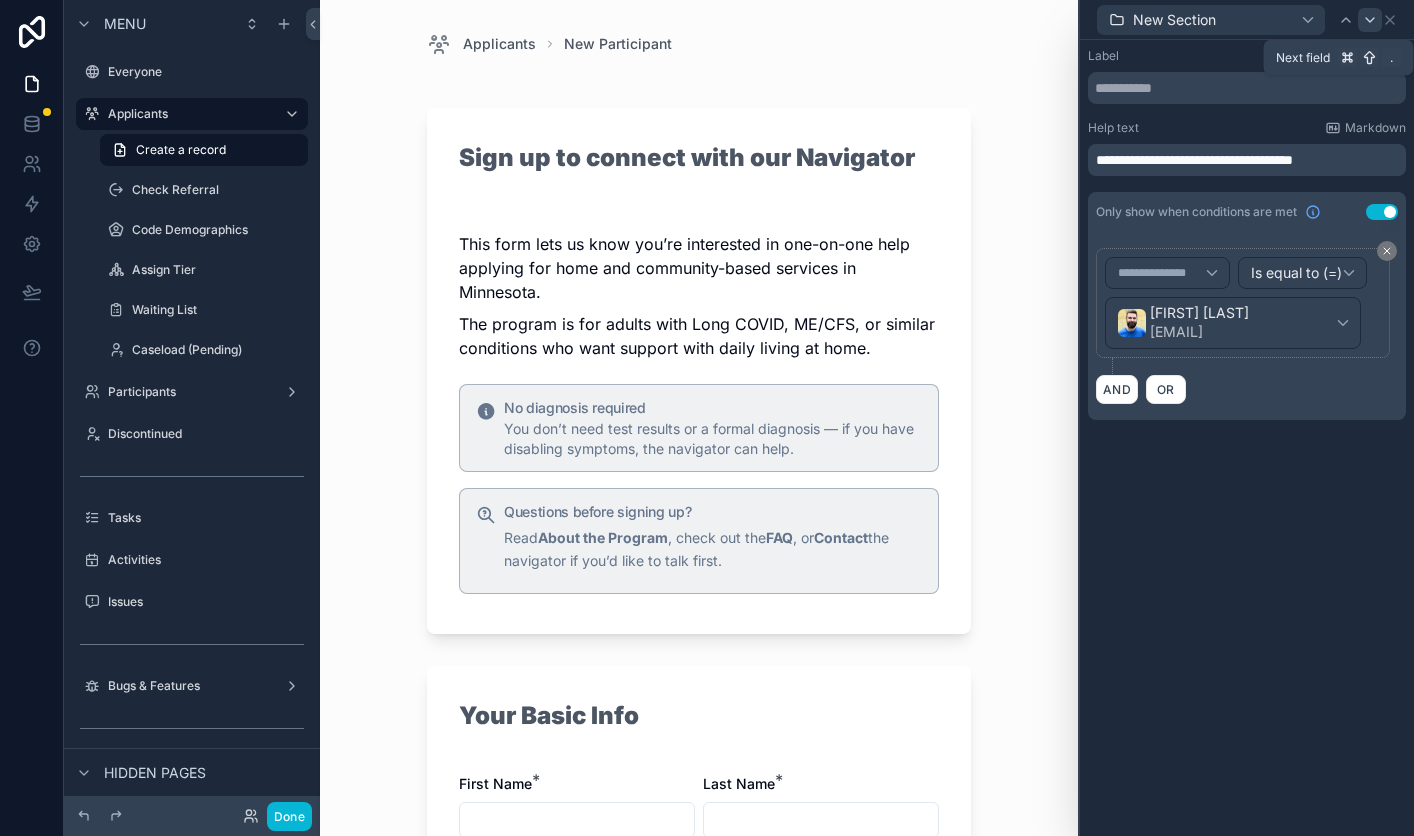 click 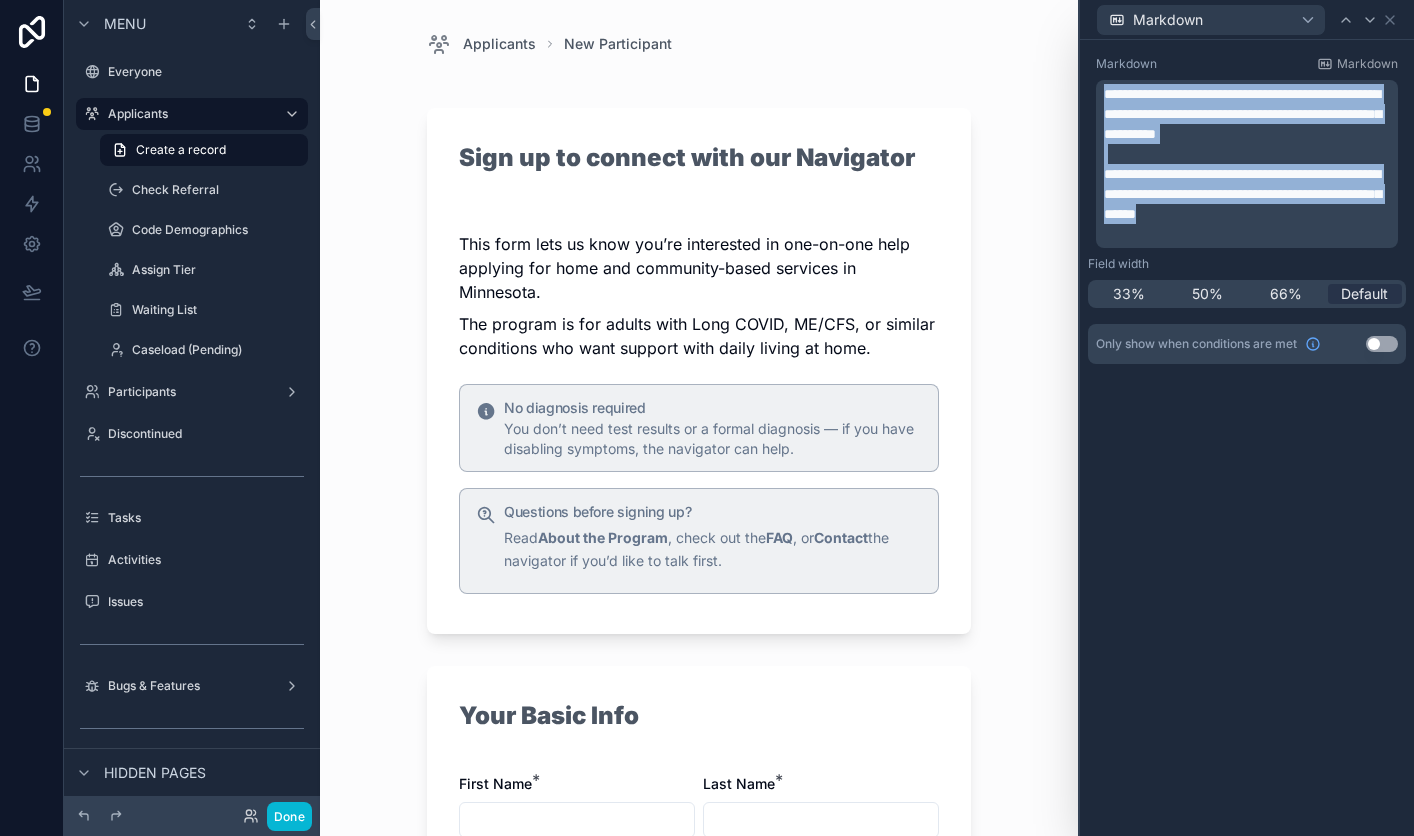 drag, startPoint x: 1106, startPoint y: 94, endPoint x: 1338, endPoint y: 221, distance: 264.4863 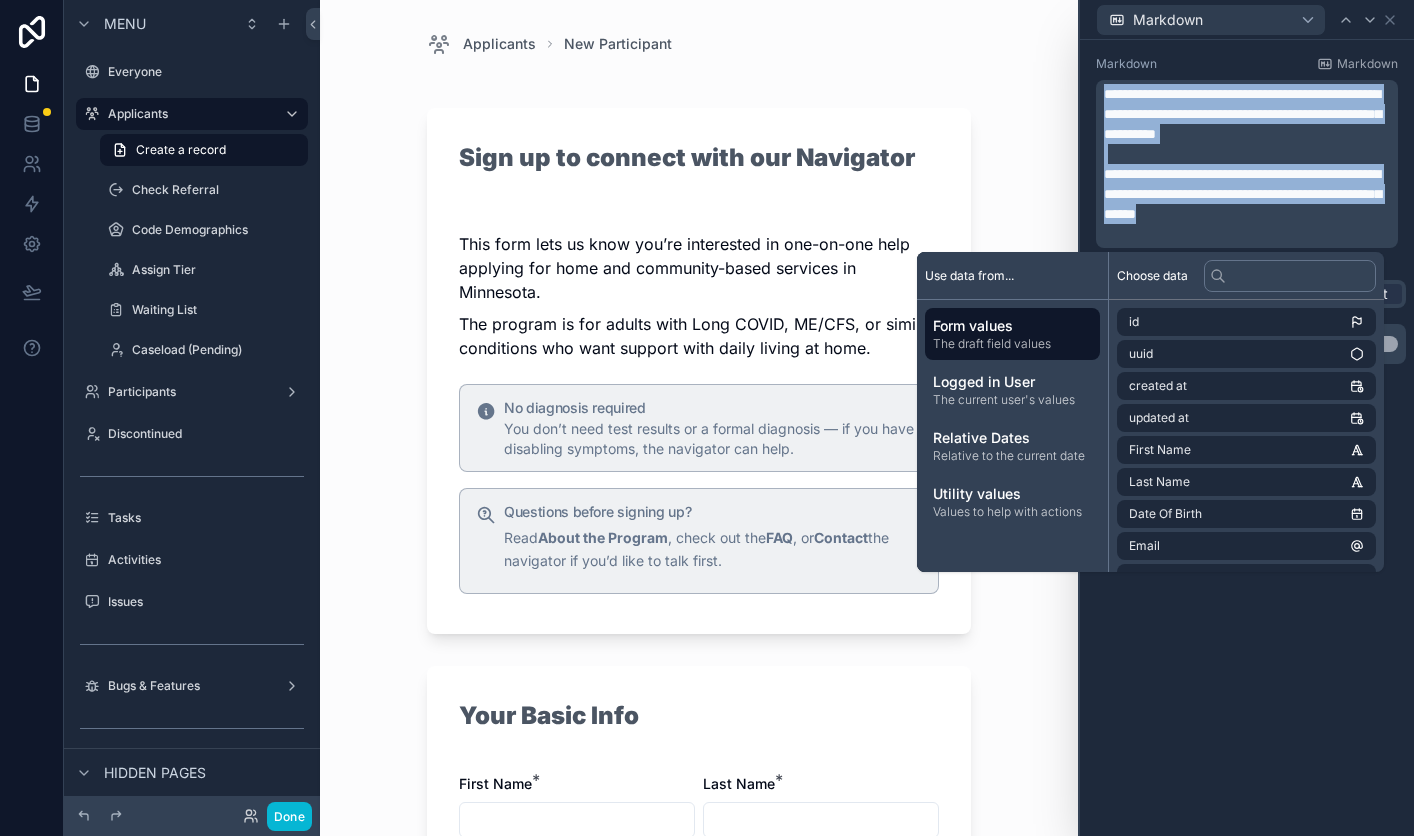 copy on "**********" 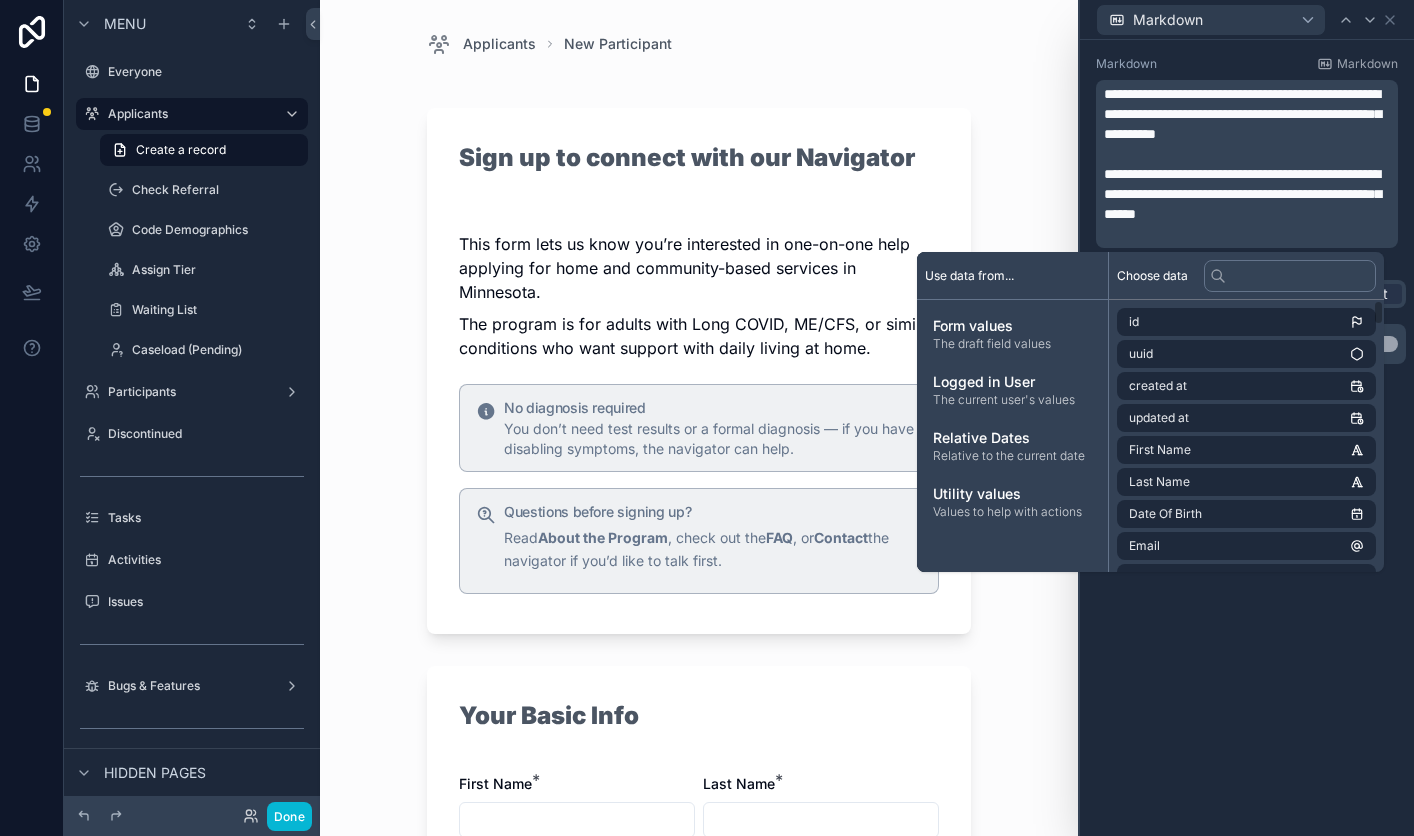 click on "**********" at bounding box center (1247, 438) 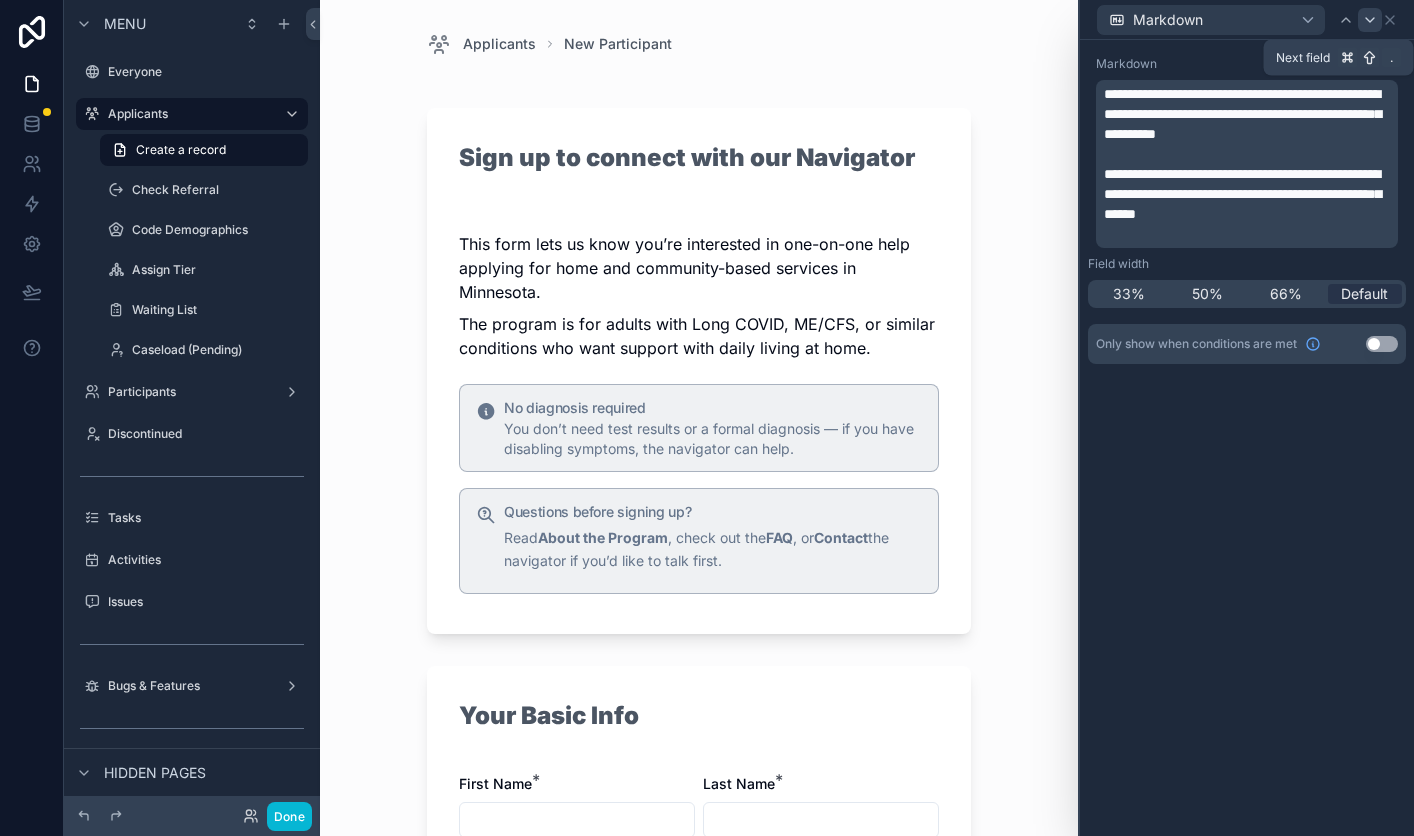 click 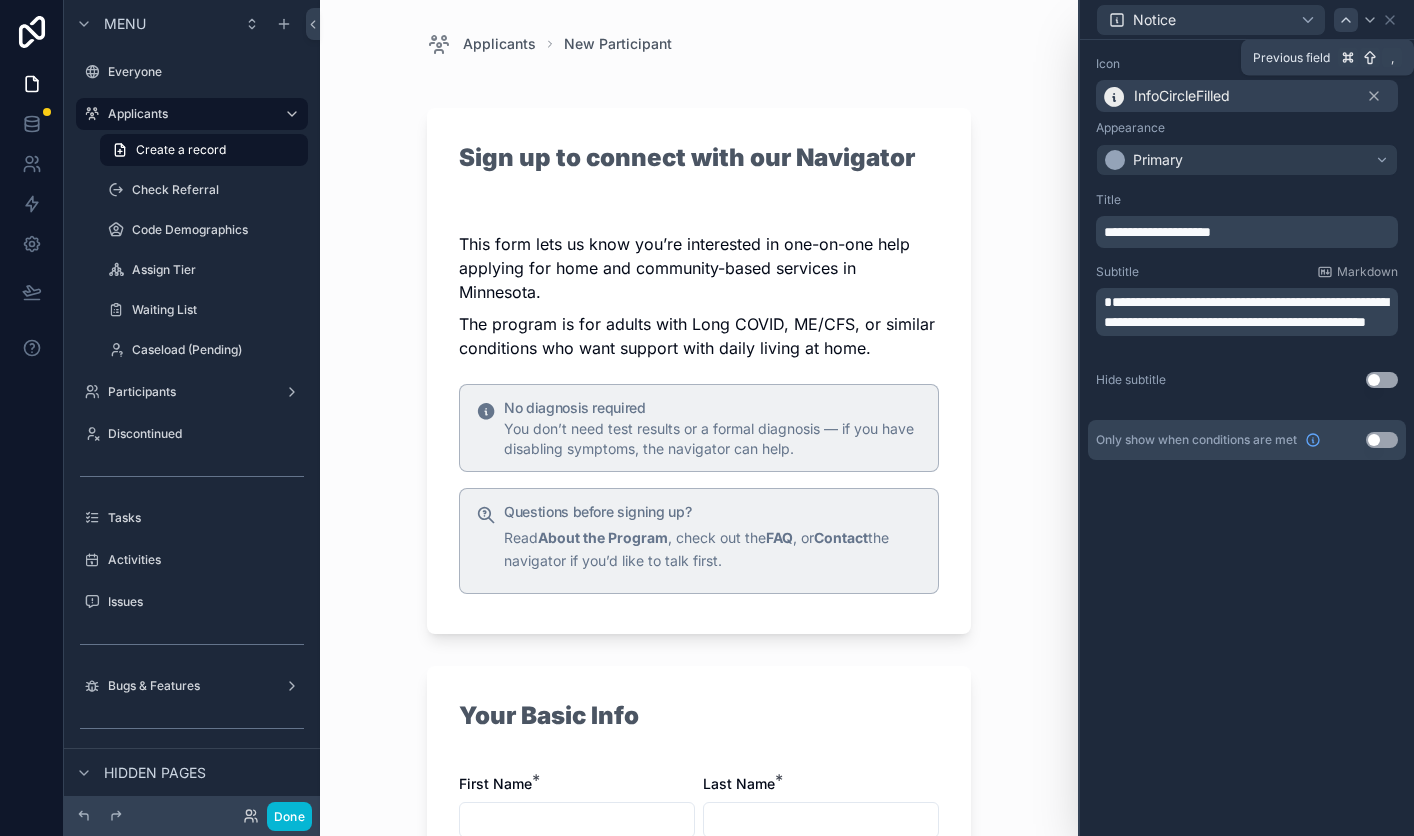 click 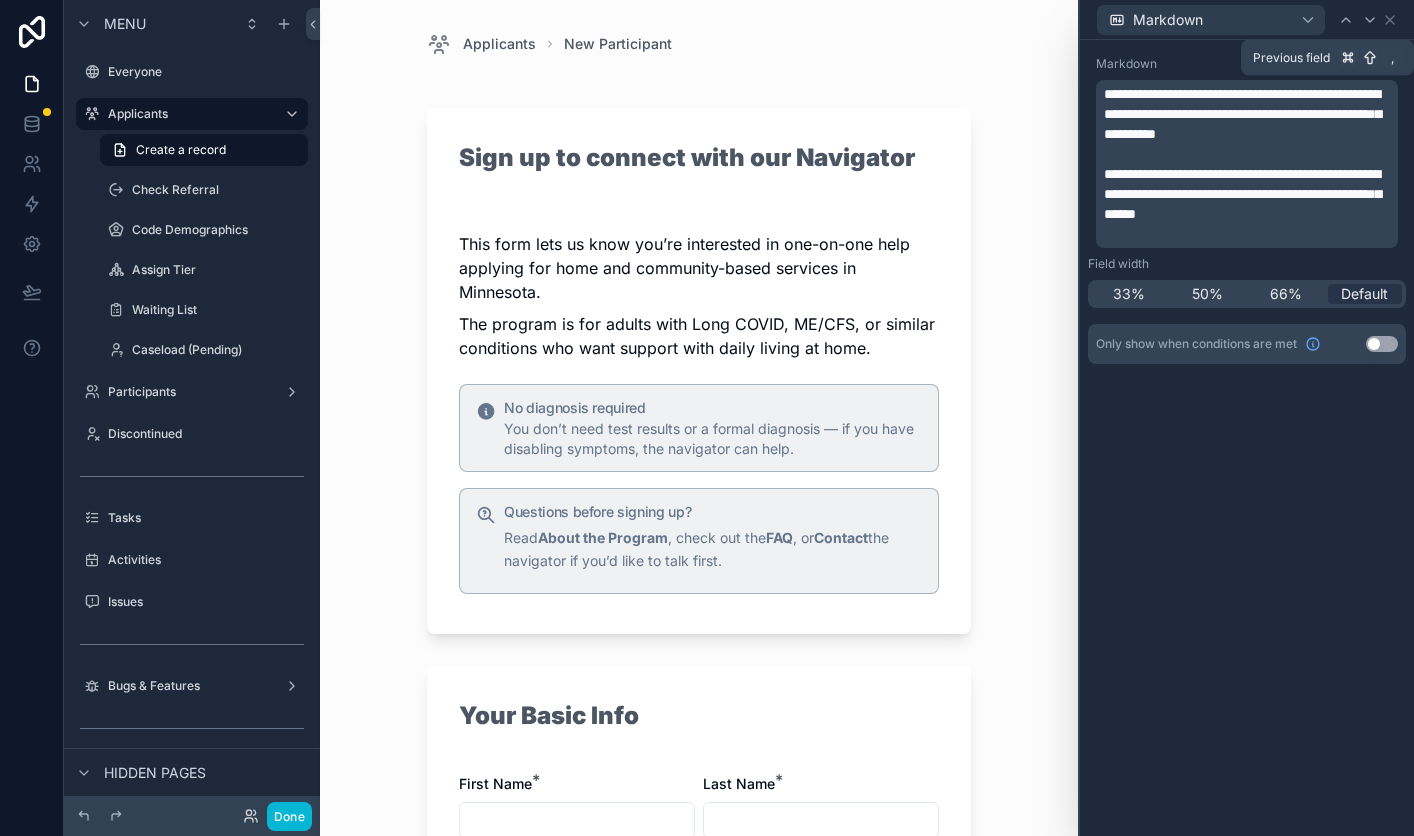 click 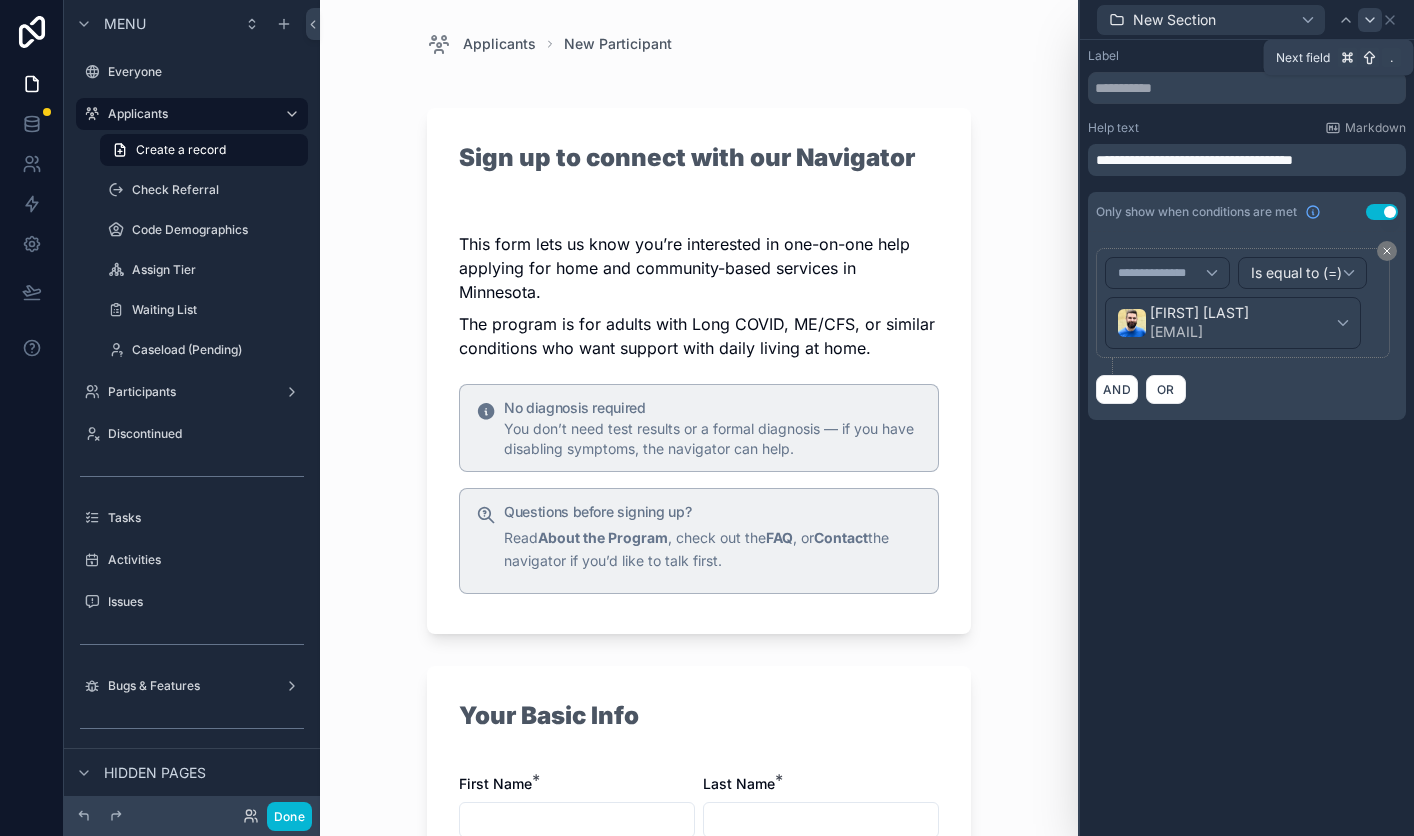 click 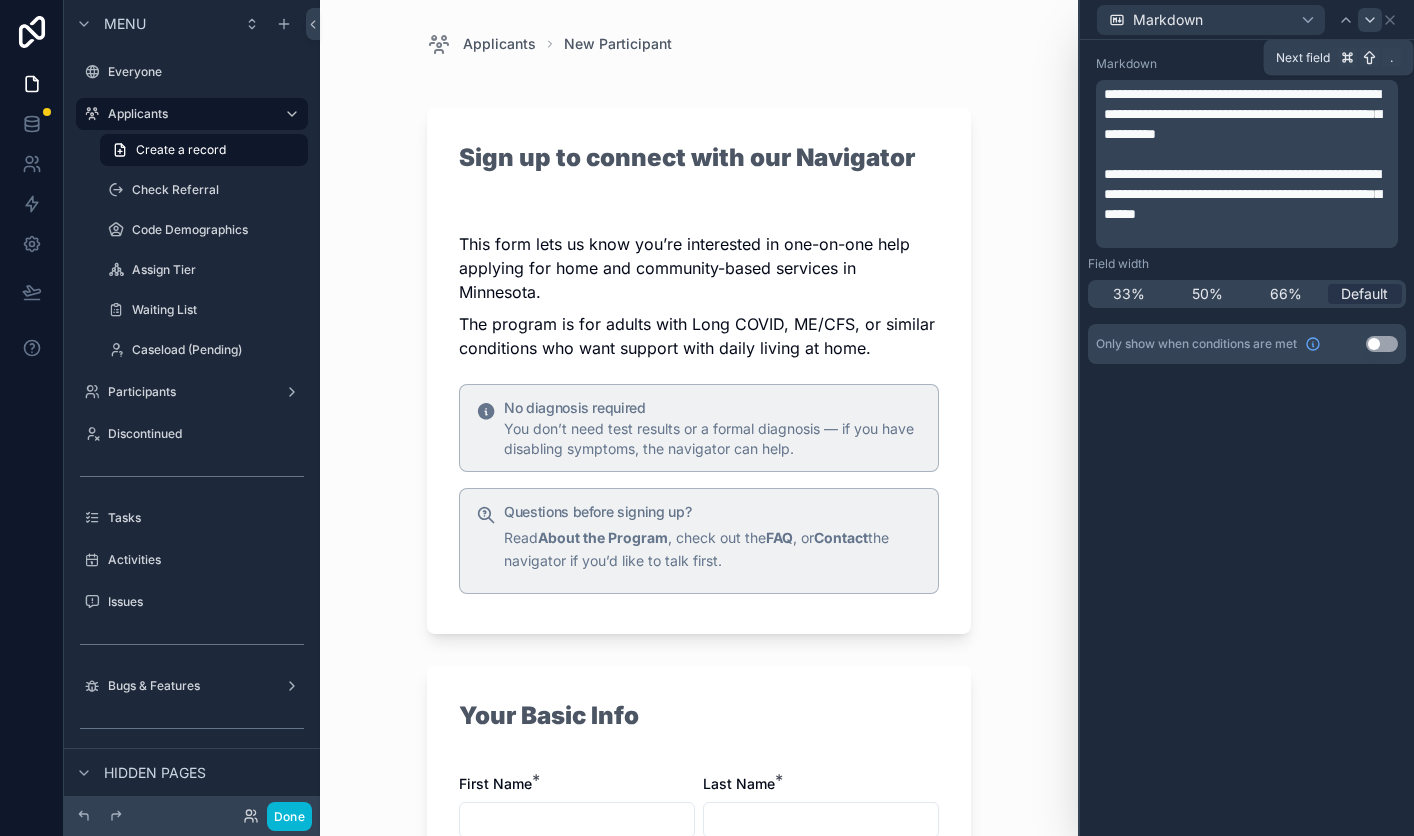 click 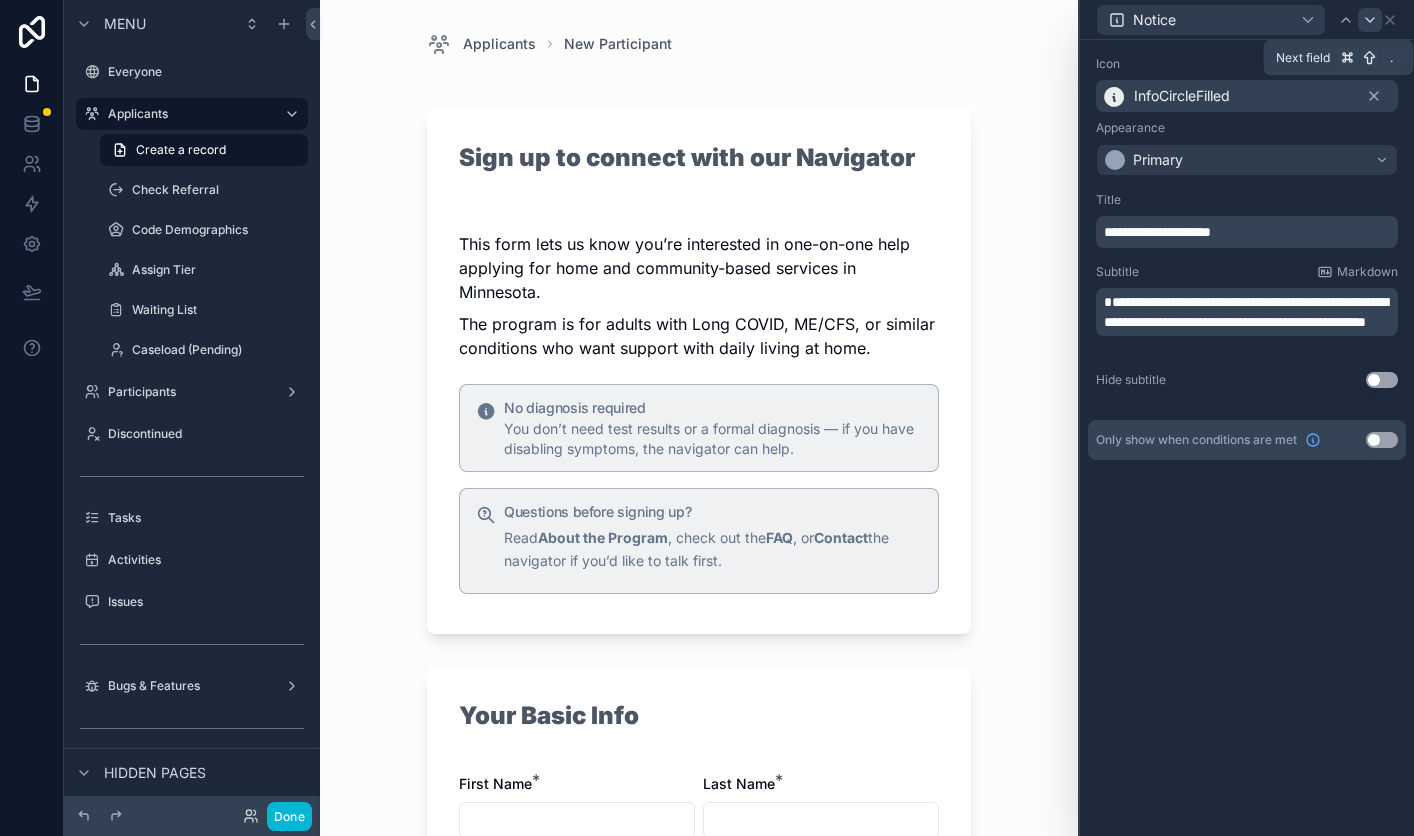 click 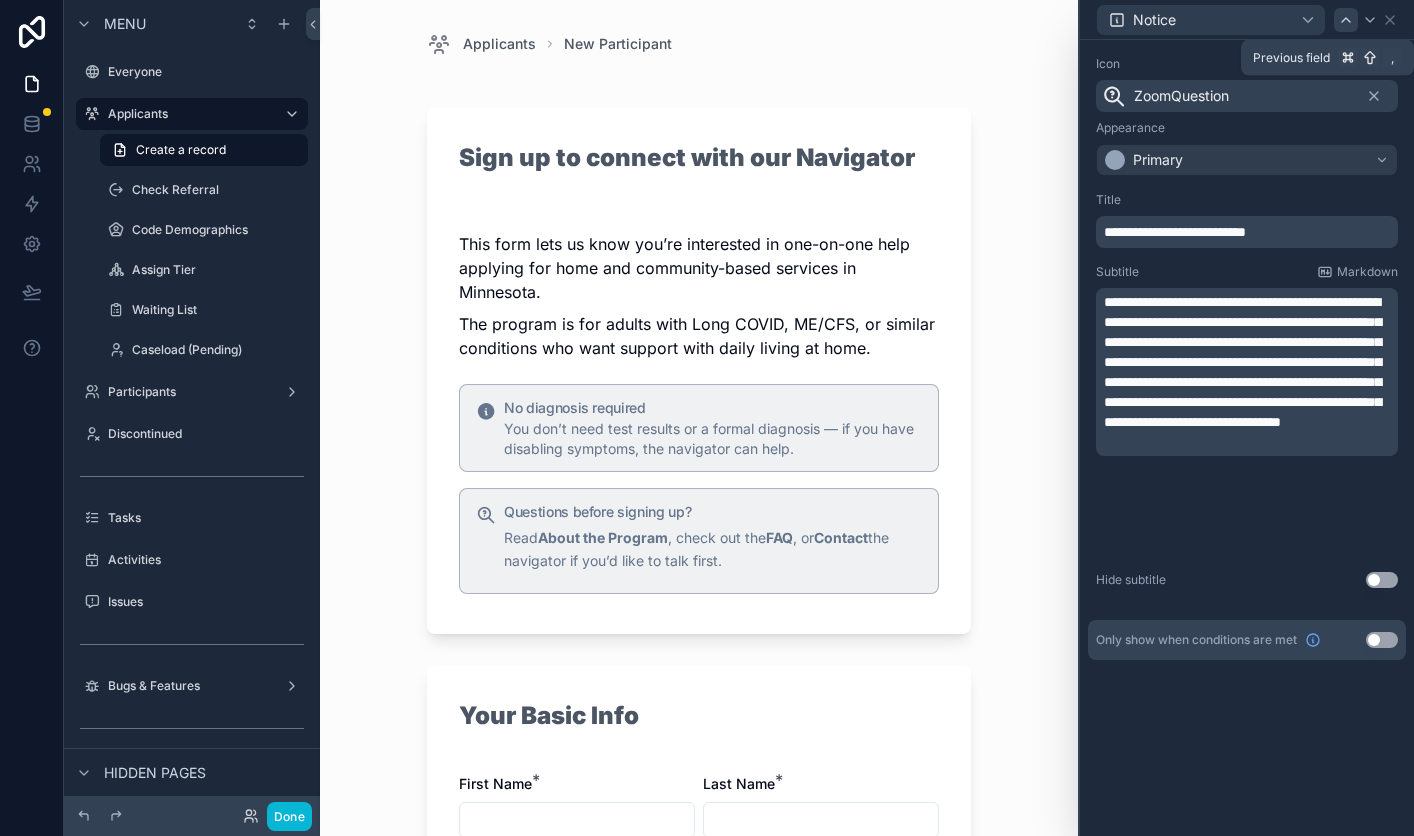 click 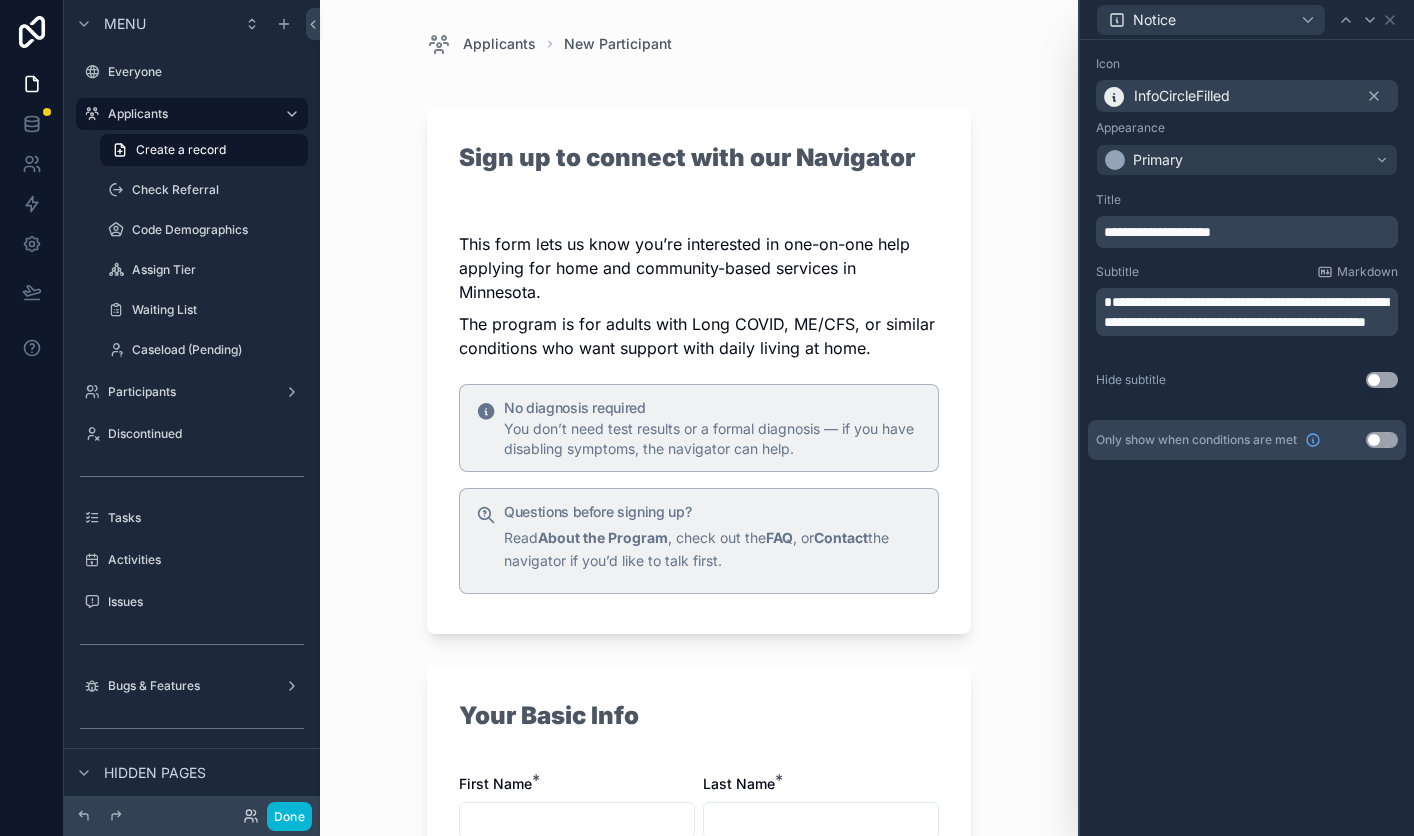 click on "**********" at bounding box center [1157, 232] 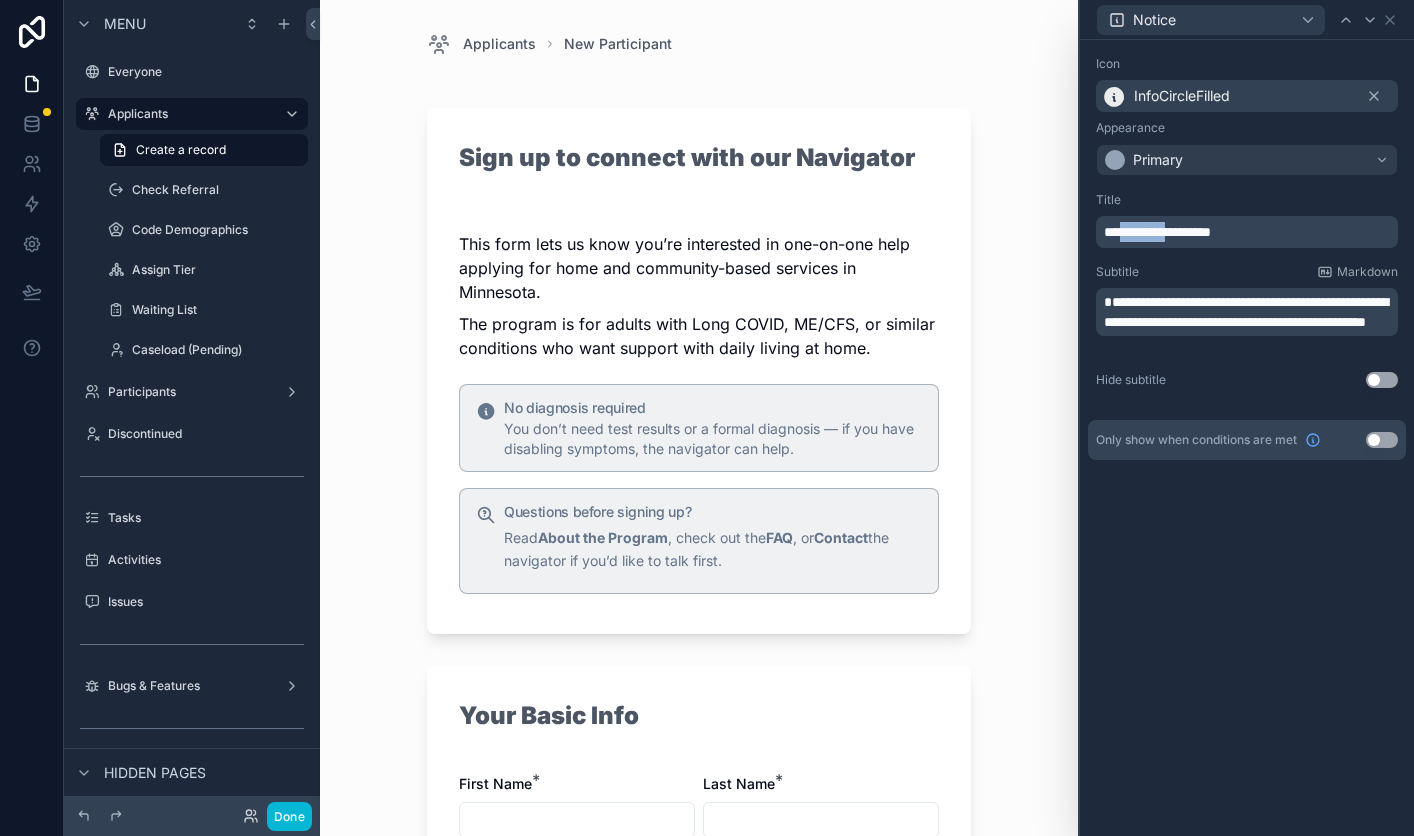 click on "**********" at bounding box center (1157, 232) 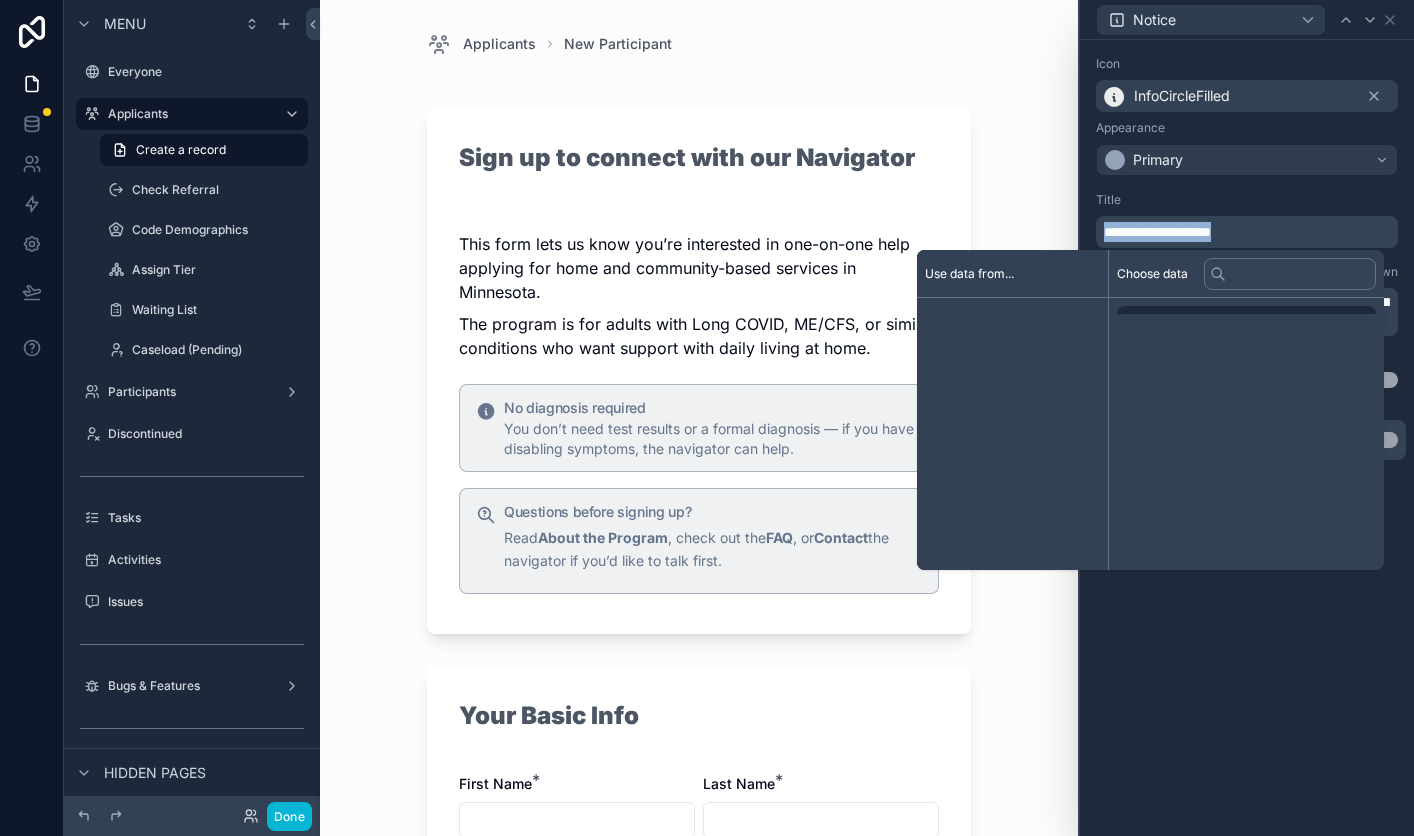 click on "**********" at bounding box center [1157, 232] 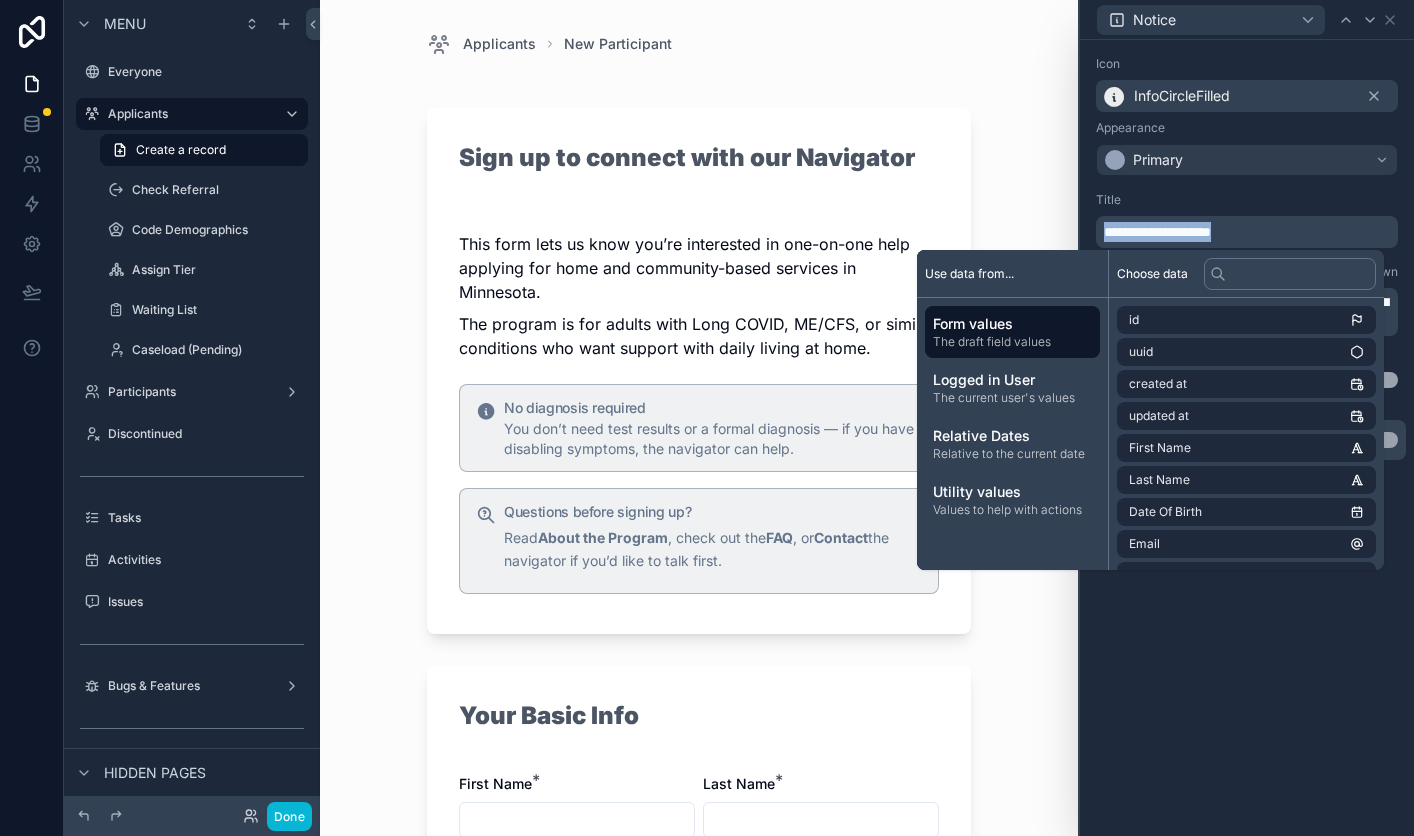 copy on "**********" 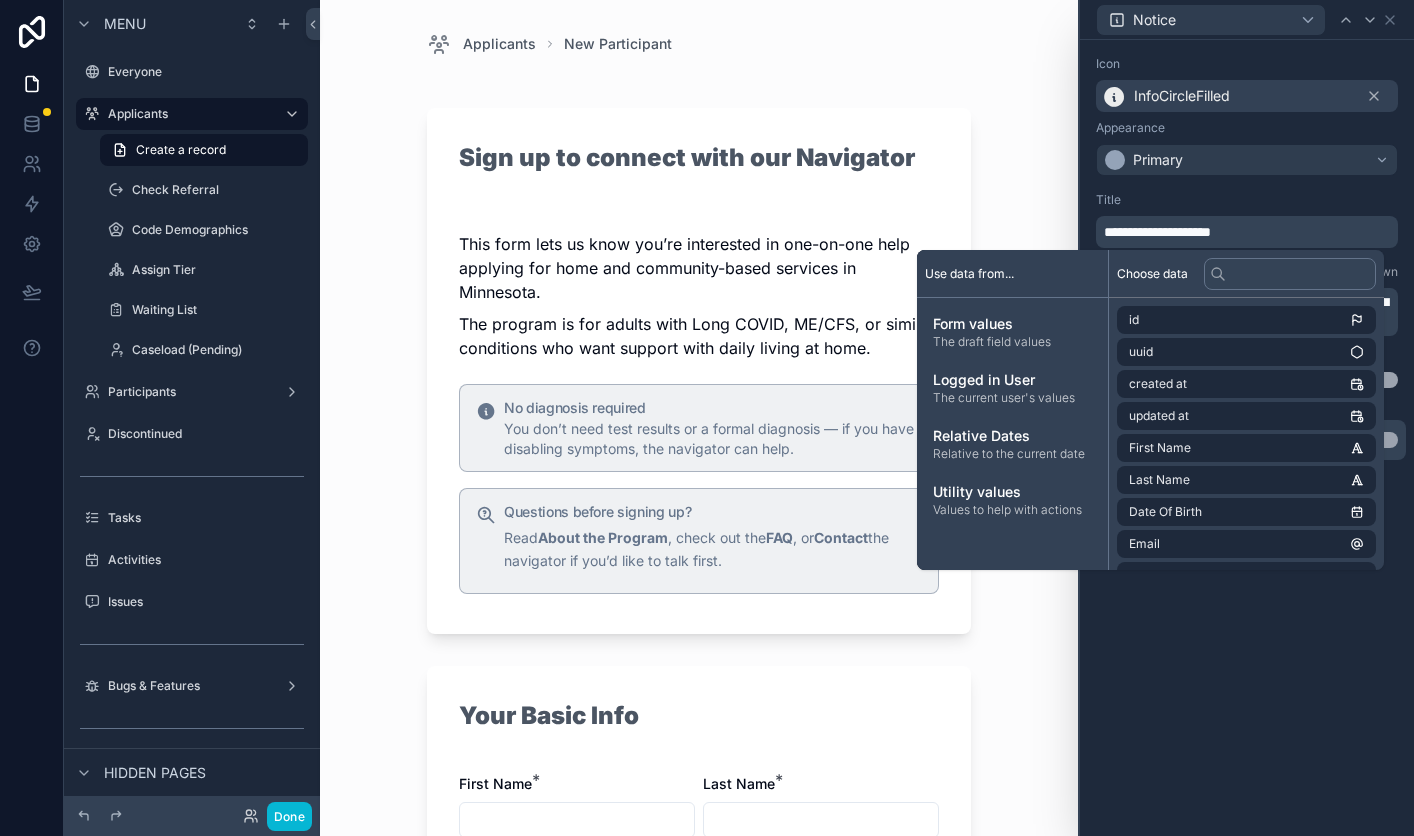 click on "Title" at bounding box center (1247, 200) 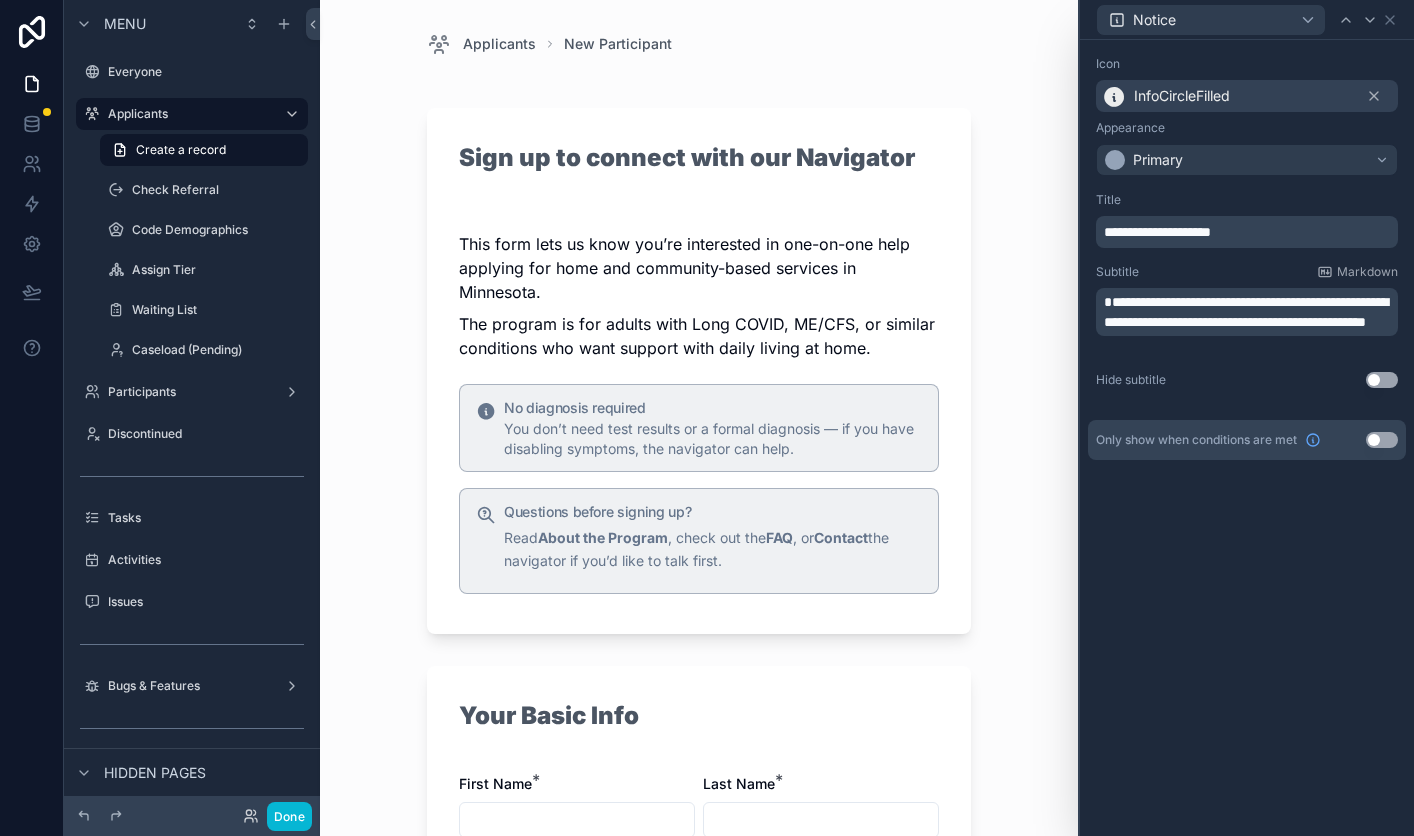 click on "**********" at bounding box center (1246, 312) 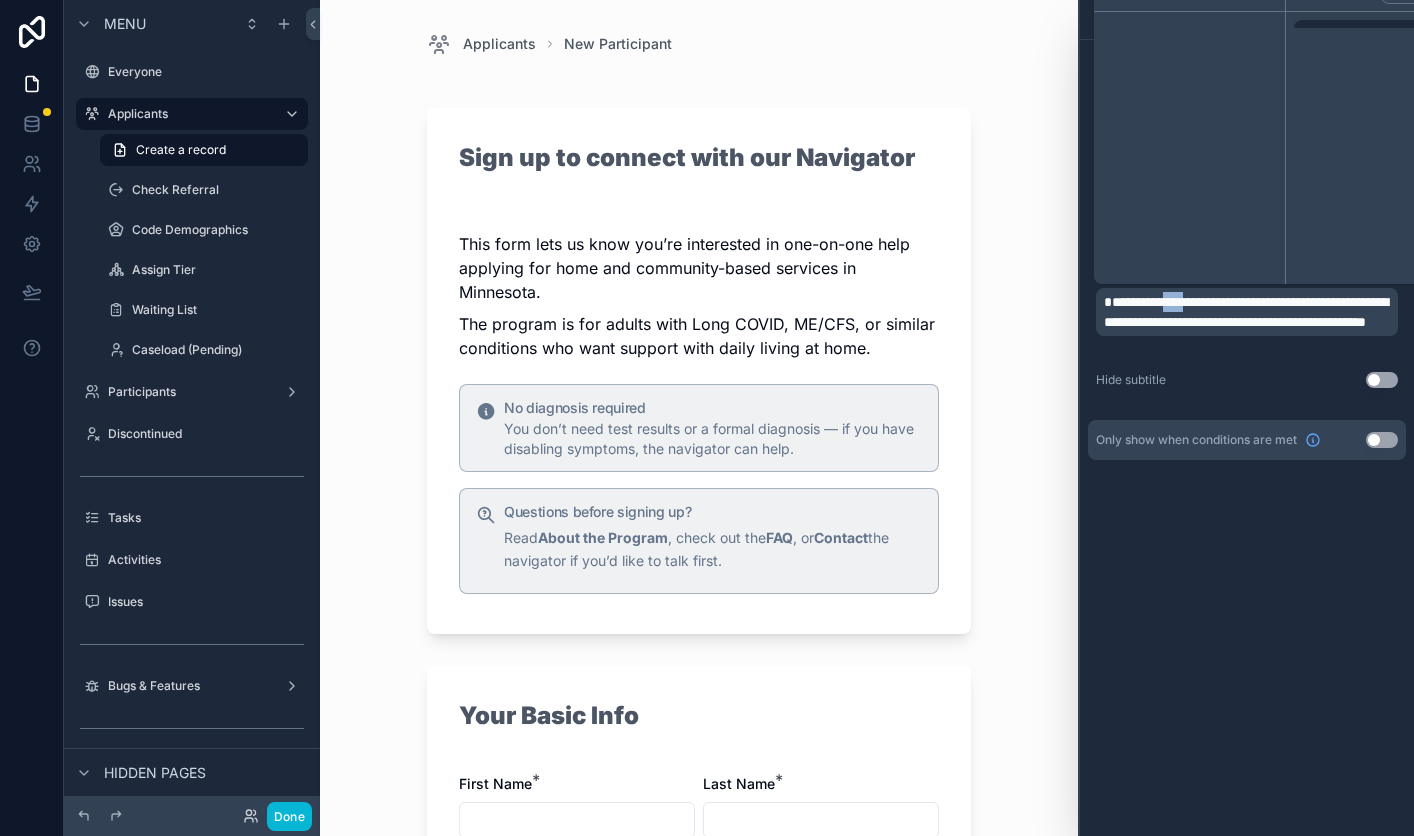 click on "**********" at bounding box center (1246, 312) 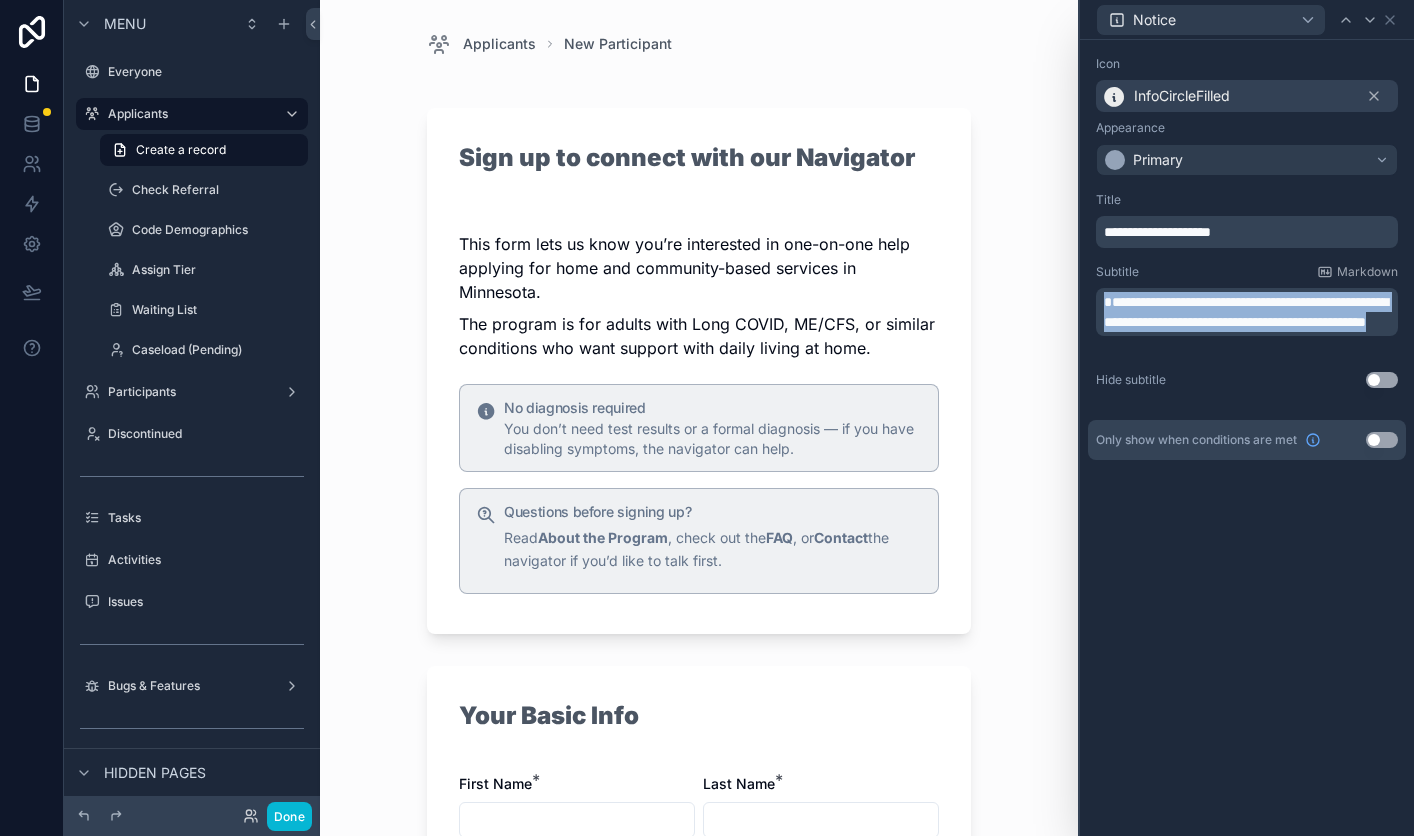 click on "**********" at bounding box center [1246, 312] 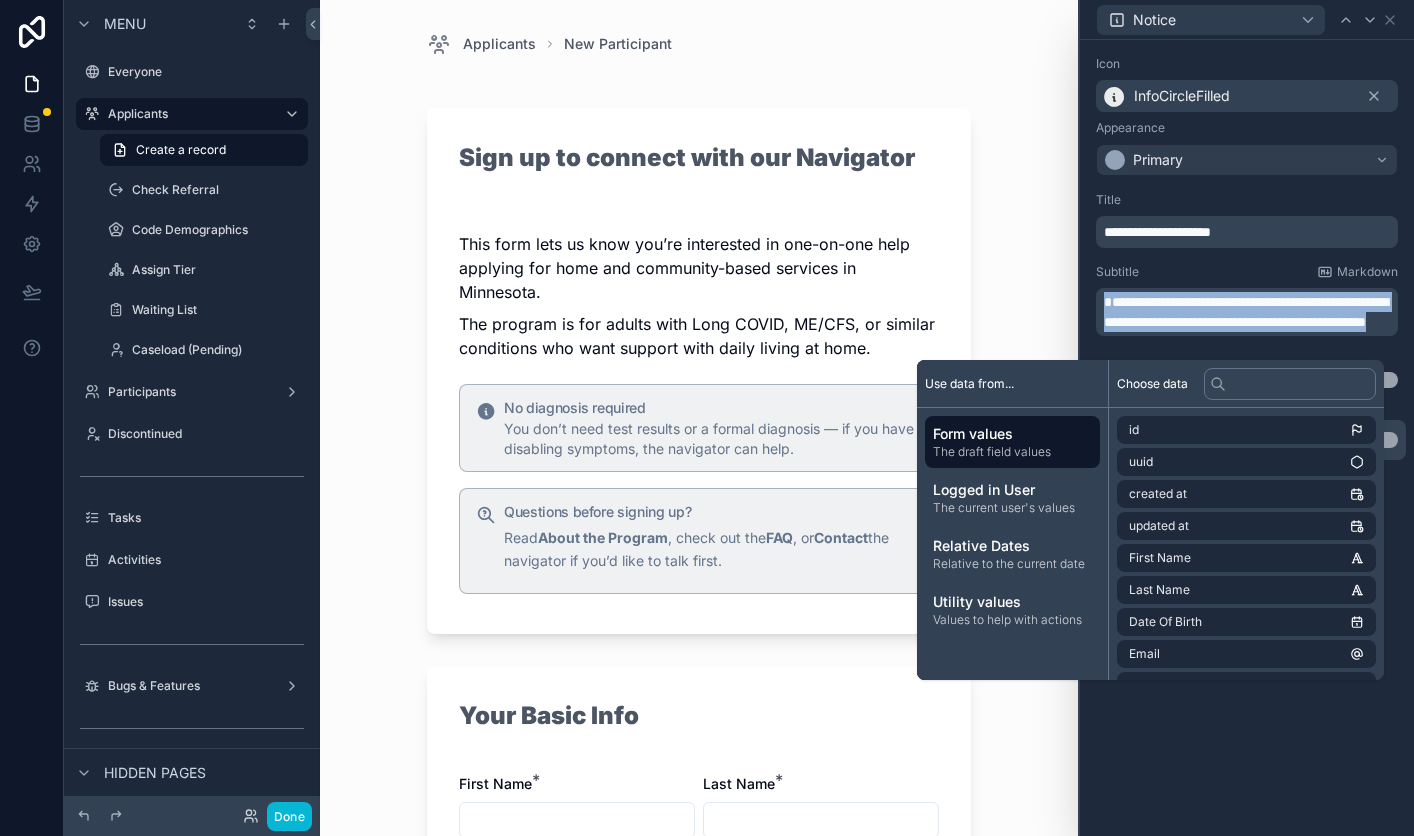 copy on "****" 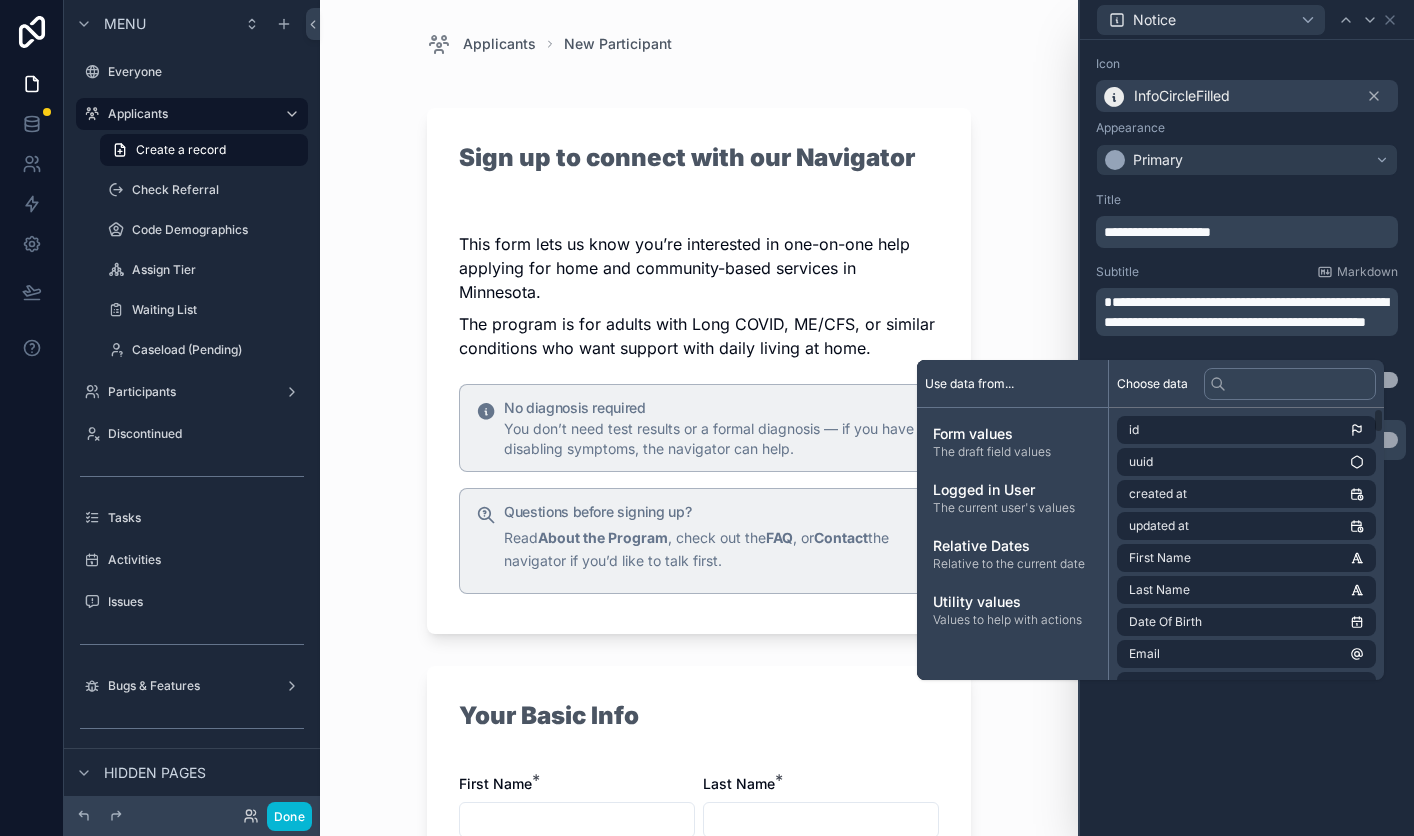 click on "**********" at bounding box center [1247, 438] 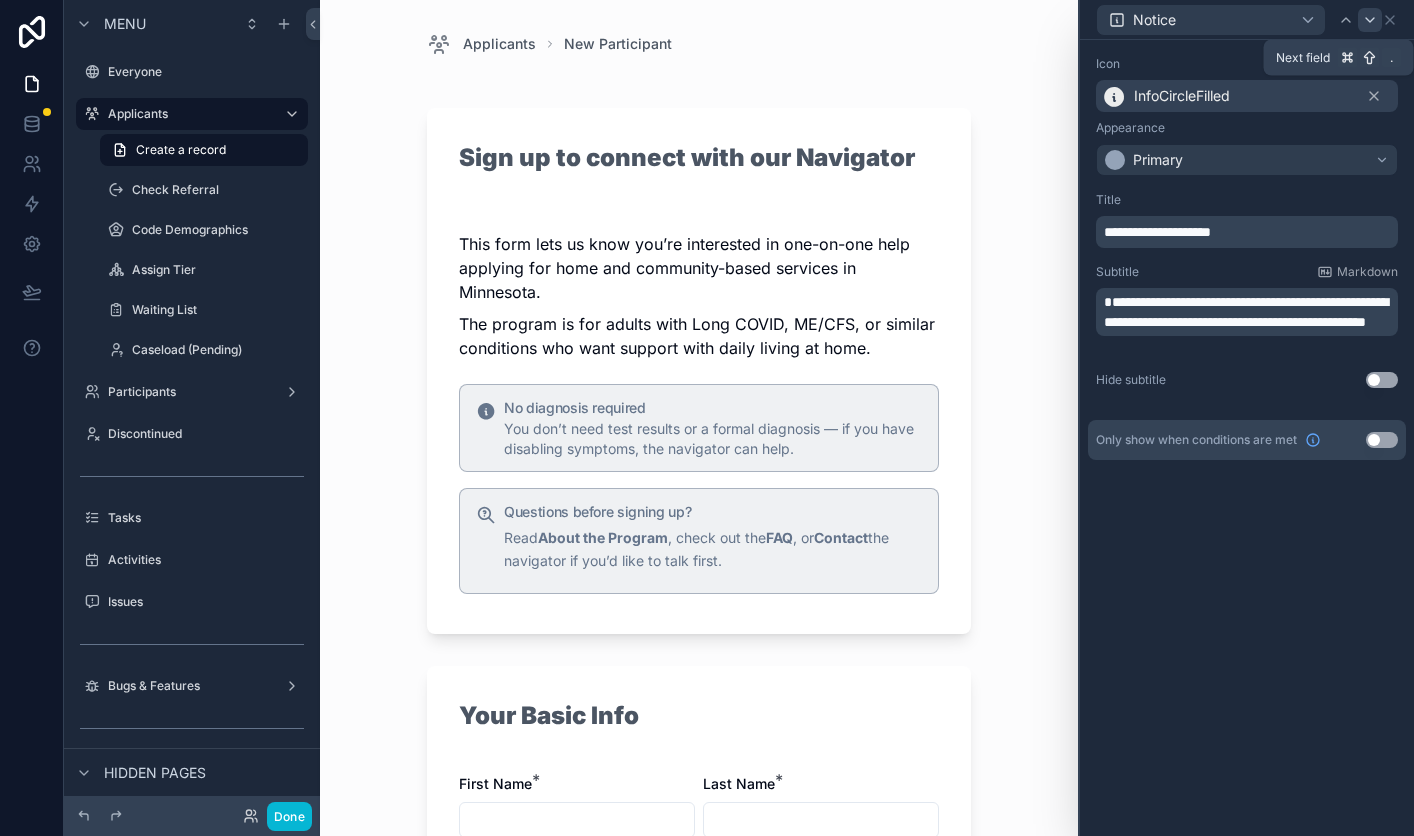 click 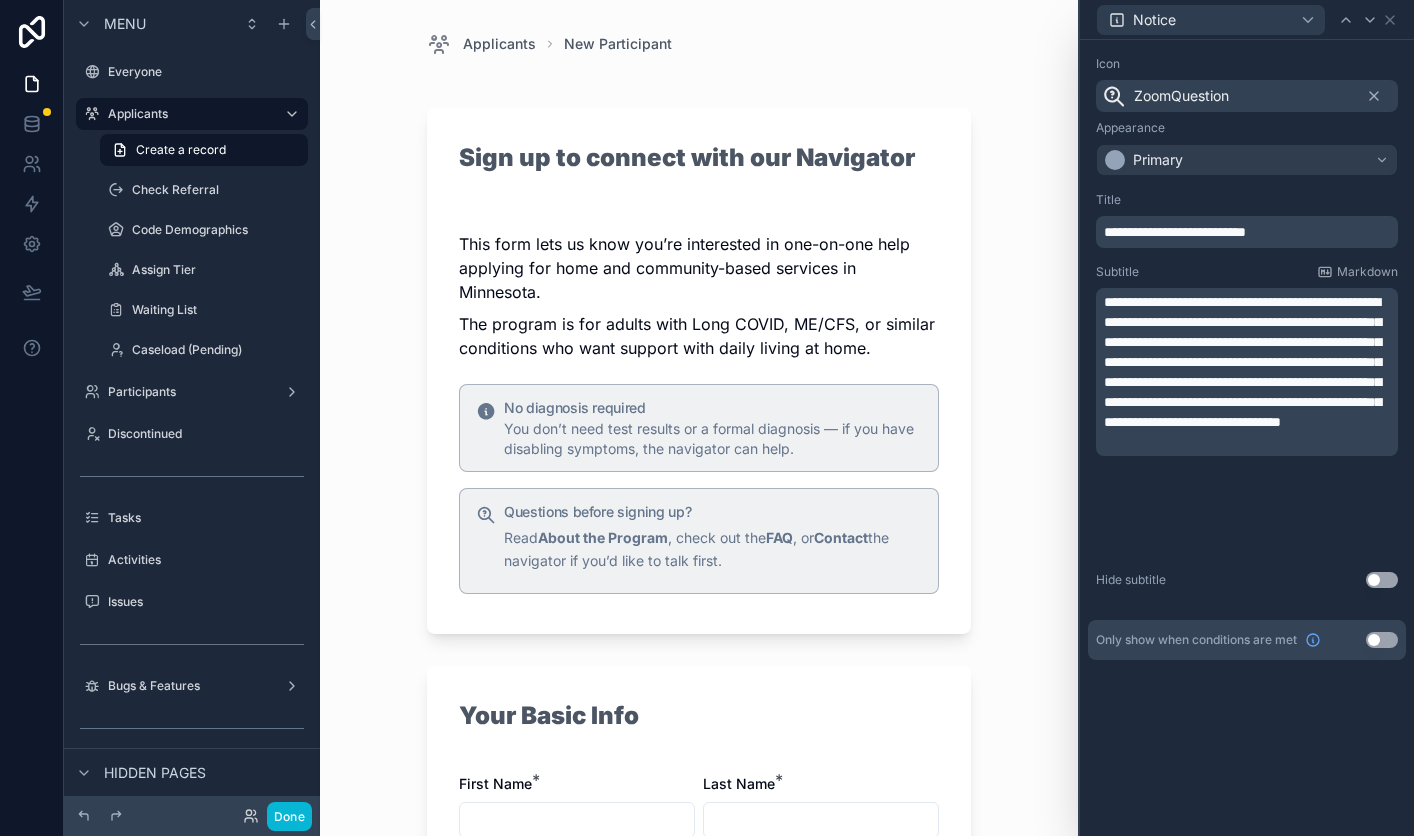 click on "**********" at bounding box center [1175, 232] 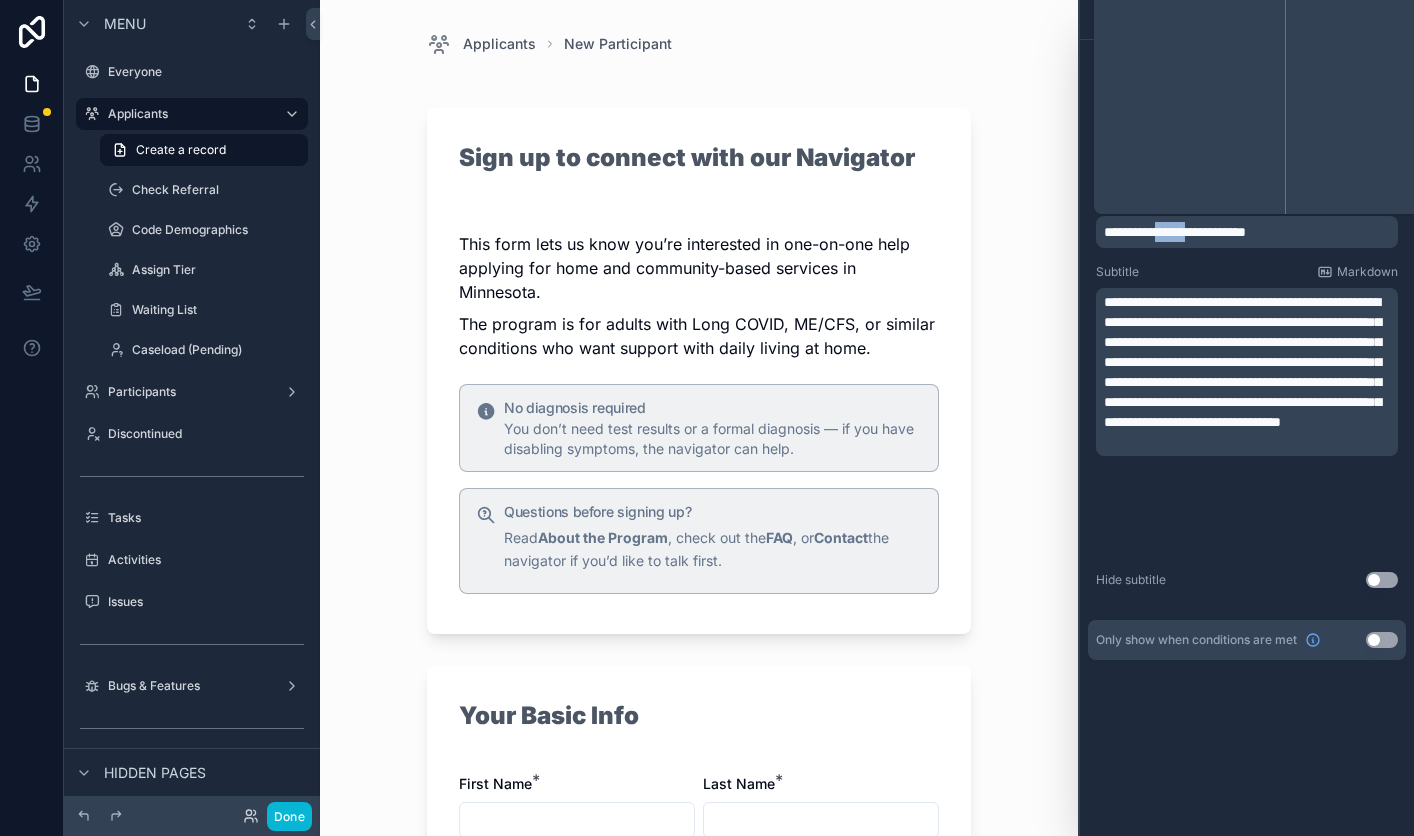 click on "**********" at bounding box center (1175, 232) 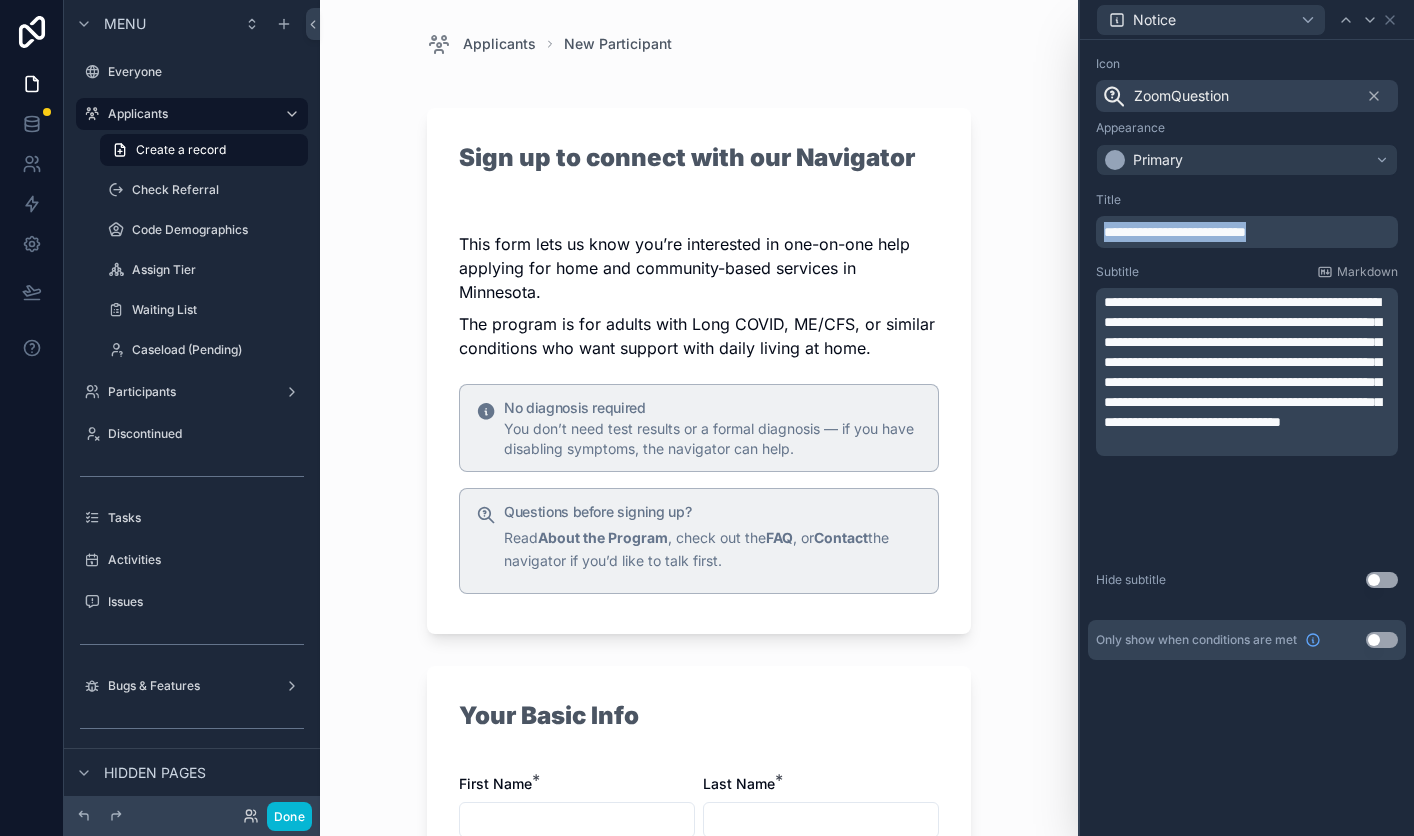 click on "**********" at bounding box center (1175, 232) 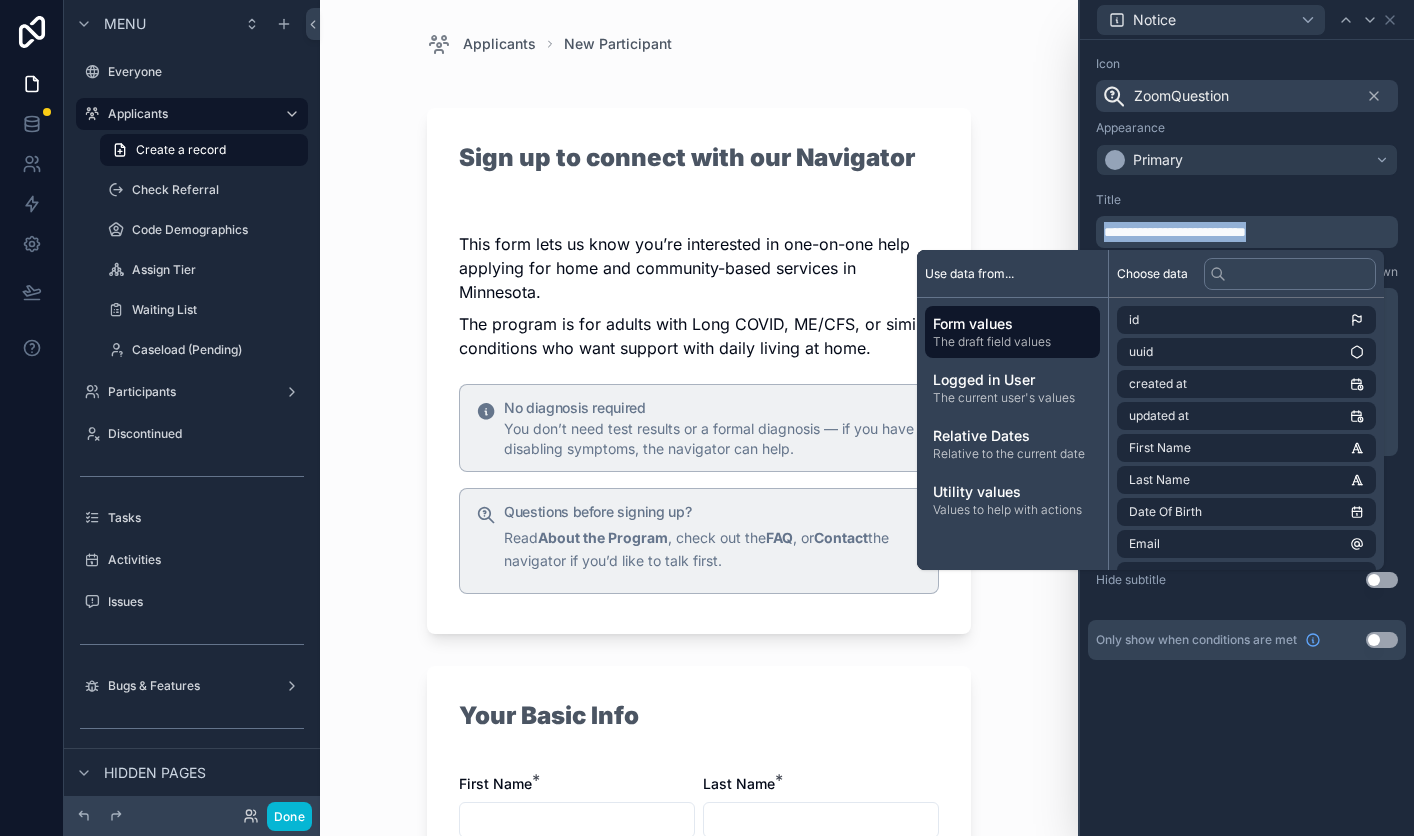 copy on "**********" 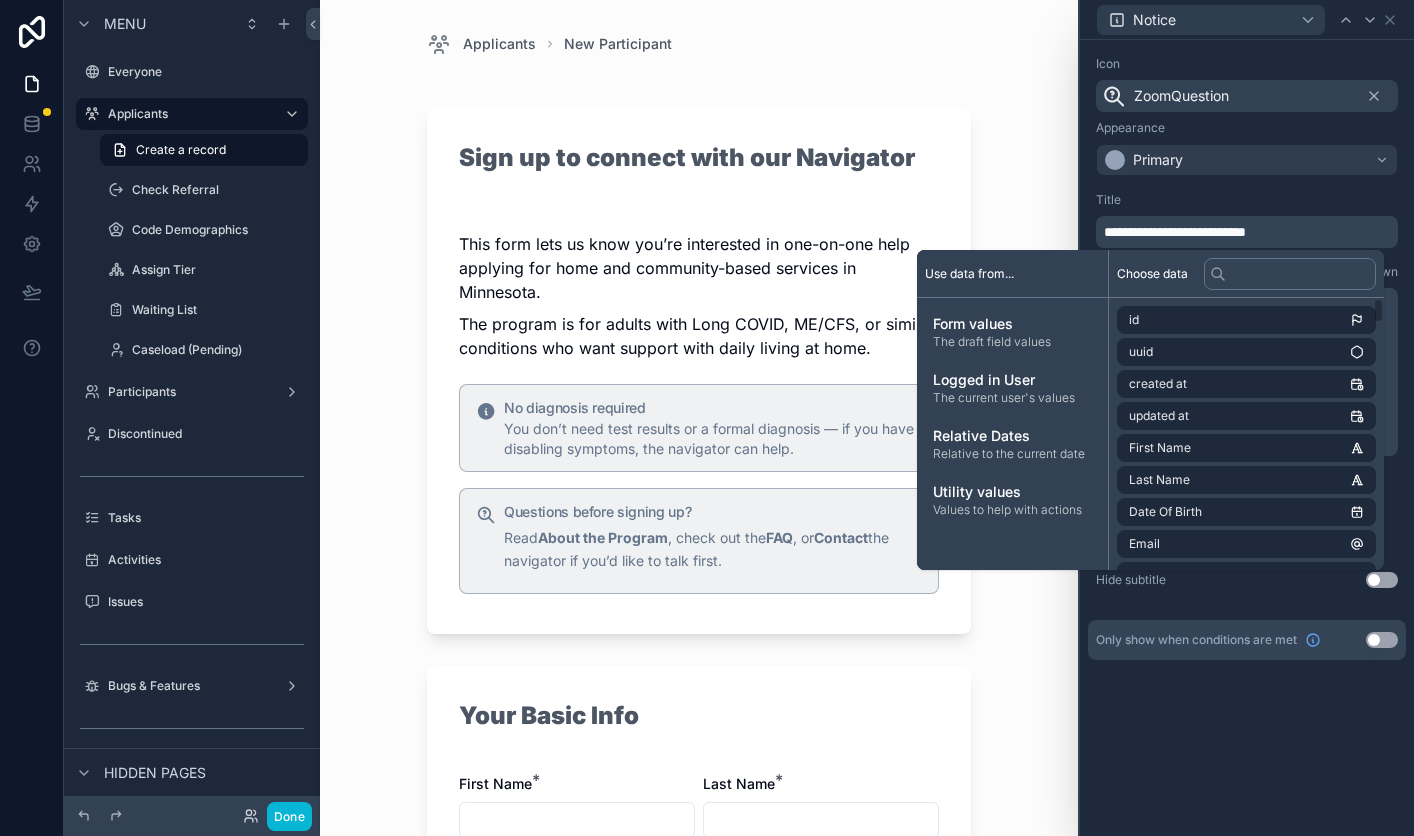 click on "**********" at bounding box center (1247, 438) 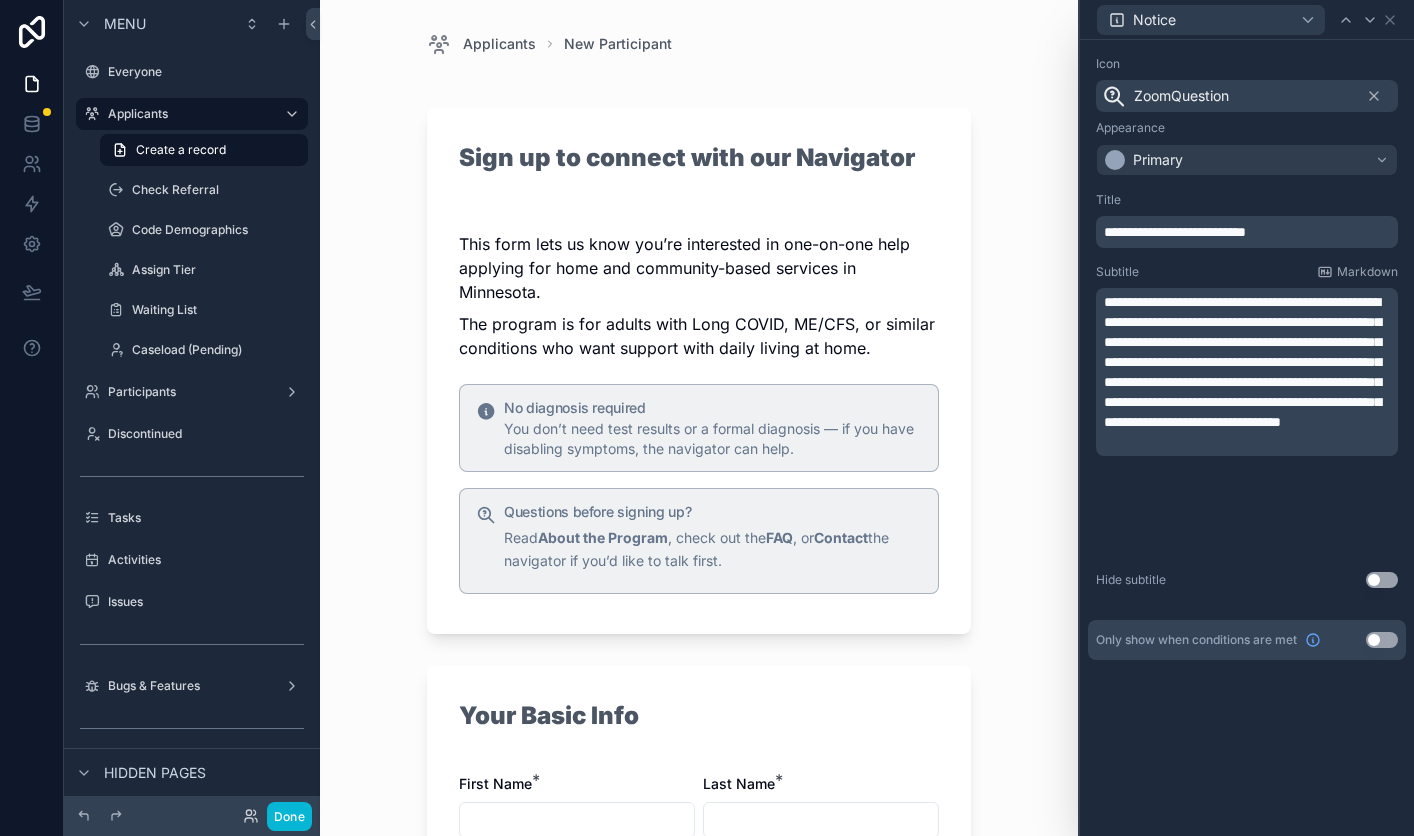 click on "**********" at bounding box center [1242, 362] 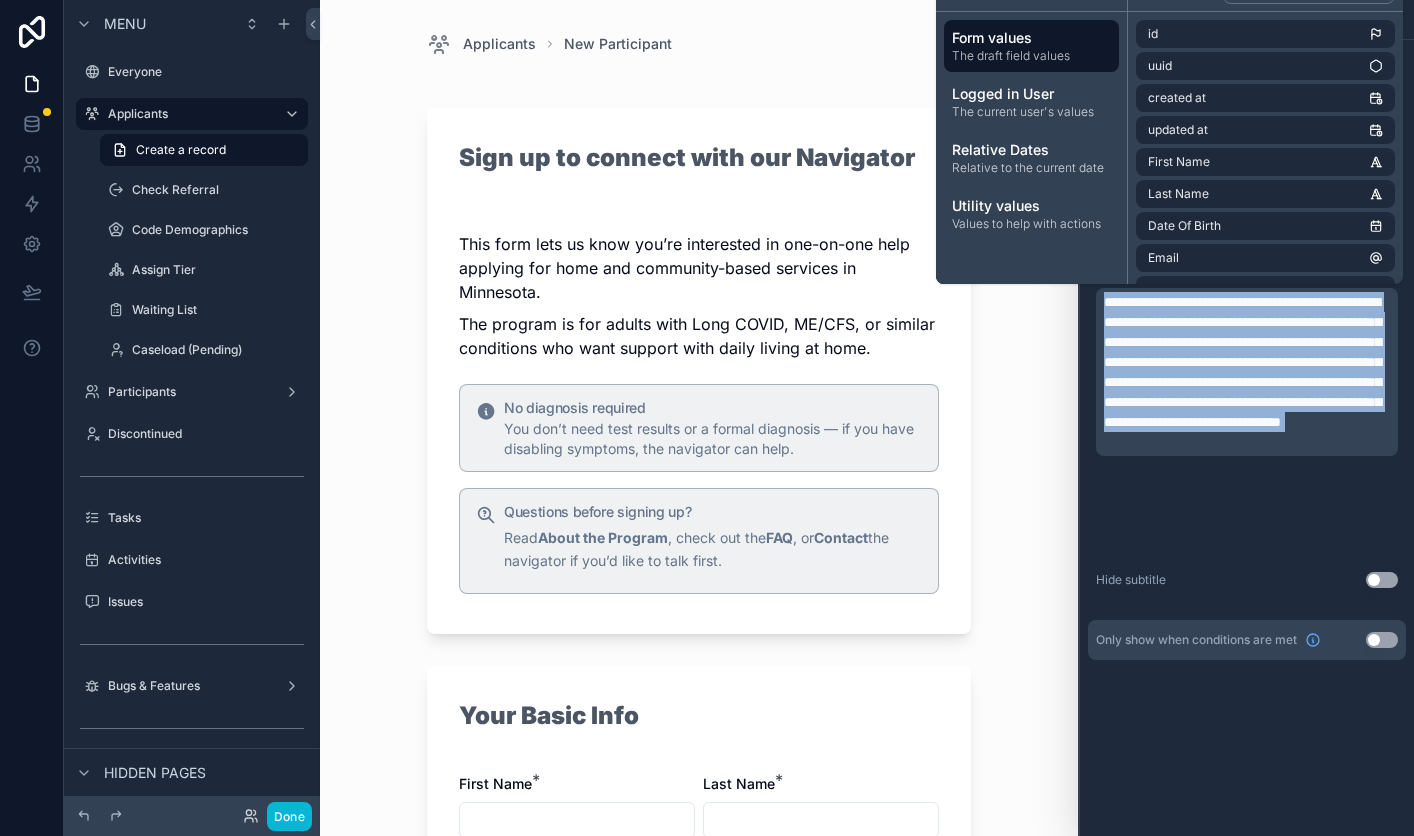 copy on "**********" 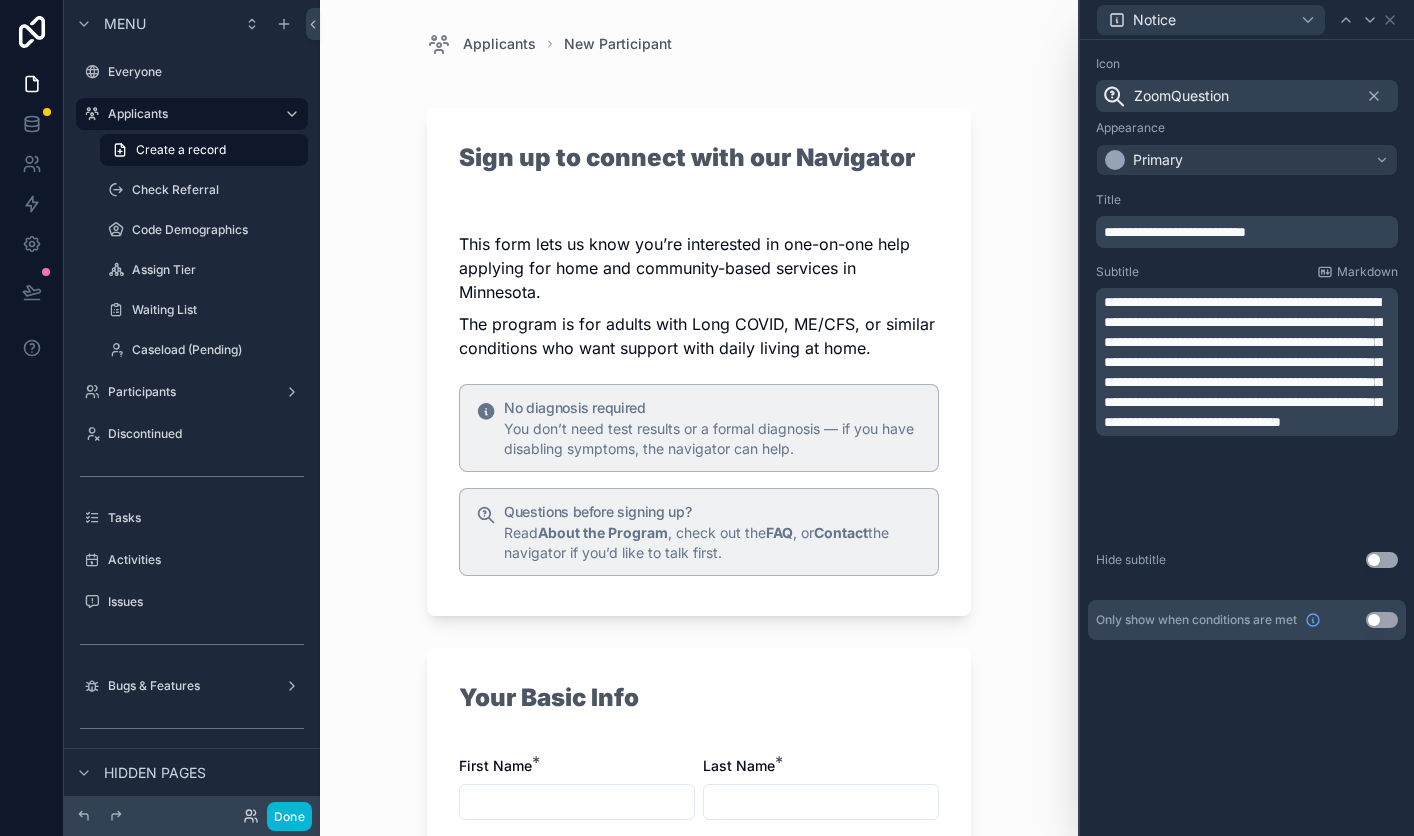 click on "Applicants New Participant Sign up to connect with our Navigator This form lets us know you’re interested in one-on-one help applying for home and community-based services in [STATE]. The program is for adults with Long COVID, ME/CFS, or similar conditions who want support with daily living at home. No diagnosis required You don’t need test results or a formal diagnosis — if you have disabling symptoms, the navigator can help. Questions before signing up? Read About the Program , check out the FAQ , or Contact the navigator if you’d like to talk first. Your Basic Info First Name * Last Name * Preferred Name (optional) Name you go by, if different from legal name Pronouns (optional) e.g., she/her, they/them Email * Phone Number * 🇺🇸 How do you prefer to be contacted? * Choose email, phone call, or text message Zip Code * in [STATE] County * Select your [STATE] county Who This Program Is For To be eligible for this program, you must meet all of the following: Live in [STATE] Have" at bounding box center [699, 418] 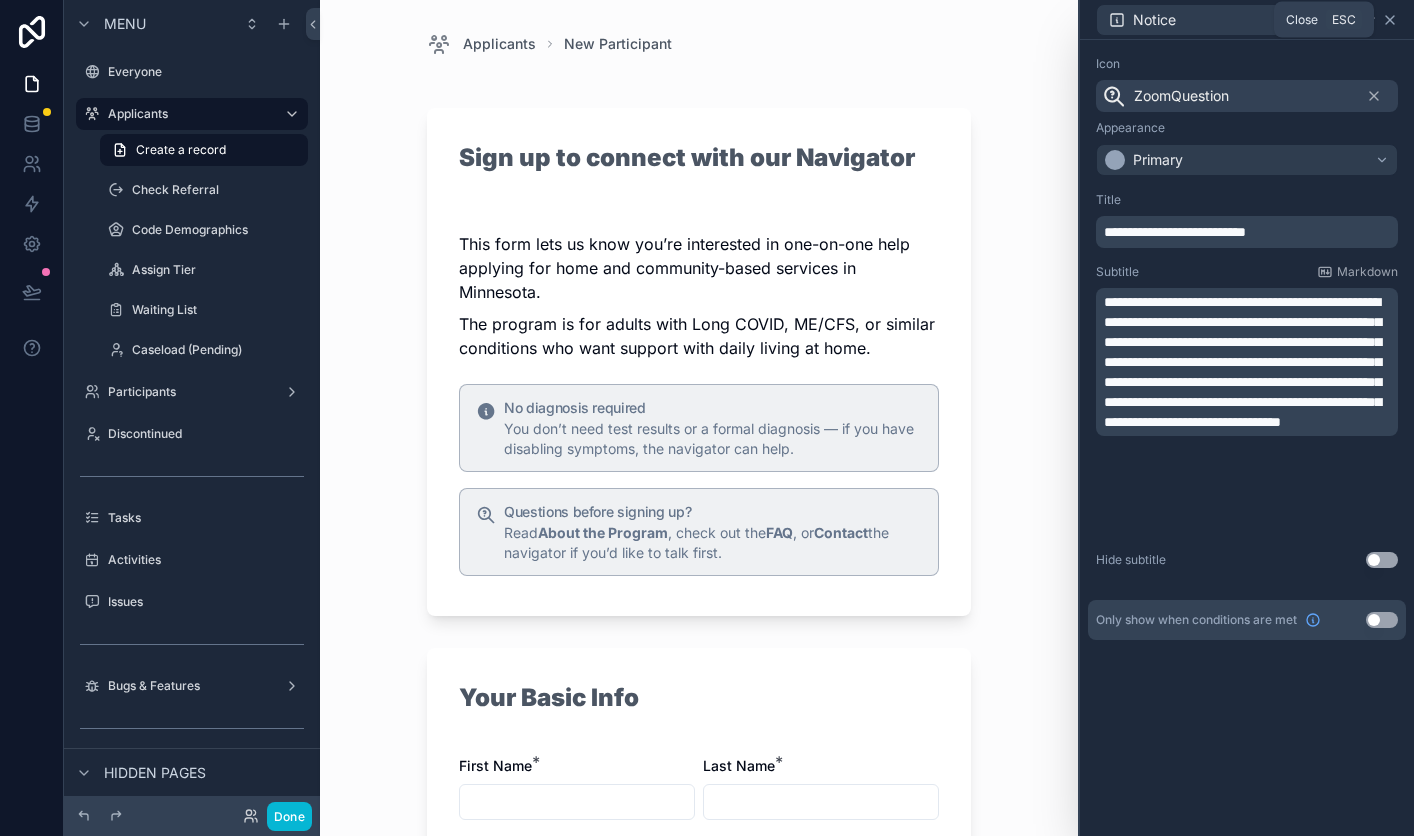click 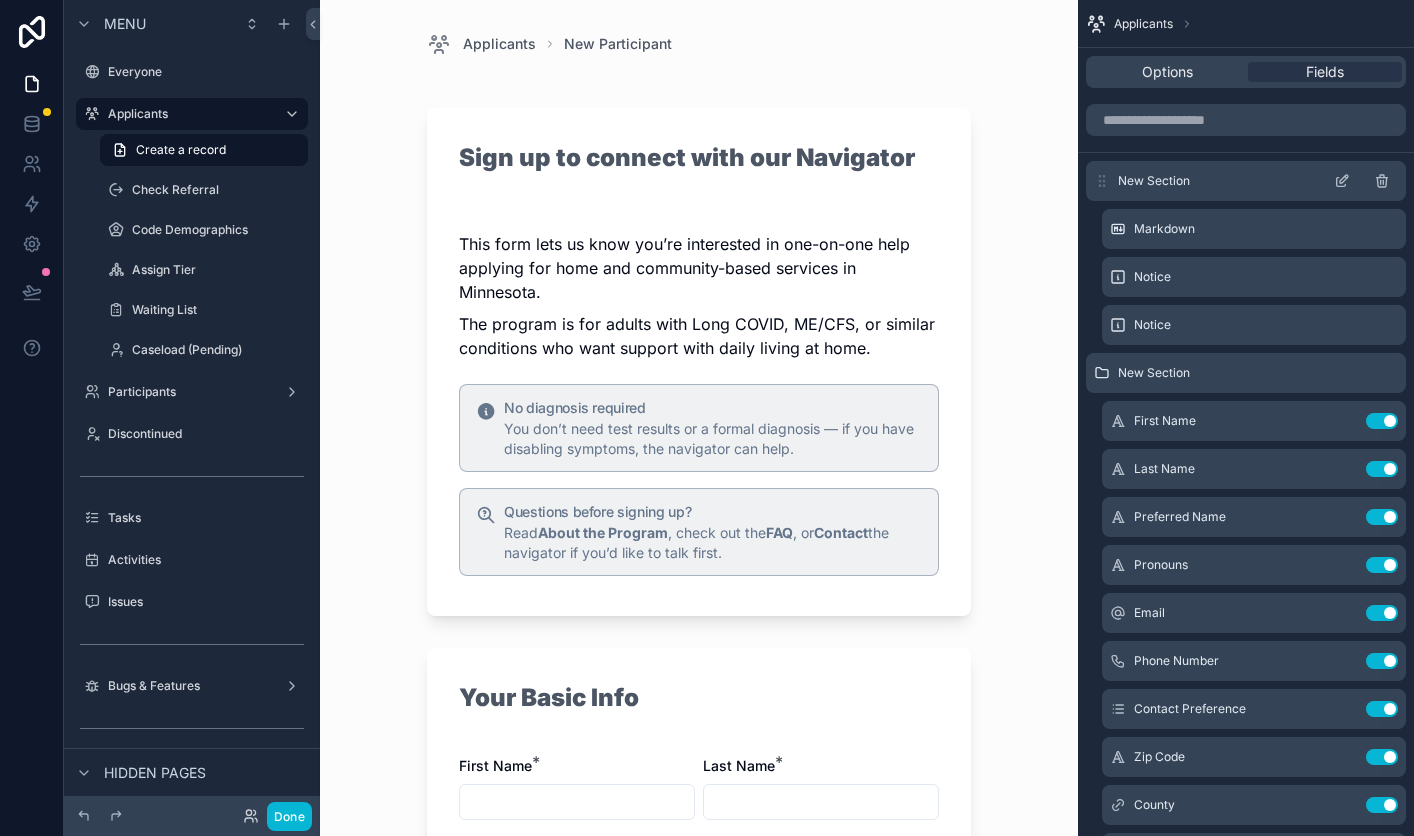 click 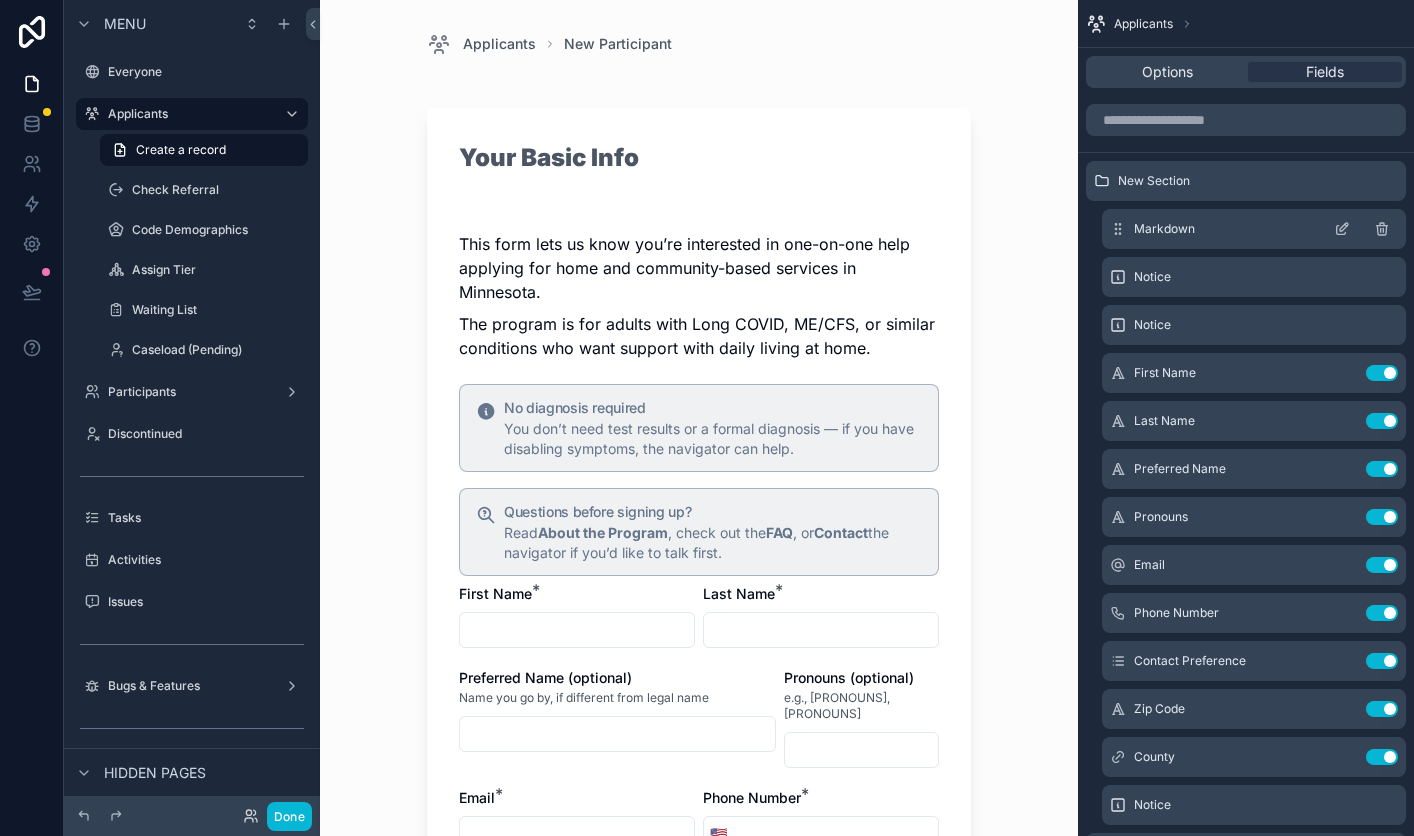 click 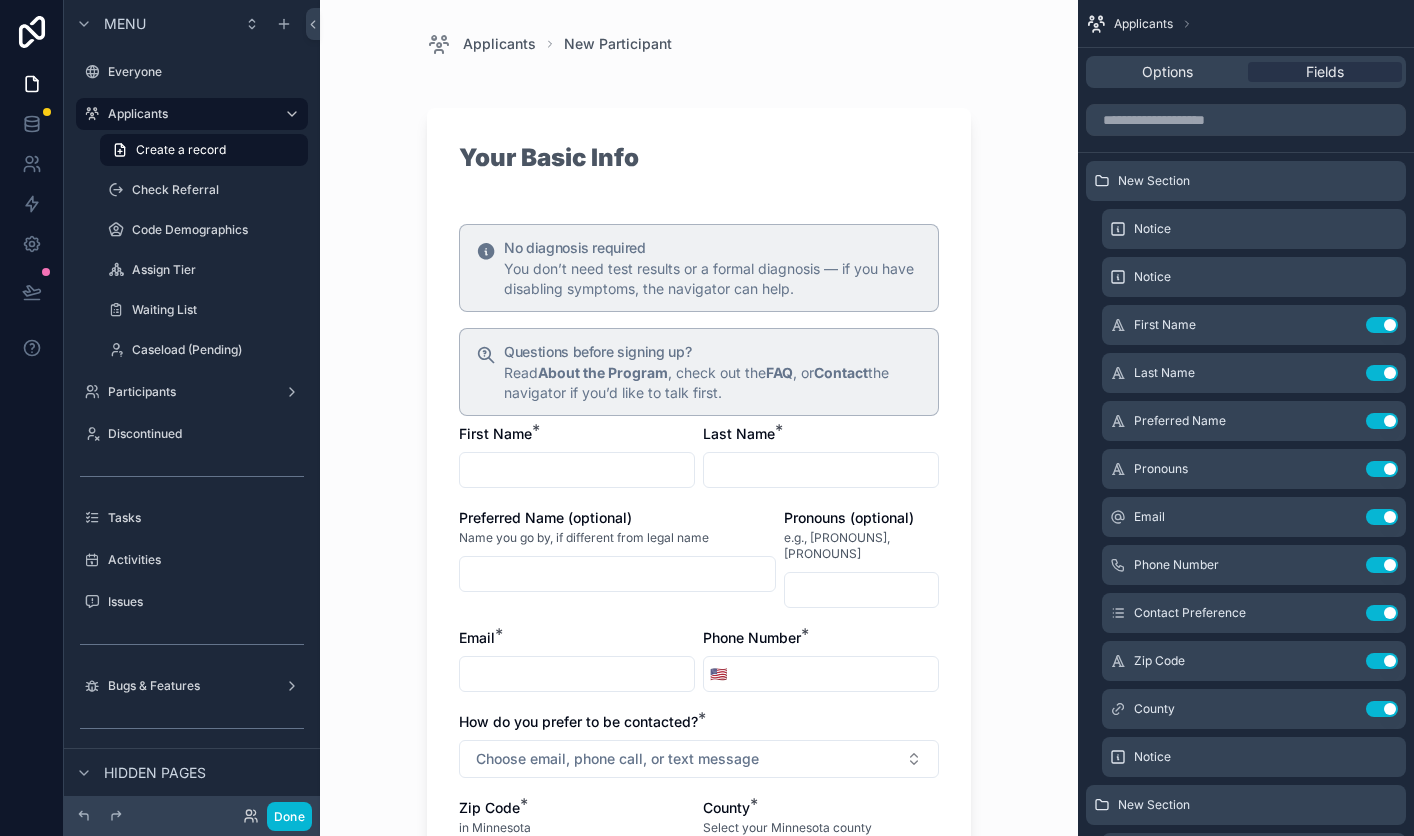 click 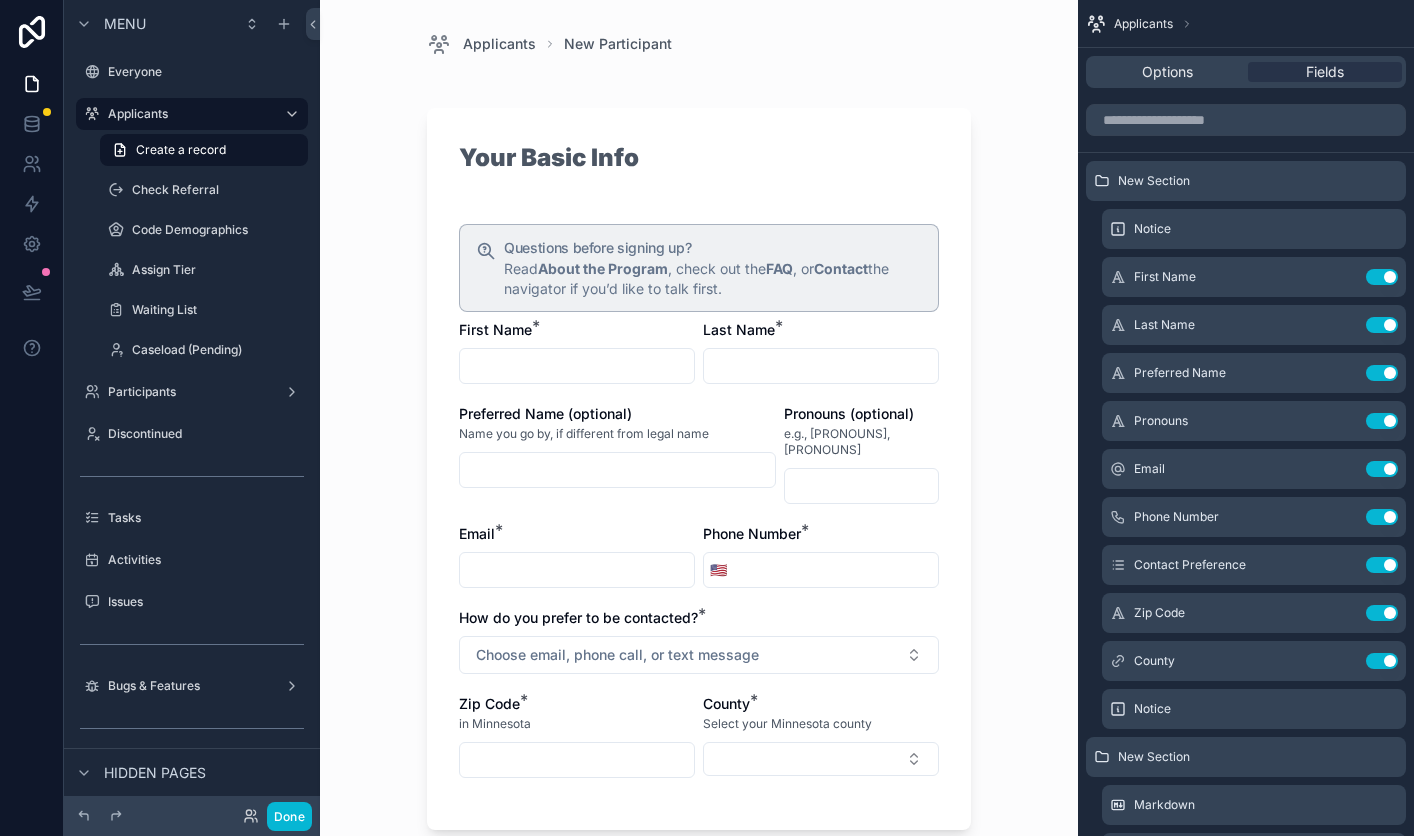 click 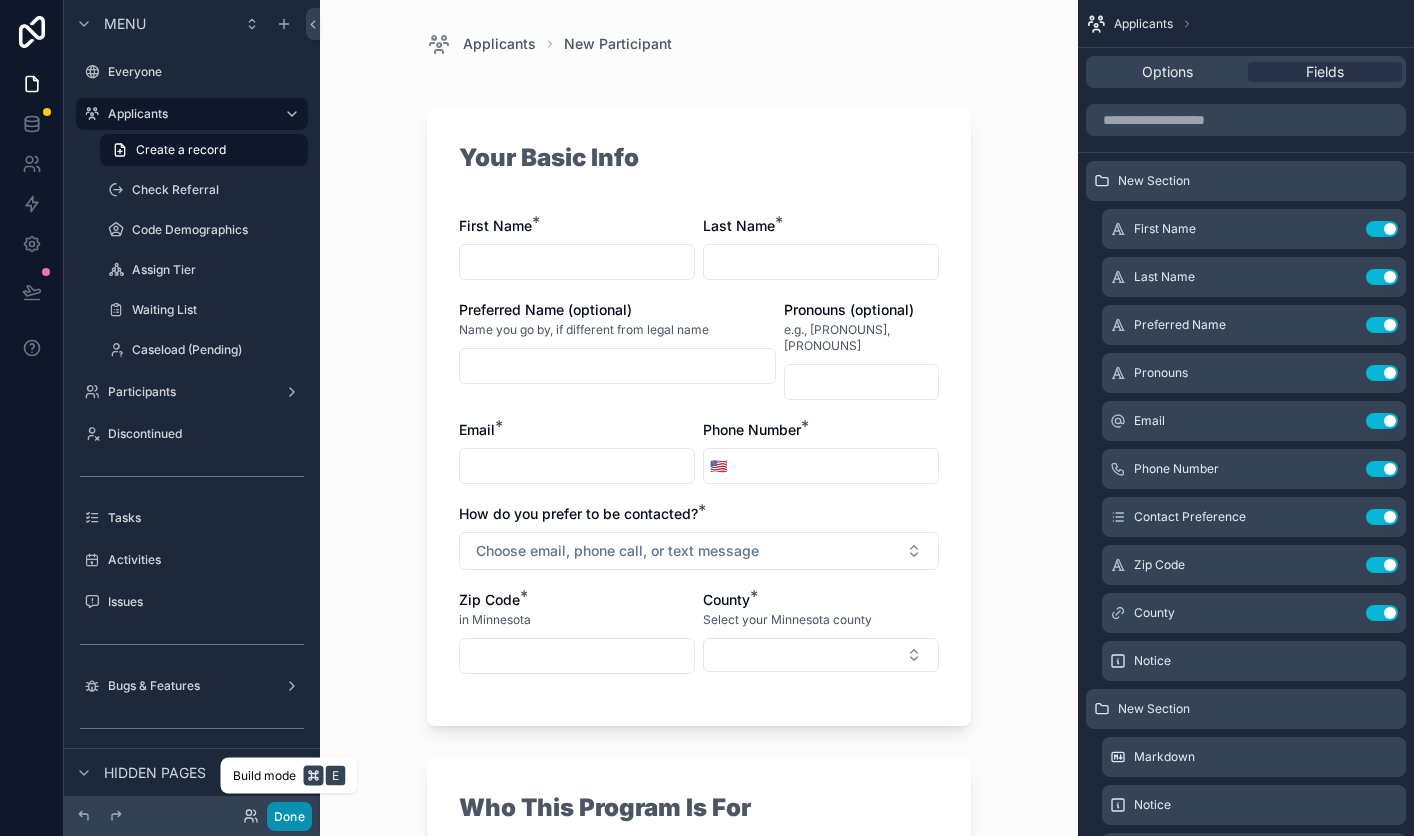 click on "Done" at bounding box center [289, 816] 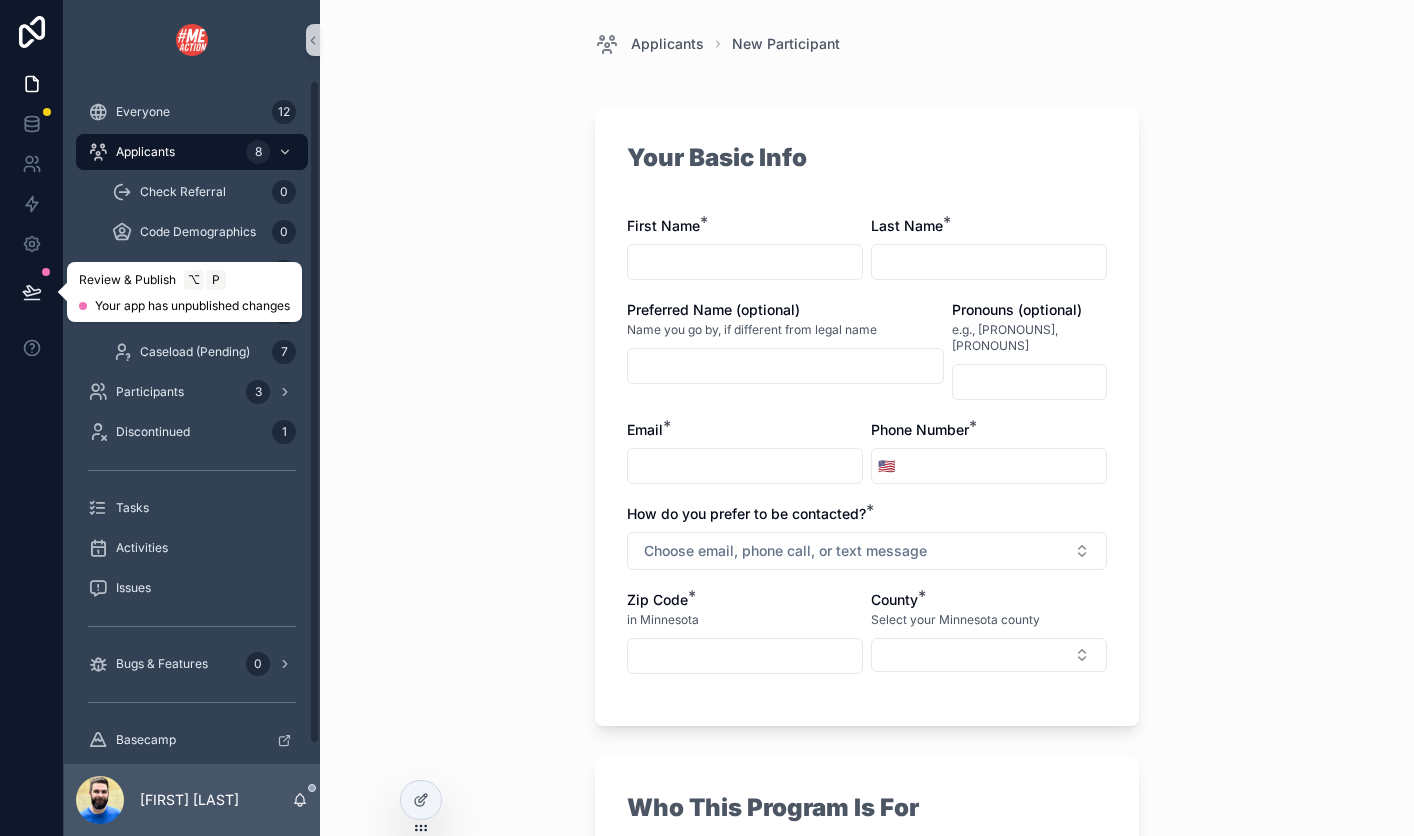 click 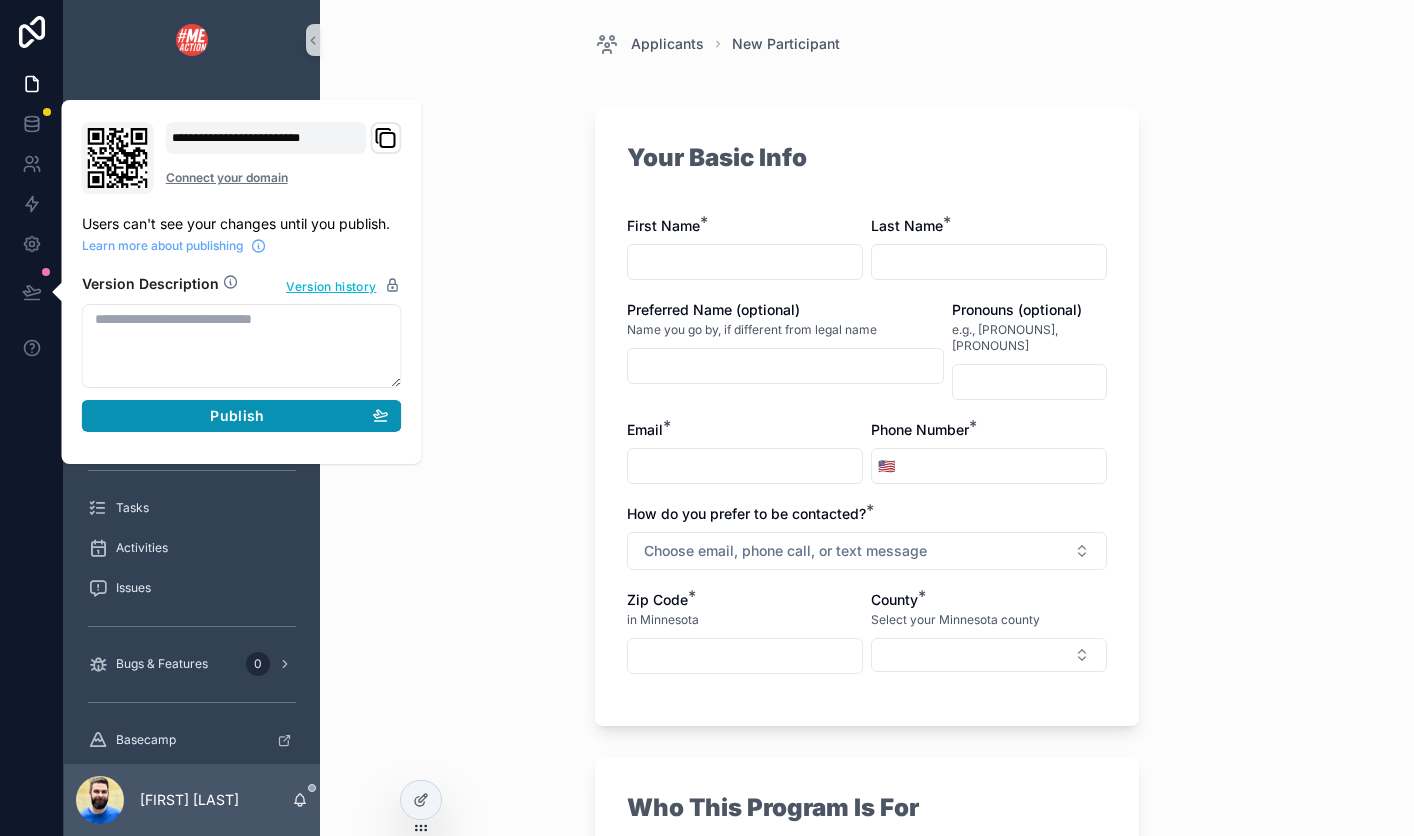 click on "Publish" at bounding box center [242, 416] 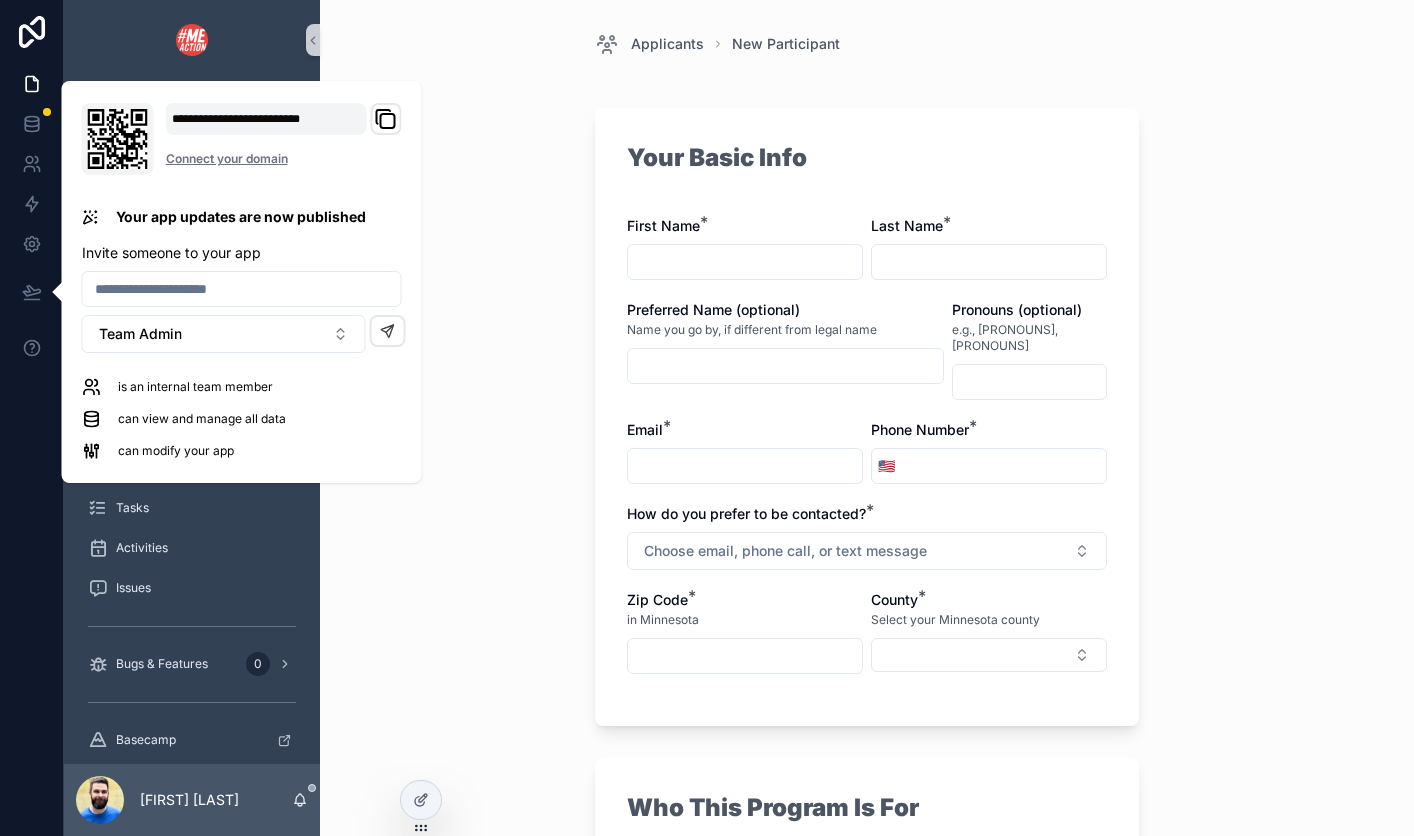 click on "Applicants New Participant Your Basic Info First Name * Last Name * Preferred Name (optional) Name you go by, if different from legal name Pronouns (optional) e.g., she/her, they/them Email * Phone Number * 🇺🇸 How do you prefer to be contacted? * Choose email, phone call, or text message Zip Code * in [STATE] County * Select your [STATE] county Who This Program Is For To be eligible for this program, you must meet all of the following: Live in [STATE] Be at least 18 years old Have fatigue, trouble thinking, and symptoms that get worse after activity Have symptoms that make daily activities difficult such as cooking, laundry, or work/school Be open to getting help at home from someone paid through Medical Assistance (MA) Be a U.S. citizen (required for home services in [STATE]) You, or someone helping you, can communicate in English with our navigator through talking or writing I’ve read and meet the program requirements. * No / false Yes / true More About You (Optional) * Submit" at bounding box center [867, 418] 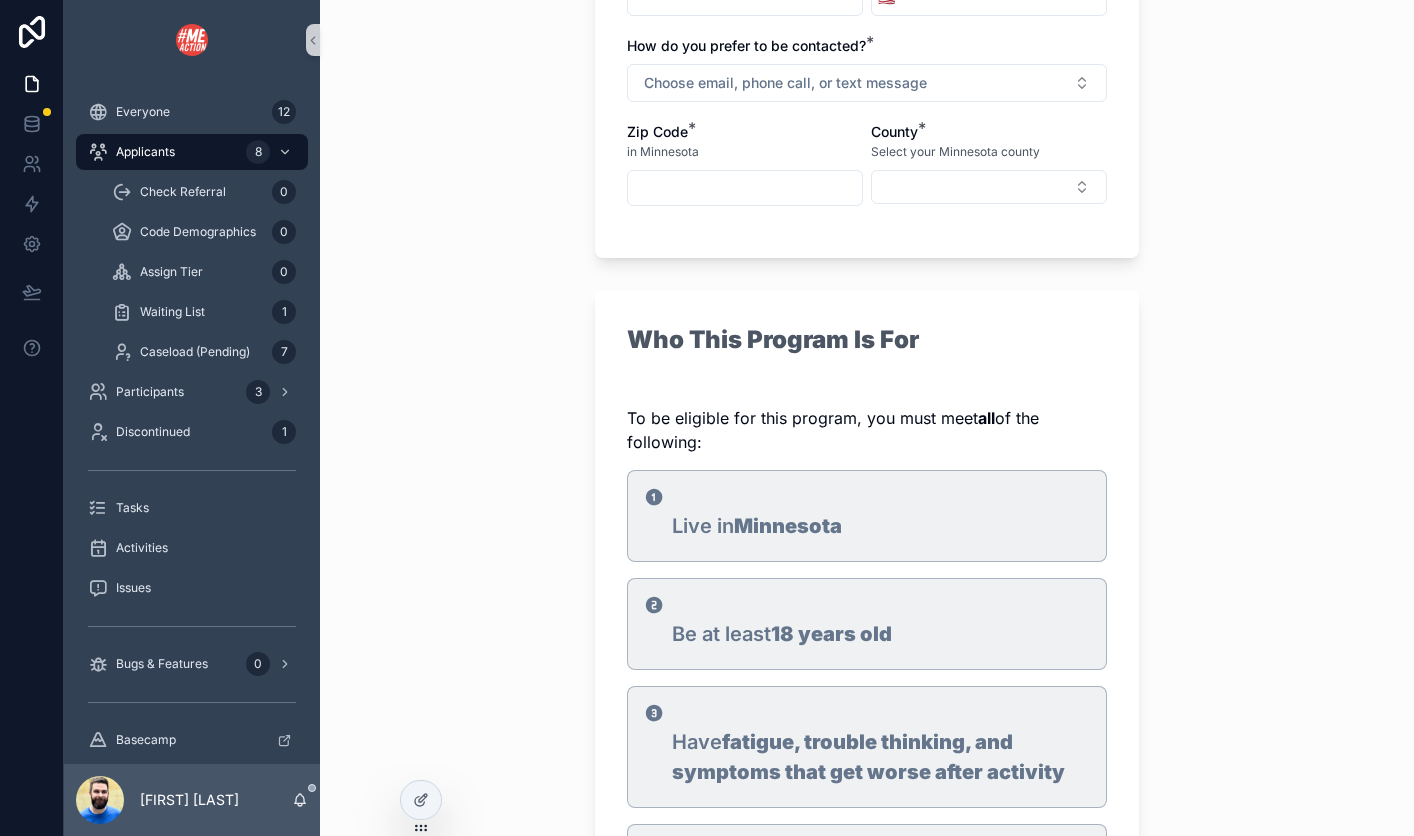scroll, scrollTop: 453, scrollLeft: 0, axis: vertical 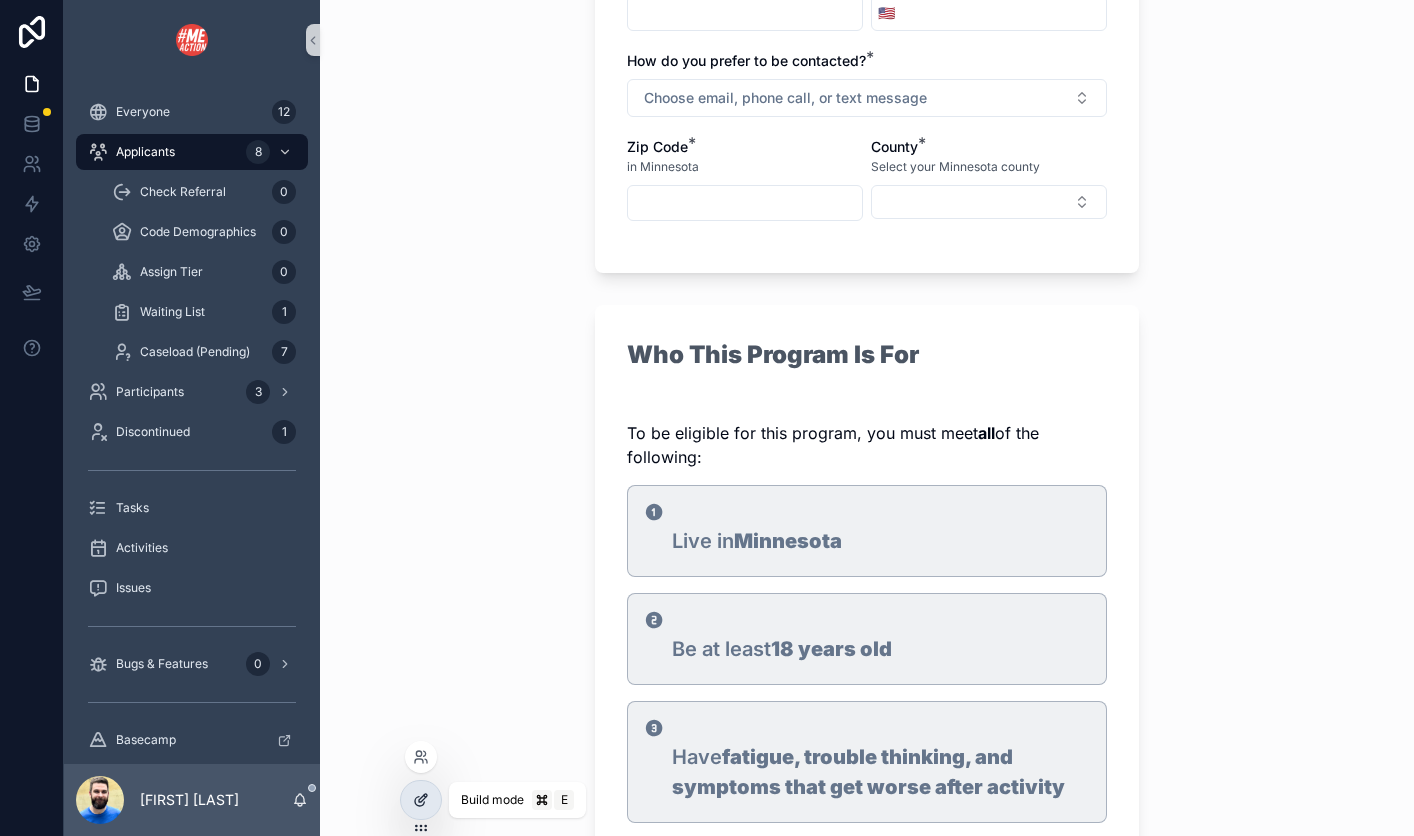click 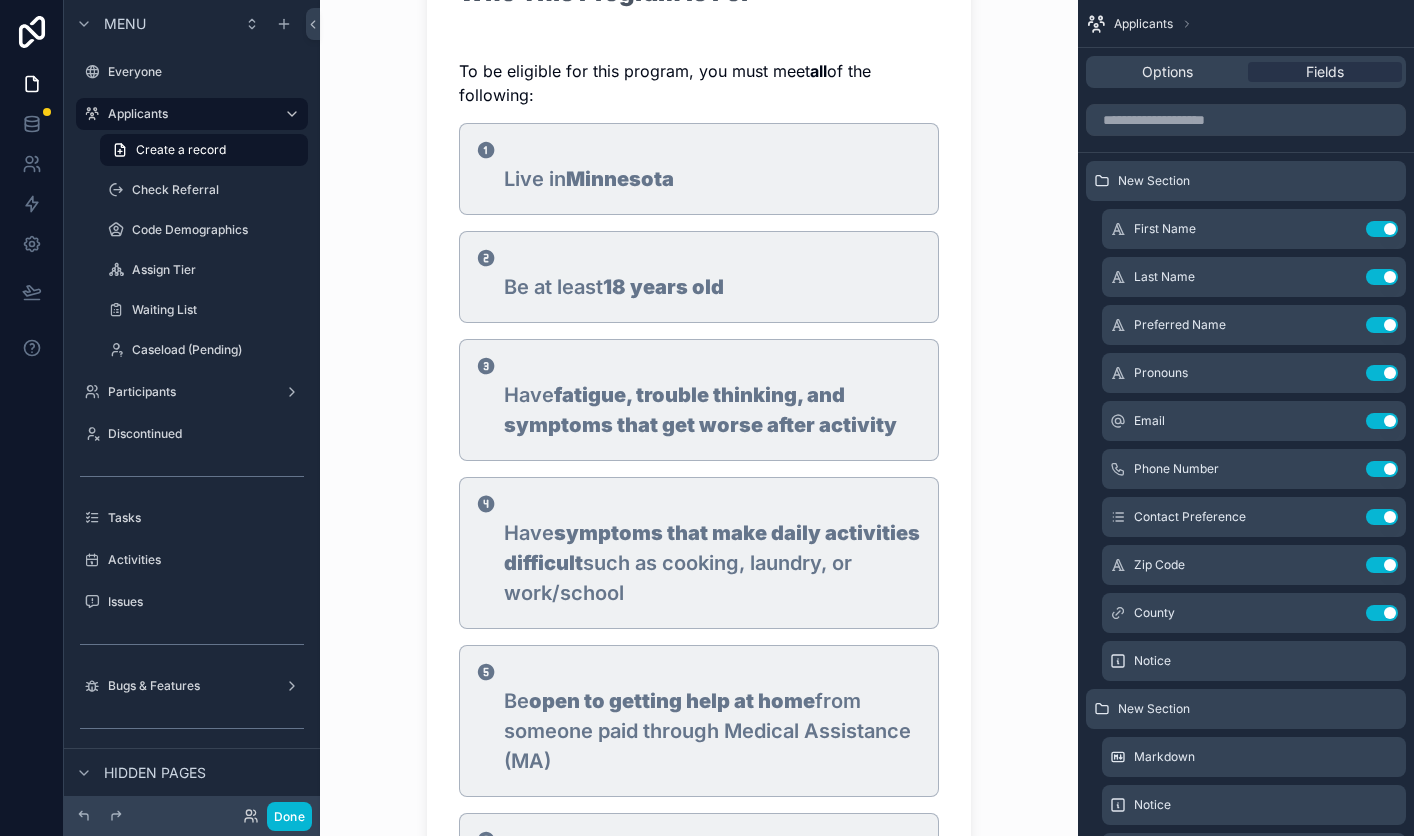 scroll, scrollTop: 735, scrollLeft: 0, axis: vertical 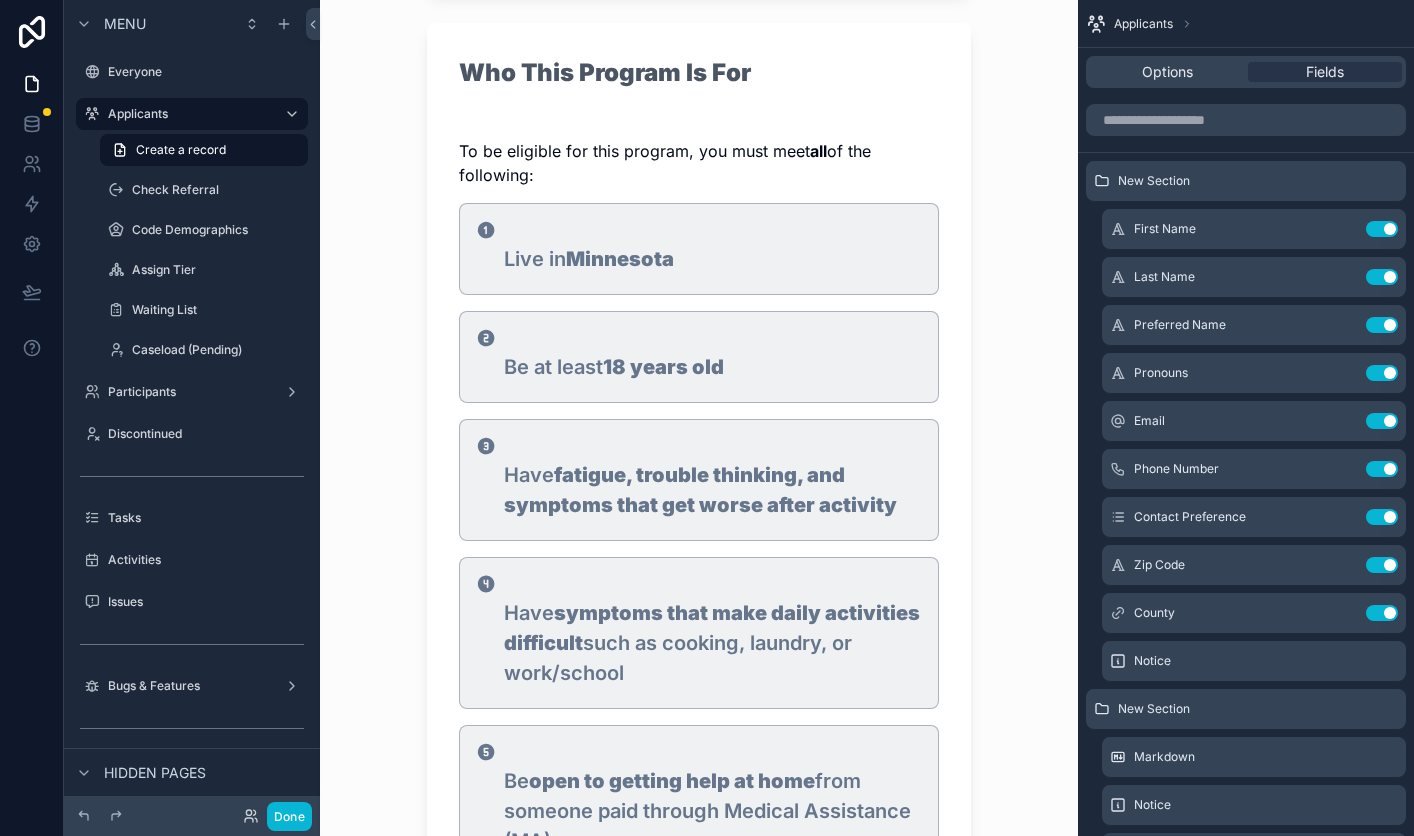click on "Live in  [STATE]" at bounding box center [713, 251] 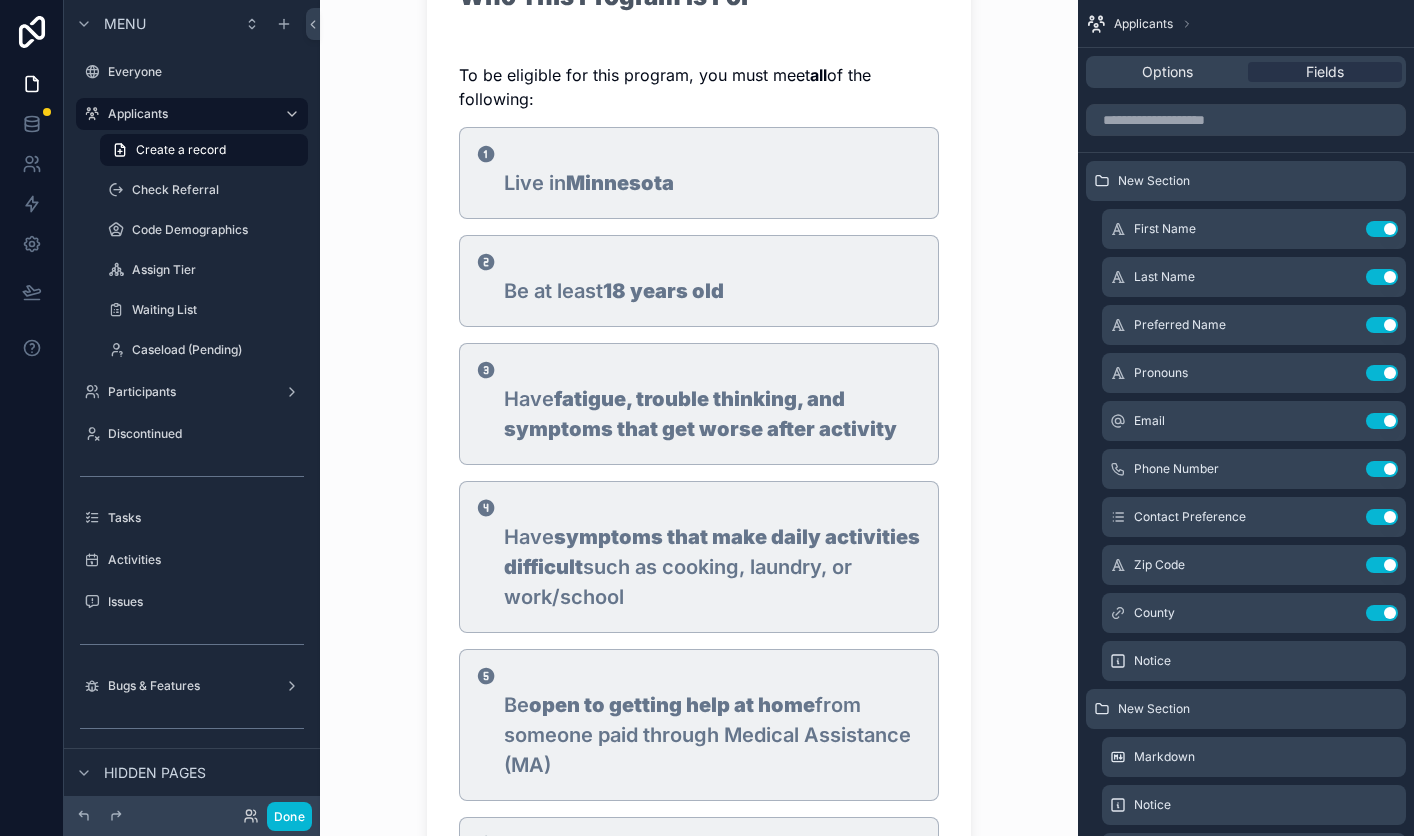 scroll, scrollTop: 870, scrollLeft: 0, axis: vertical 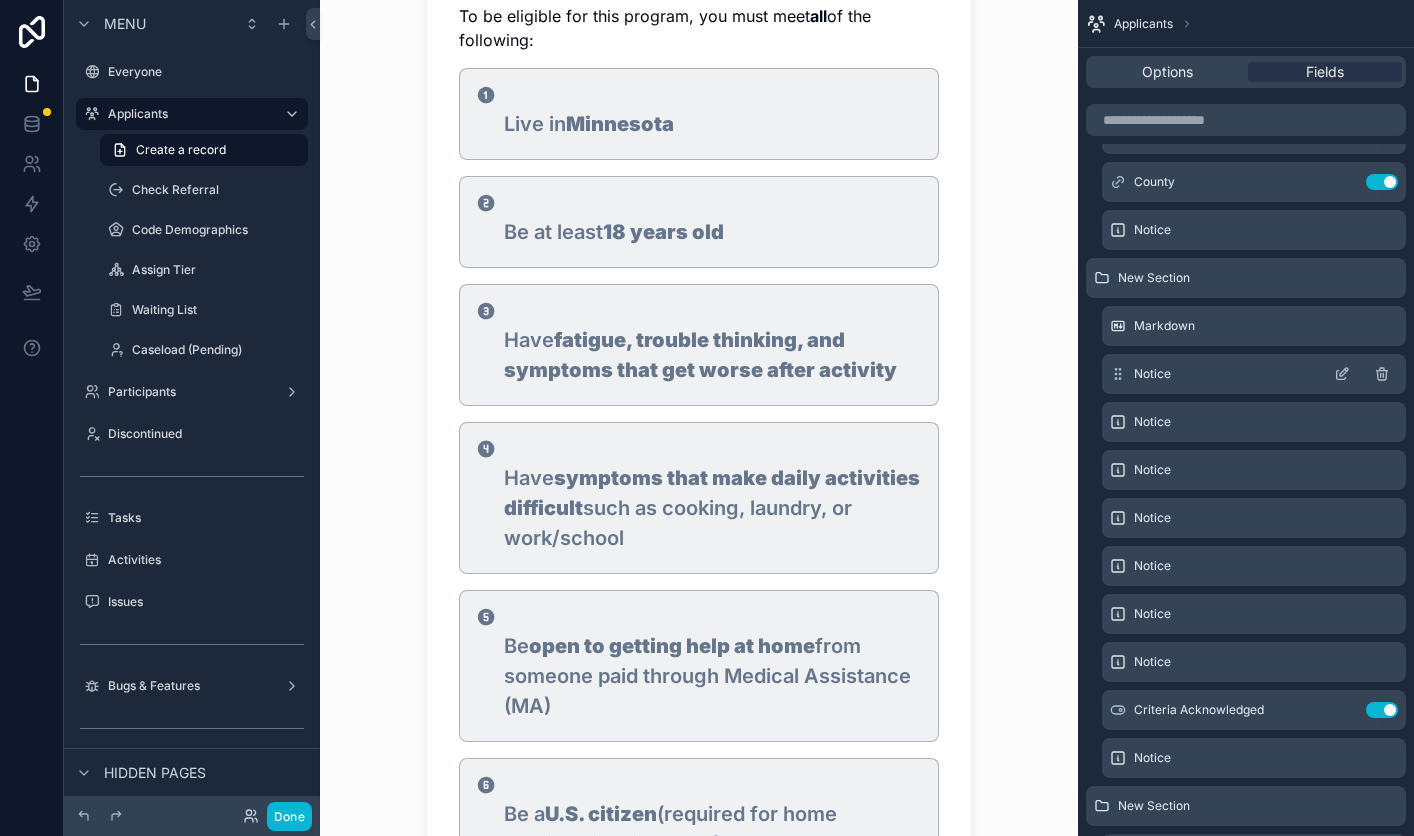 click 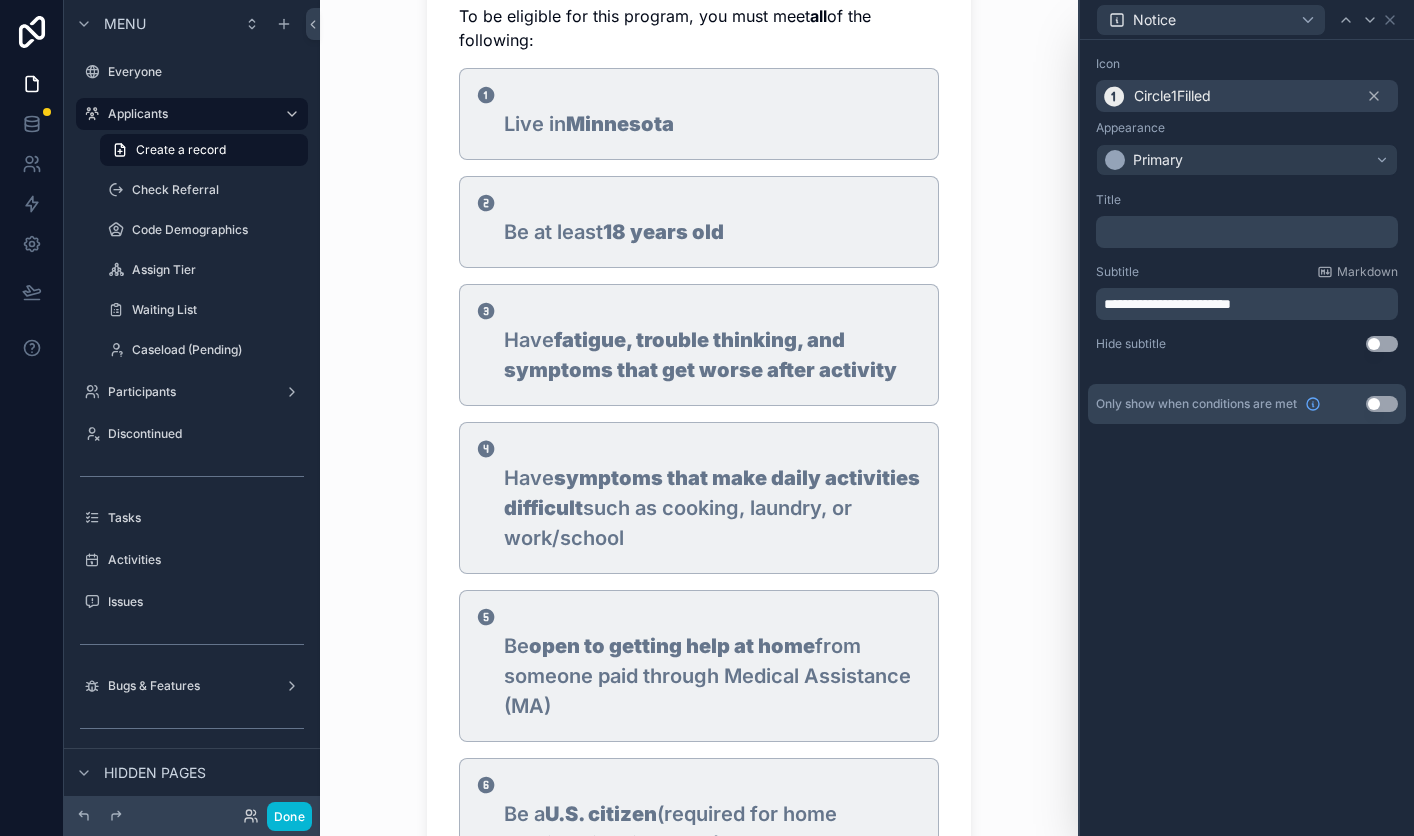 click on "**********" at bounding box center [1167, 304] 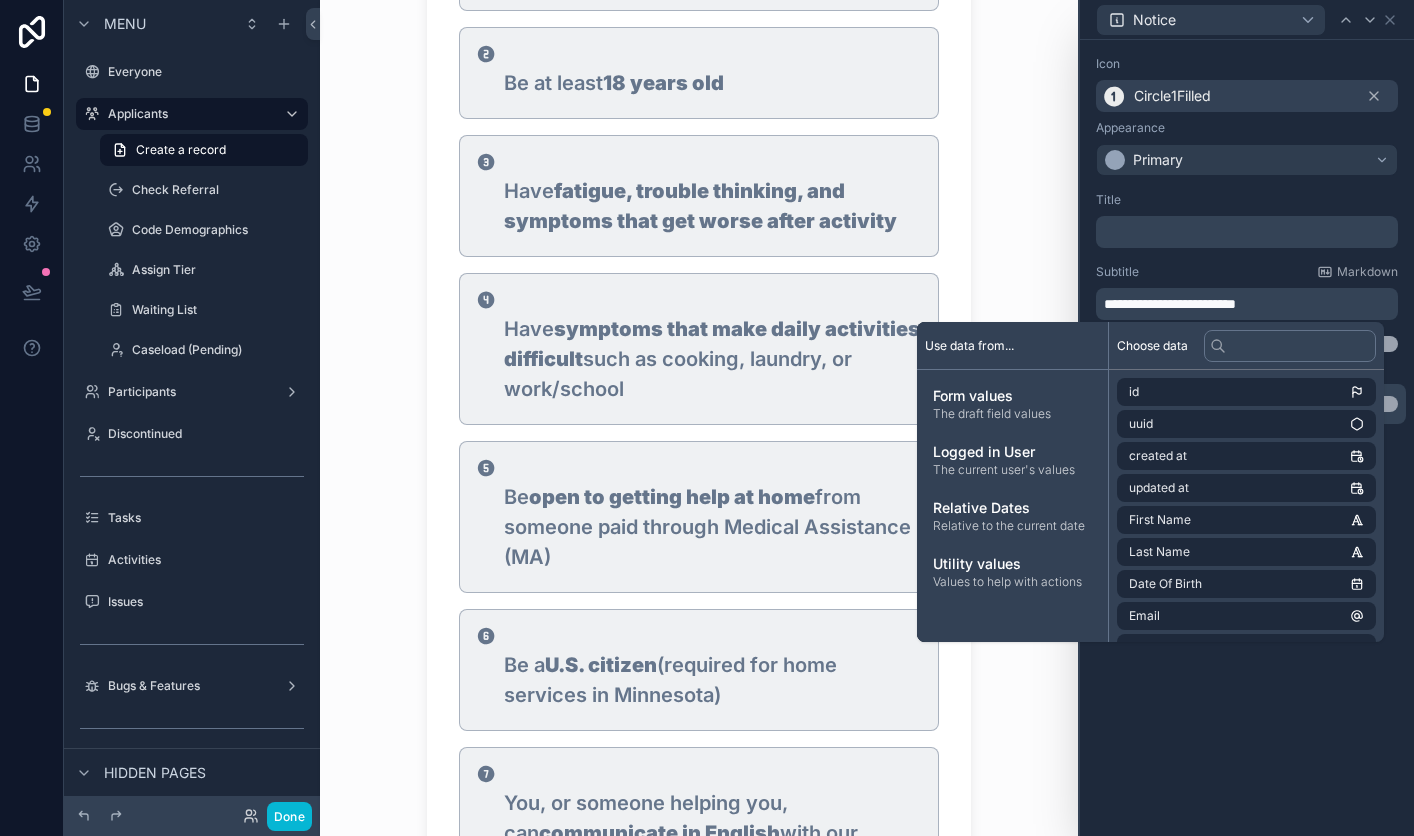 scroll, scrollTop: 991, scrollLeft: 0, axis: vertical 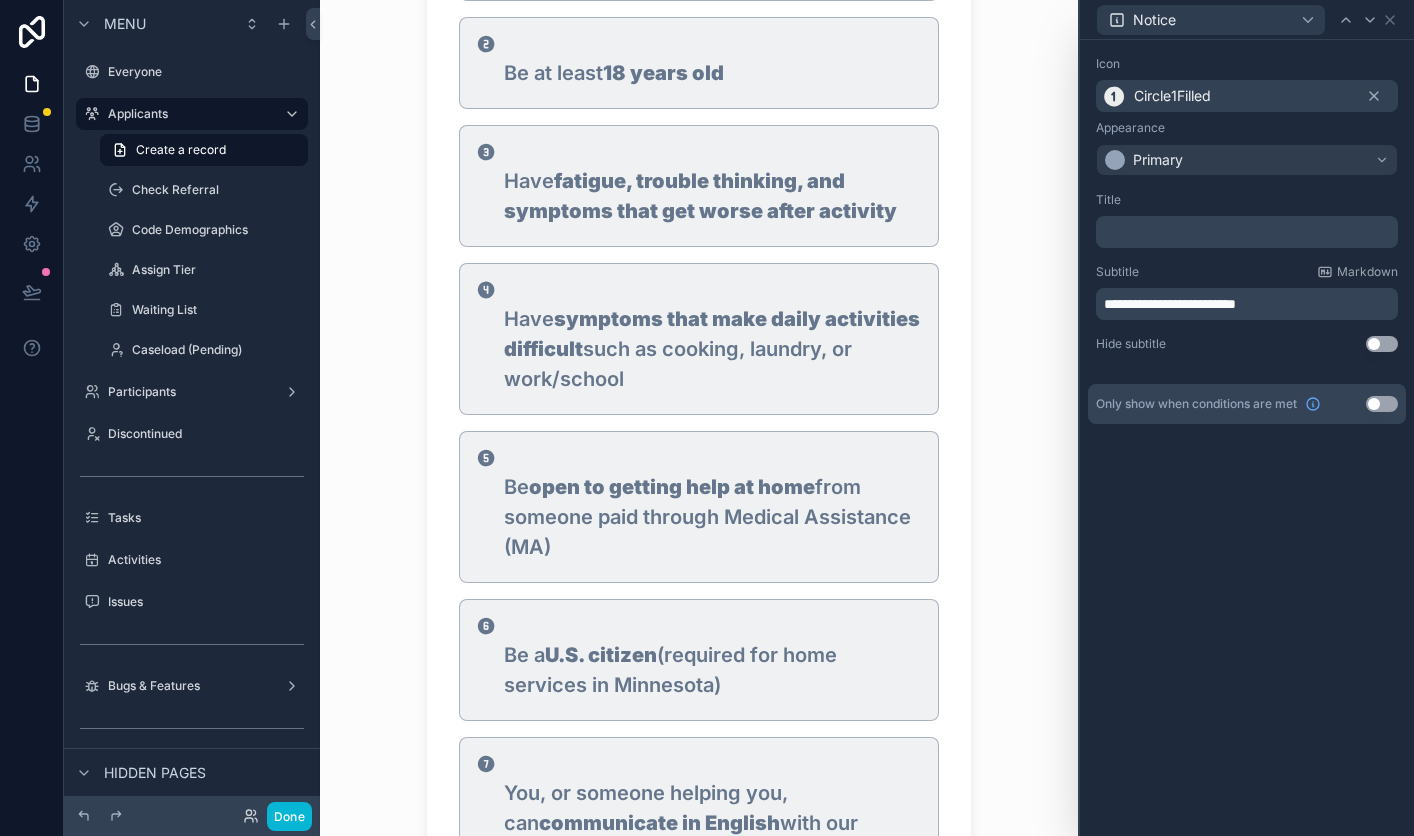click on "**********" at bounding box center (1247, 438) 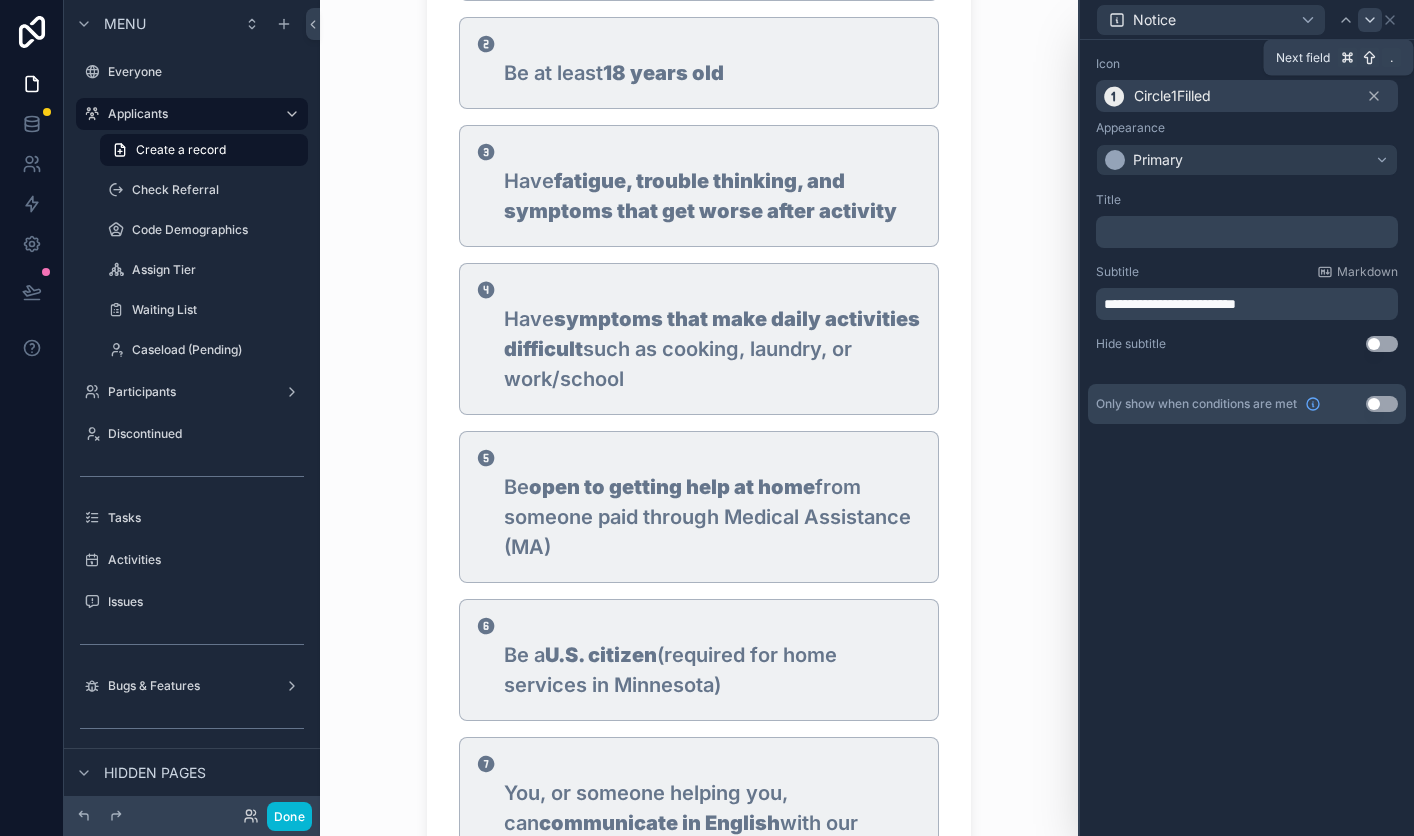 click 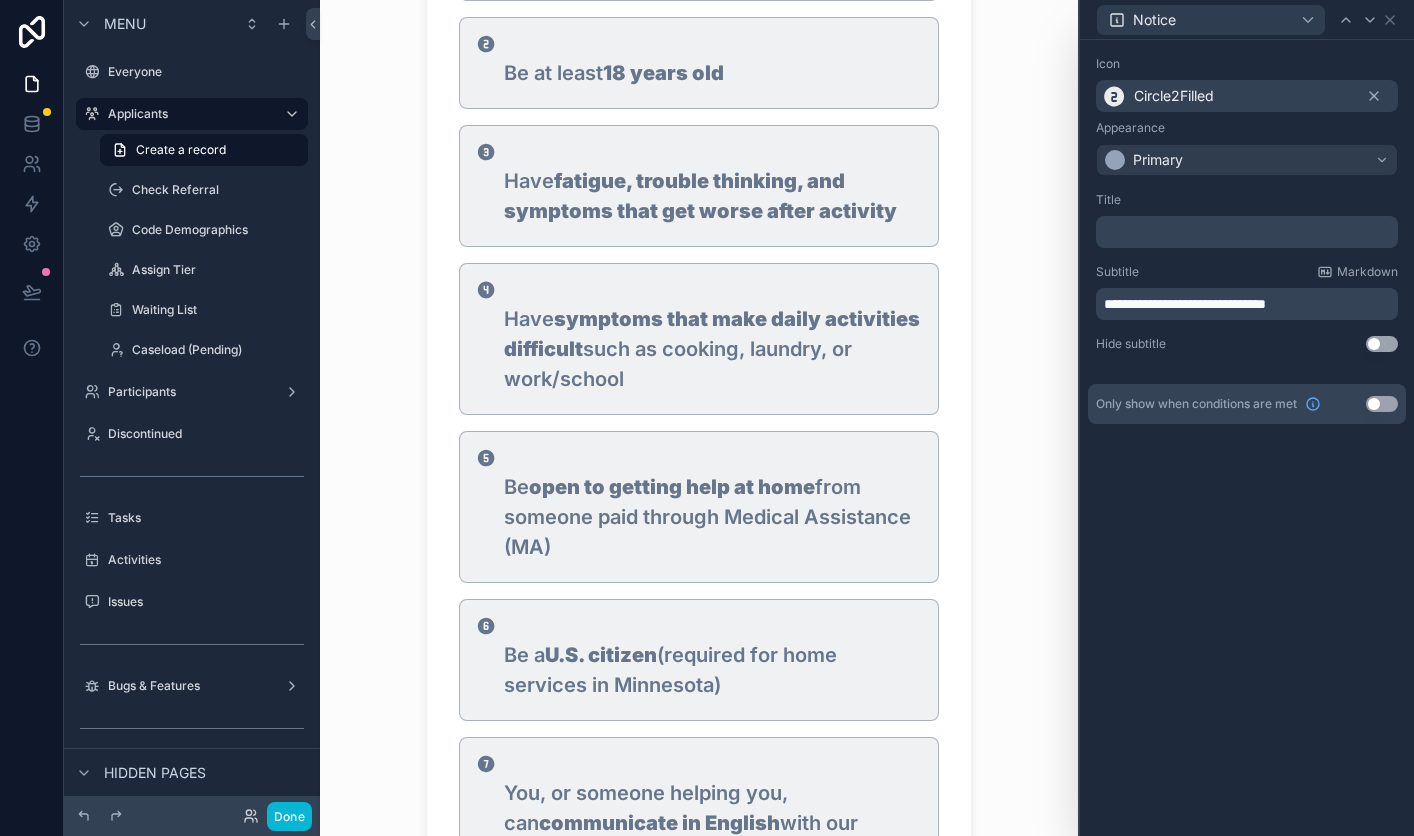 click on "**********" at bounding box center [1185, 304] 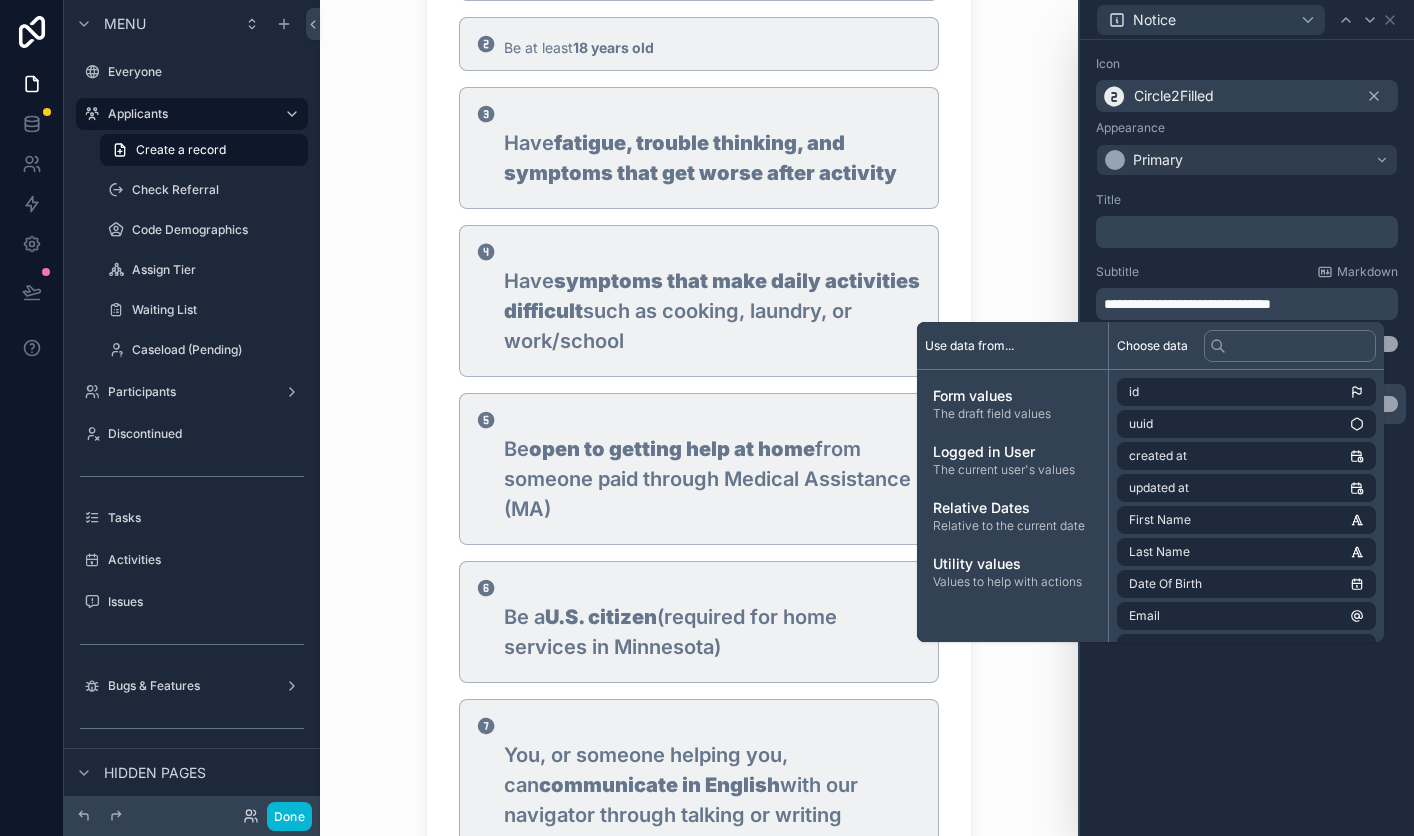 scroll, scrollTop: 0, scrollLeft: 0, axis: both 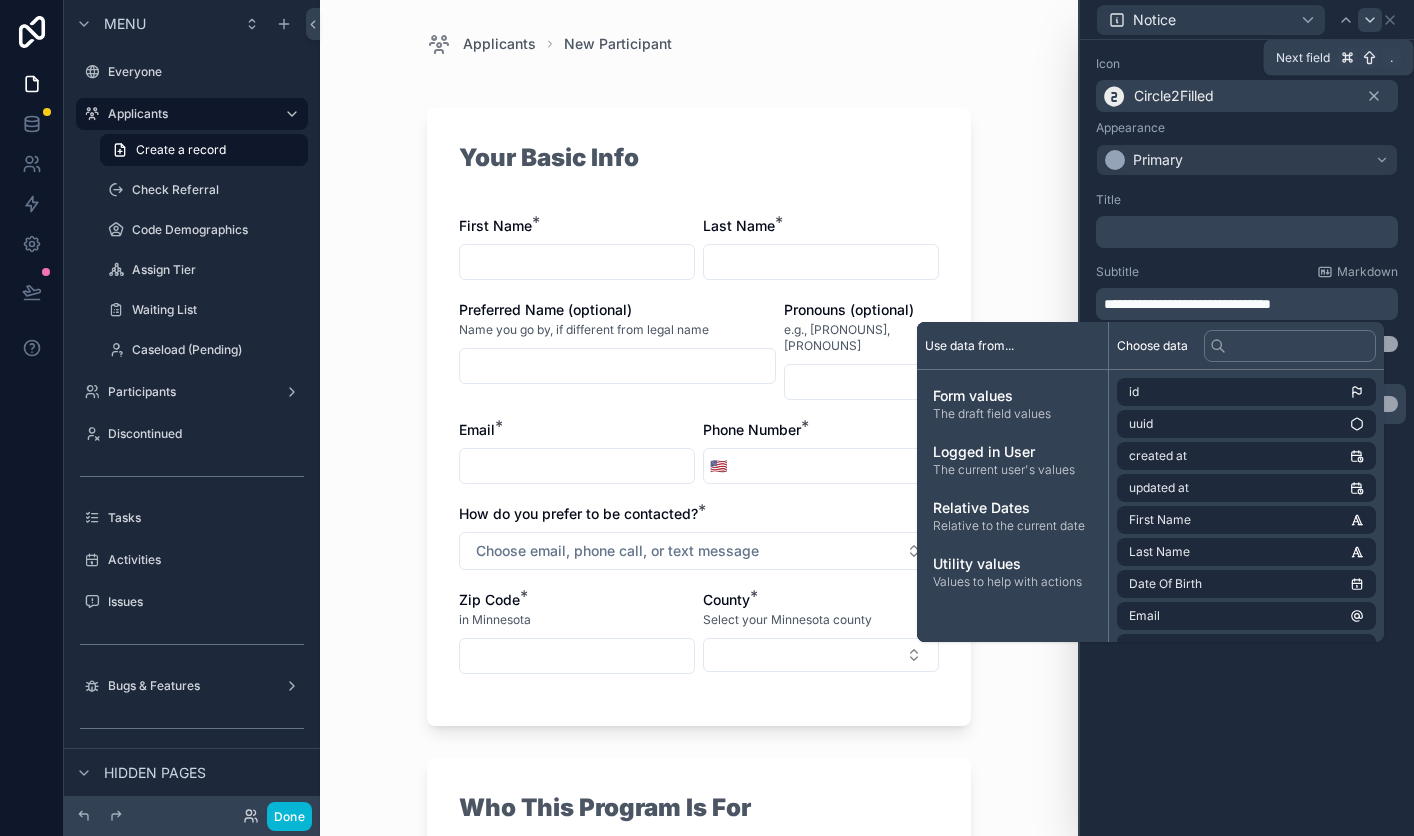 click 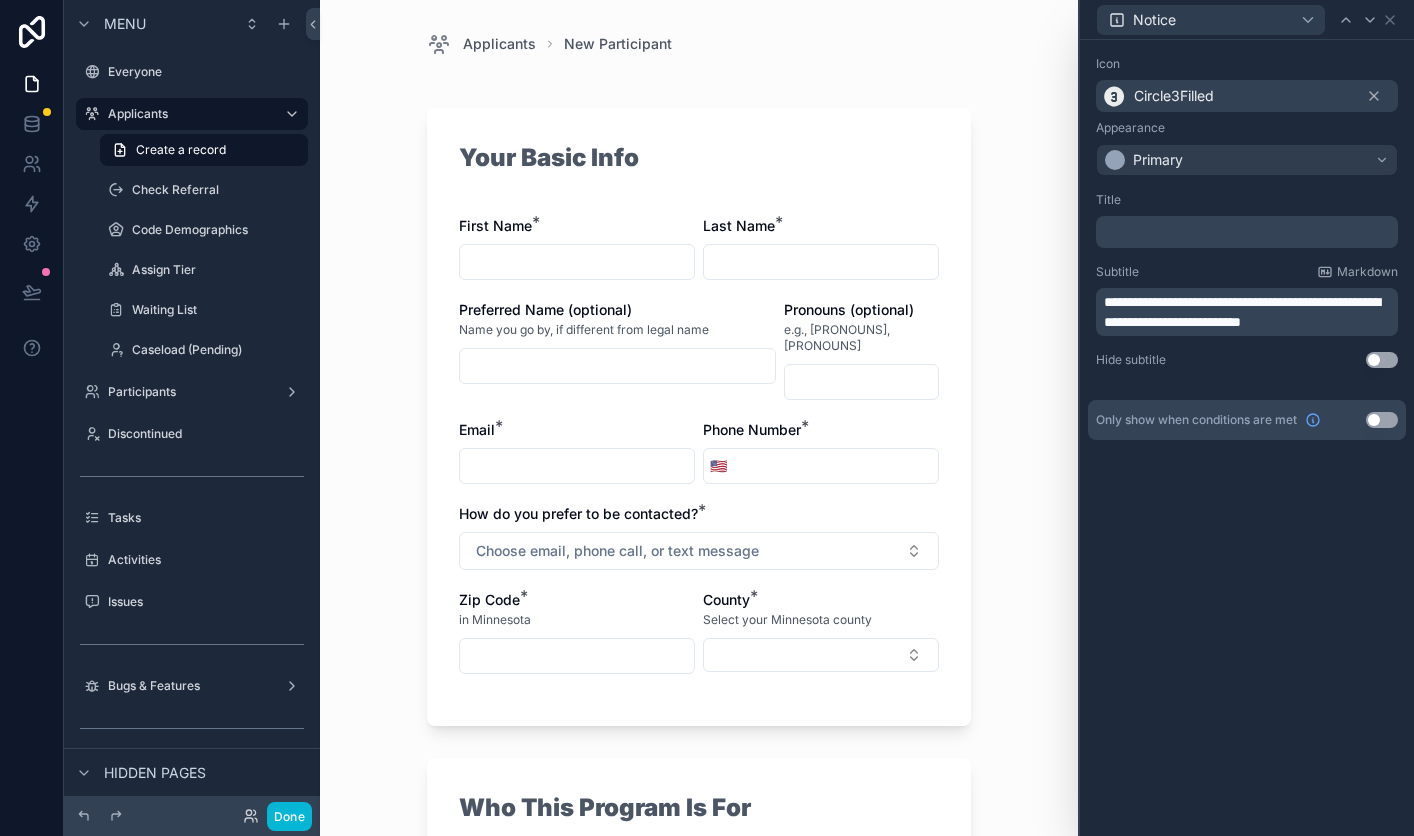 click on "**********" at bounding box center [1242, 312] 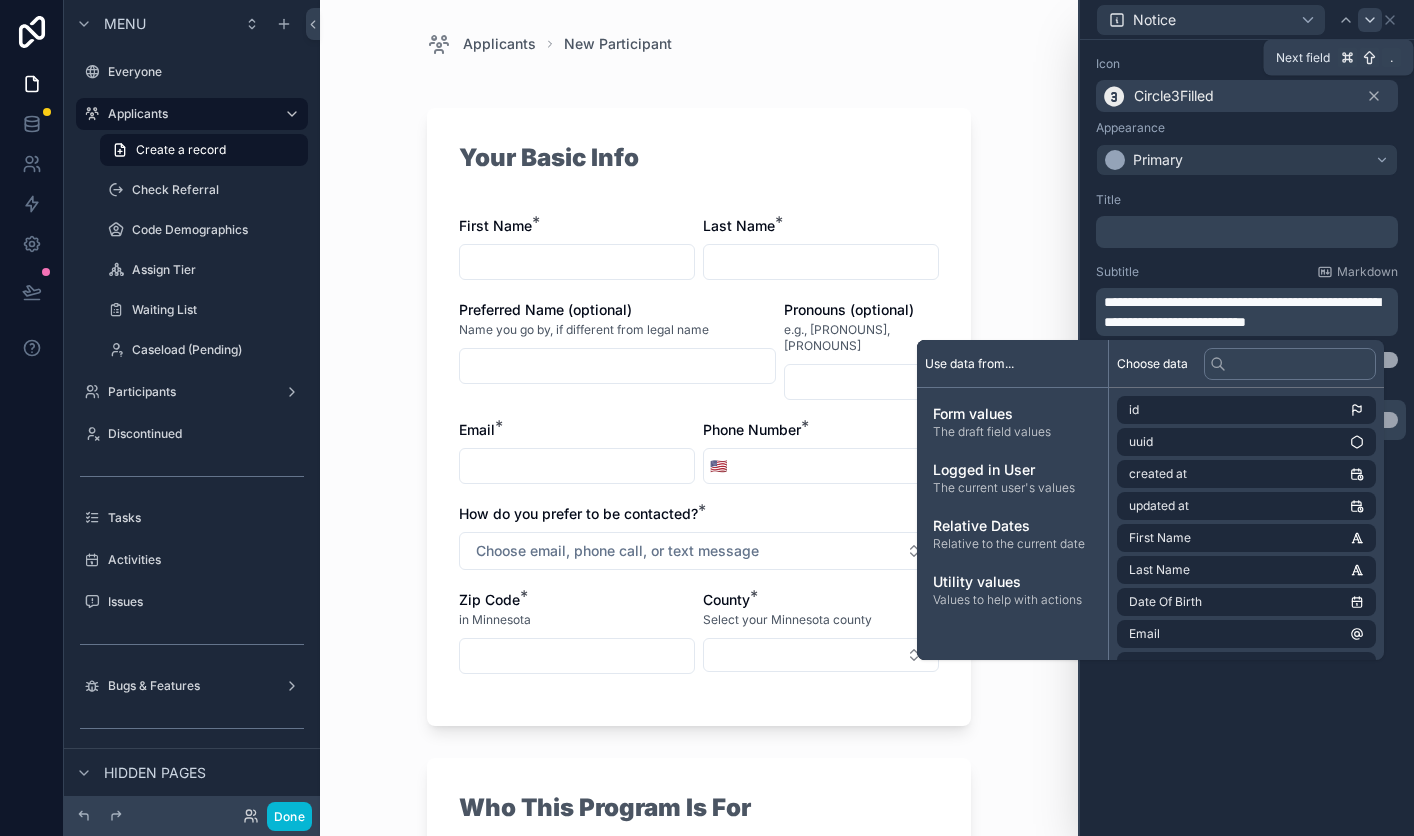 click 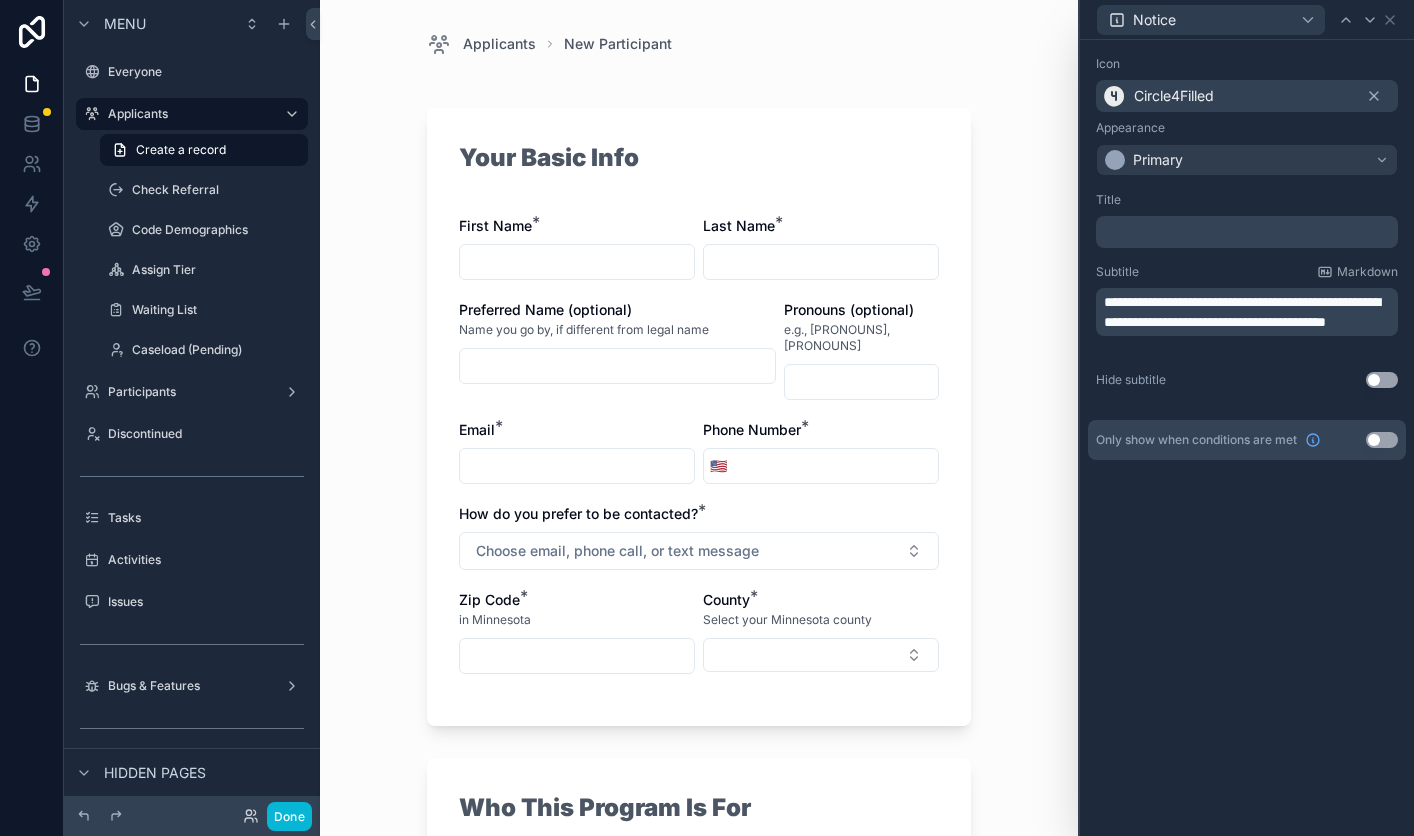 click on "**********" at bounding box center [1242, 312] 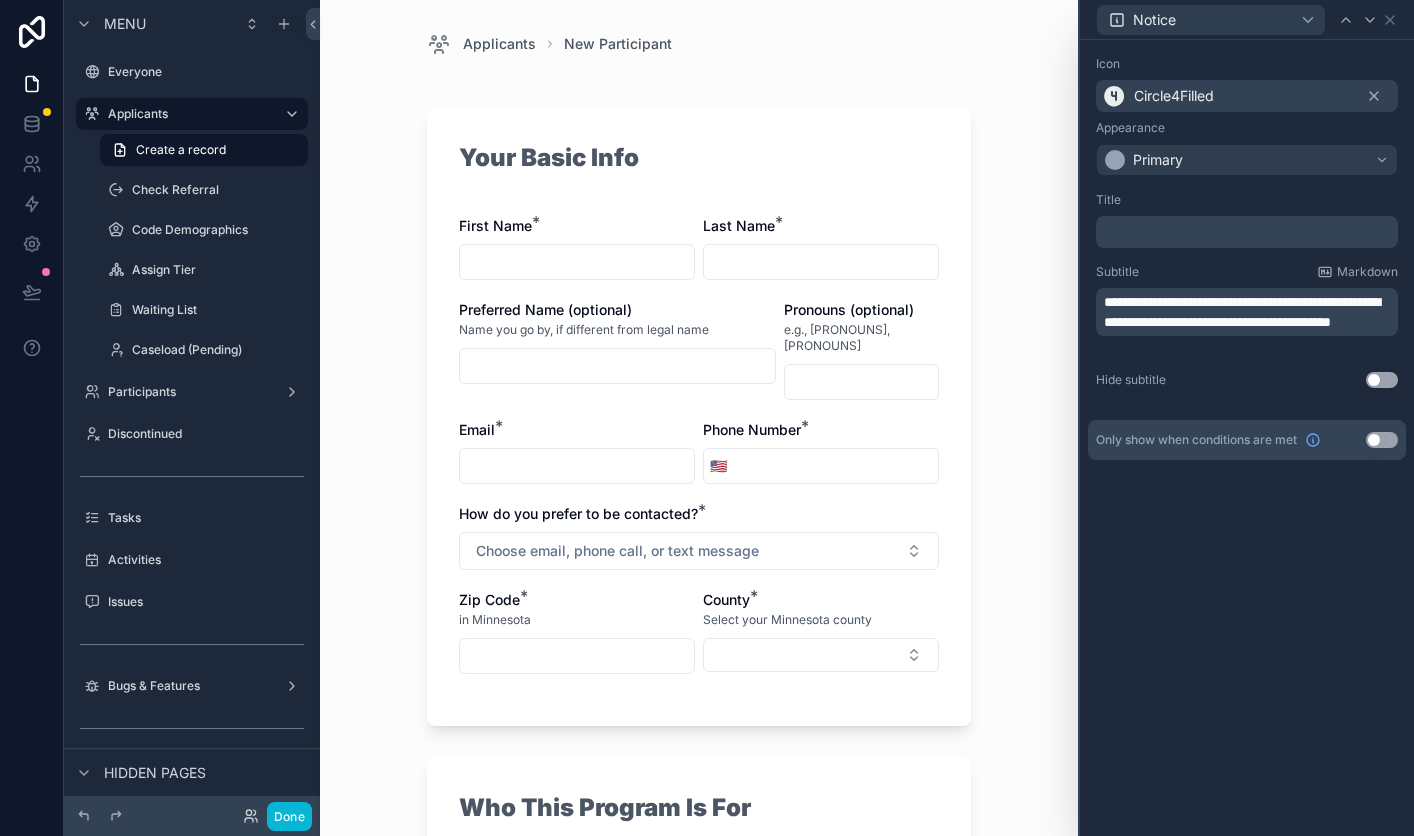 click on "**********" at bounding box center (1247, 438) 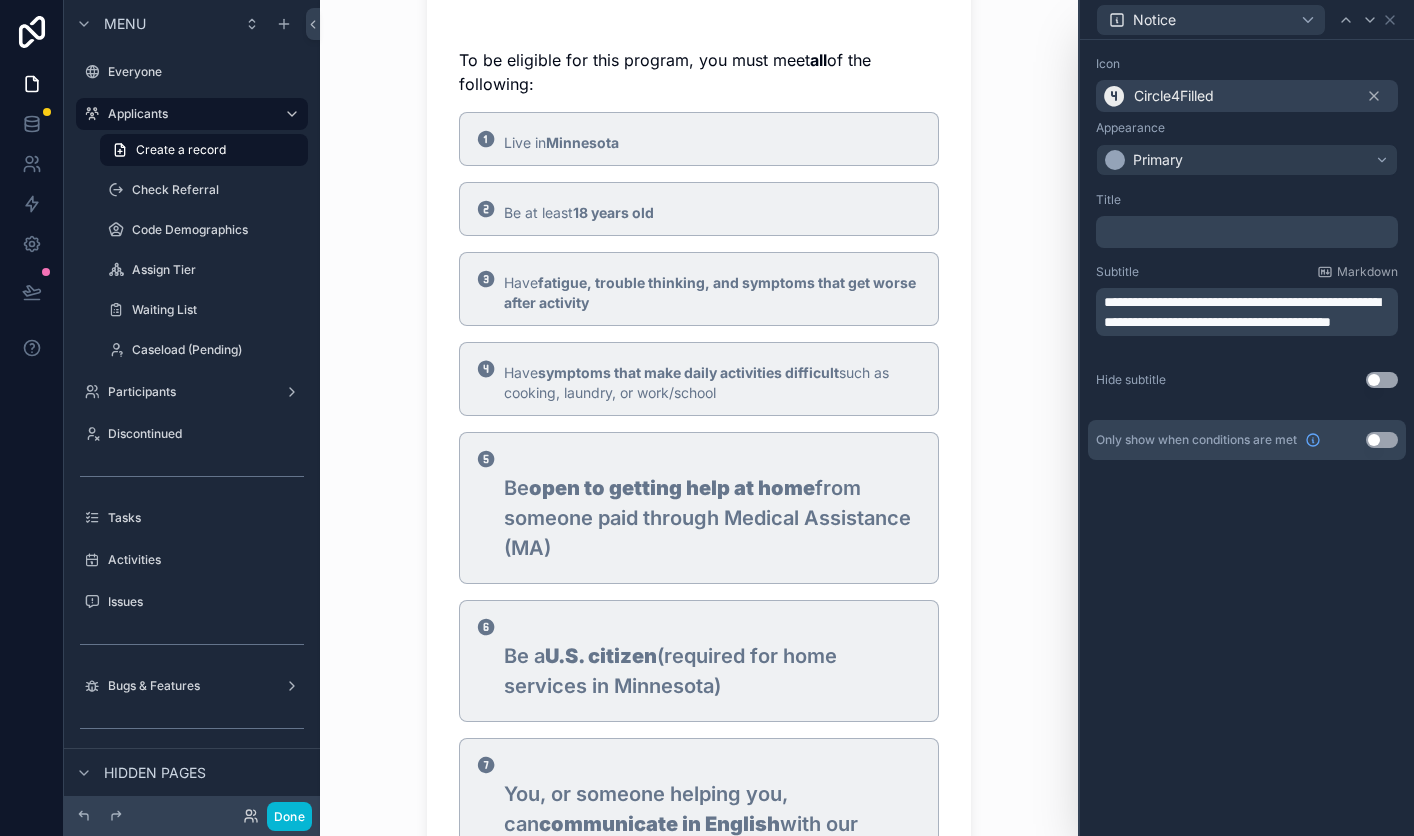 scroll, scrollTop: 762, scrollLeft: 0, axis: vertical 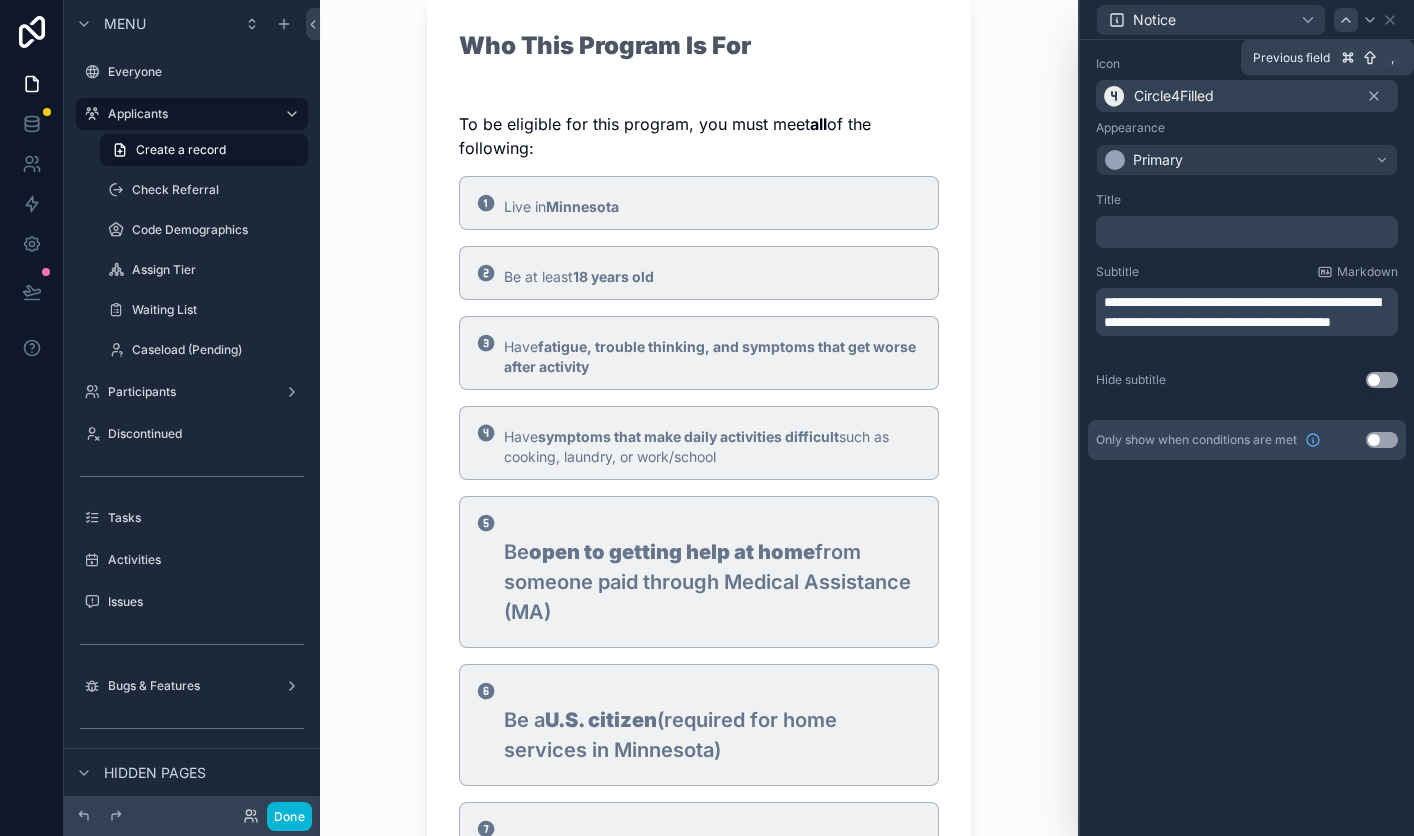 click 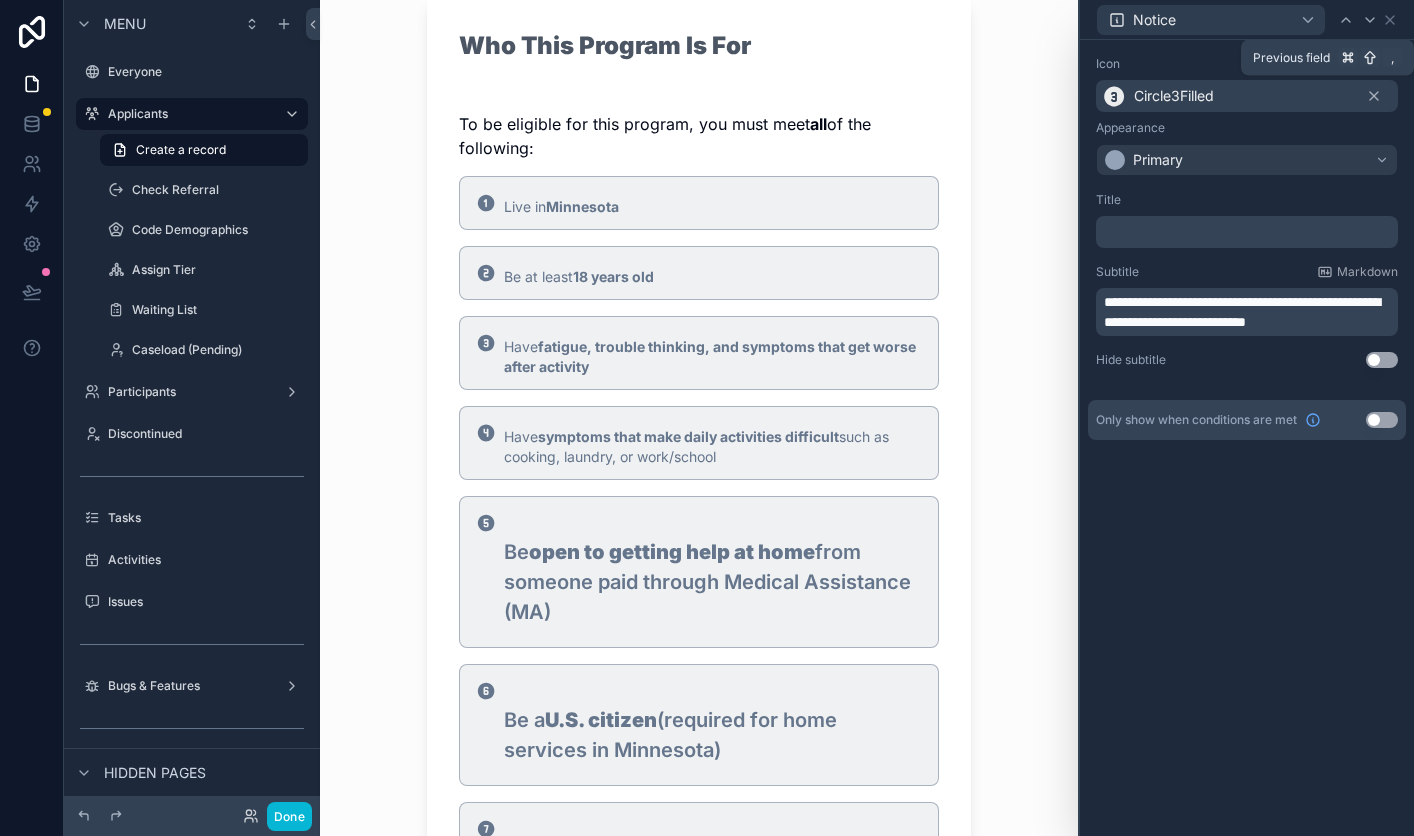 click 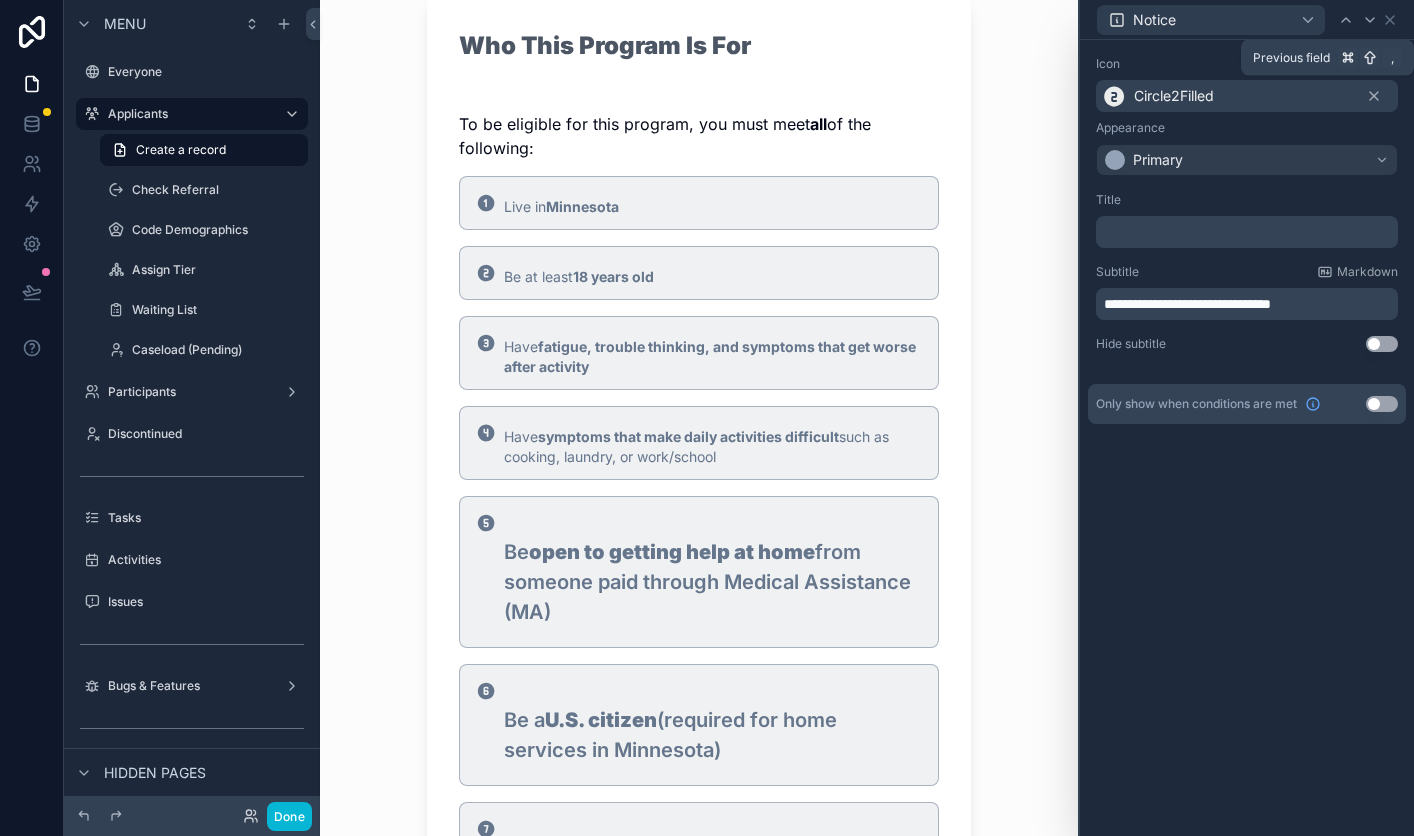 click 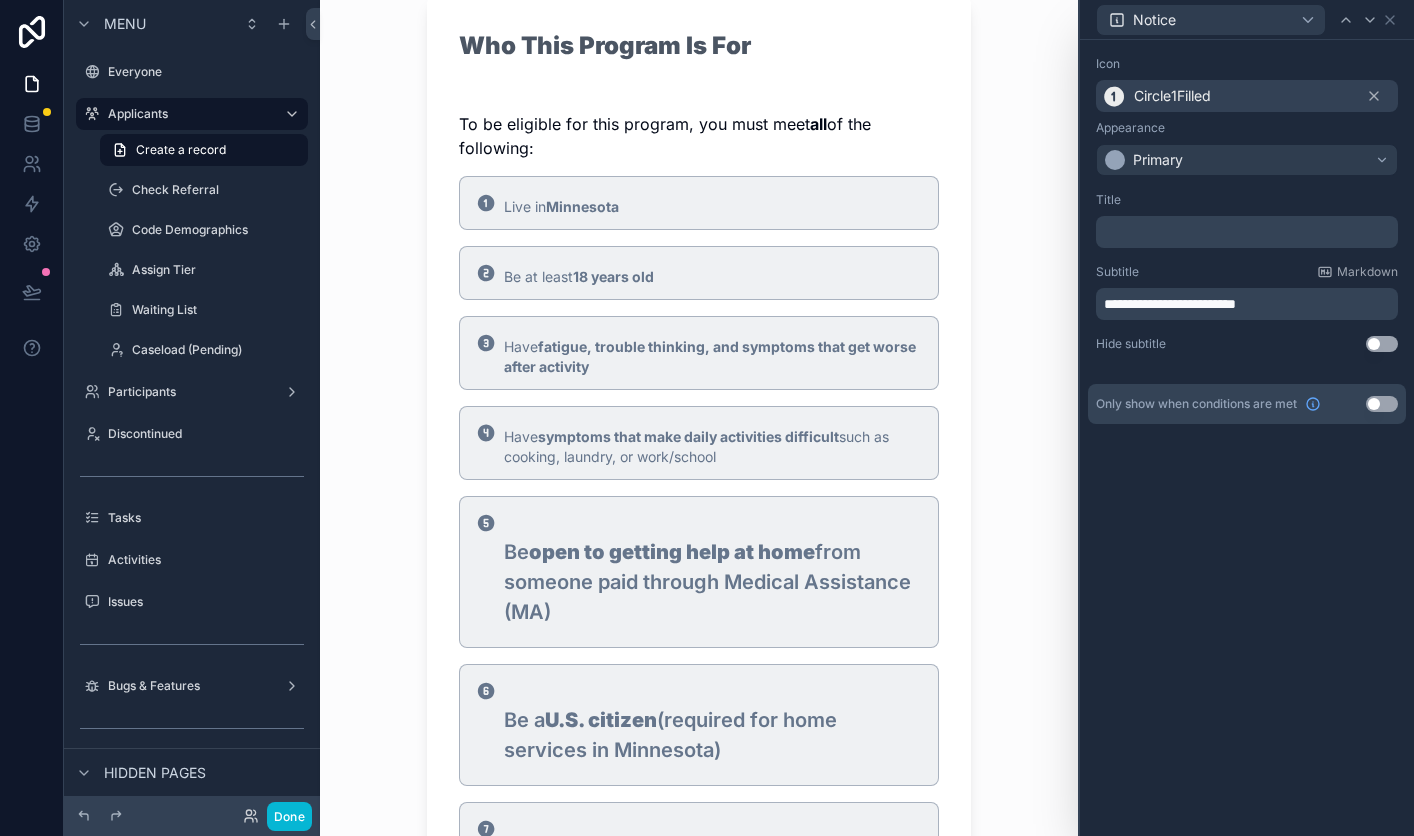 click on "**********" at bounding box center [1170, 304] 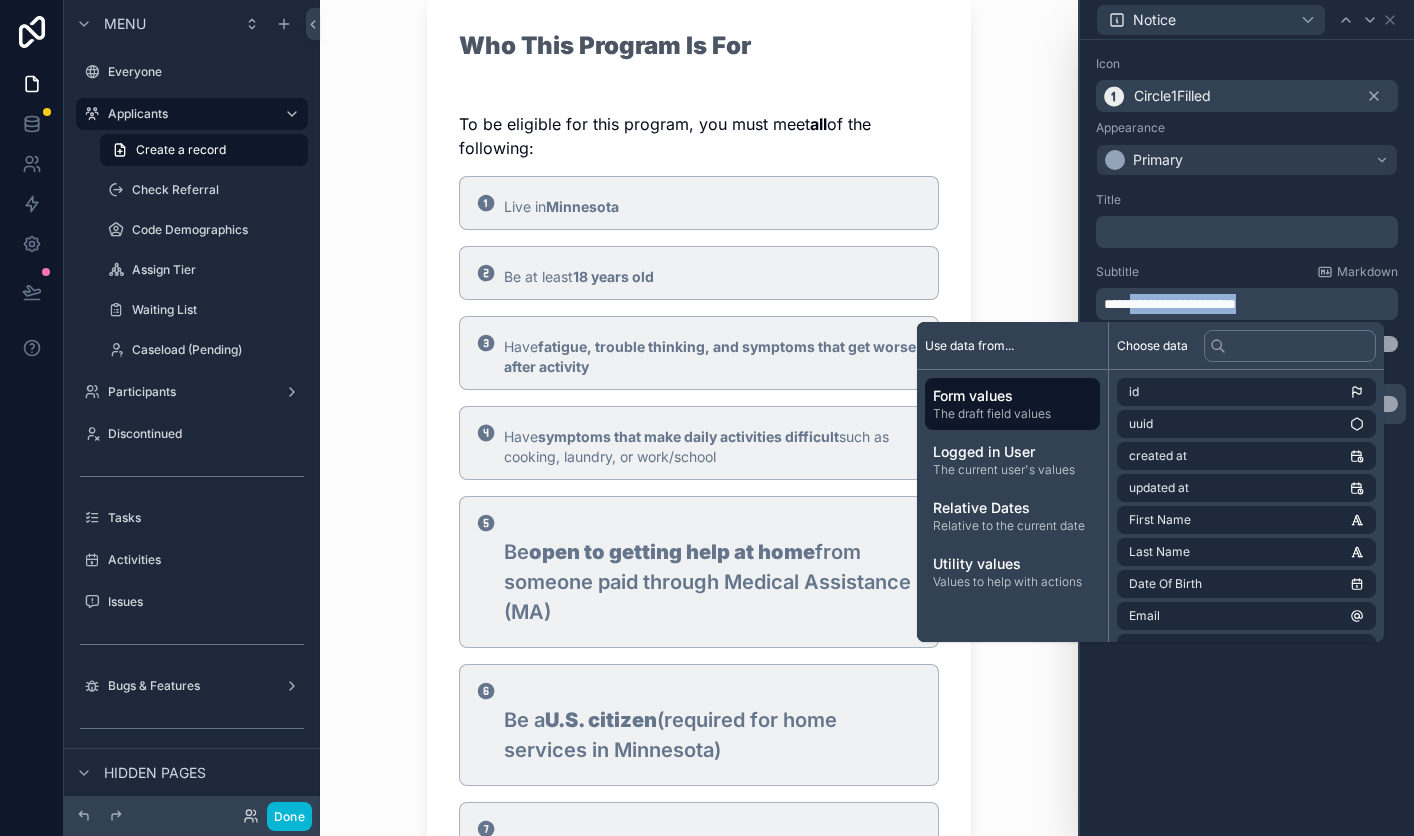 copy on "**********" 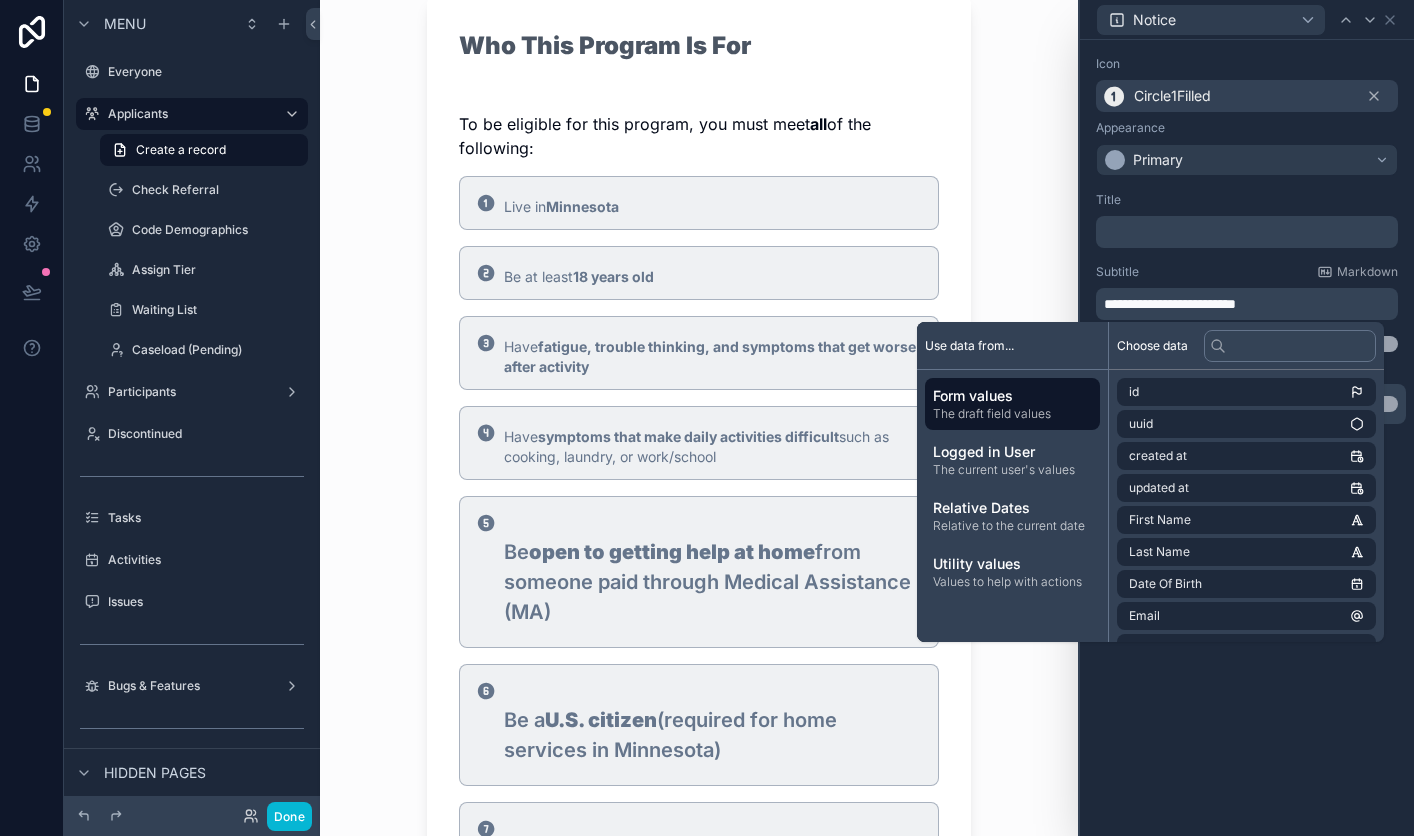 click on "﻿" at bounding box center [1249, 232] 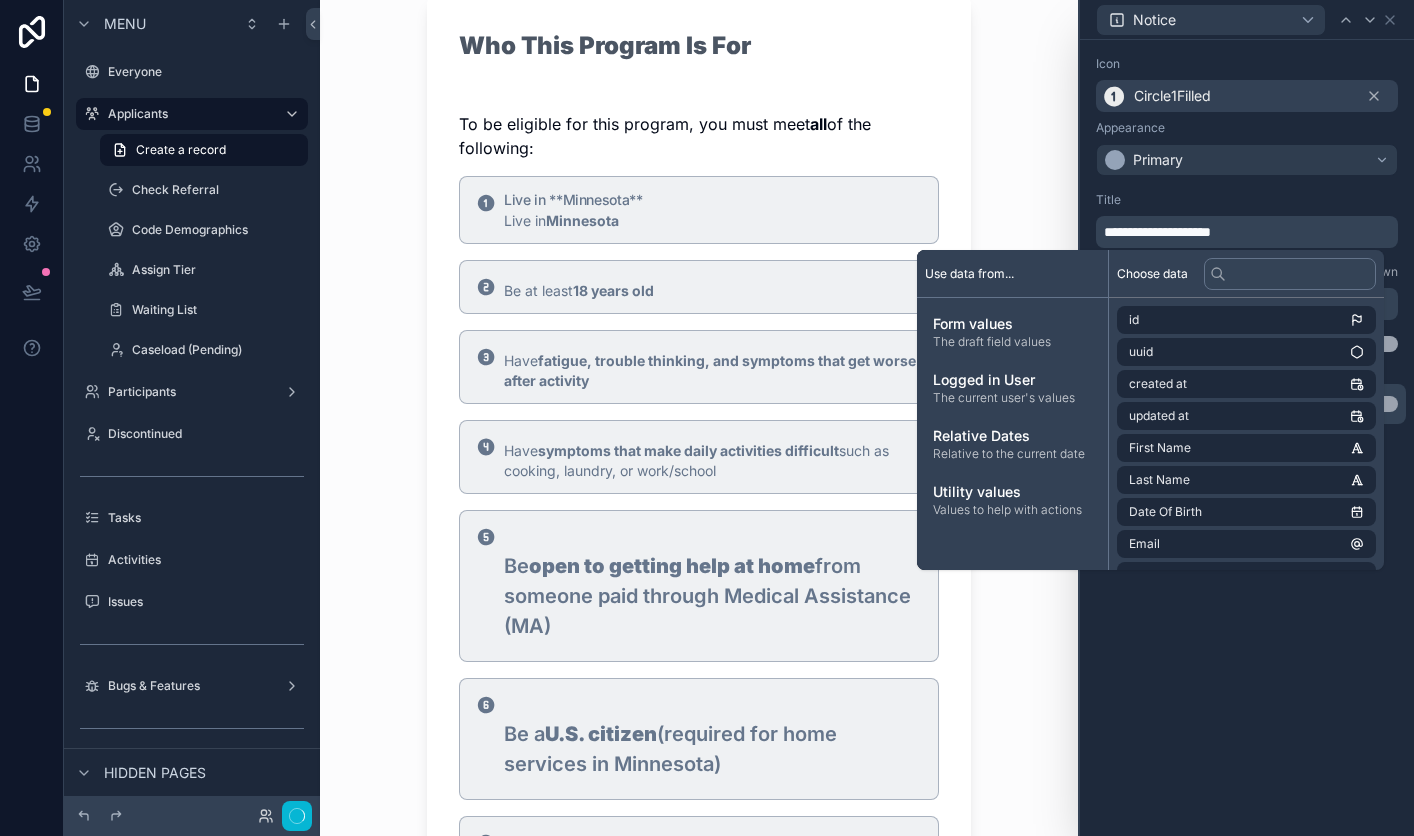 scroll, scrollTop: 0, scrollLeft: 0, axis: both 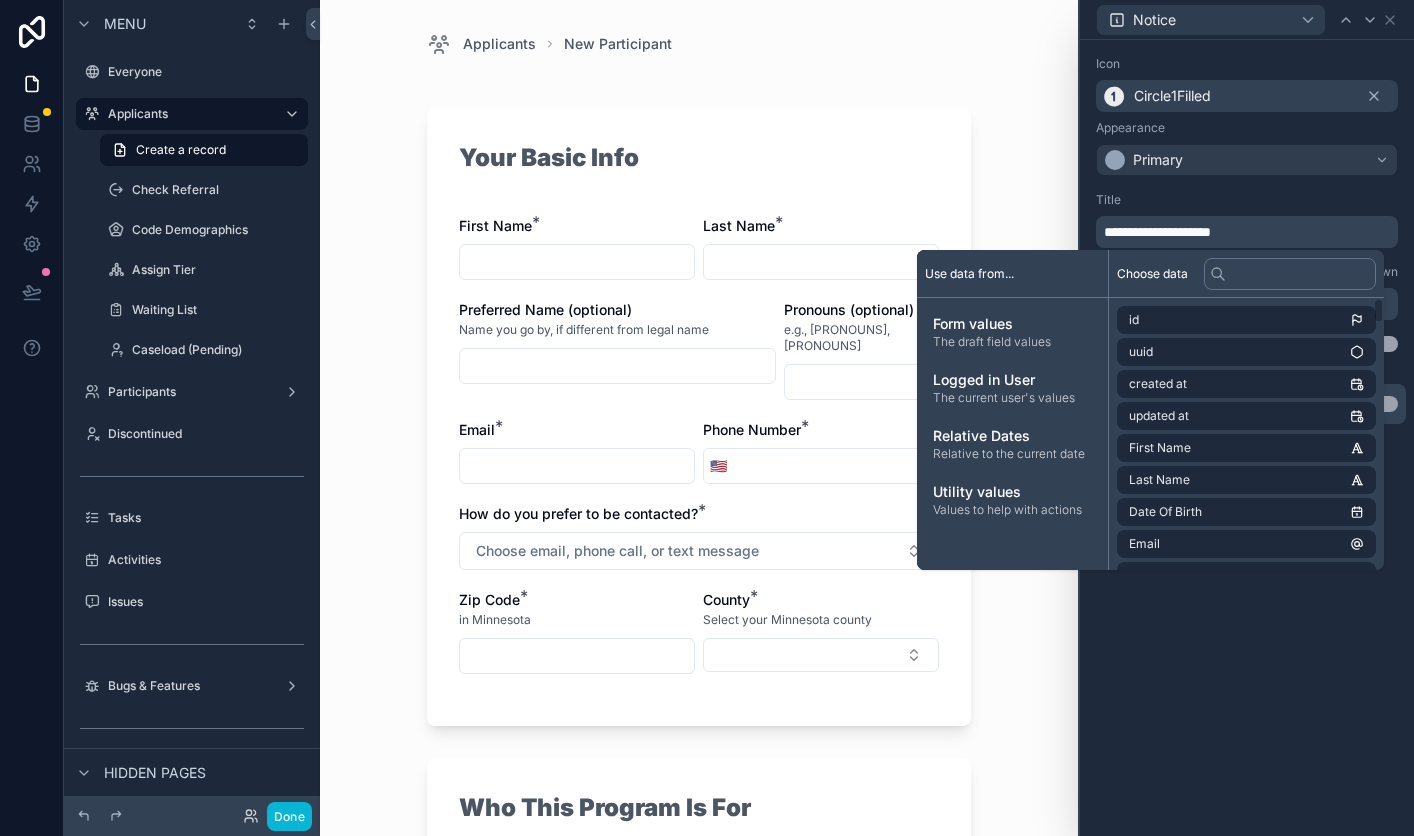 click on "**********" at bounding box center (1247, 438) 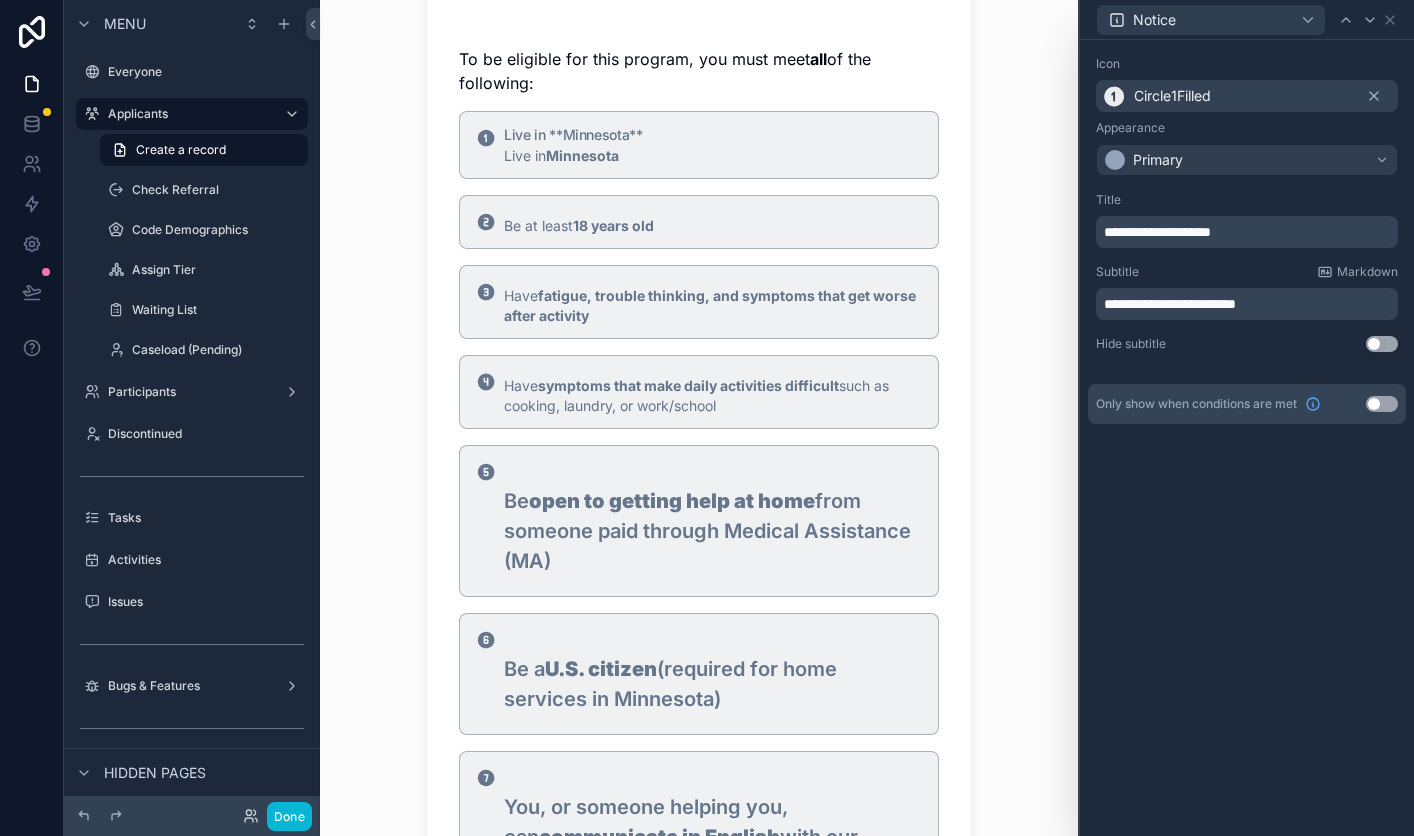 scroll, scrollTop: 822, scrollLeft: 0, axis: vertical 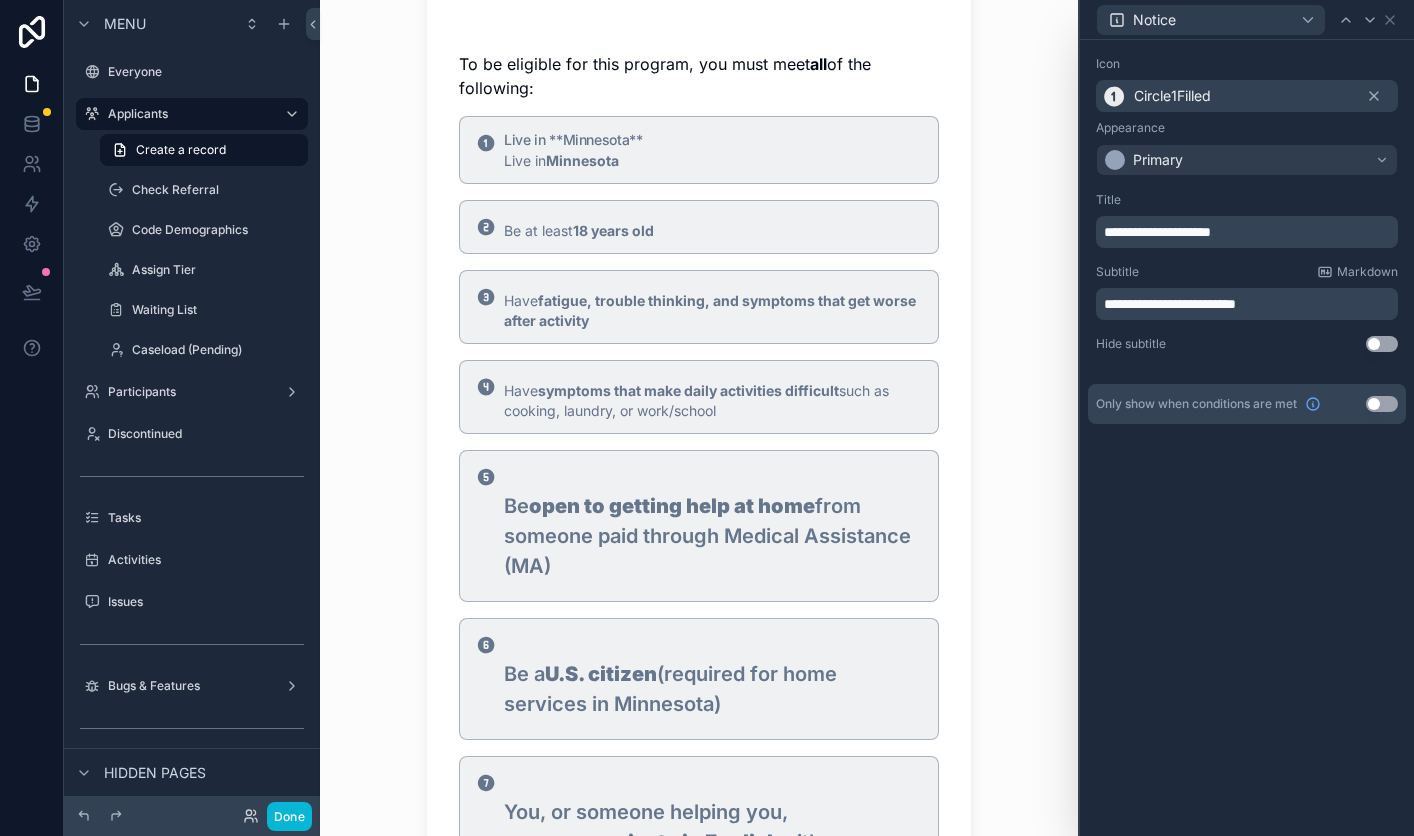 click on "**********" at bounding box center (1249, 232) 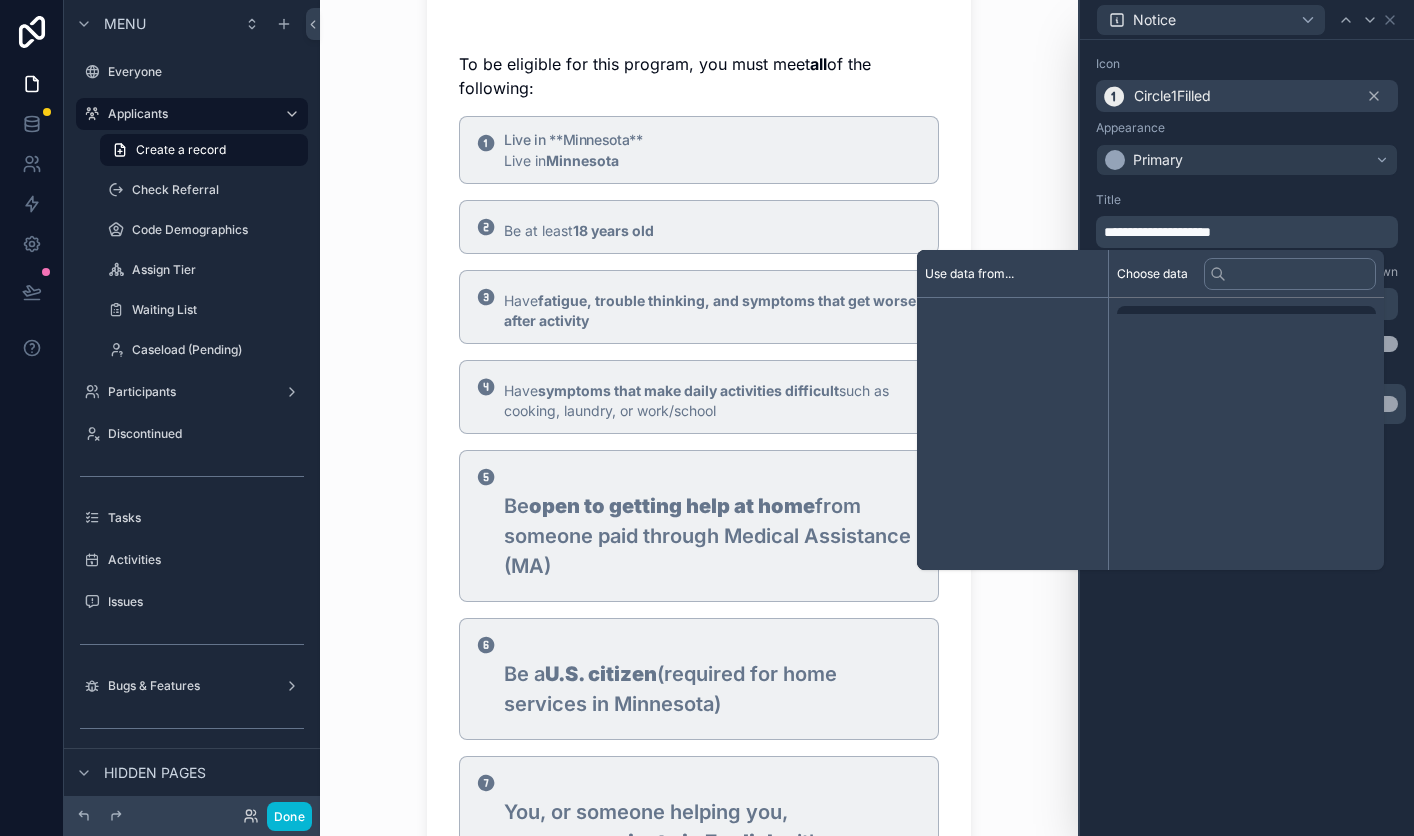 click on "**********" at bounding box center [1249, 232] 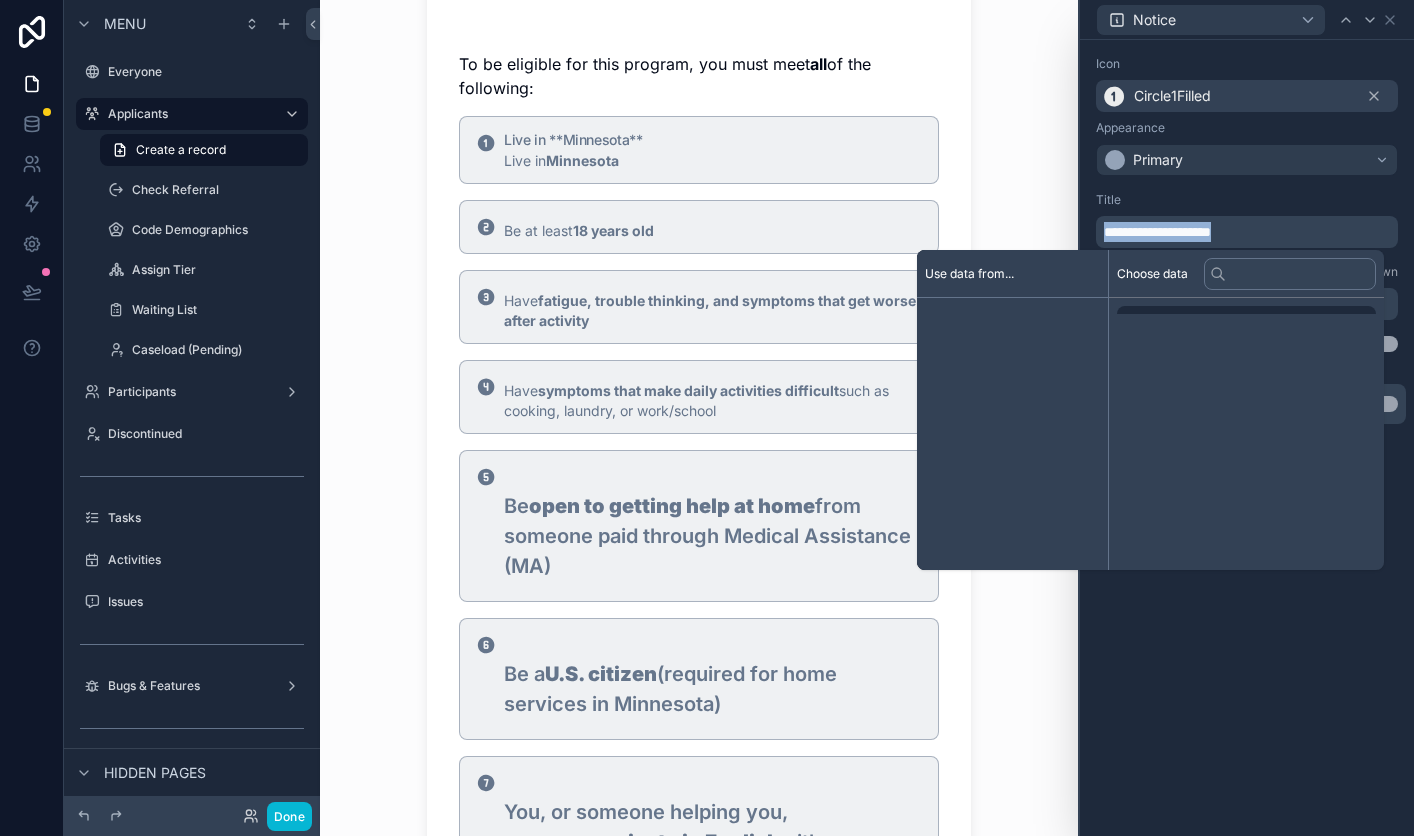 click on "**********" at bounding box center [1249, 232] 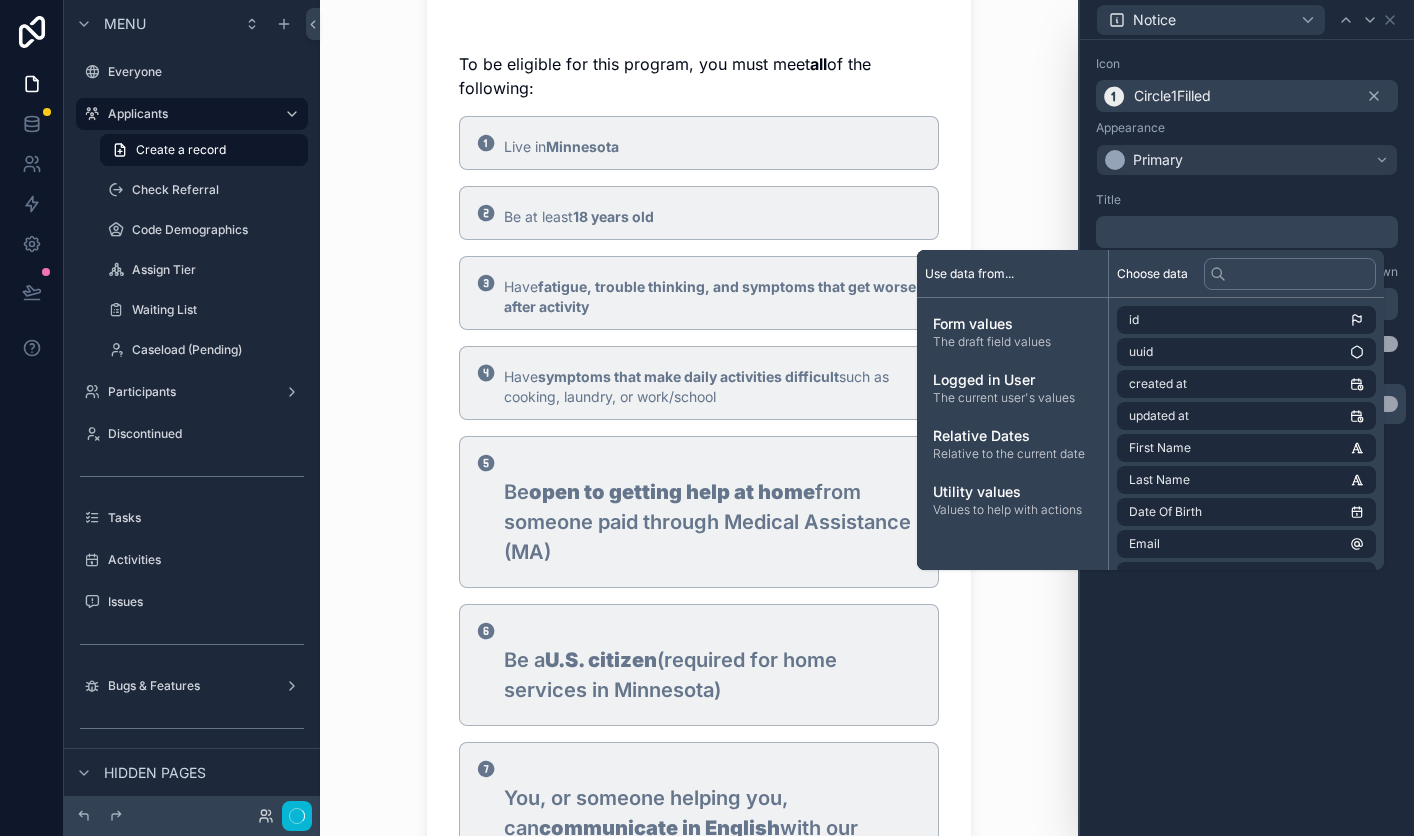 scroll, scrollTop: 0, scrollLeft: 0, axis: both 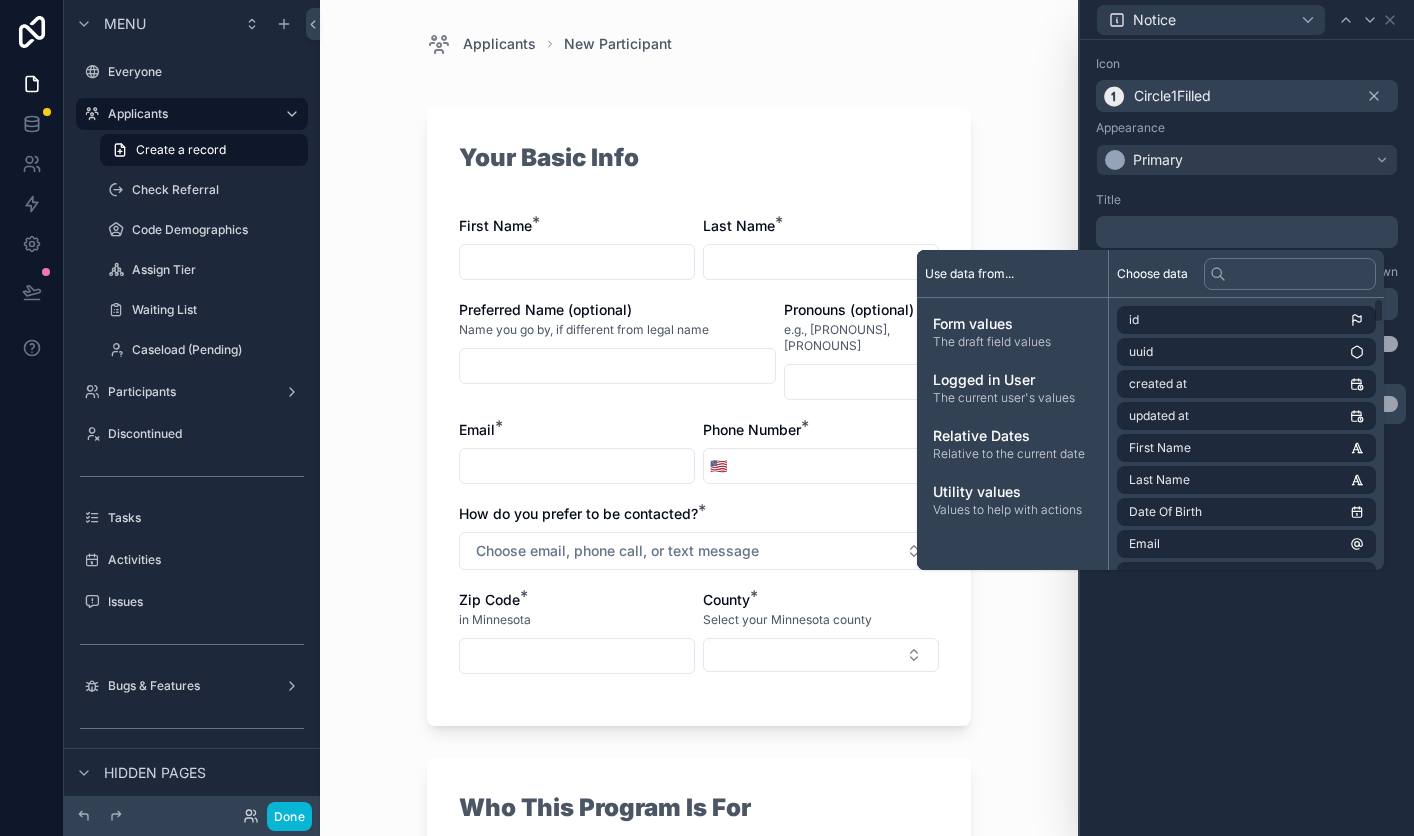 click on "**********" at bounding box center (1247, 438) 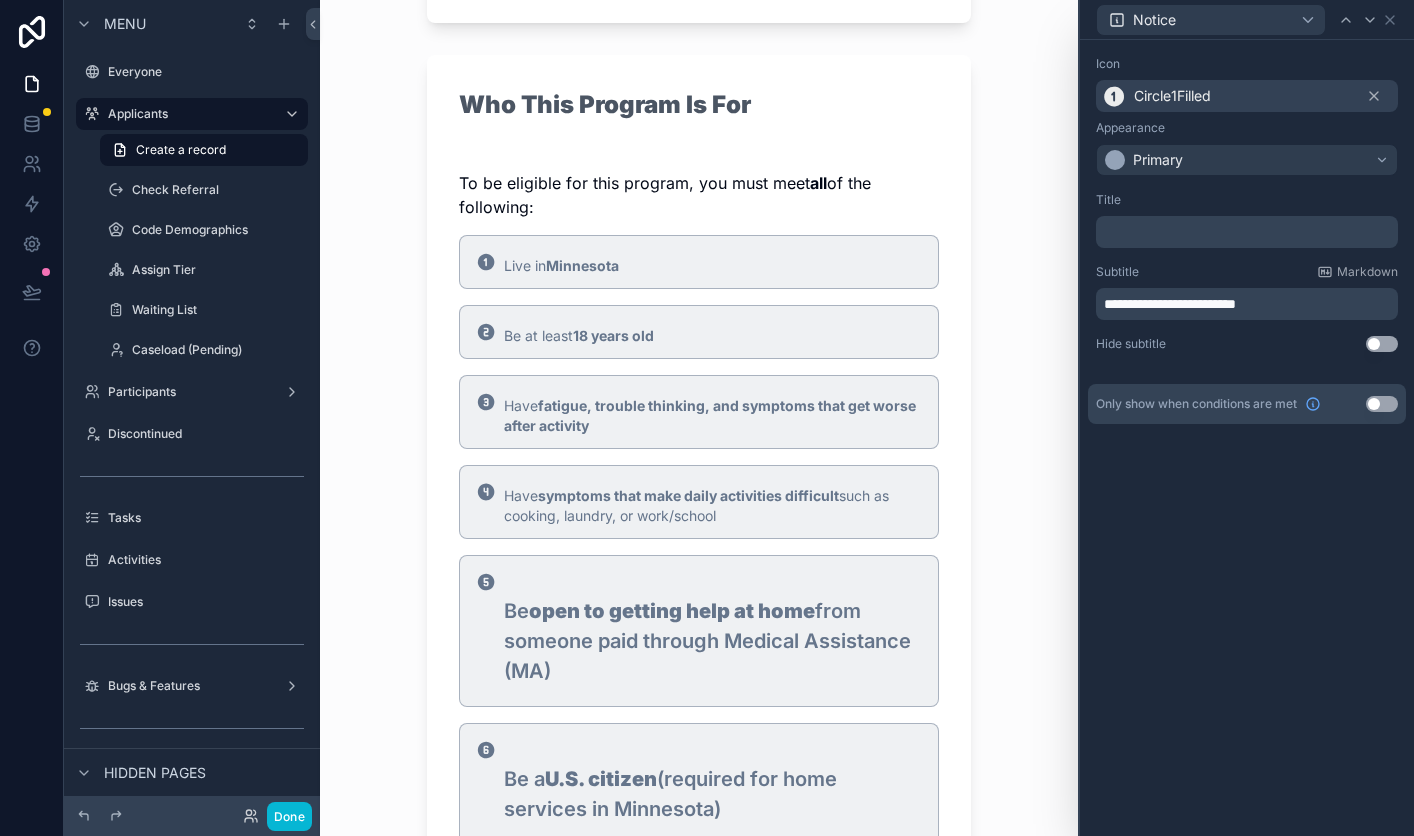 scroll, scrollTop: 699, scrollLeft: 0, axis: vertical 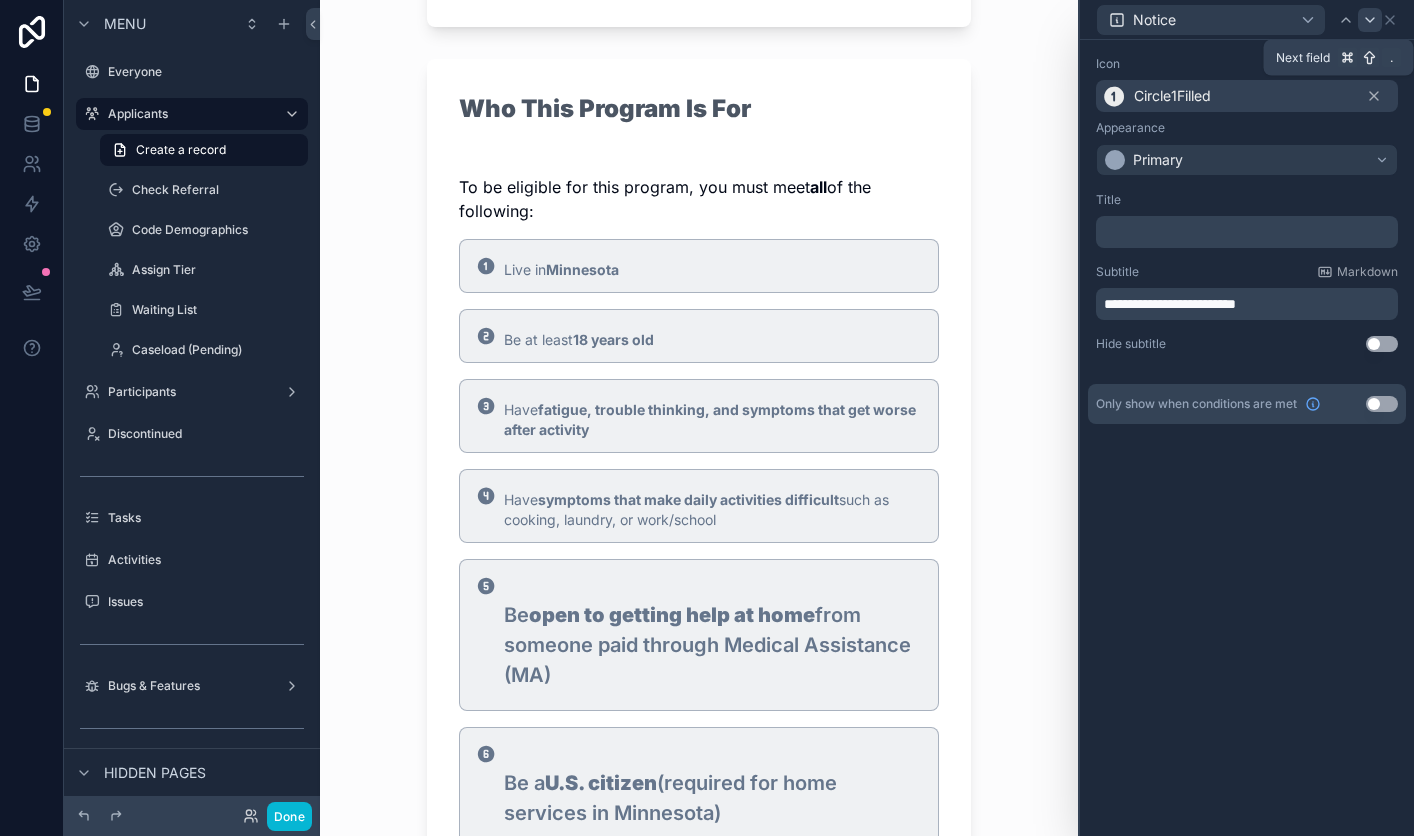 click 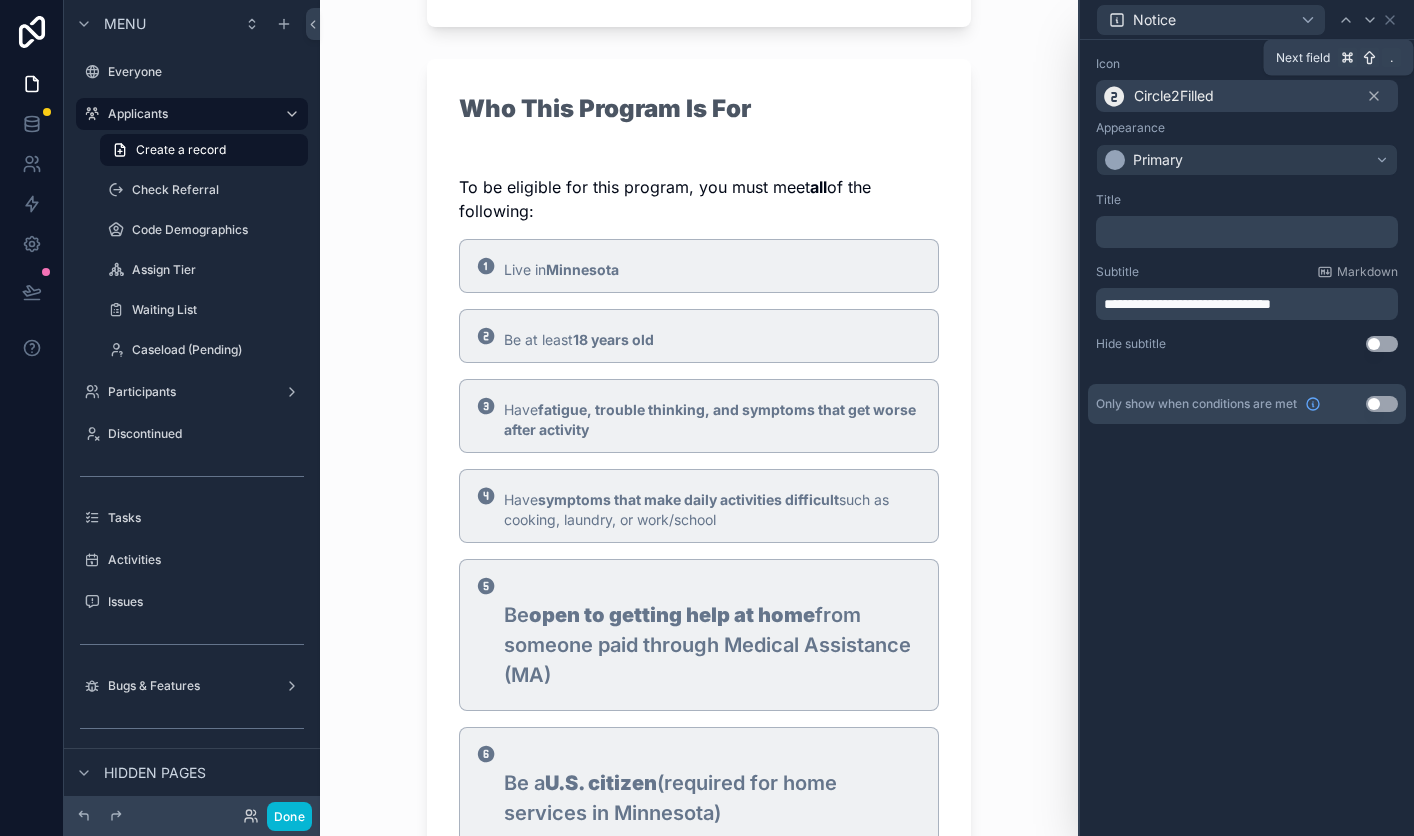 click 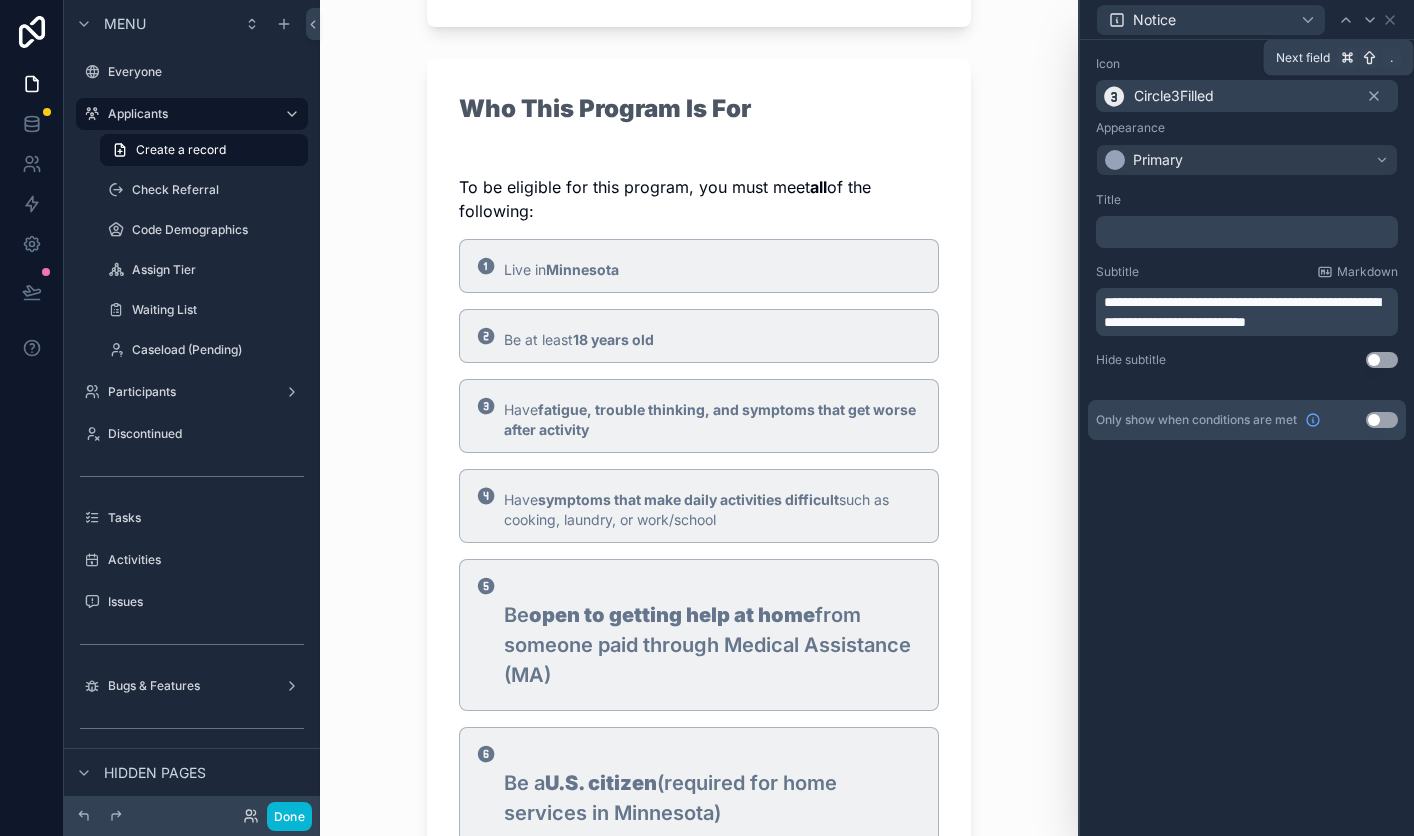 click 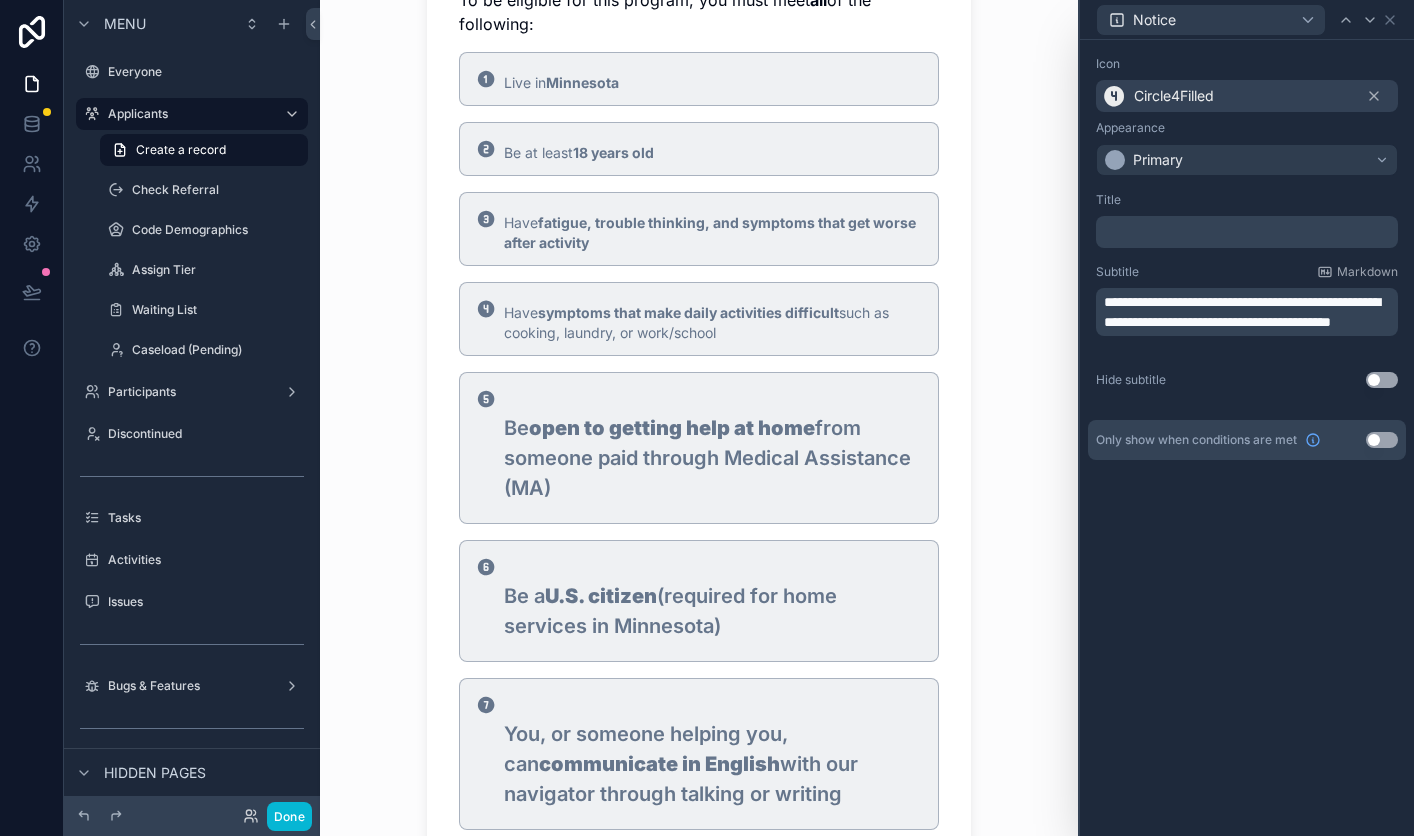 scroll, scrollTop: 878, scrollLeft: 0, axis: vertical 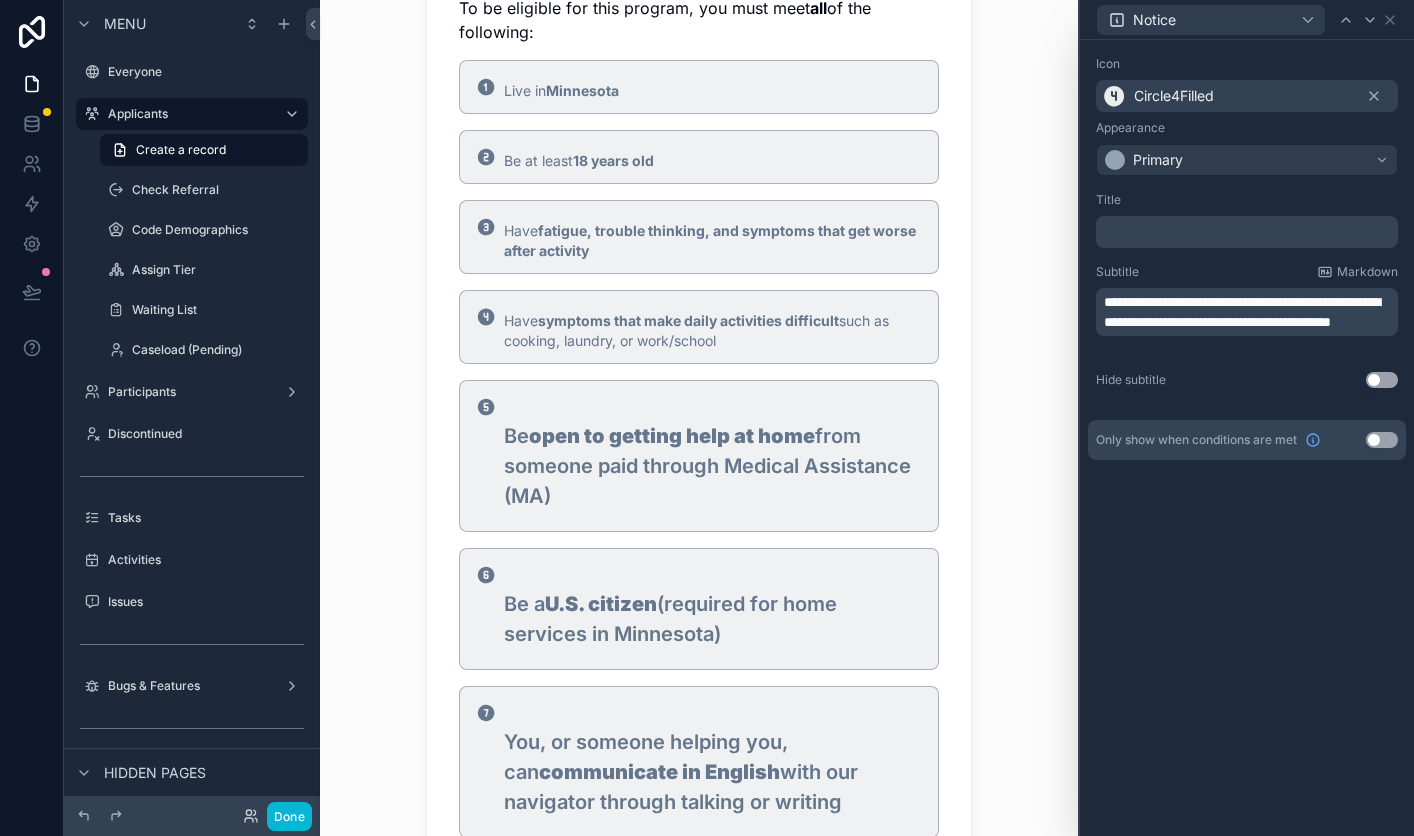 click on "**********" at bounding box center [1242, 312] 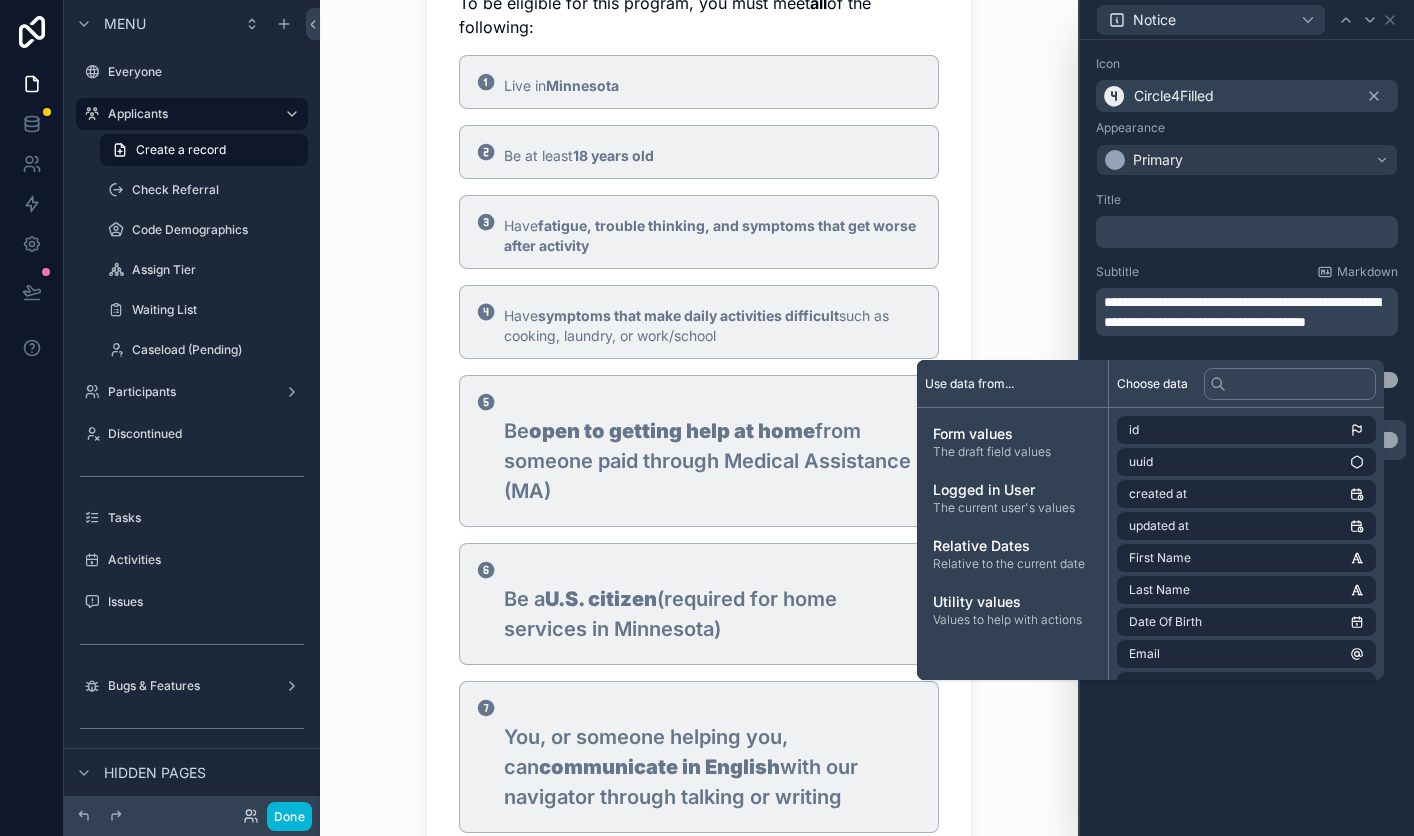 scroll, scrollTop: 876, scrollLeft: 0, axis: vertical 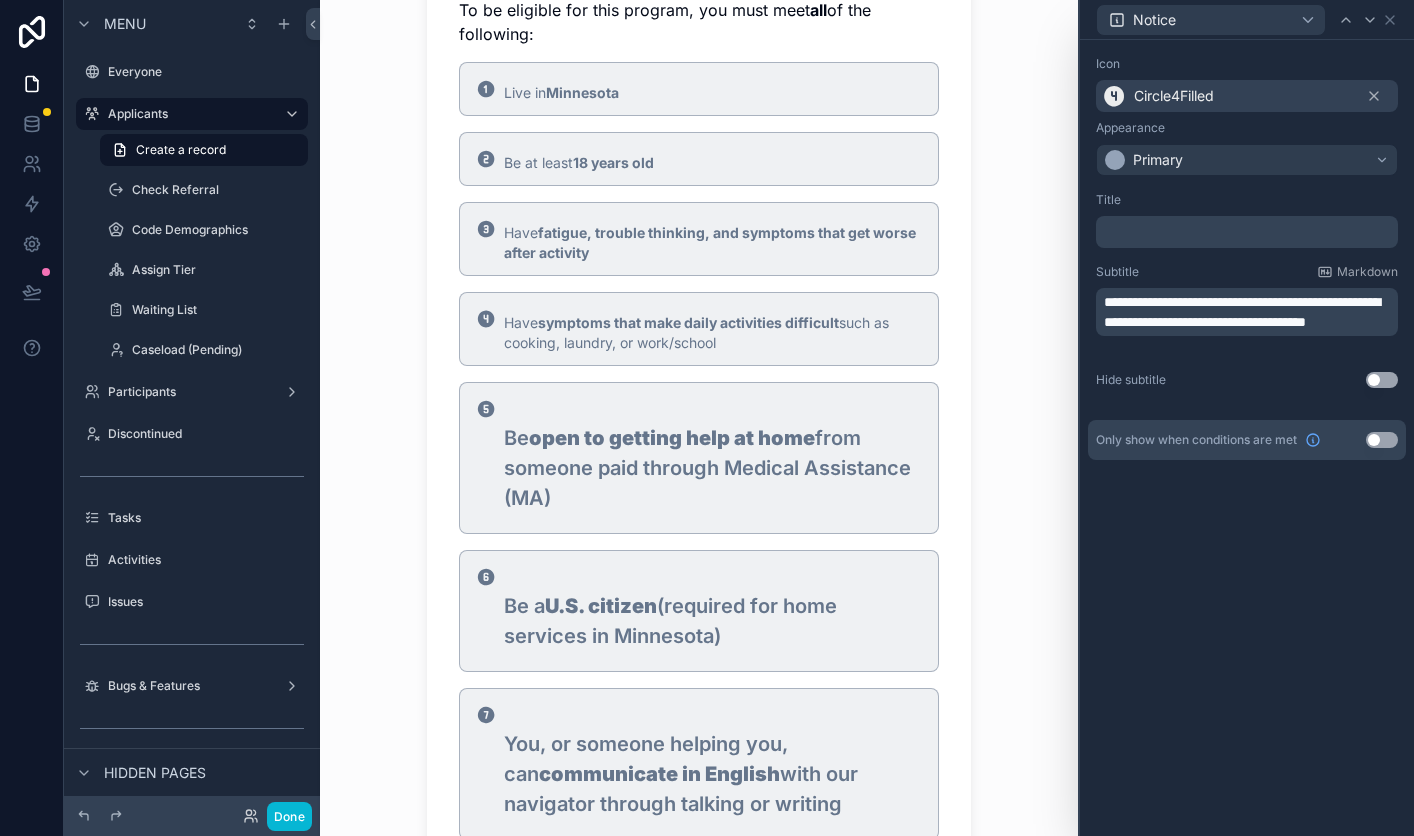 click on "**********" at bounding box center [1247, 438] 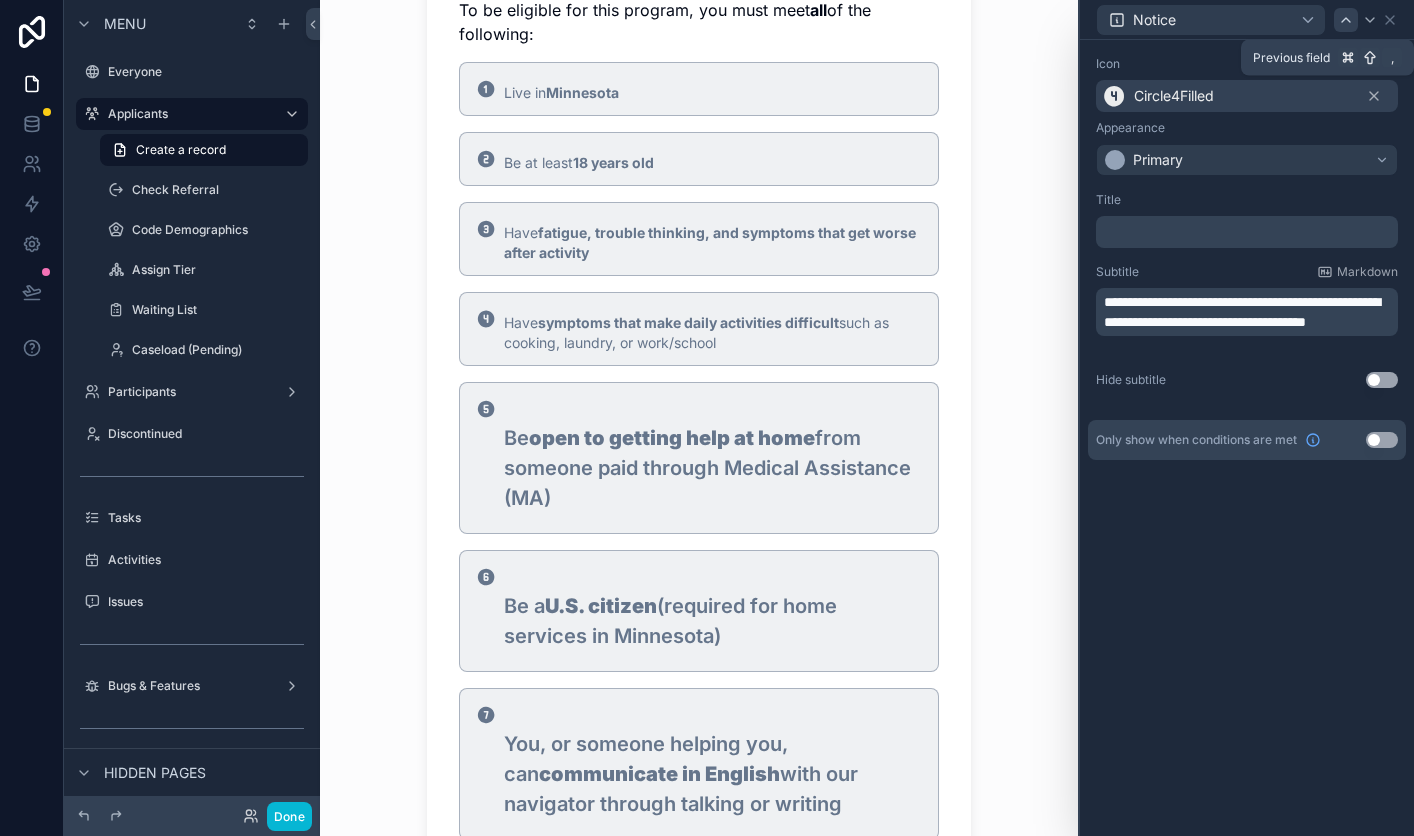 click at bounding box center [1346, 20] 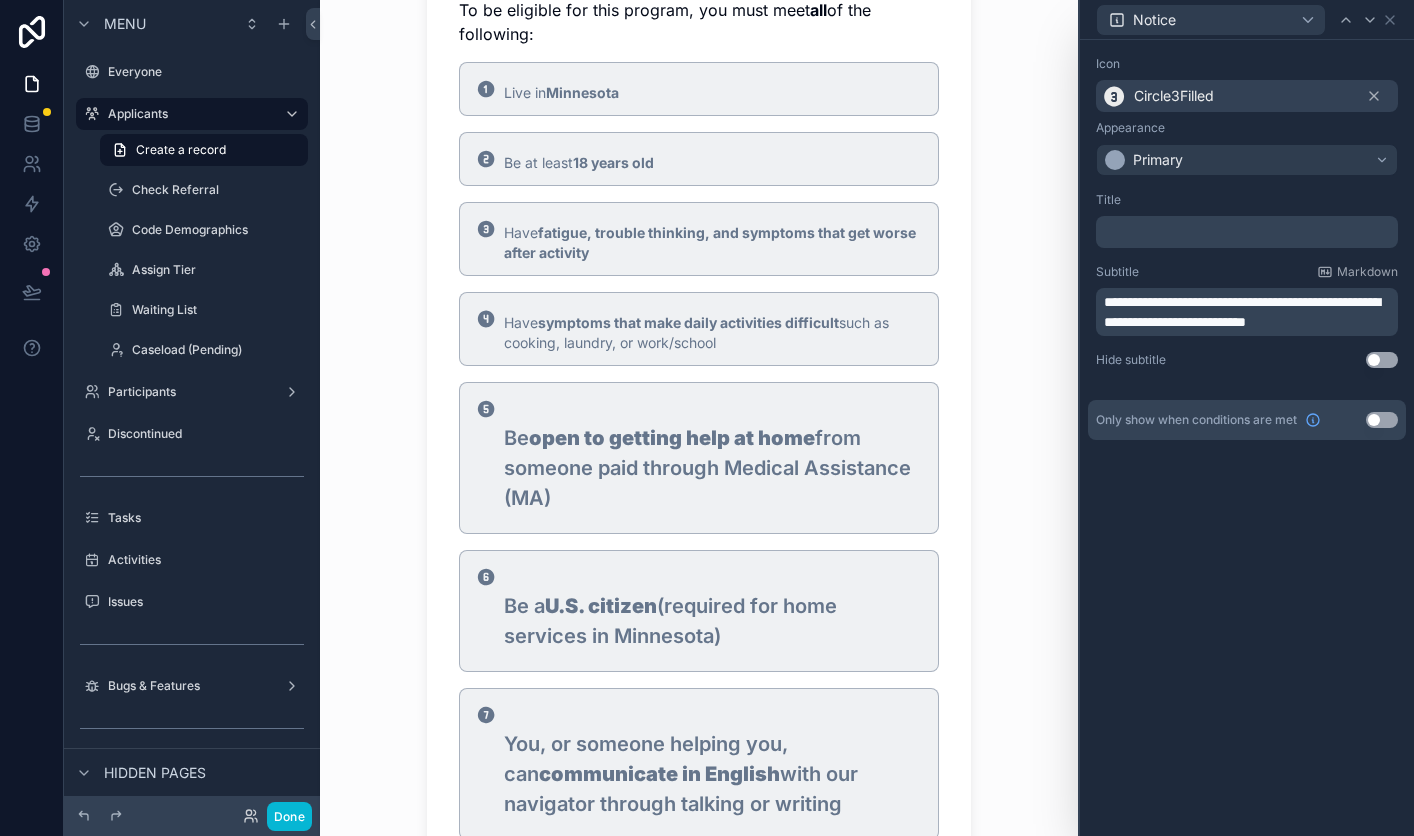 click on "**********" at bounding box center (1242, 312) 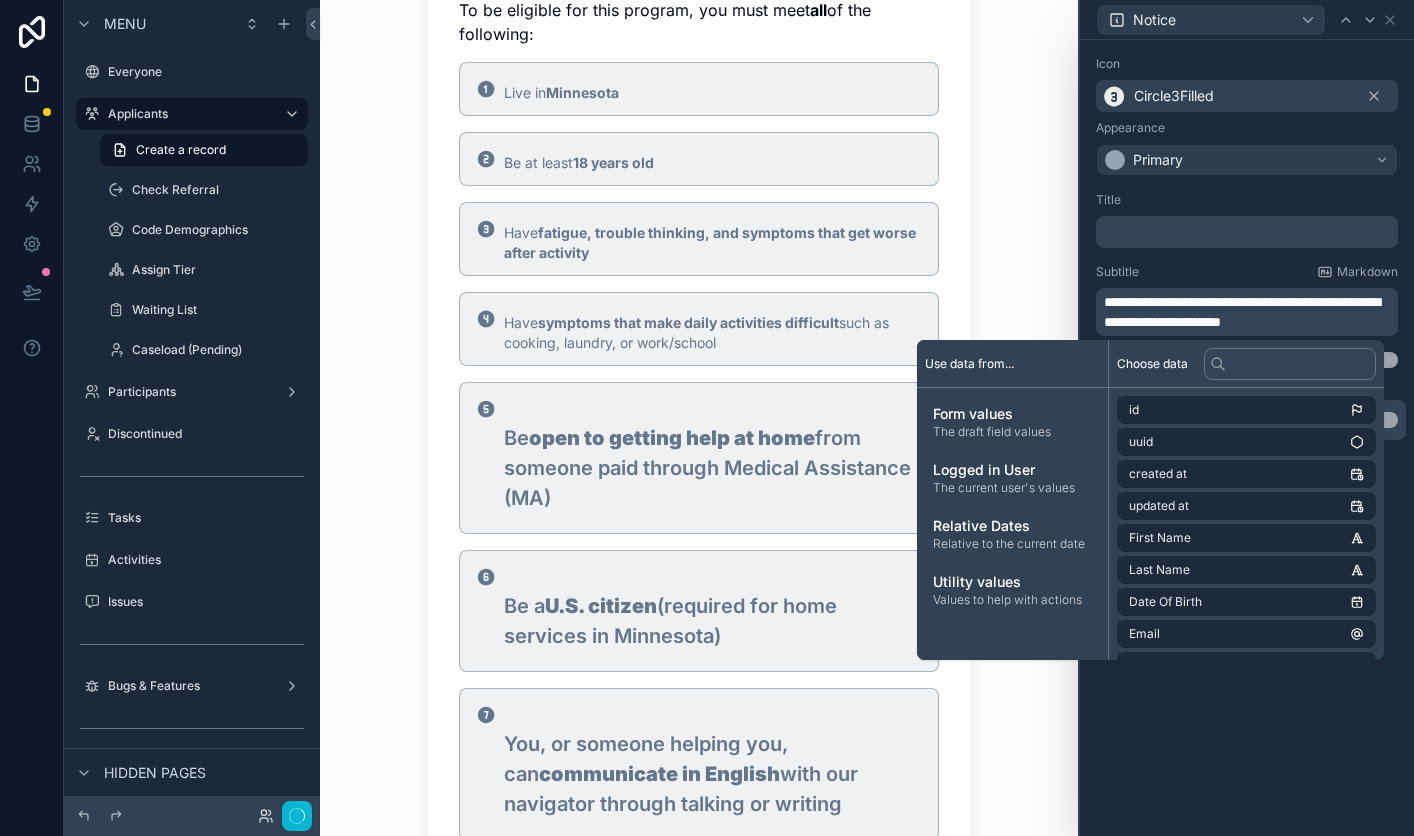 scroll, scrollTop: 0, scrollLeft: 0, axis: both 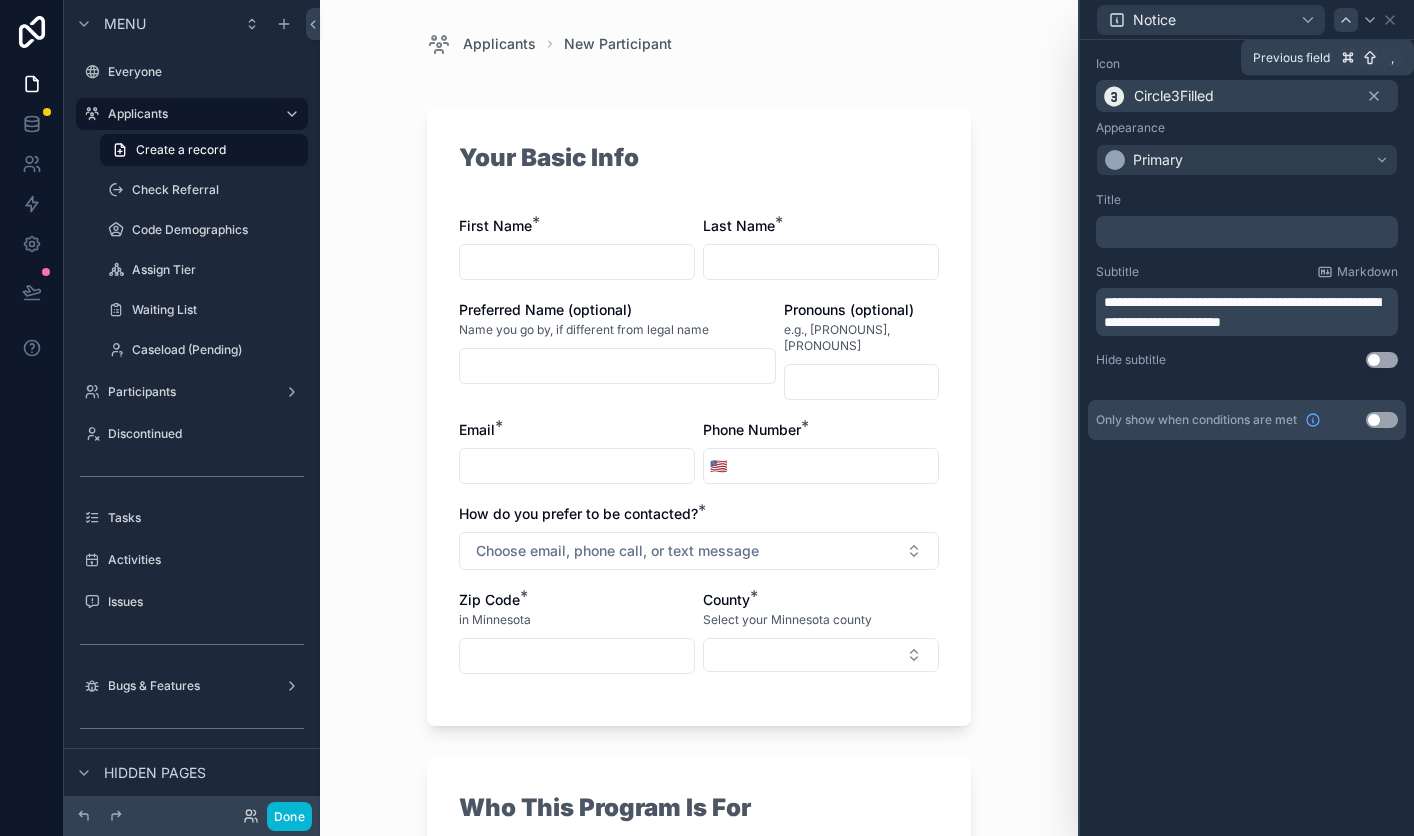 click 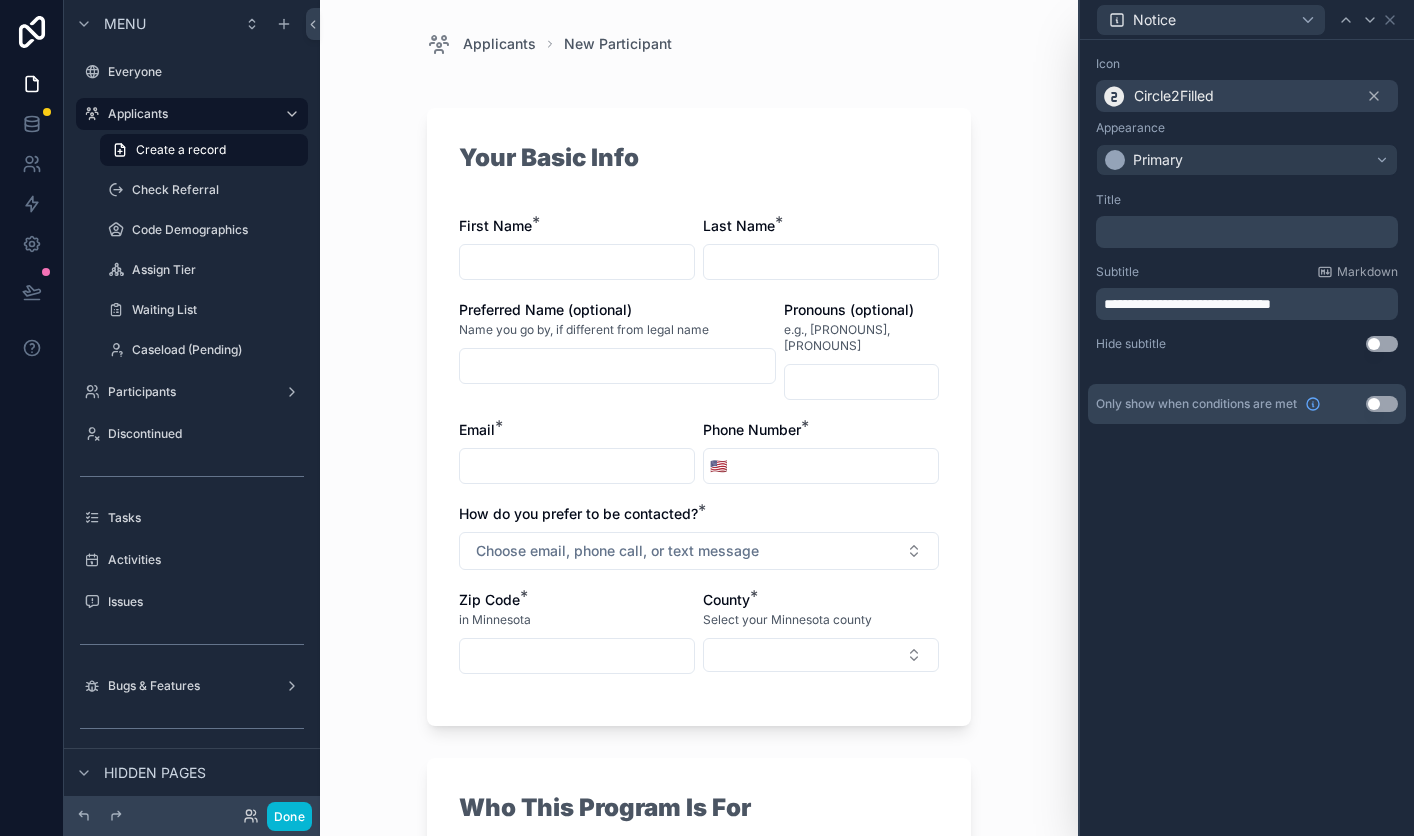 click on "**********" at bounding box center [1187, 304] 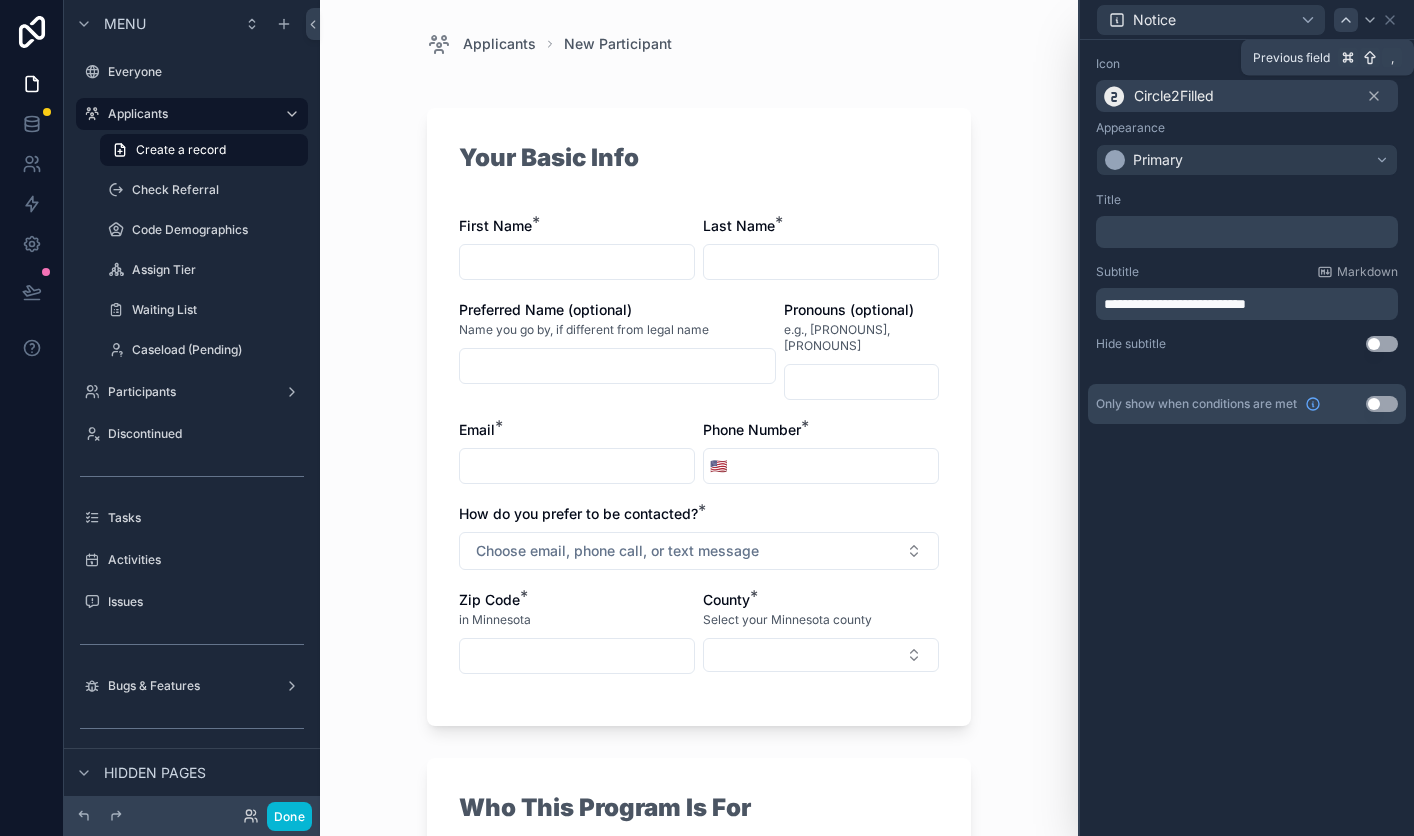 click 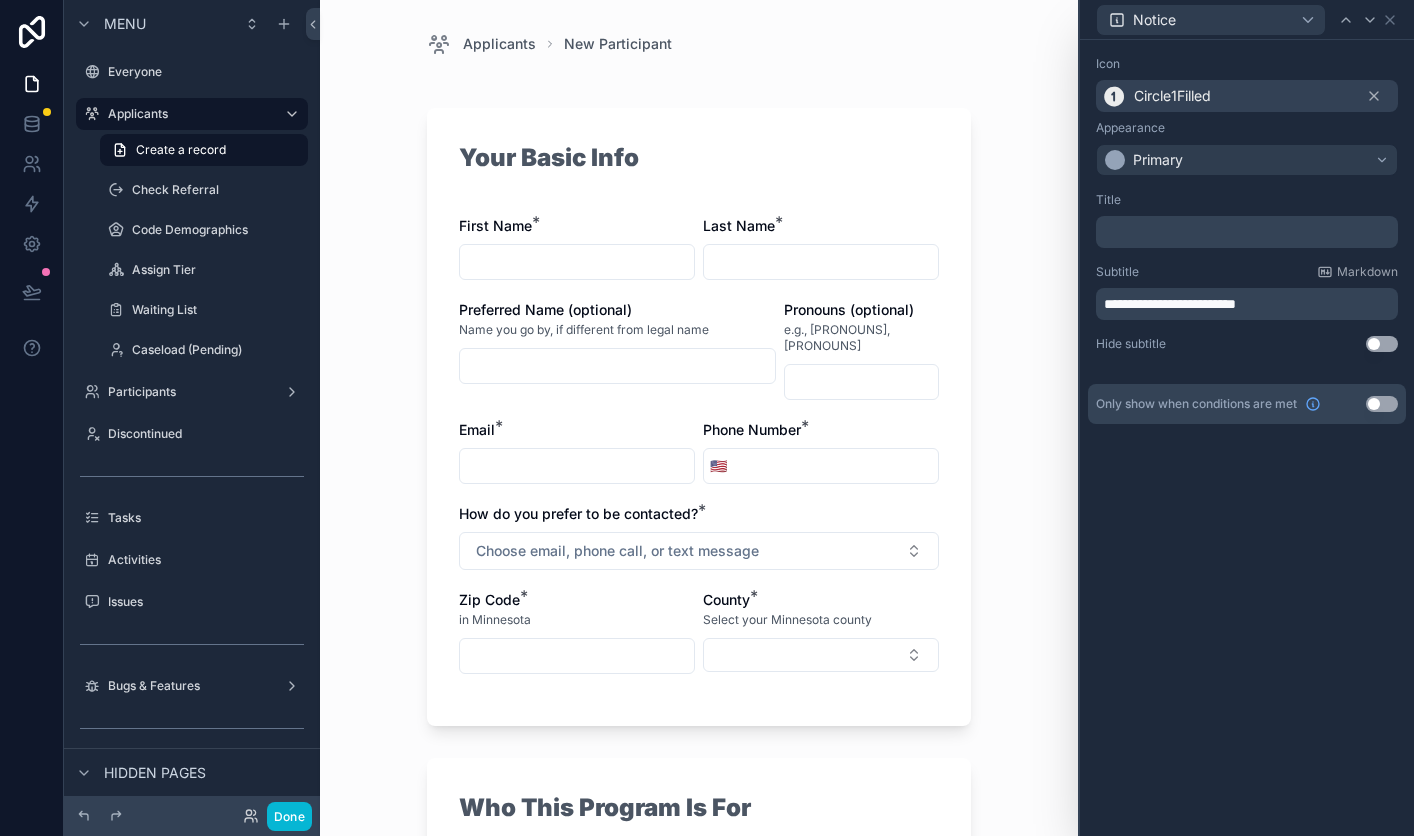 click on "**********" at bounding box center (1170, 304) 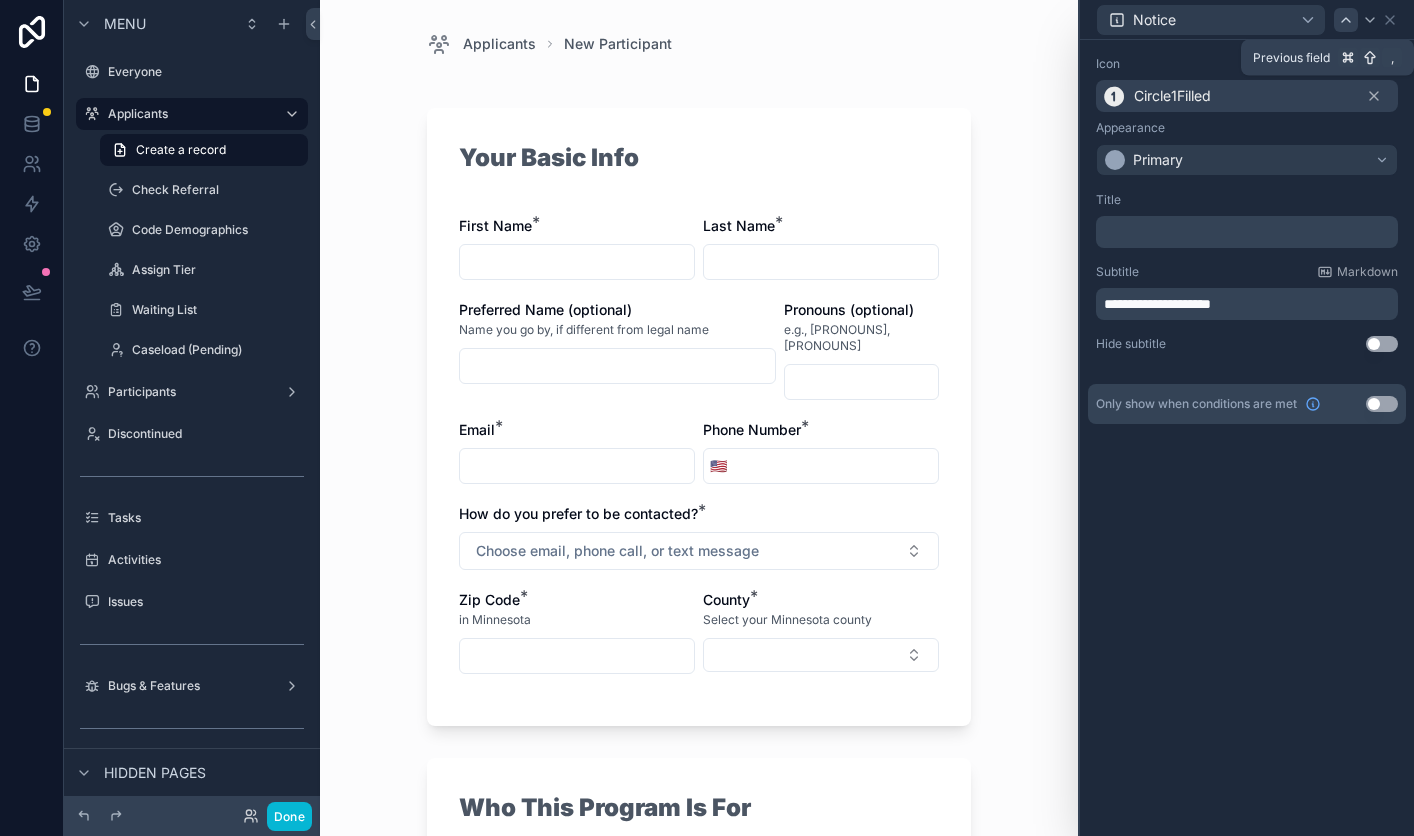 click 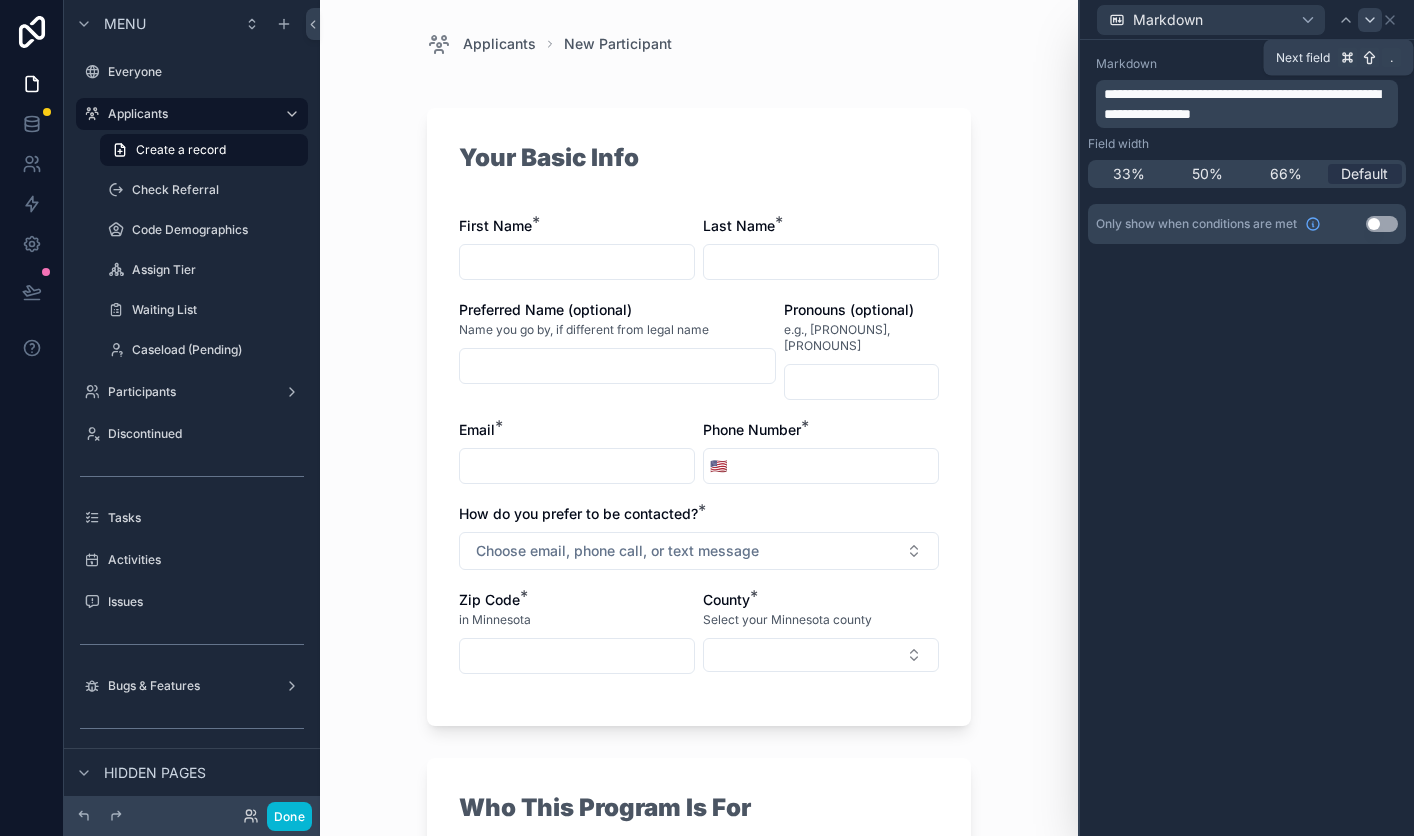click 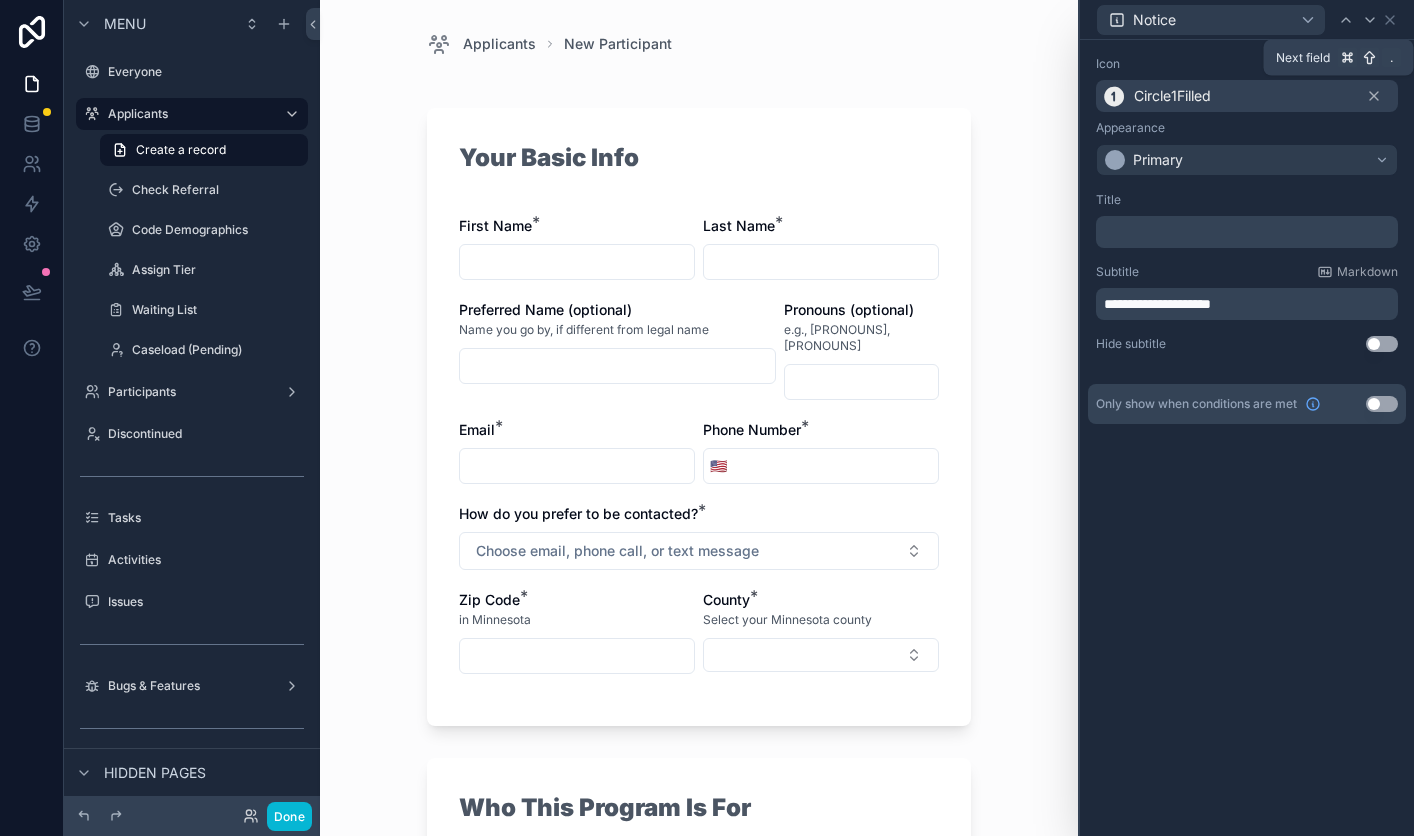 click 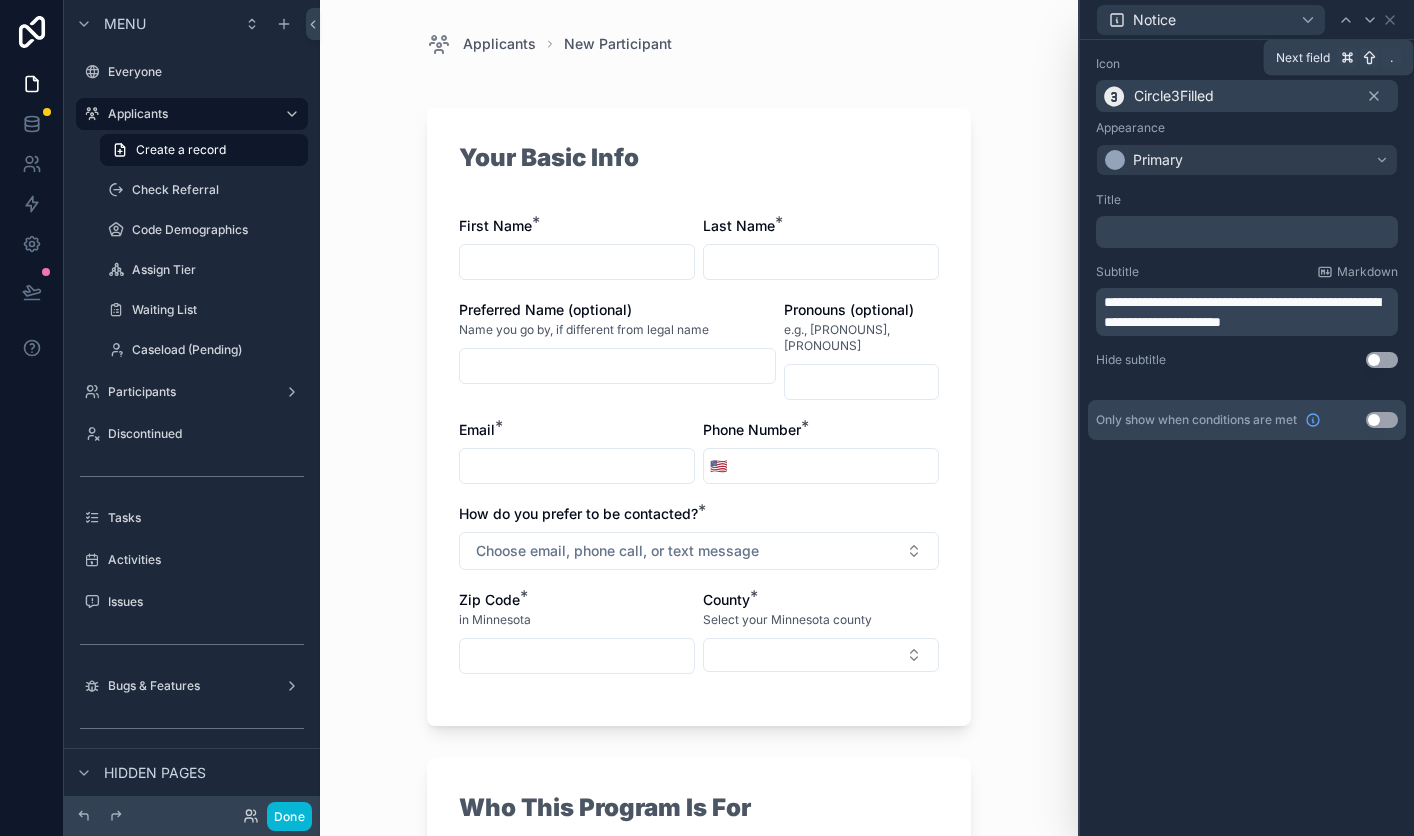 click 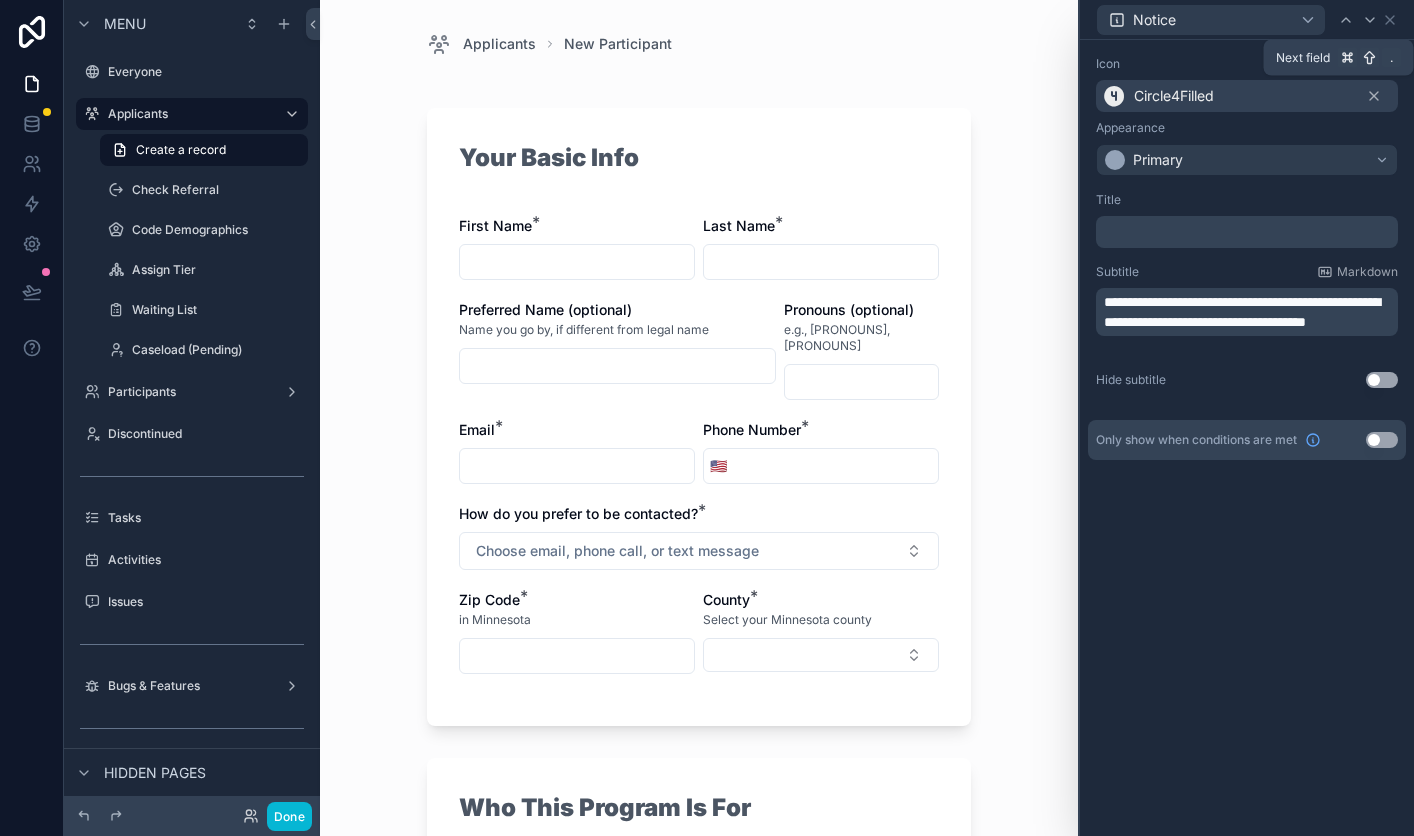 click 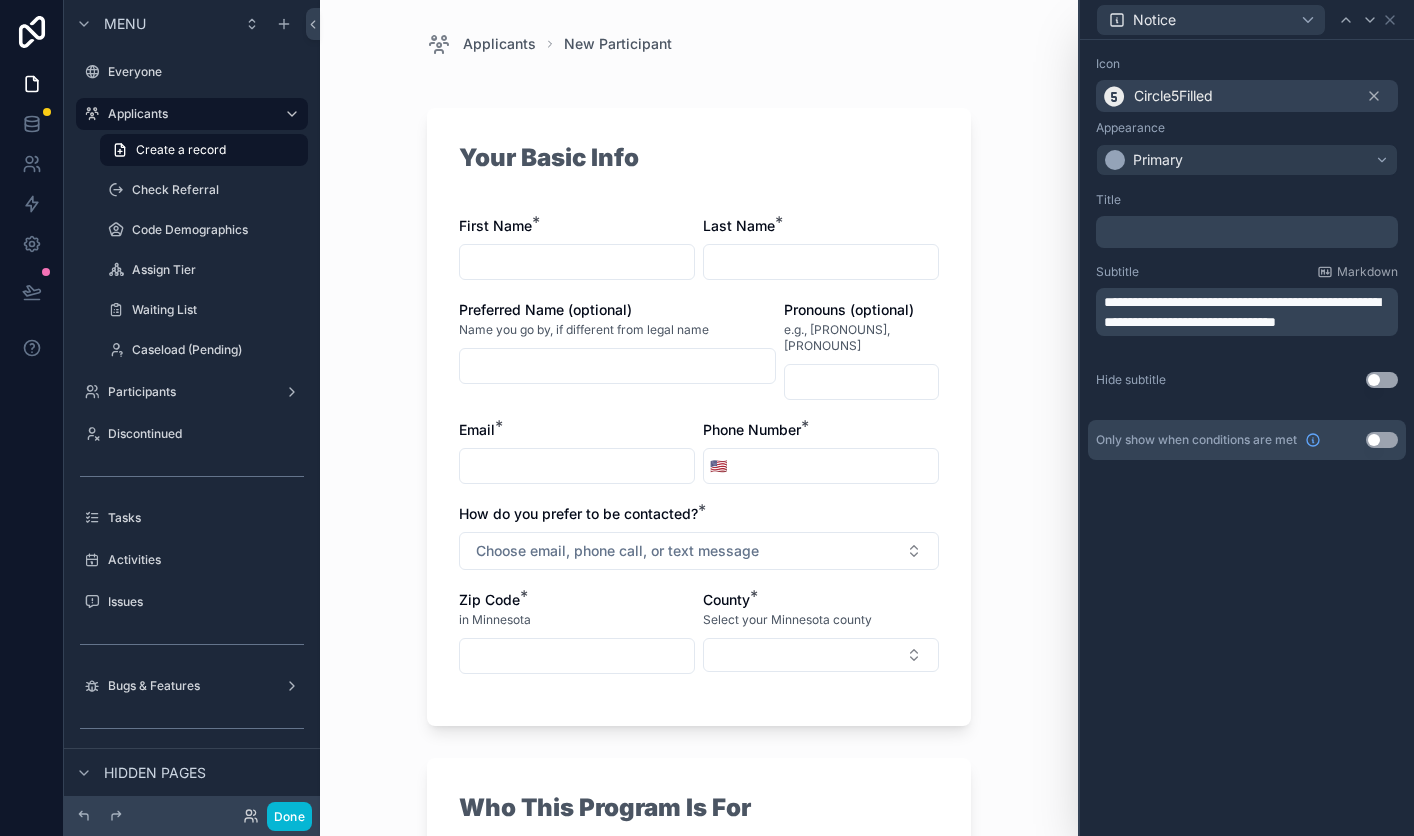 click on "**********" at bounding box center [1242, 312] 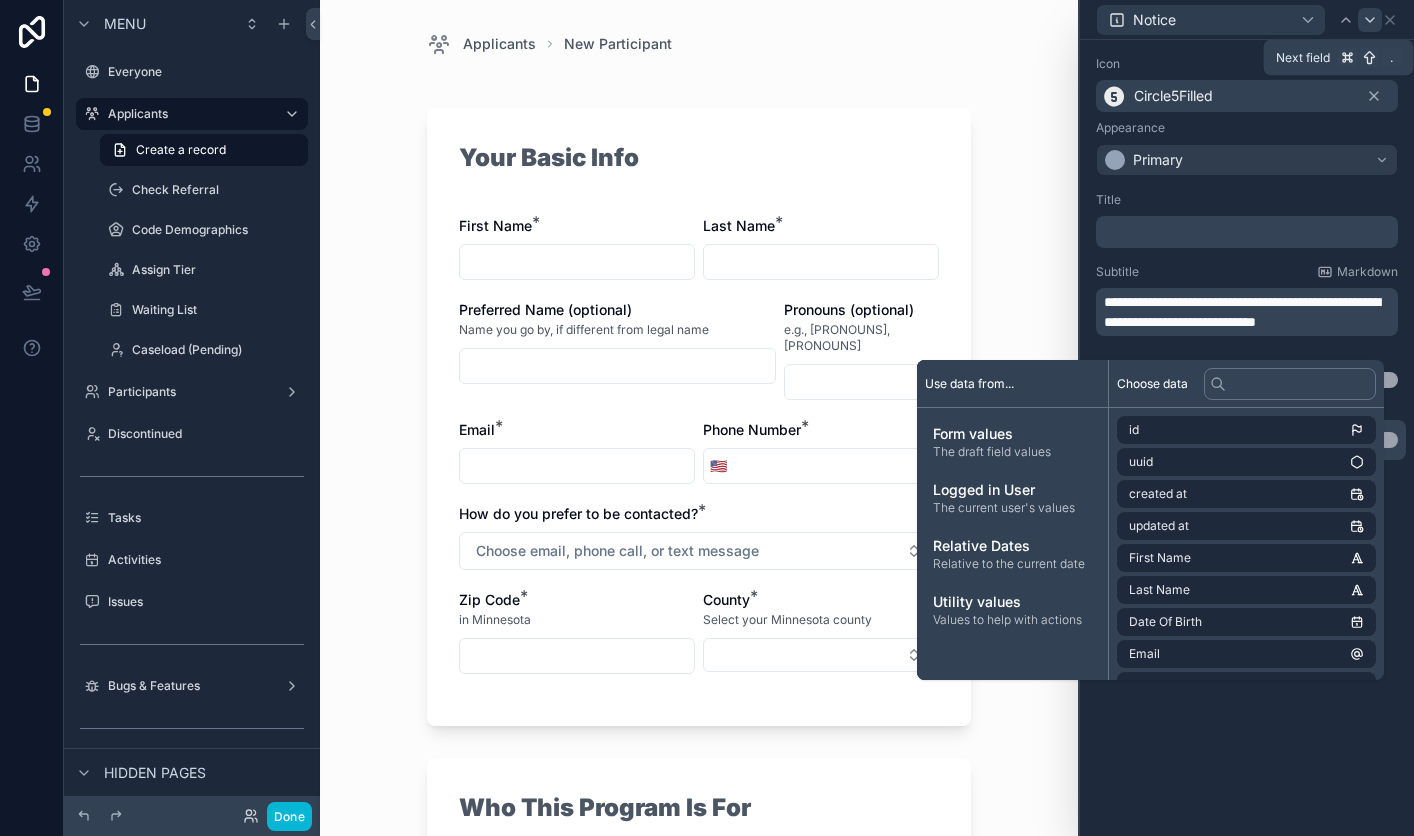 click at bounding box center (1370, 20) 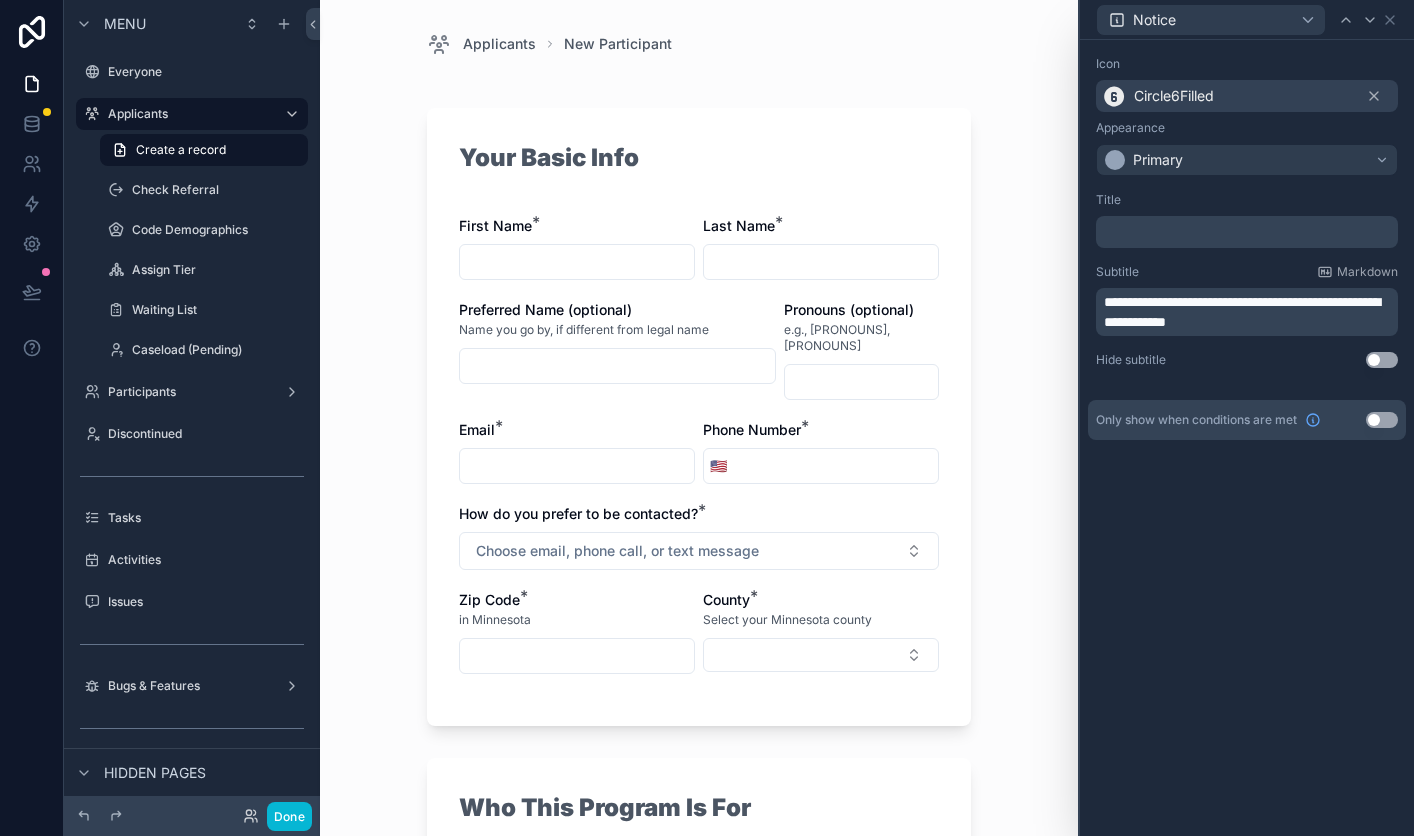 click on "**********" at bounding box center (1242, 312) 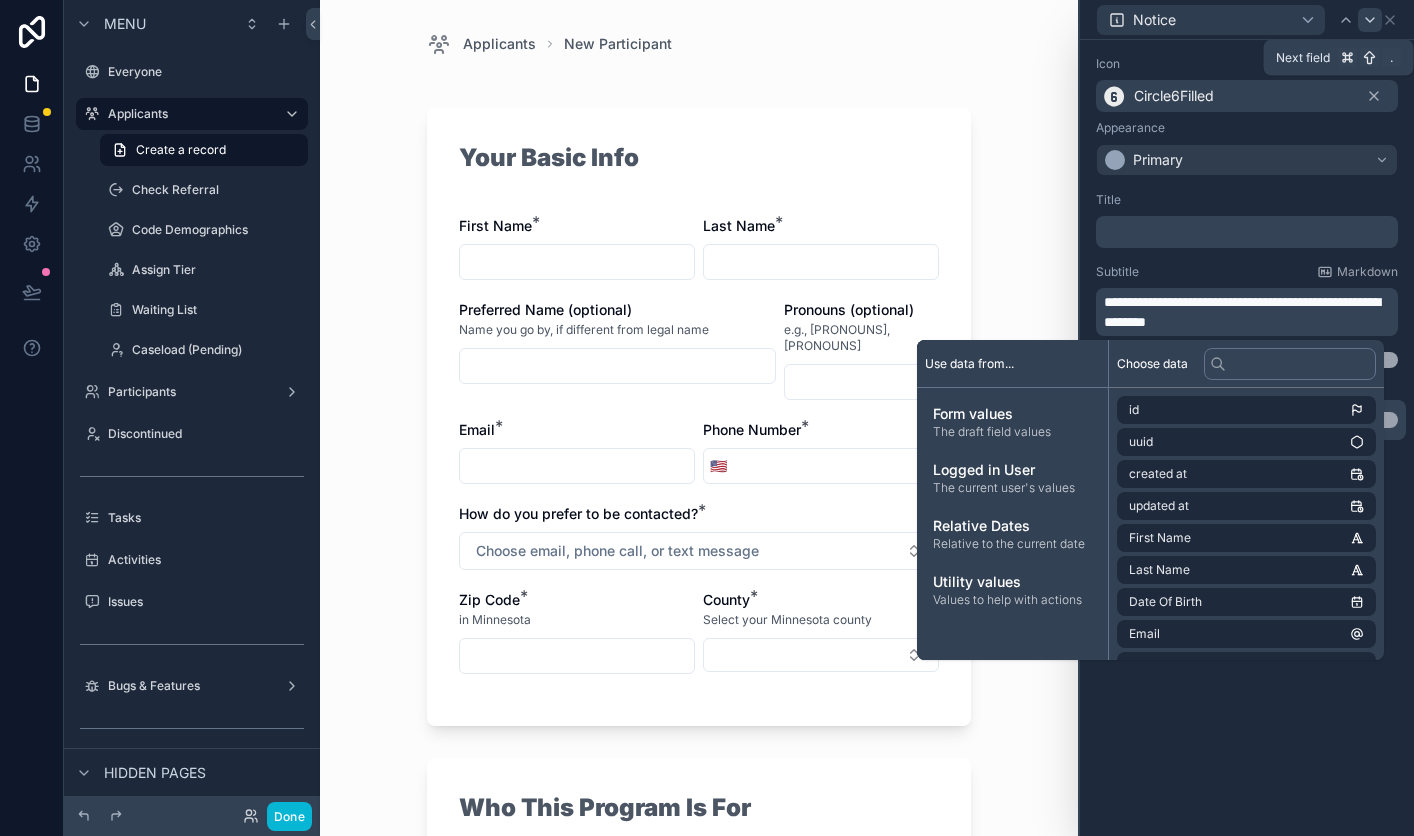 click 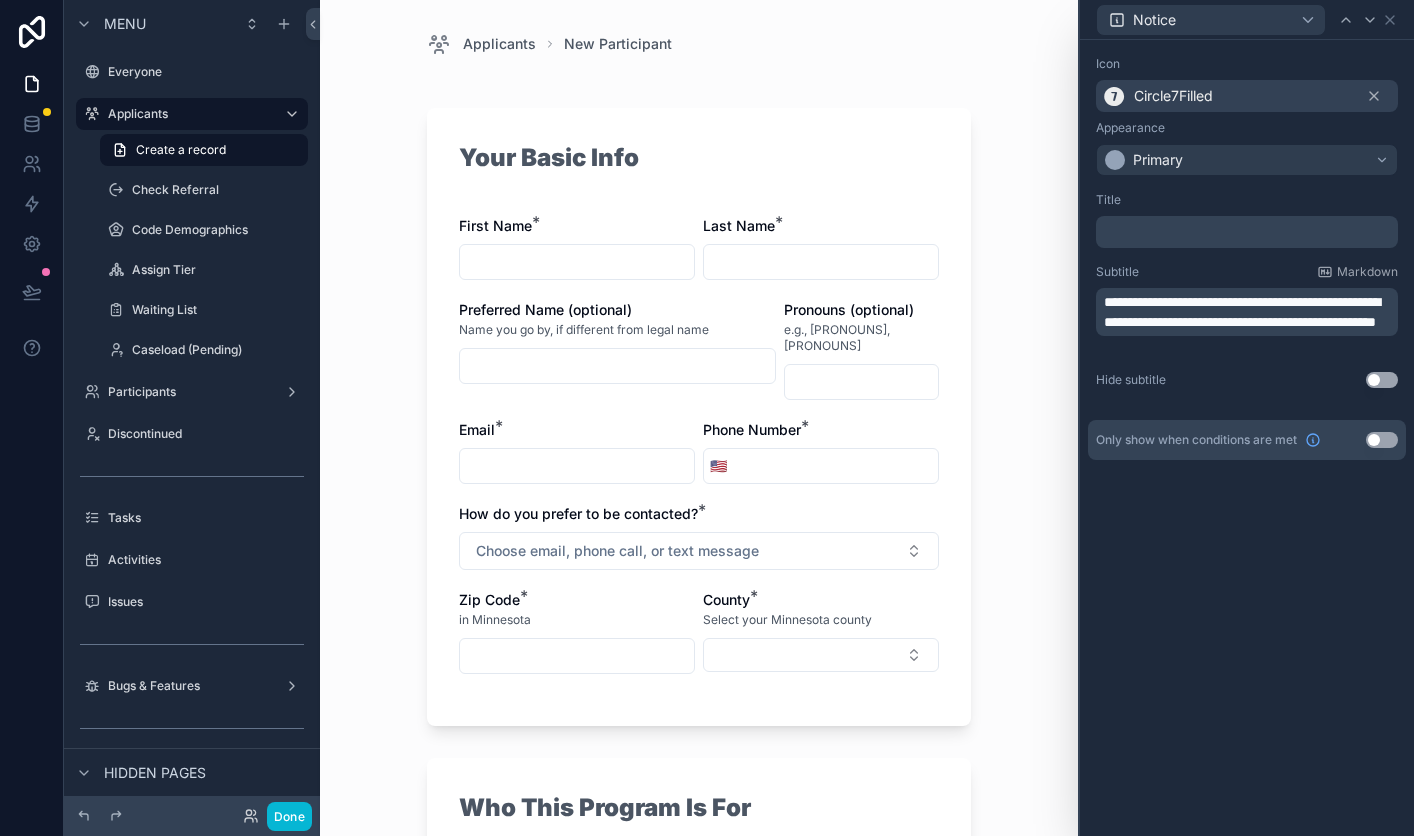 click on "**********" at bounding box center (1242, 312) 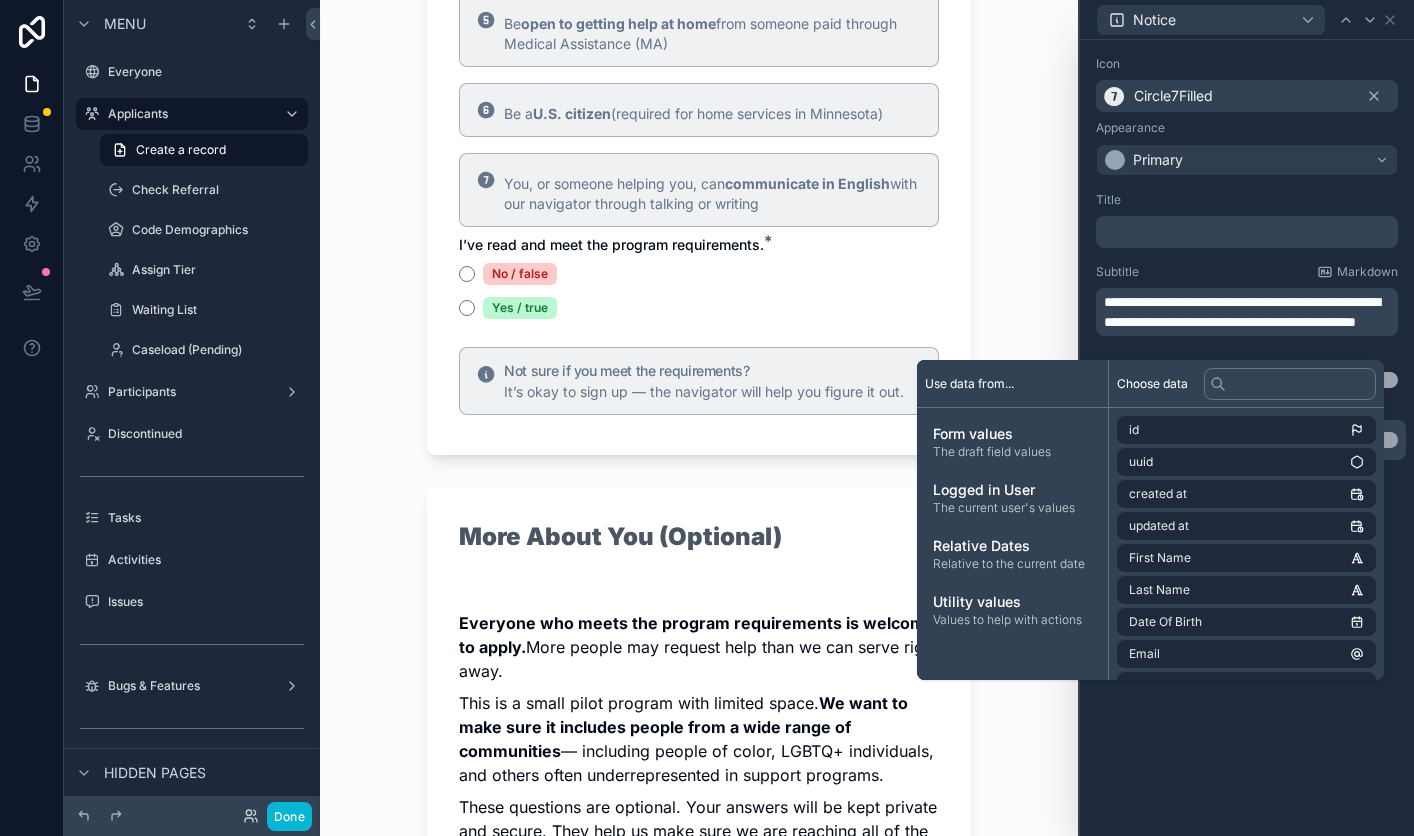 scroll, scrollTop: 1144, scrollLeft: 0, axis: vertical 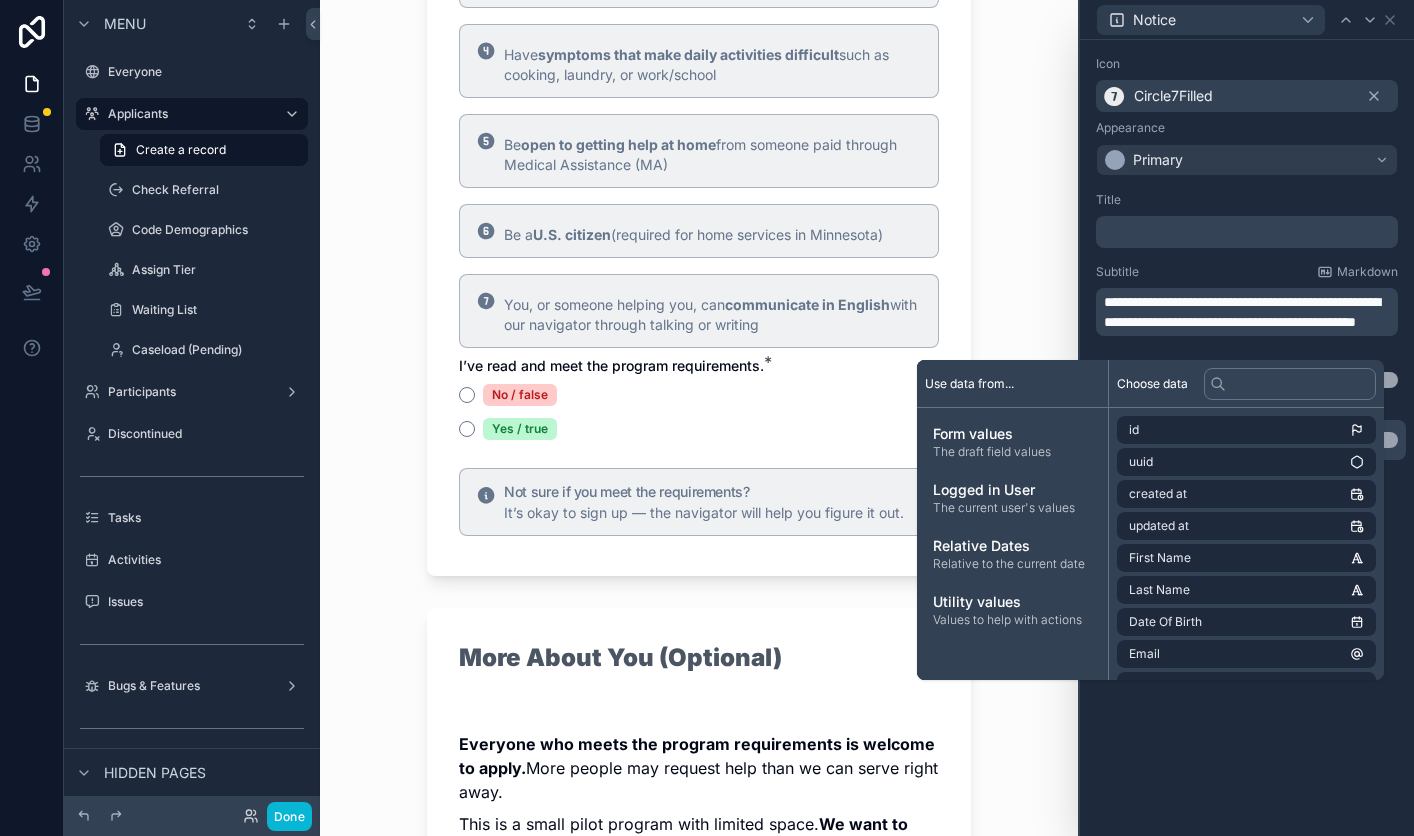 click on "**********" at bounding box center (1247, 438) 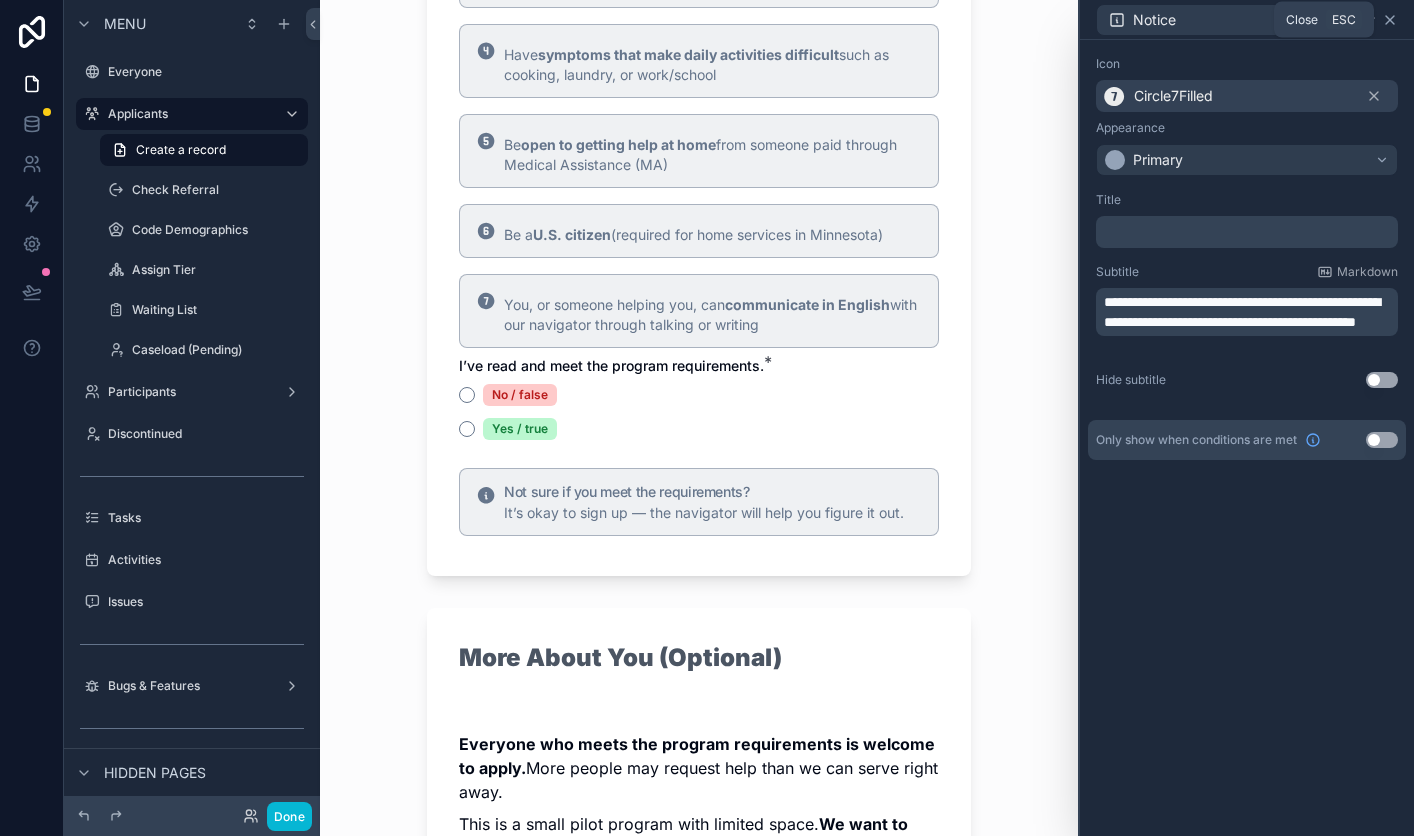 click 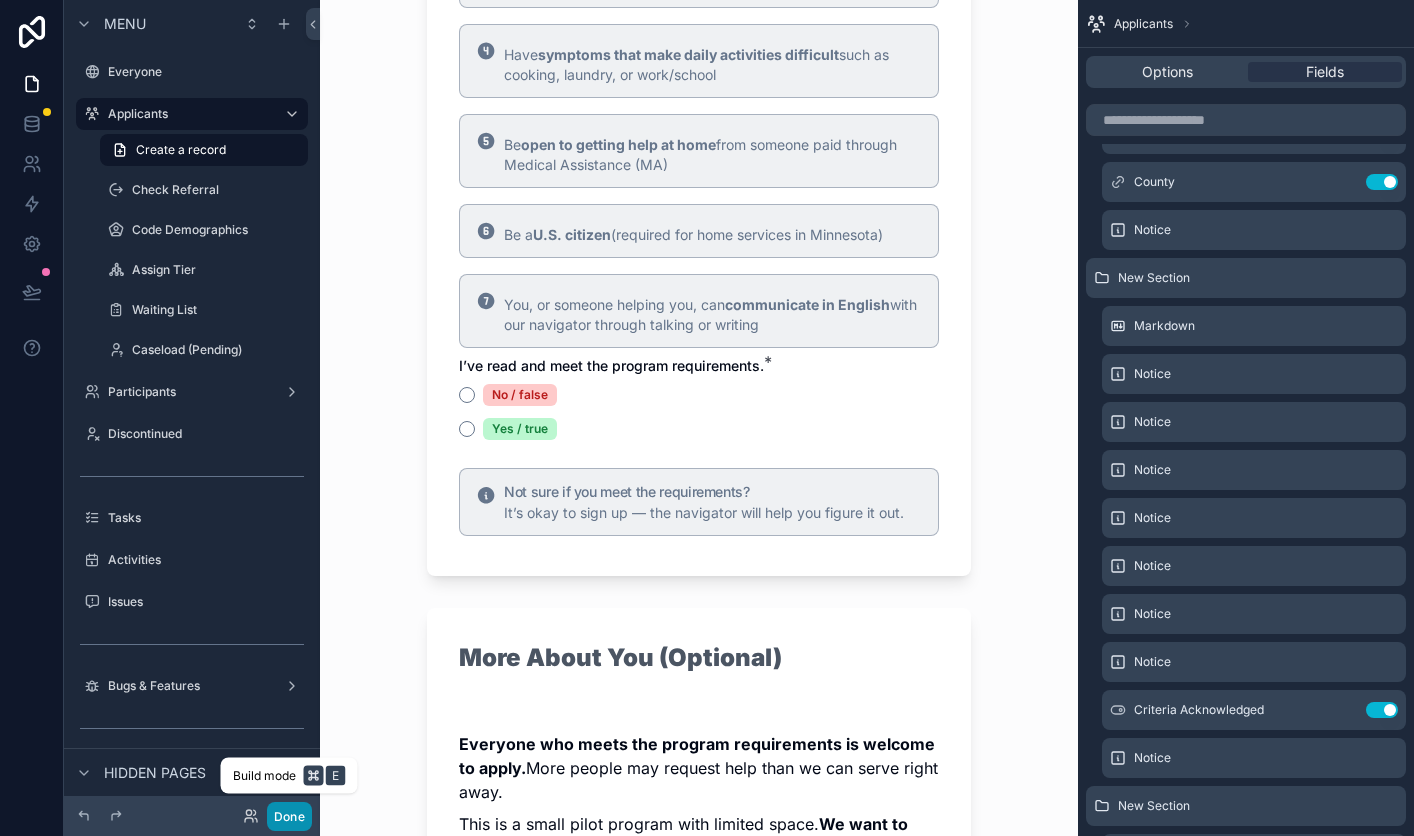 click on "Done" at bounding box center (289, 816) 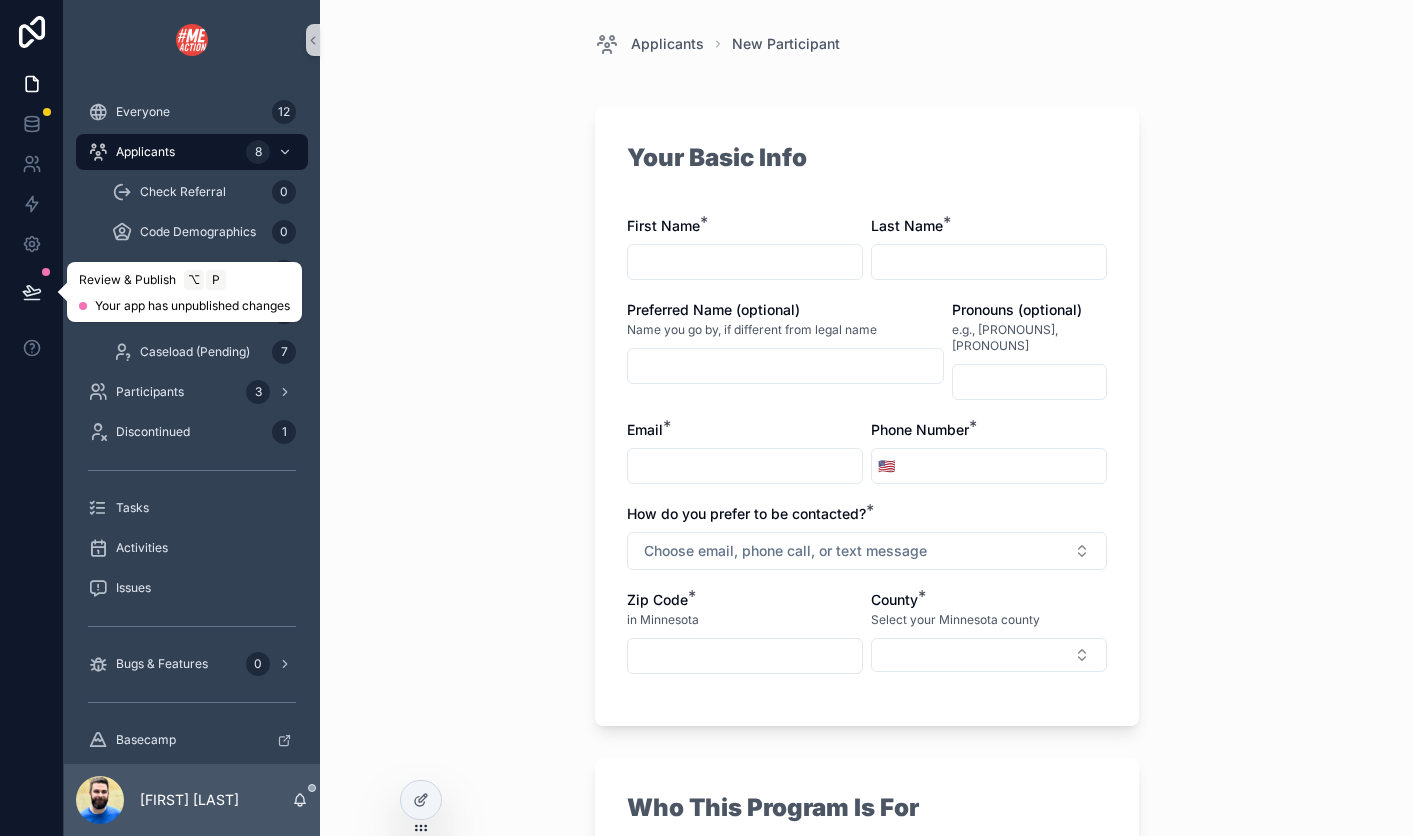 click 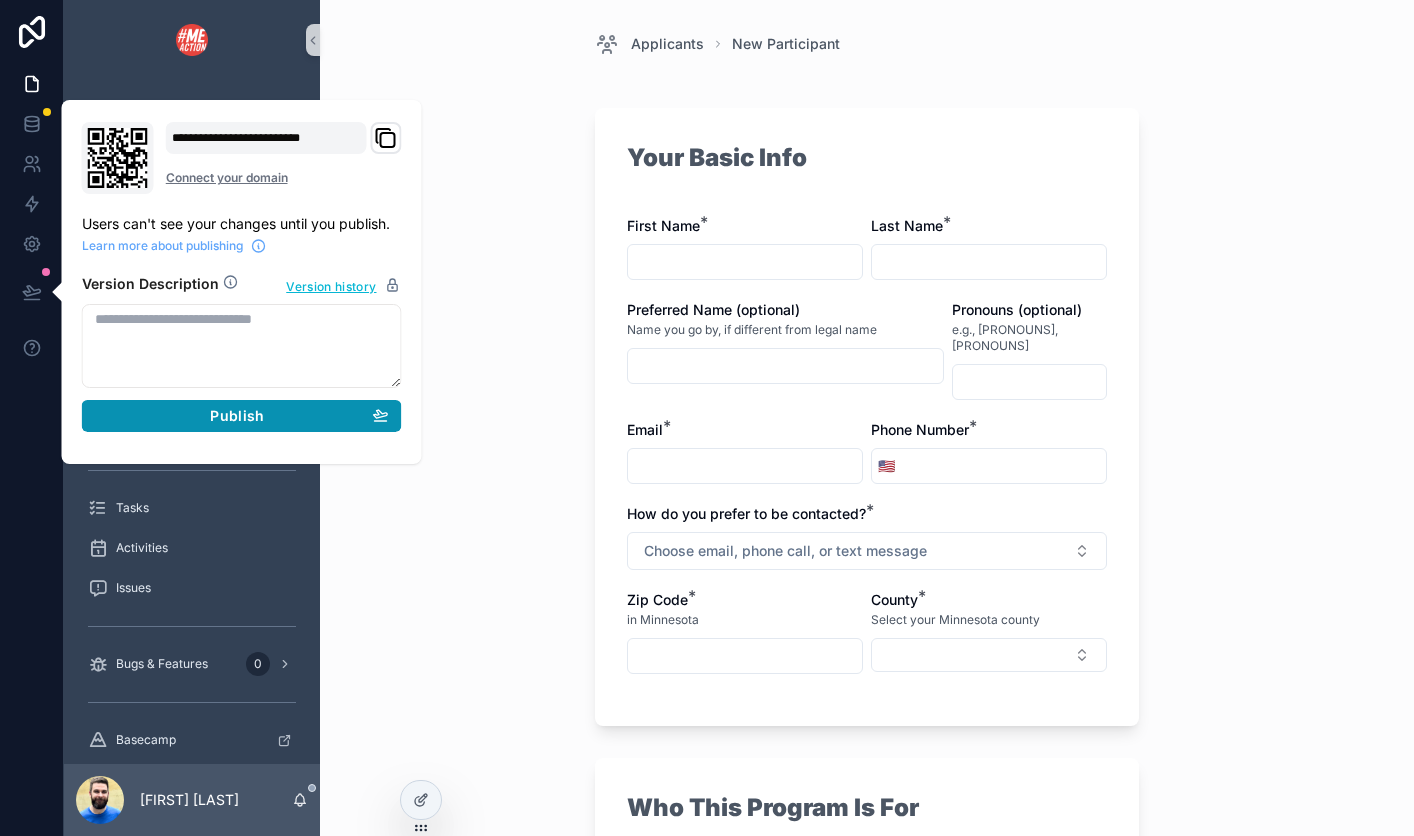 click on "Publish" at bounding box center (237, 416) 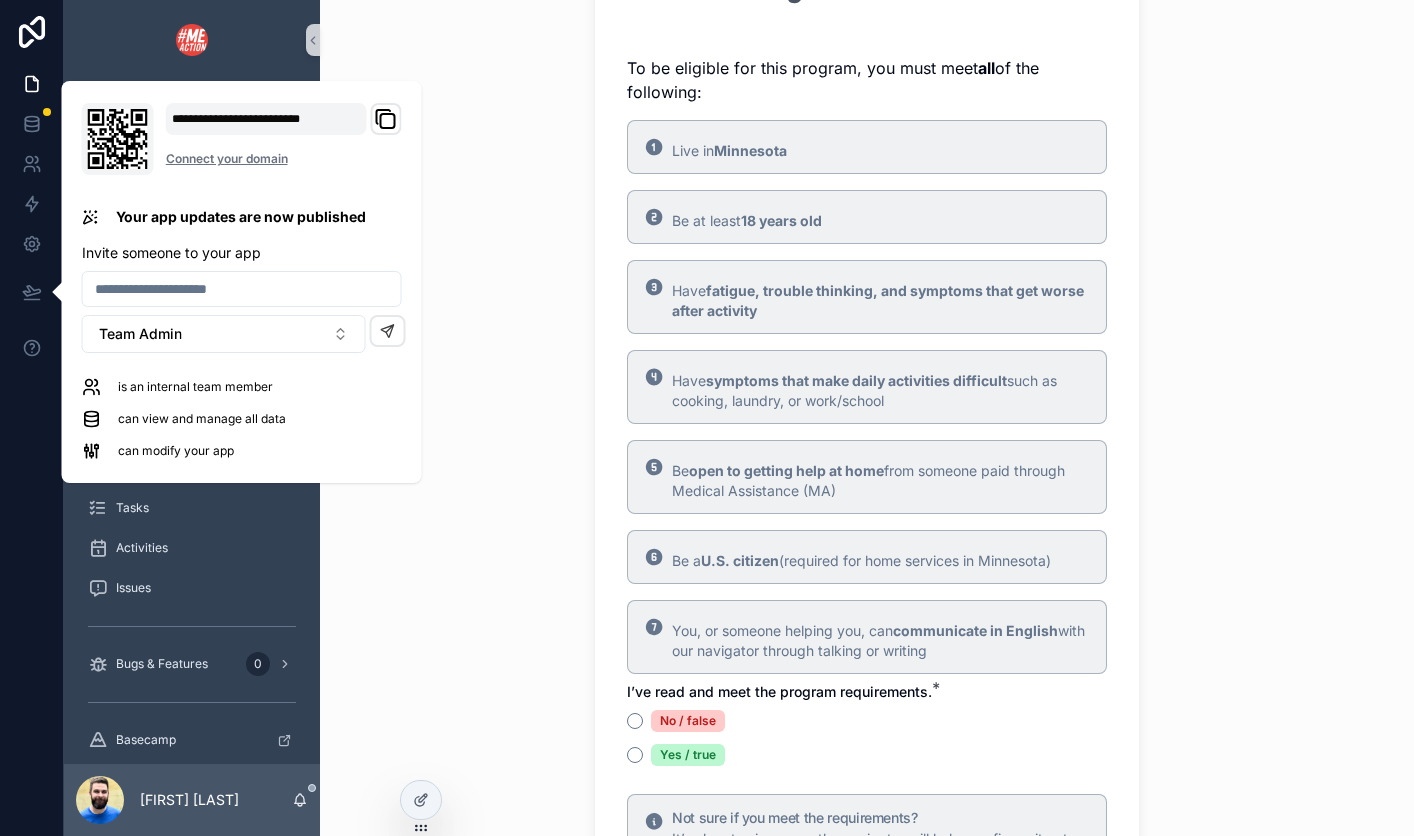 scroll, scrollTop: 824, scrollLeft: 0, axis: vertical 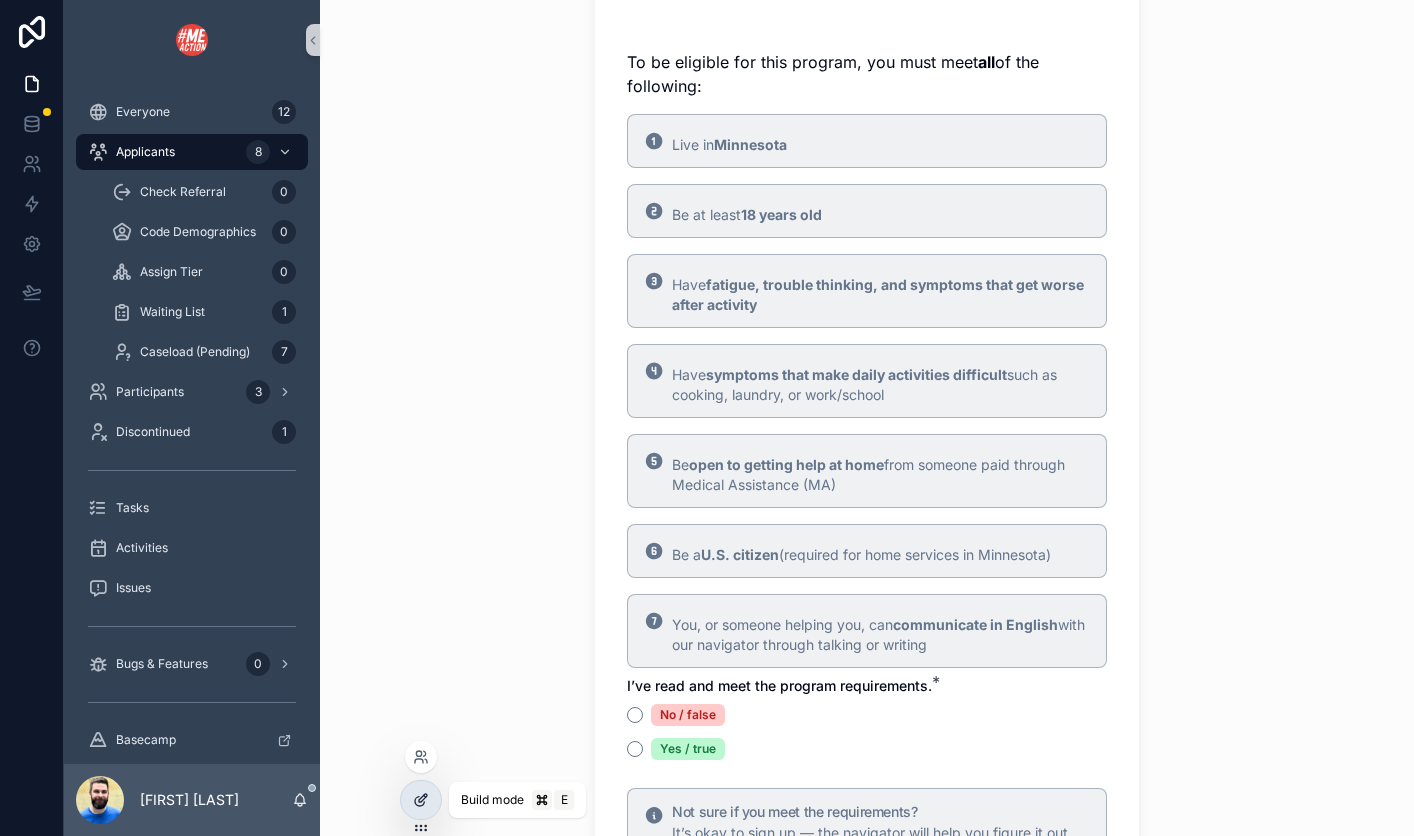 click 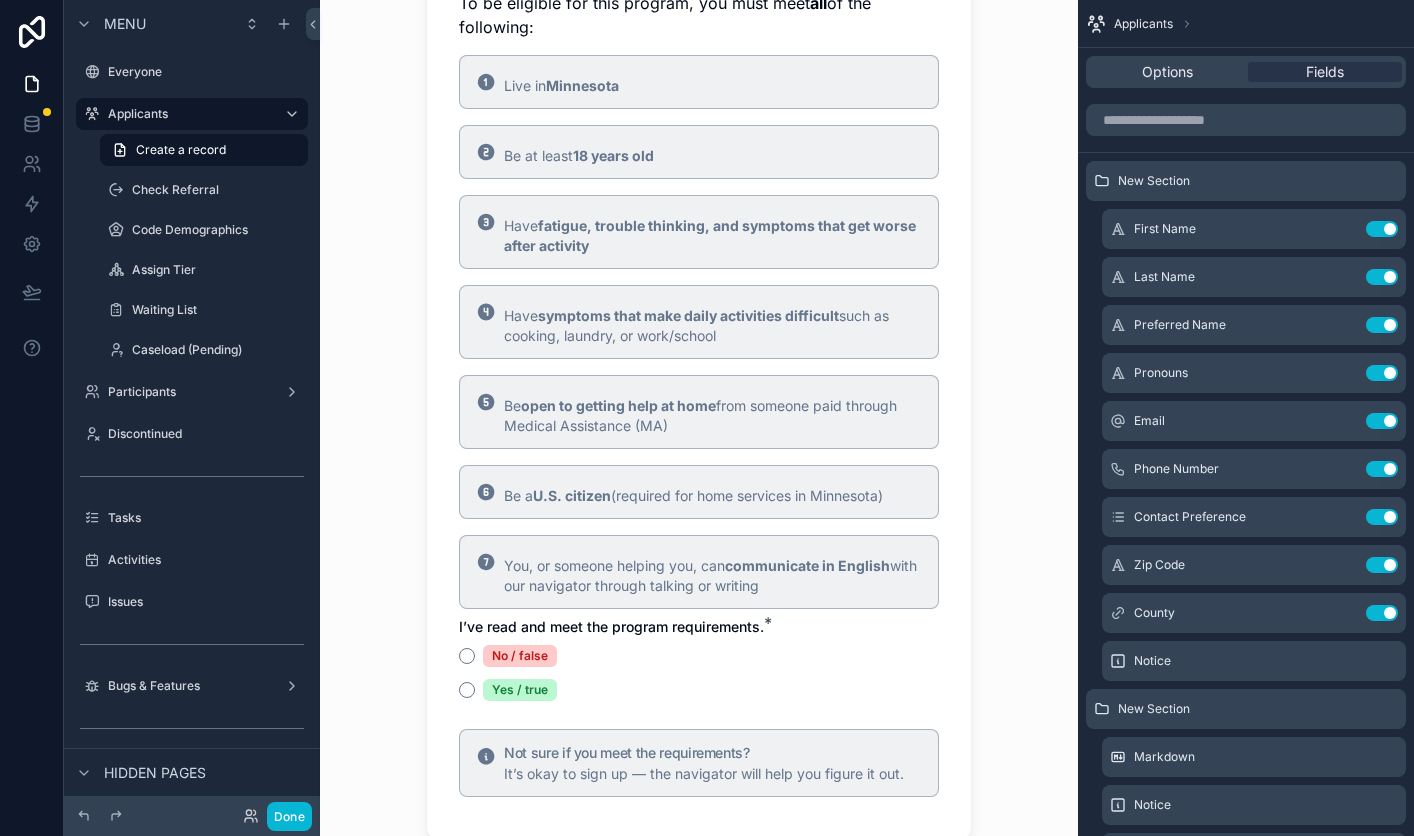 scroll, scrollTop: 875, scrollLeft: 0, axis: vertical 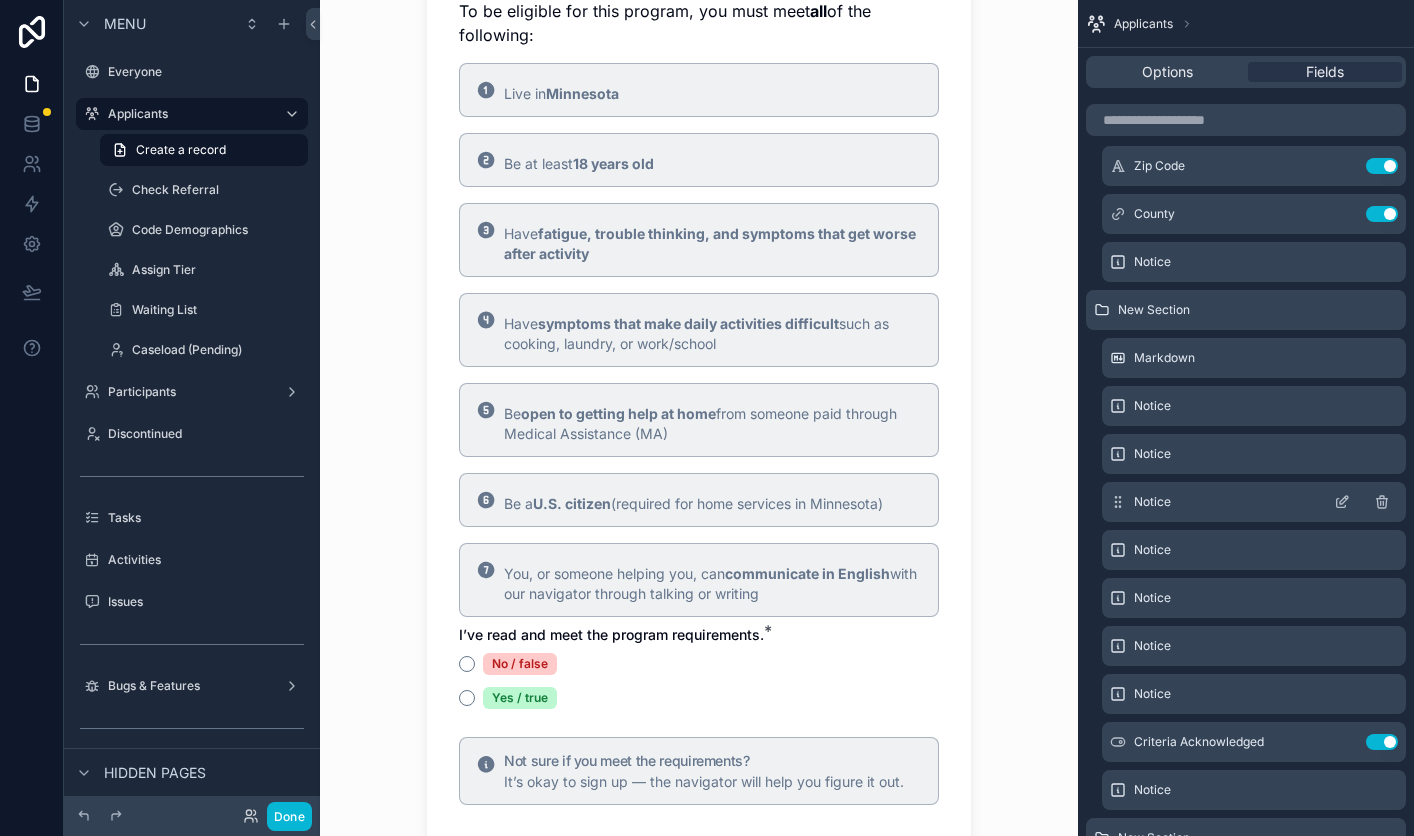 click 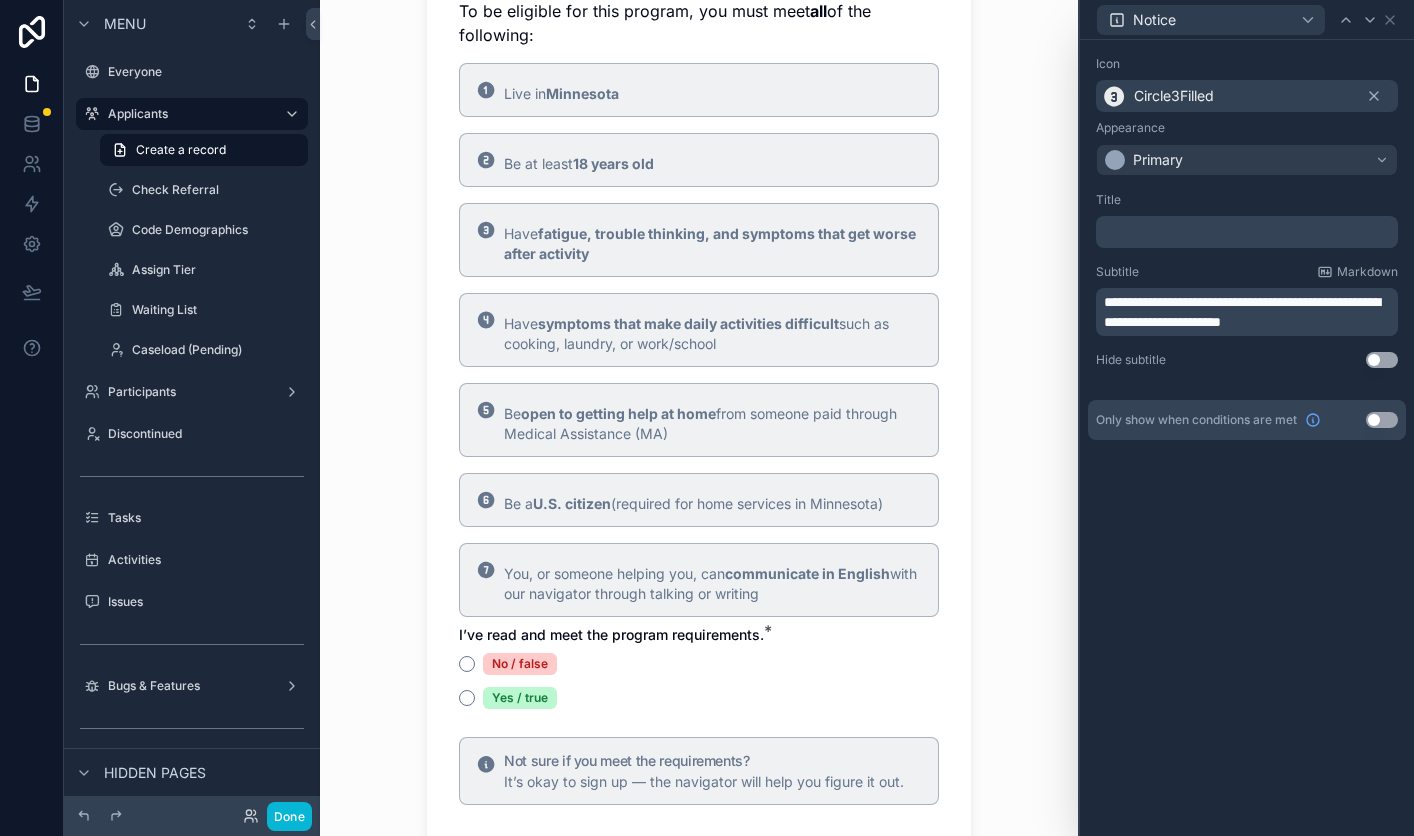click on "**********" at bounding box center [1242, 312] 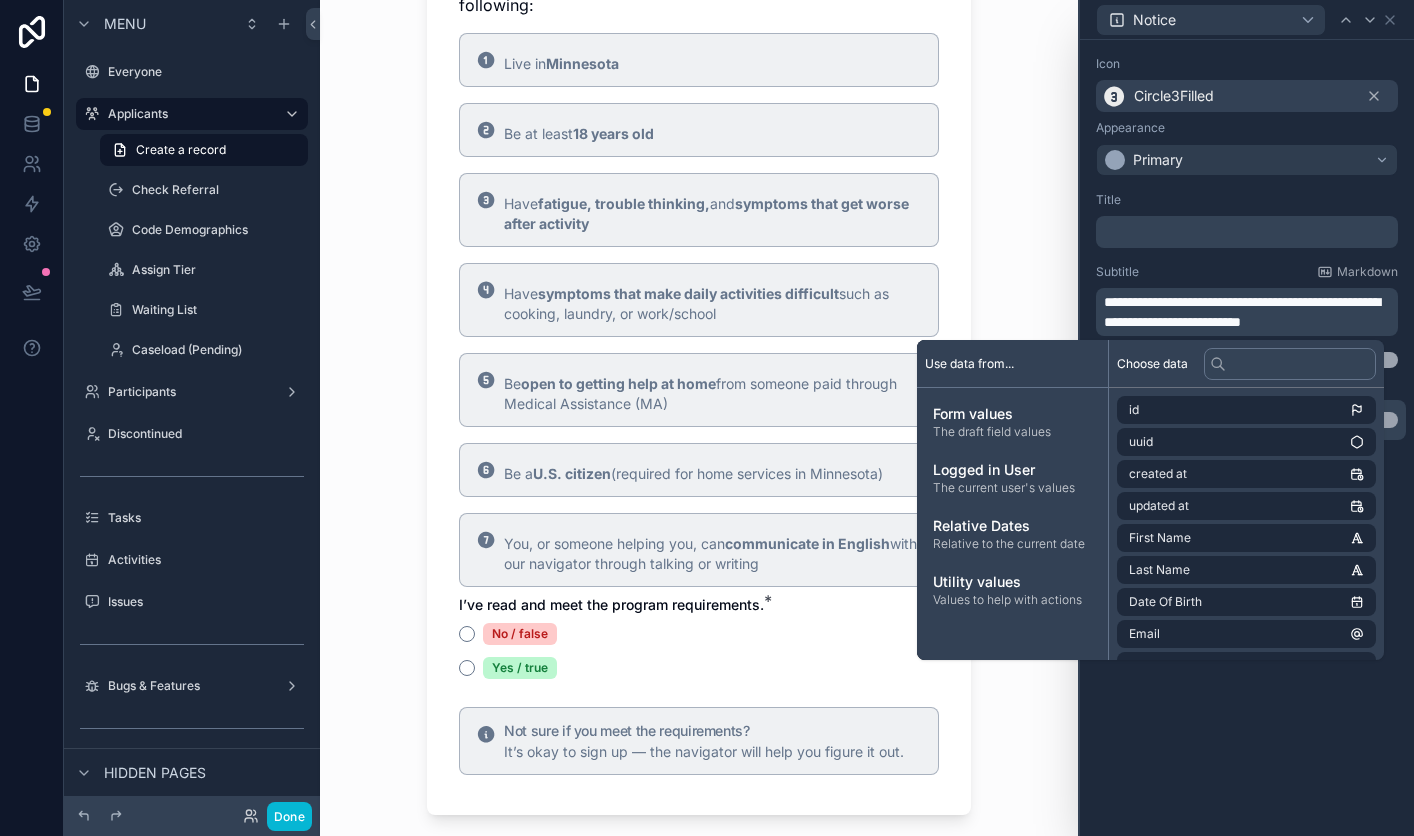 scroll, scrollTop: 901, scrollLeft: 0, axis: vertical 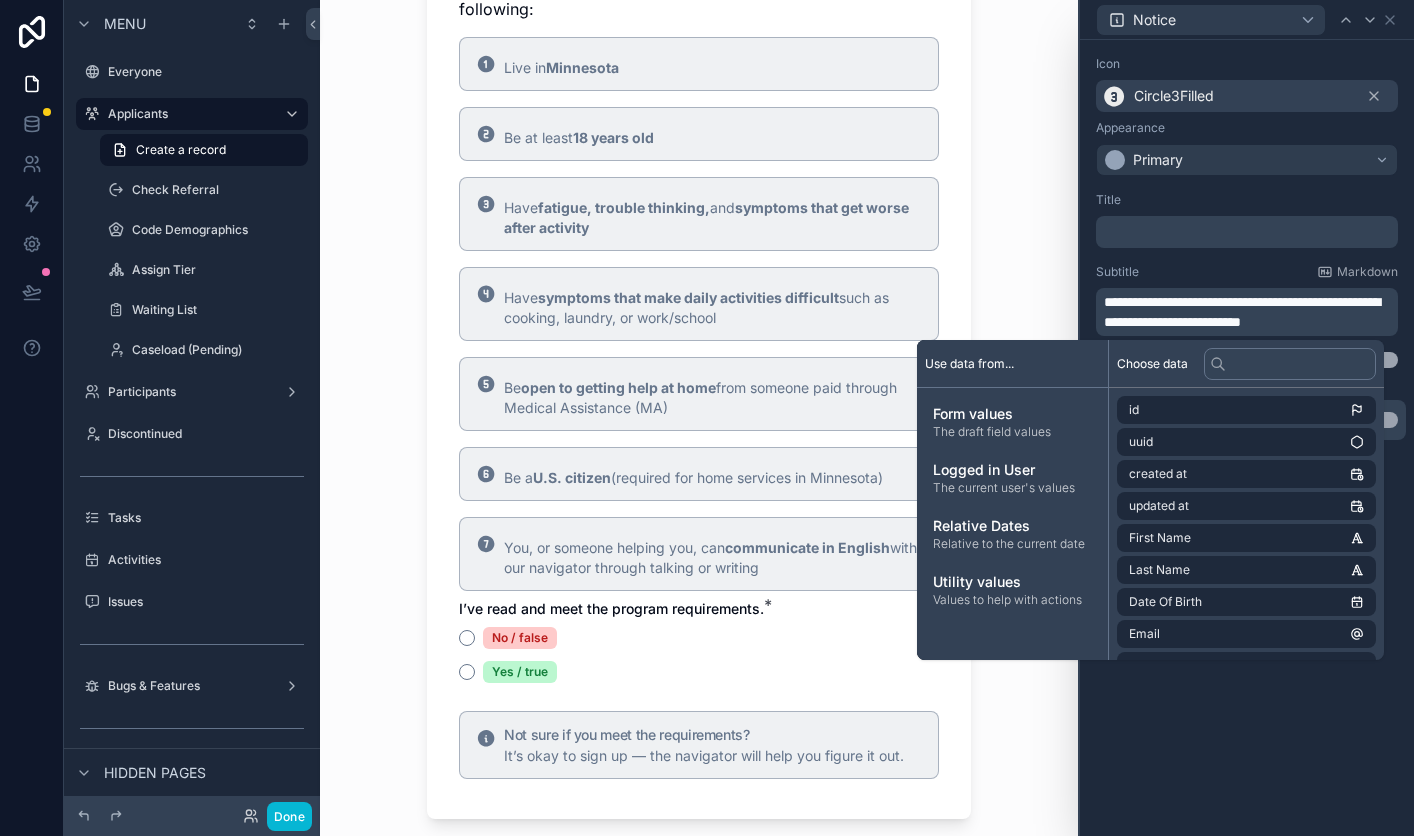 click on "**********" at bounding box center [1242, 312] 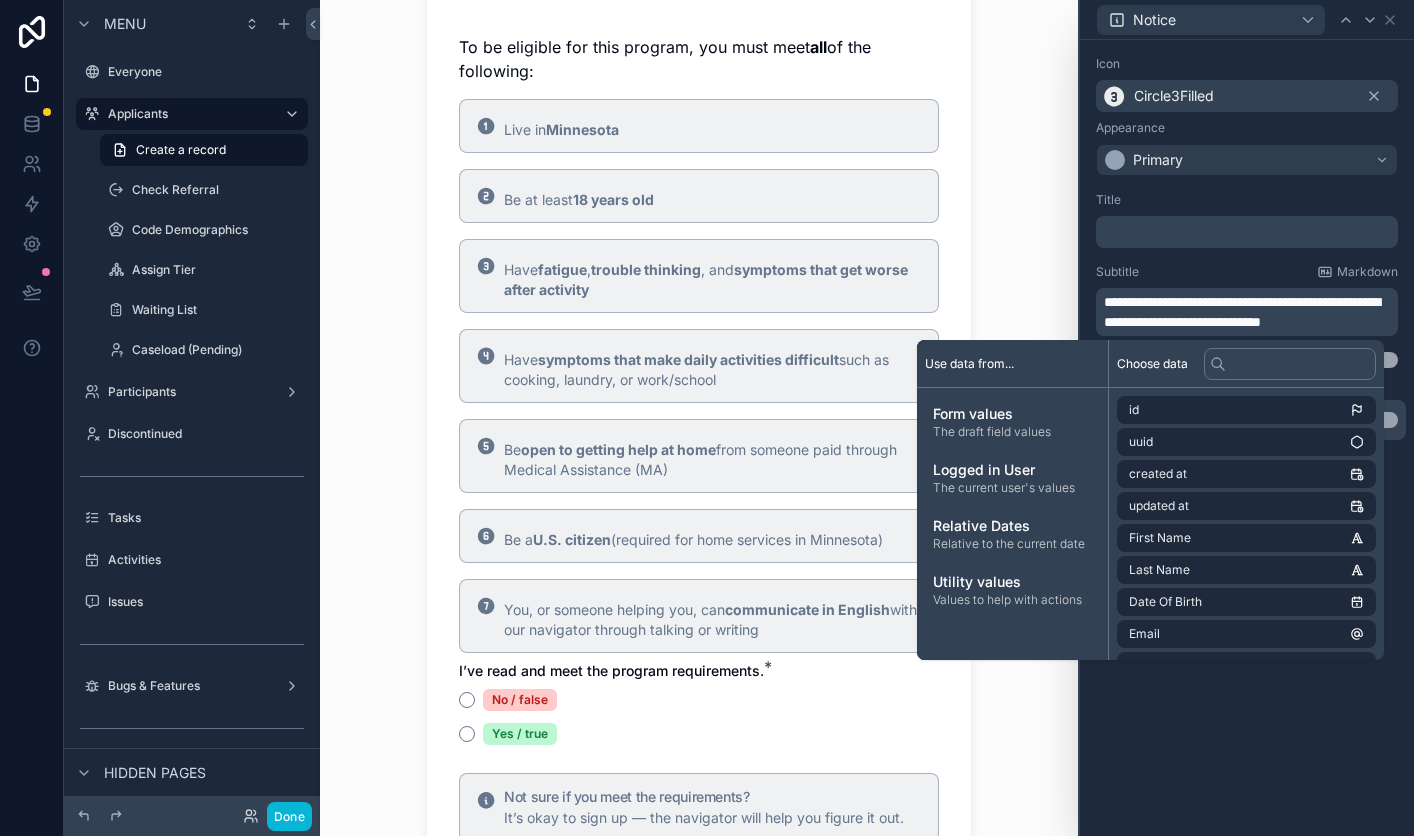 scroll, scrollTop: 838, scrollLeft: 0, axis: vertical 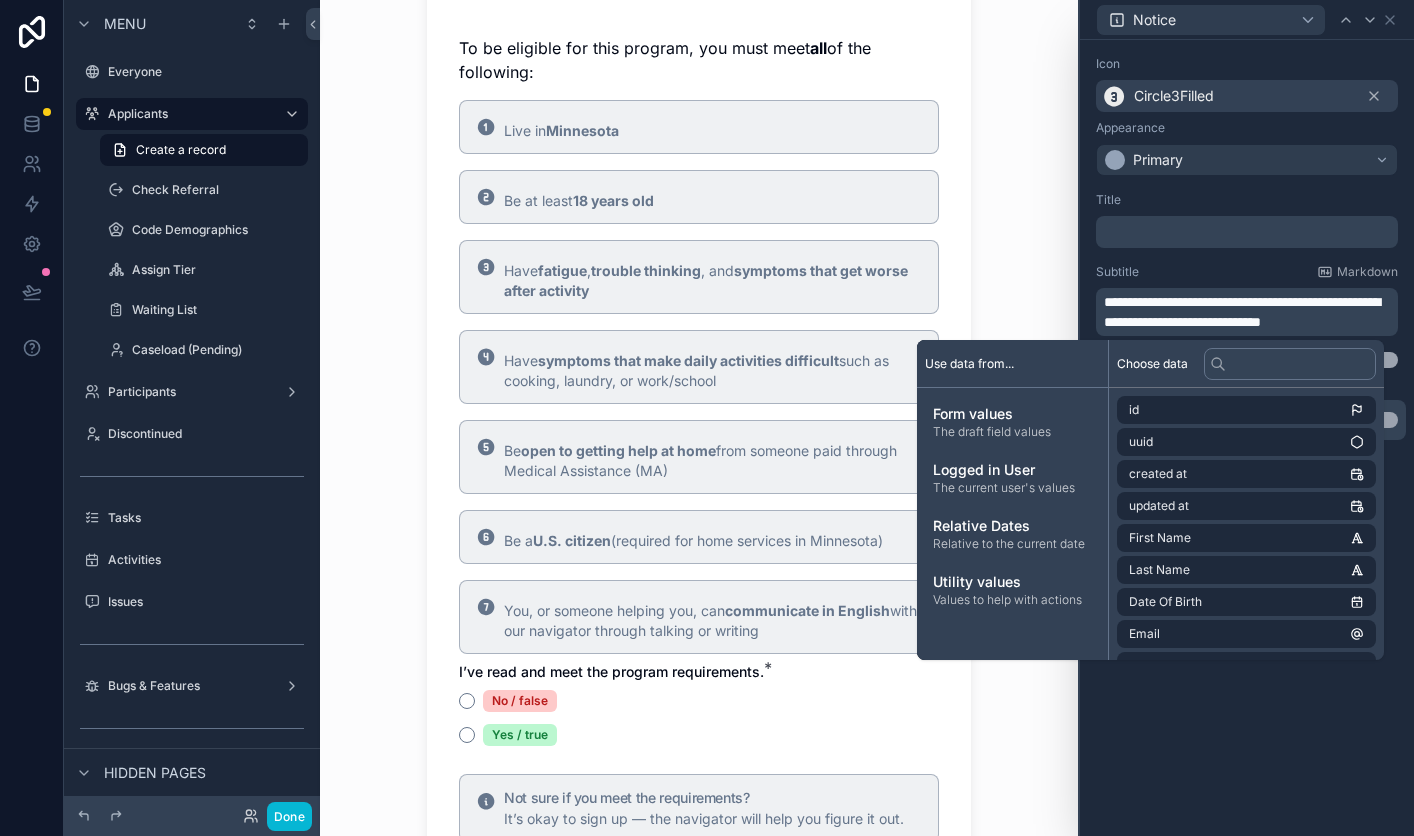 click on "Applicants New Participant Your Basic Info First Name * Last Name * Preferred Name (optional) Name you go by, if different from legal name Pronouns (optional) e.g., [PRONOUNS], [PRONOUNS] Email * Phone Number * 🇺🇸 How do you prefer to be contacted? *  Choose email, phone call, or text message Zip Code * in [STATE] County * Select your [STATE] county Who This Program Is For To be eligible for this program, you must meet  all  of the following: Live in  [STATE] Be at least  18 years old Have  fatigue ,  trouble thinking , and  symptoms that get worse after activity Have  symptoms that make daily activities difficult  such as cooking, laundry, or work/school Be  open to getting help at home  from someone paid through Medical Assistance (MA) Be a  U.S. citizen  (required for home services in [STATE]) You, or someone helping you, can  communicate in English  with our navigator through talking or writing I’ve read and meet the program requirements. * No / false Yes / true More About You (Optional) *" at bounding box center [699, 418] 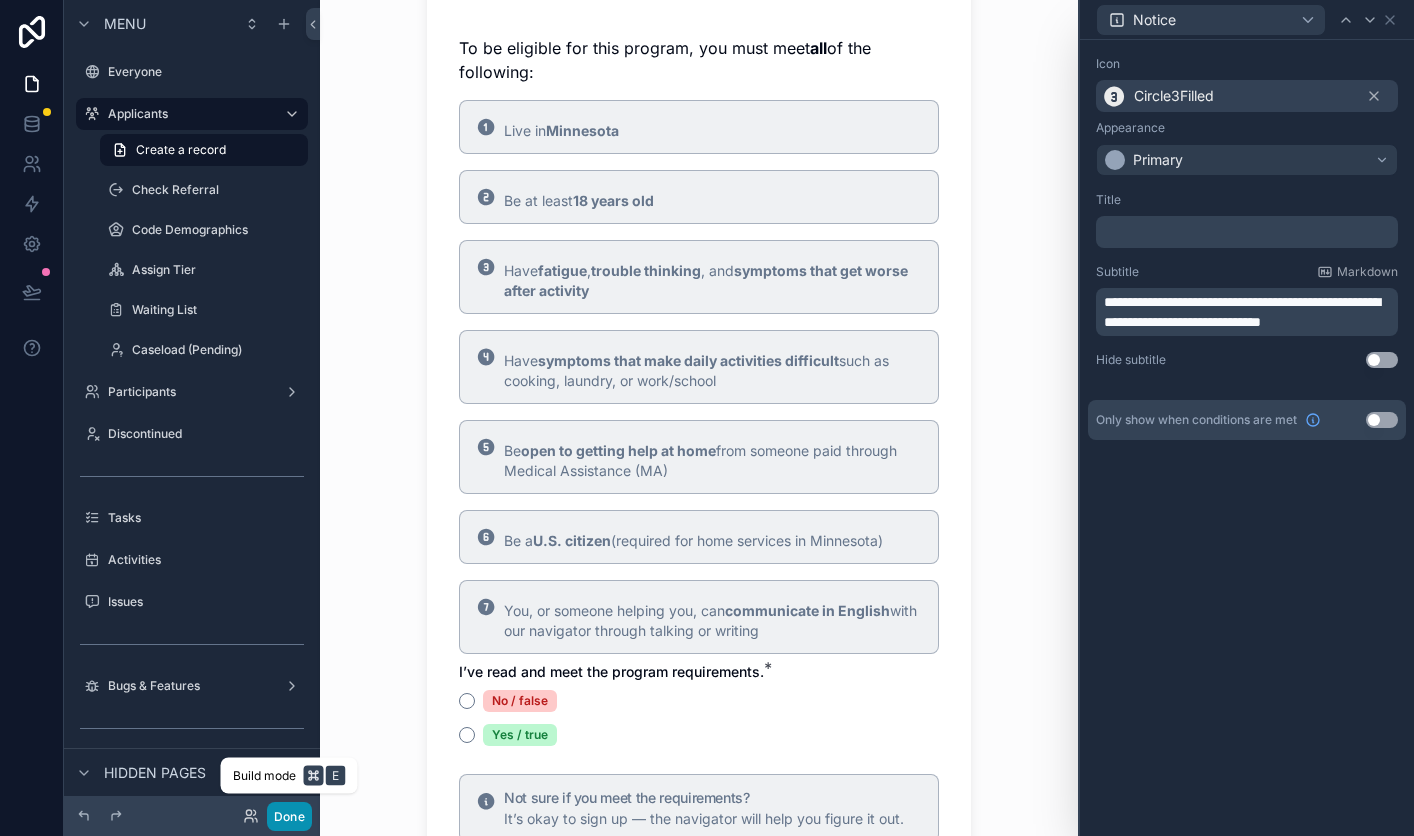 click on "Done" at bounding box center [289, 816] 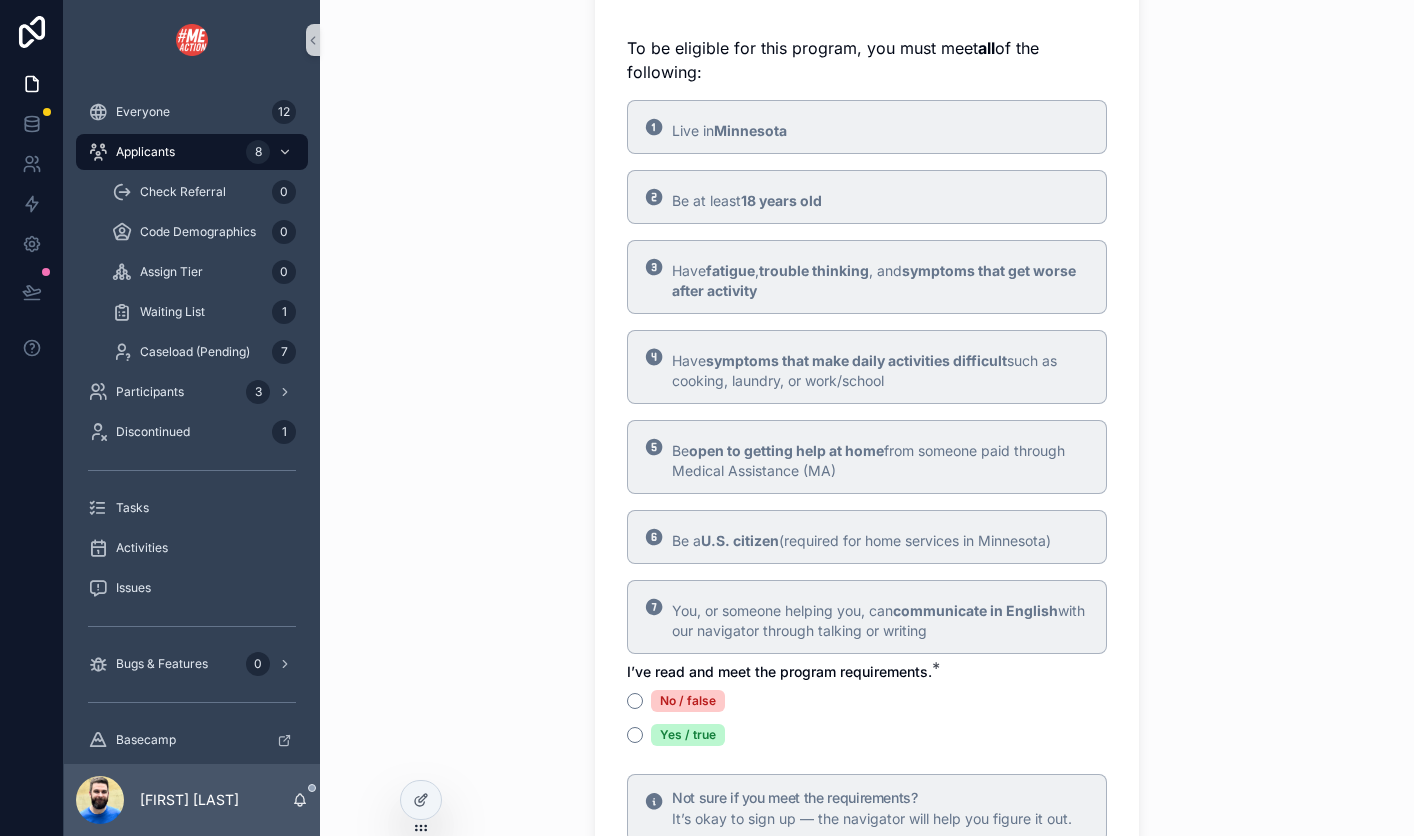 scroll, scrollTop: 0, scrollLeft: 0, axis: both 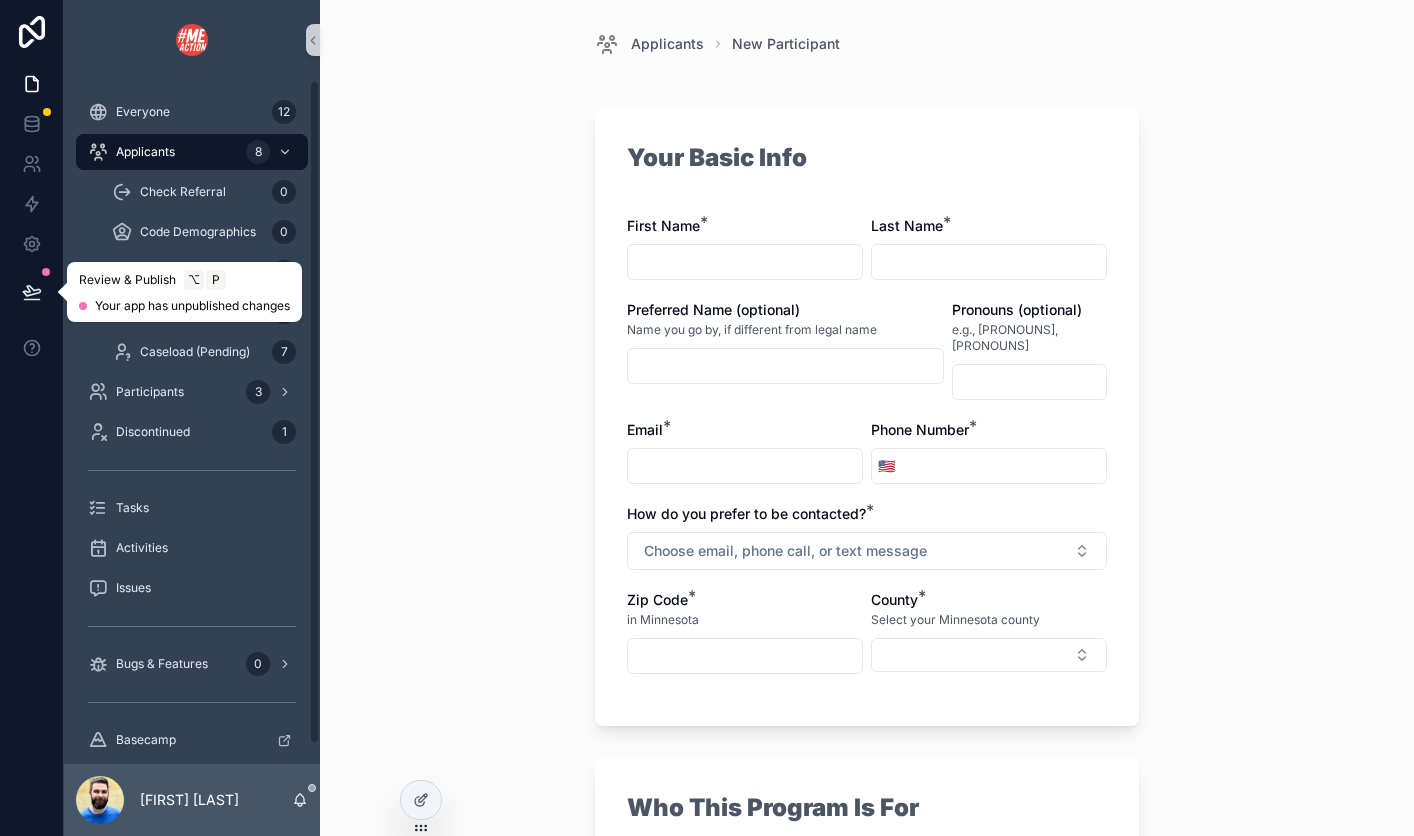 click 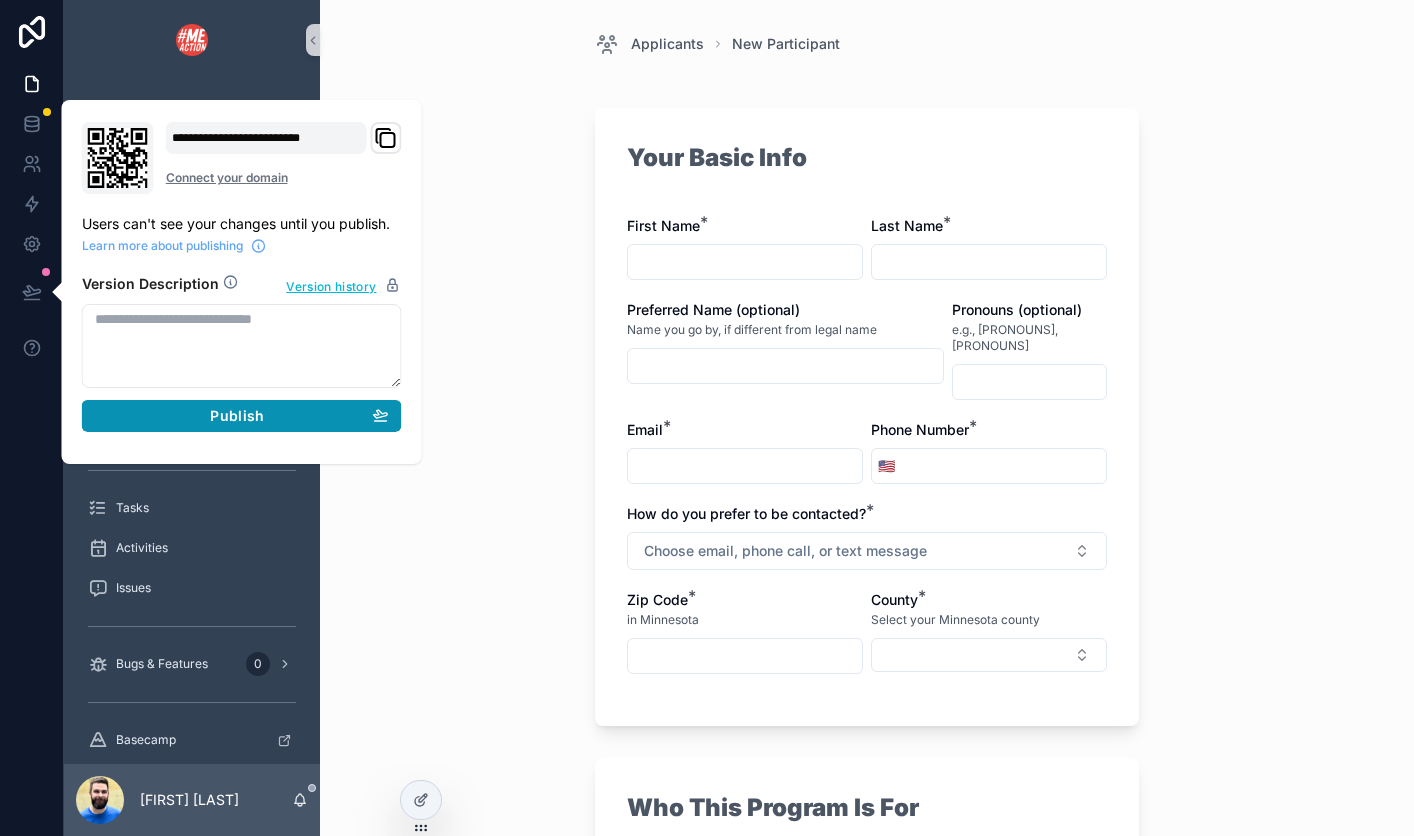click on "Publish" at bounding box center [237, 416] 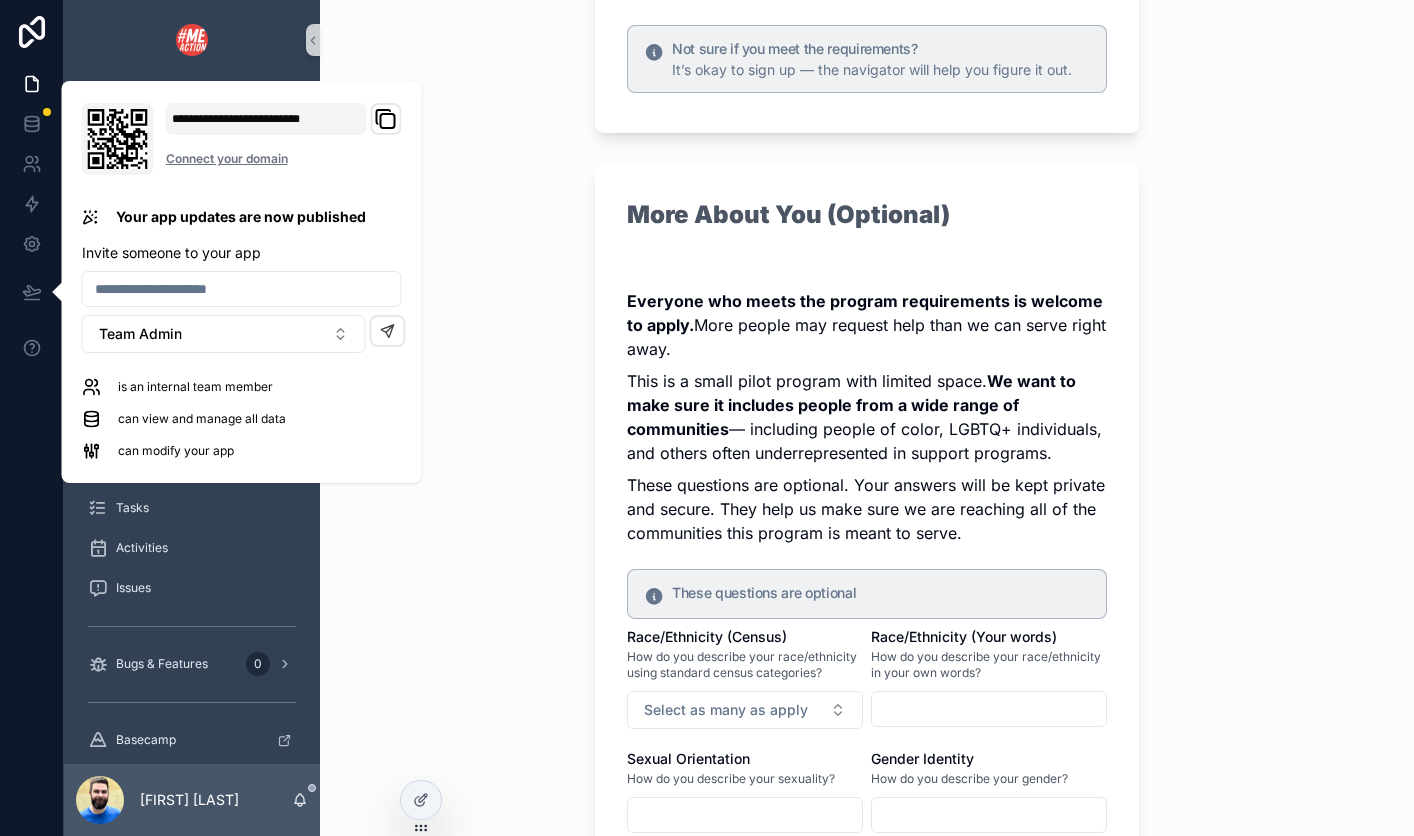 scroll, scrollTop: 1589, scrollLeft: 0, axis: vertical 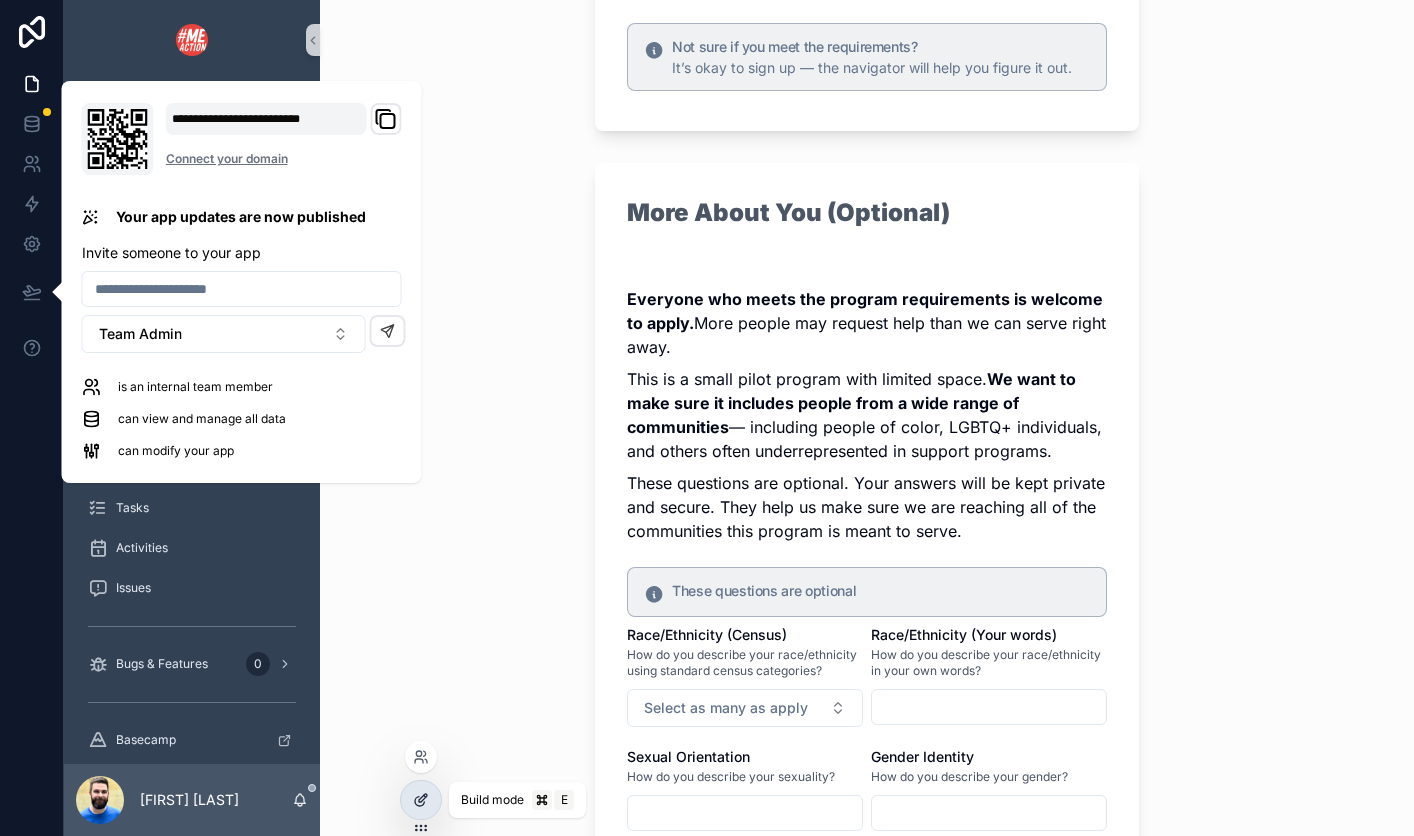 click 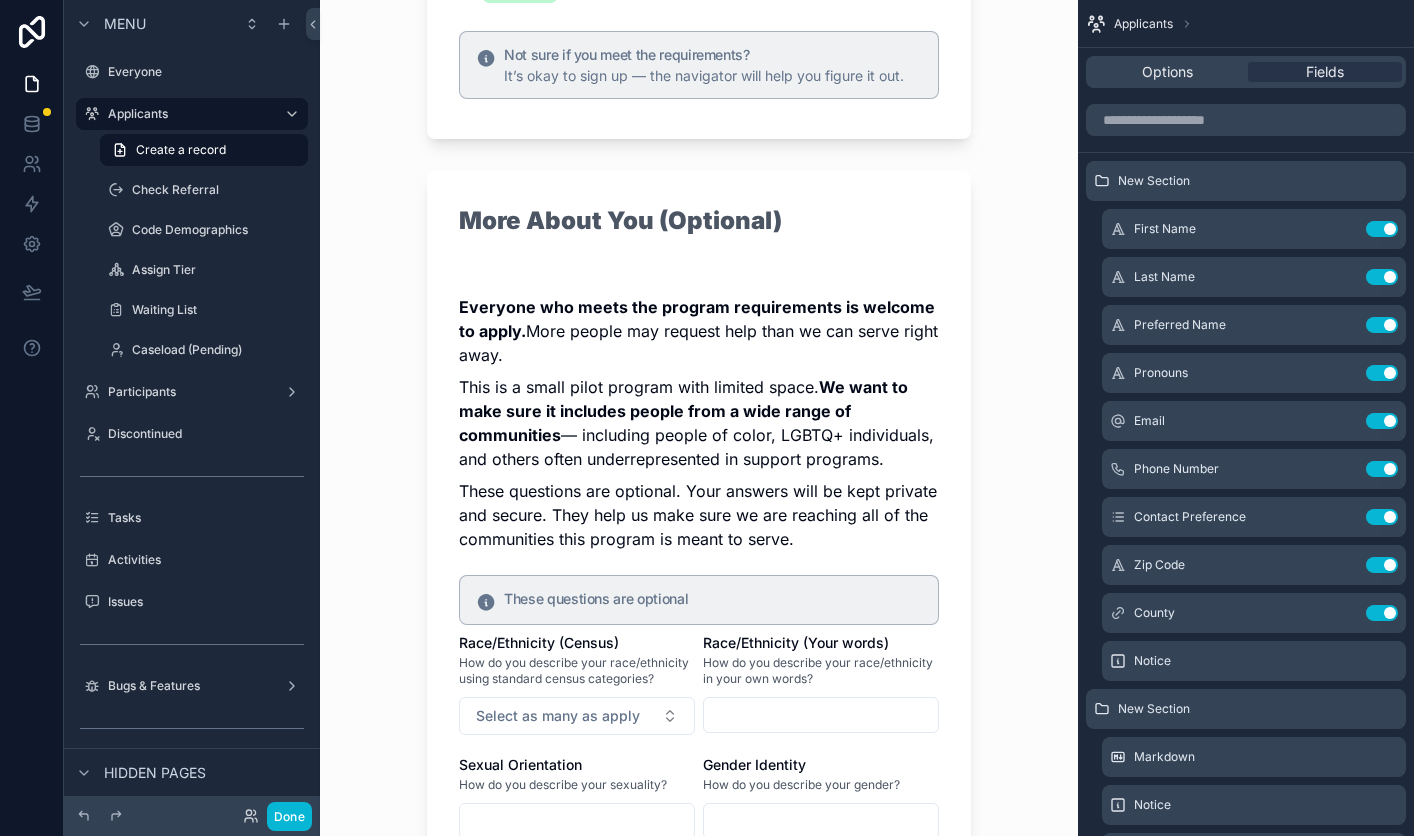 scroll, scrollTop: 1587, scrollLeft: 0, axis: vertical 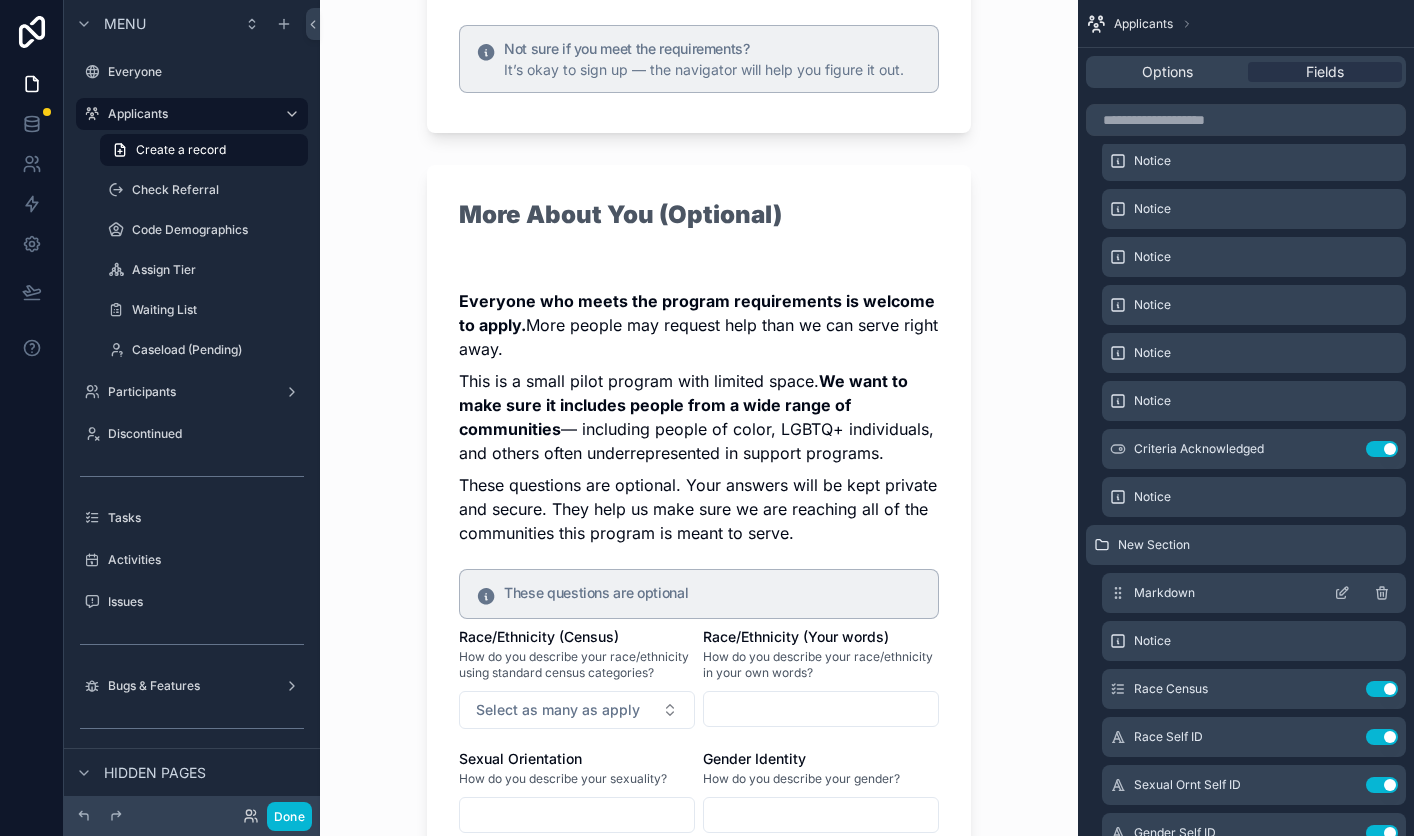 click 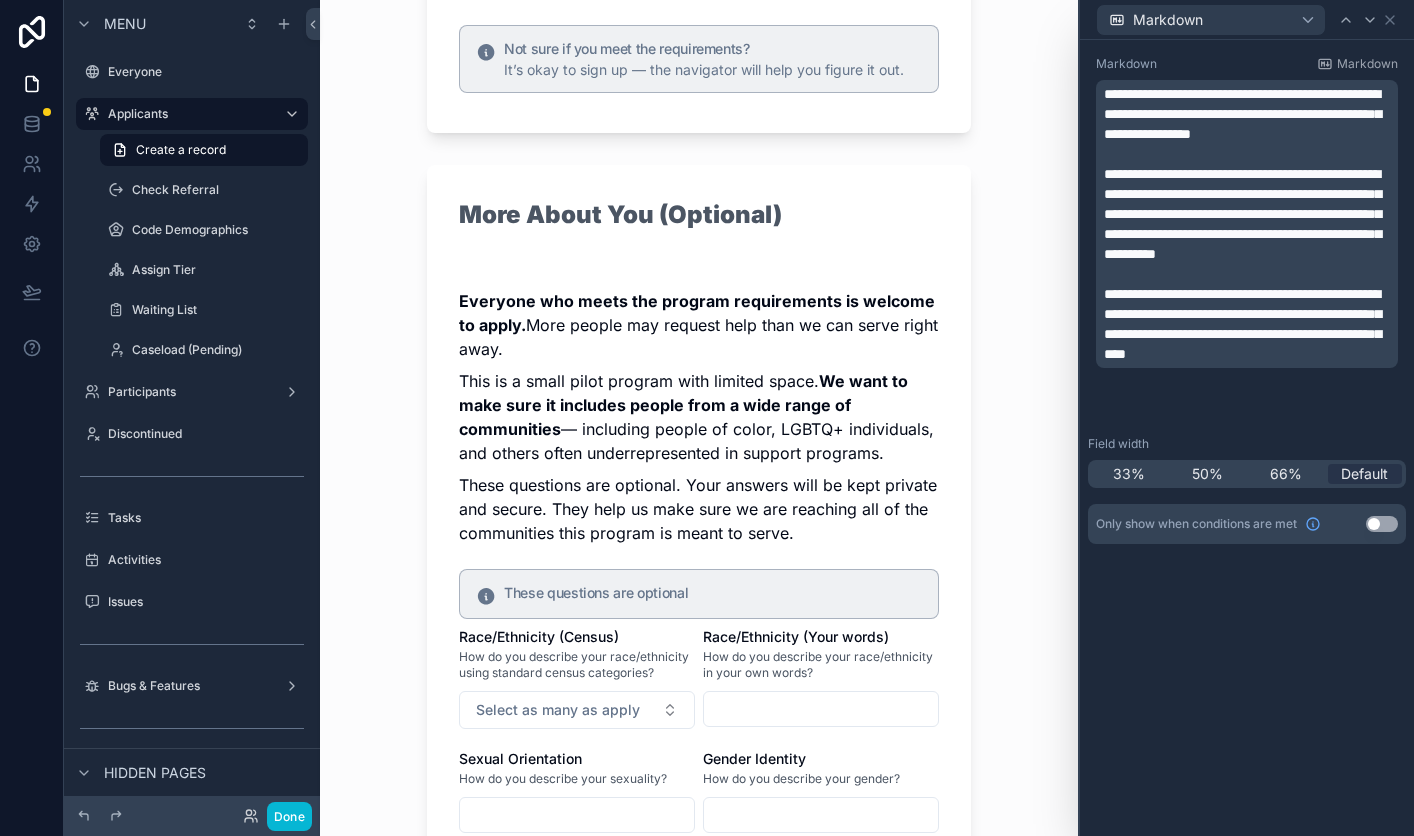 click on "**********" at bounding box center (1249, 324) 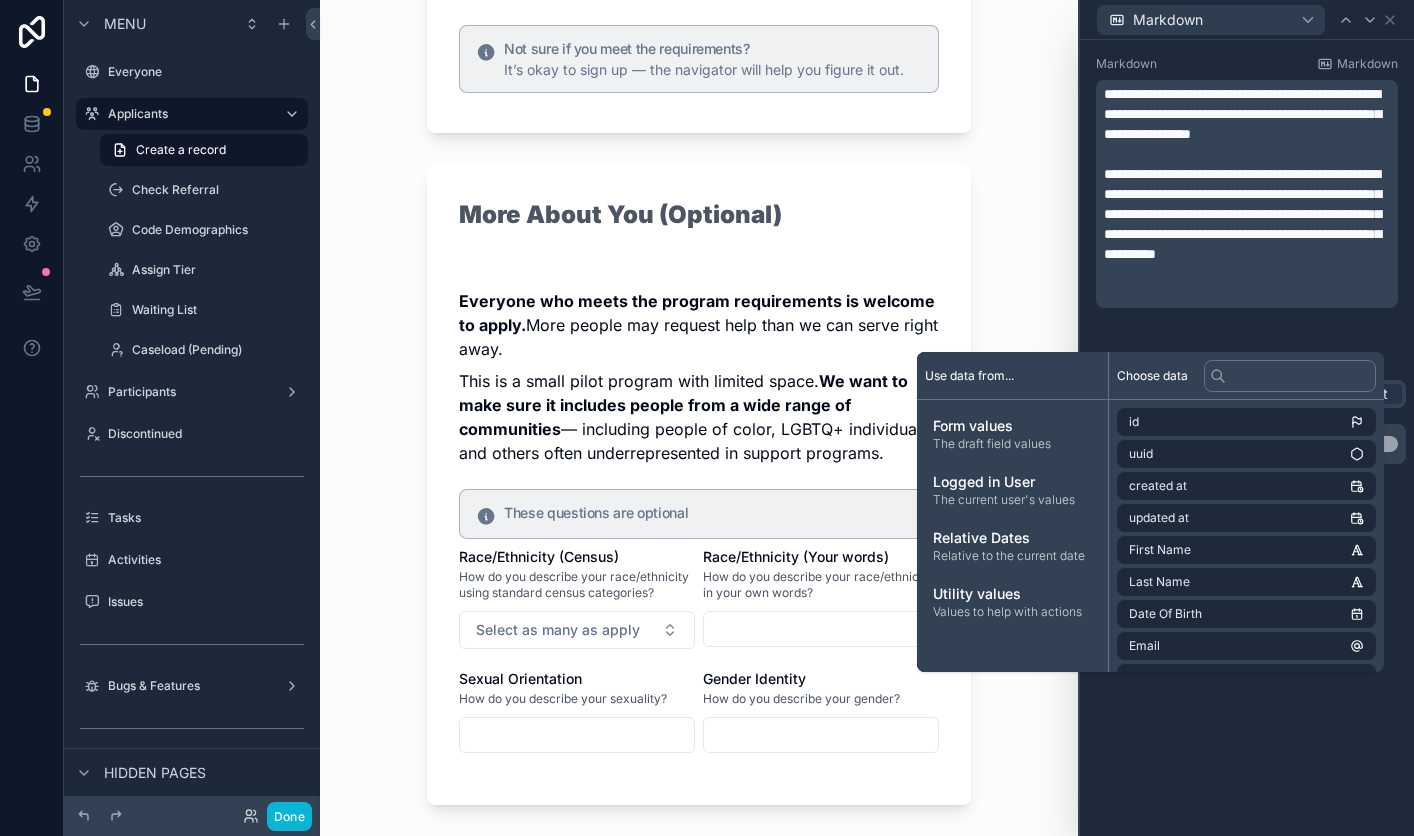 scroll, scrollTop: 0, scrollLeft: 0, axis: both 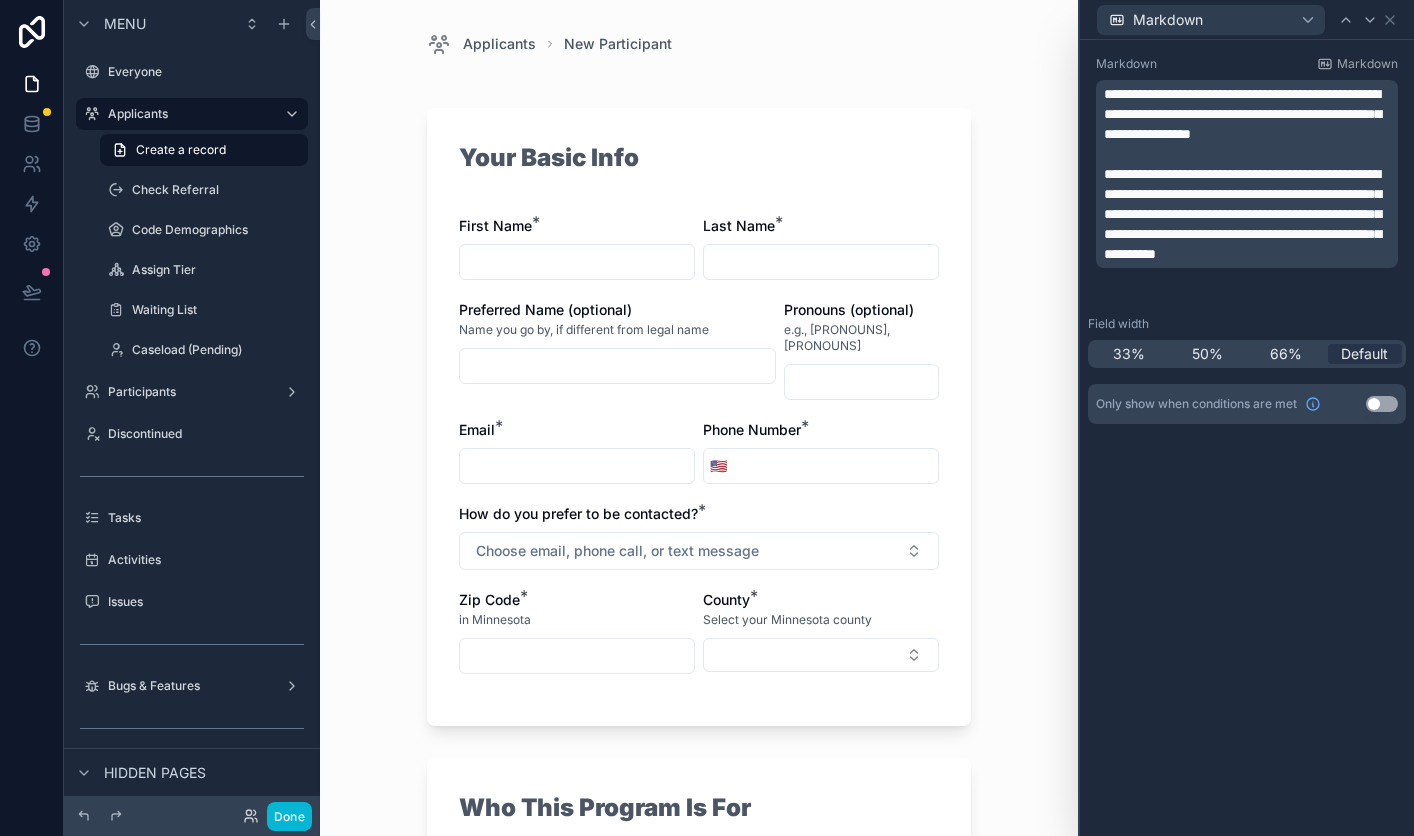click on "**********" at bounding box center [1247, 438] 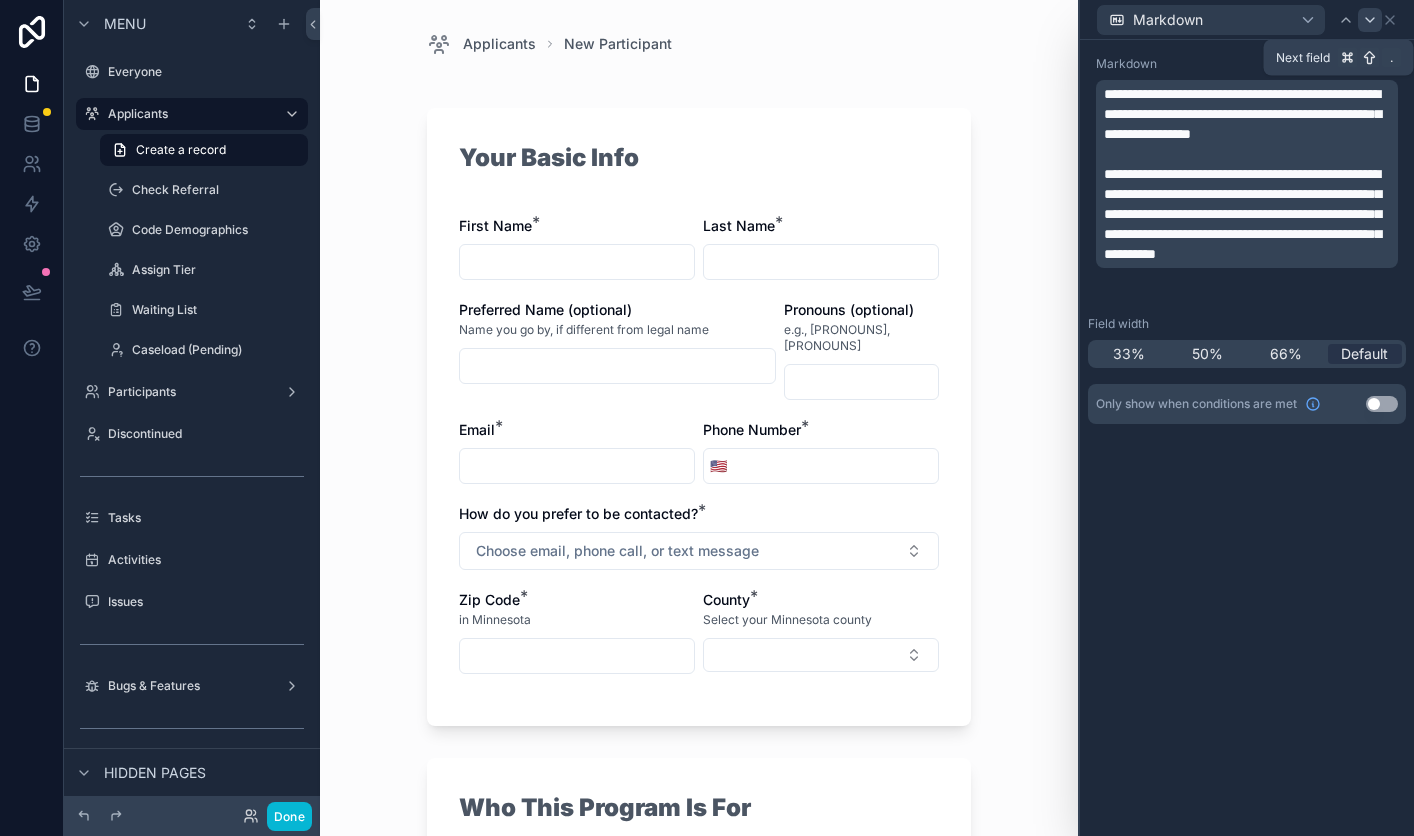 click 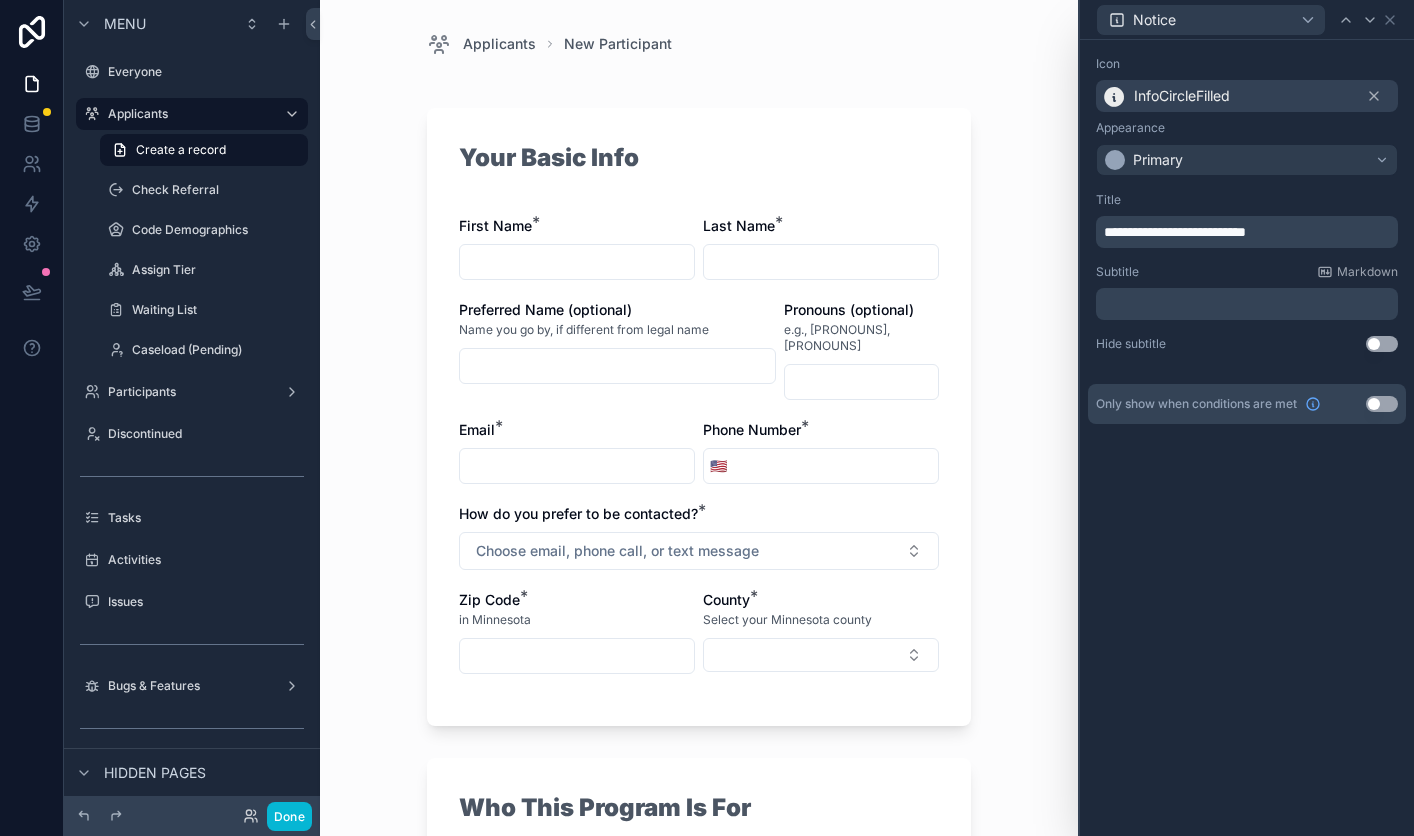 click on "﻿" at bounding box center (1249, 304) 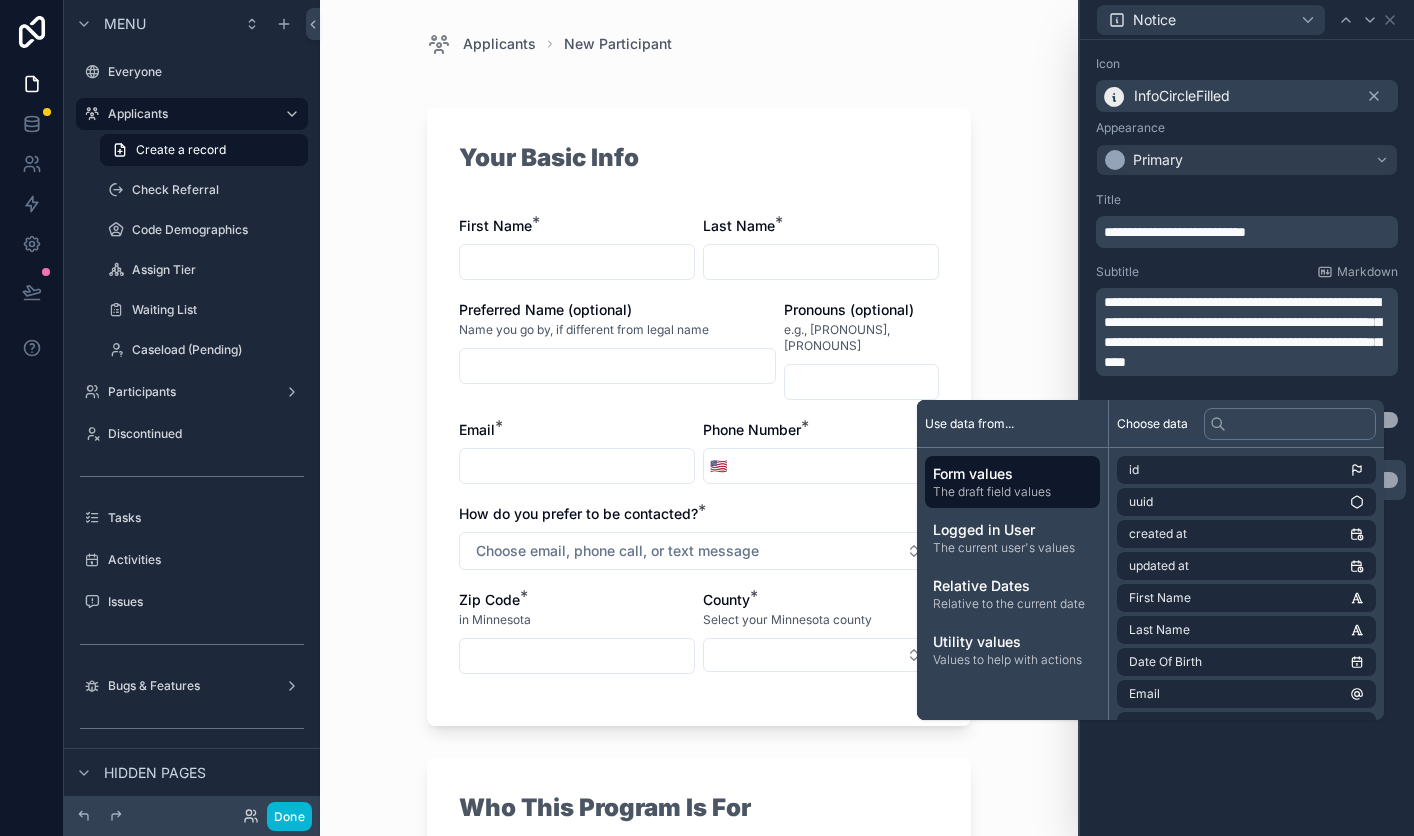 scroll, scrollTop: 0, scrollLeft: 0, axis: both 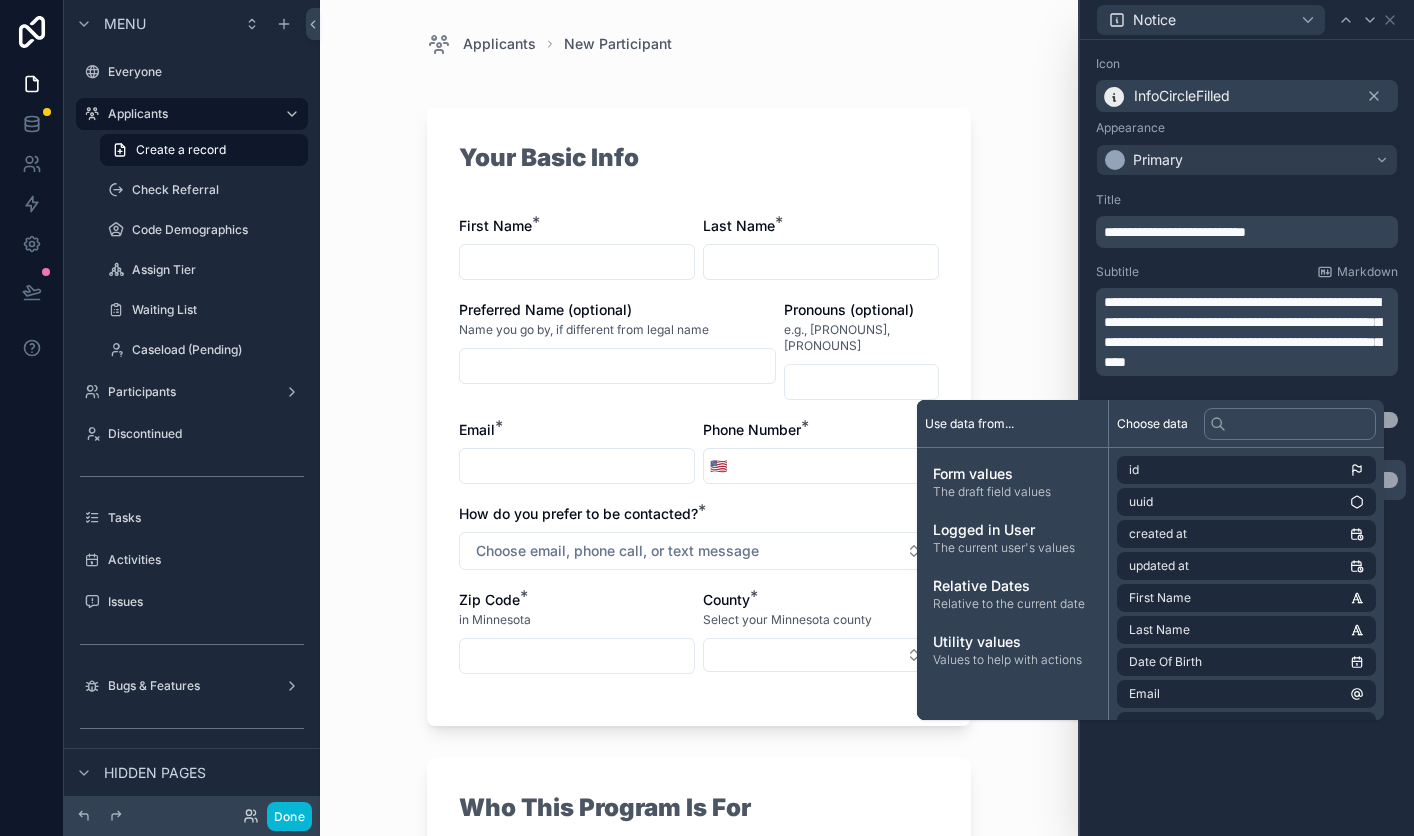 click on "**********" at bounding box center (1242, 332) 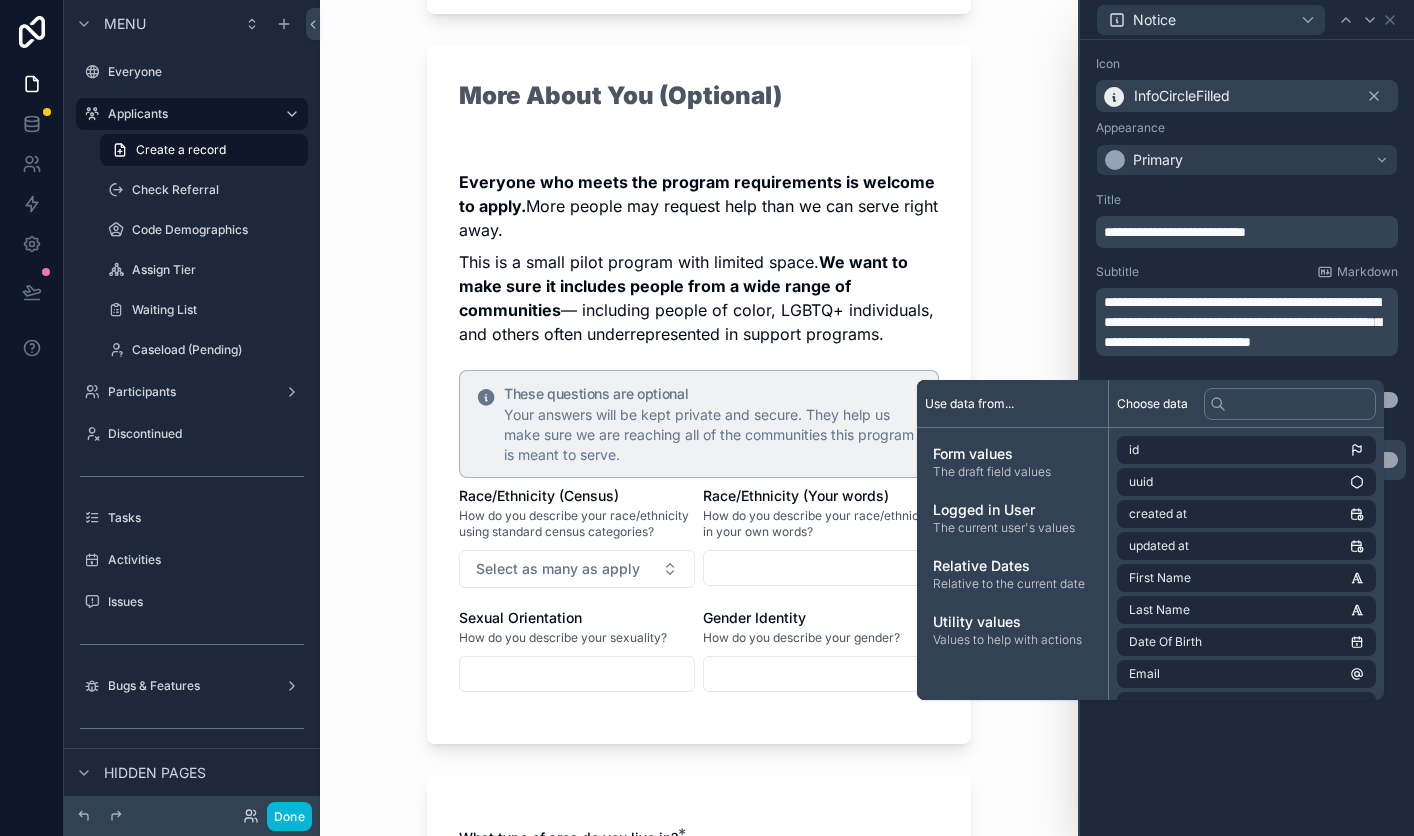 scroll, scrollTop: 1718, scrollLeft: 0, axis: vertical 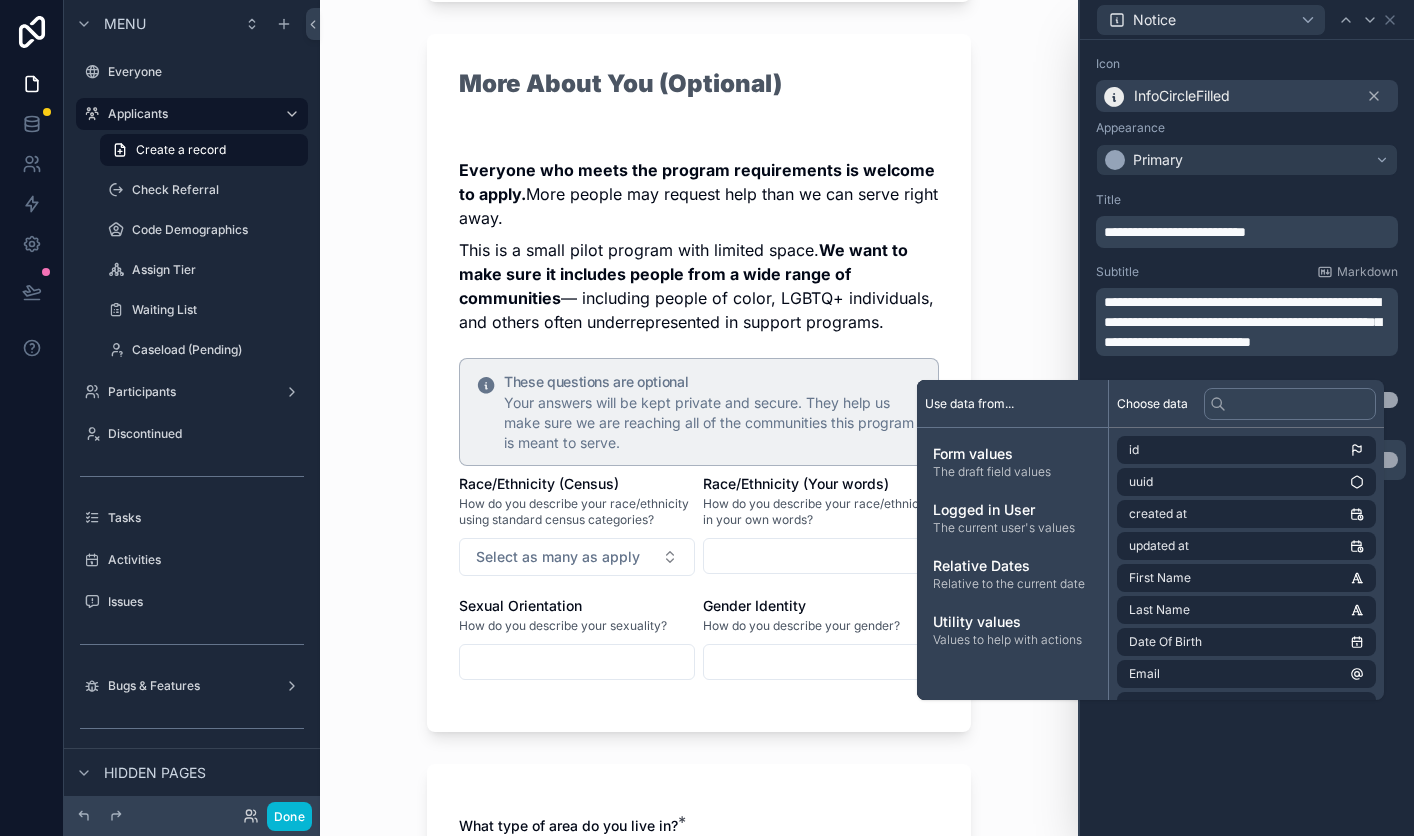 click on "Applicants New Participant Your Basic Info First Name * Last Name * Preferred Name (optional) Name you go by, if different from legal name Pronouns (optional) e.g., [PRONOUNS], [PRONOUNS] Email * Phone Number * 🇺🇸 How do you prefer to be contacted? *  Choose email, phone call, or text message Zip Code * in [STATE] County * Select your [STATE] county Who This Program Is For To be eligible for this program, you must meet  all  of the following: Live in  [STATE] Be at least  18 years old Have  fatigue ,  trouble thinking , and  symptoms that get worse after activity Have  symptoms that make daily activities difficult  such as cooking, laundry, or work/school Be  open to getting help at home  from someone paid through Medical Assistance (MA) Be a  U.S. citizen  (required for home services in [STATE]) You, or someone helping you, can  communicate in English  with our navigator through talking or writing I’ve read and meet the program requirements. * No / false Yes / true More About You (Optional) *" at bounding box center [699, 418] 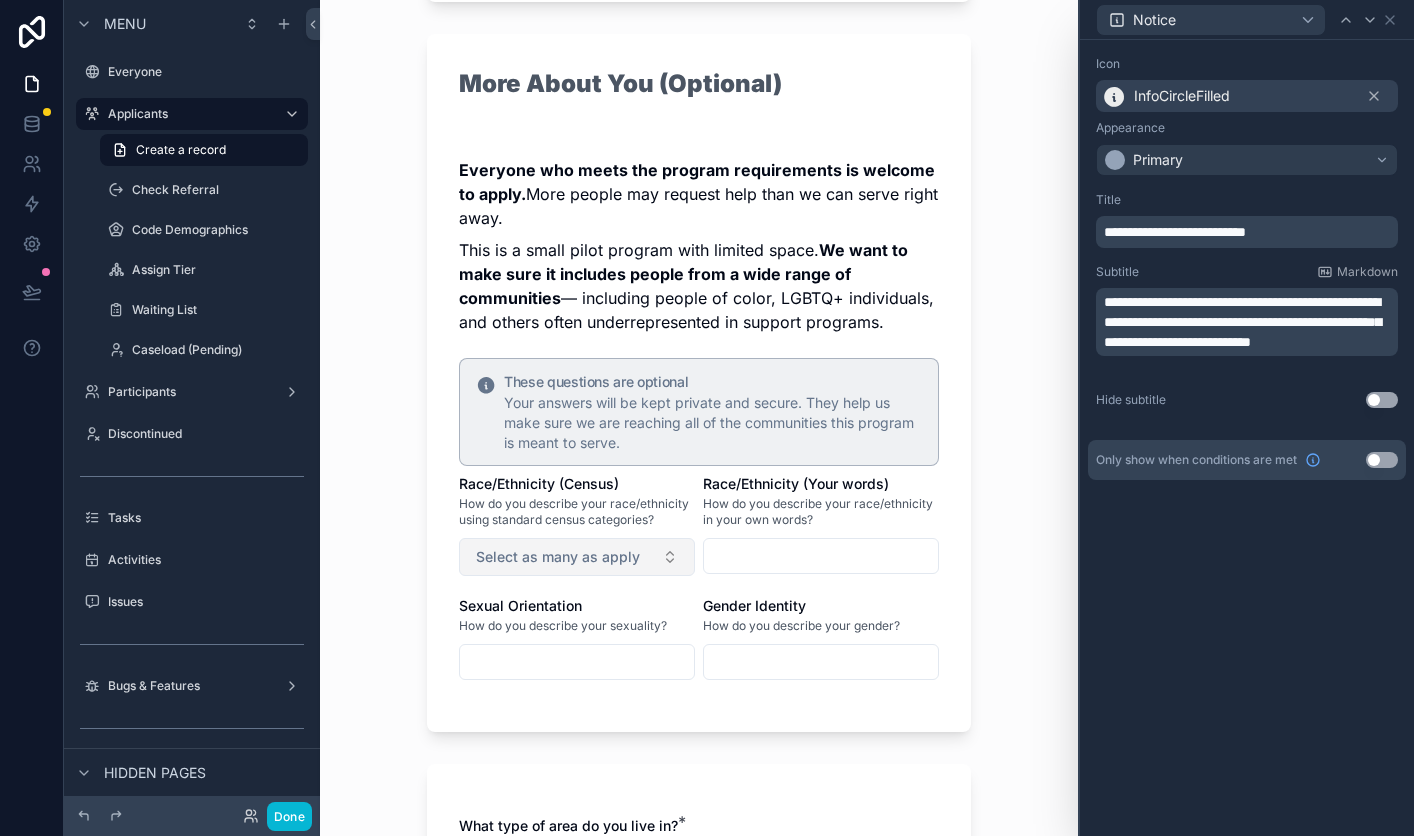 click on "Select as many as apply" at bounding box center [577, 557] 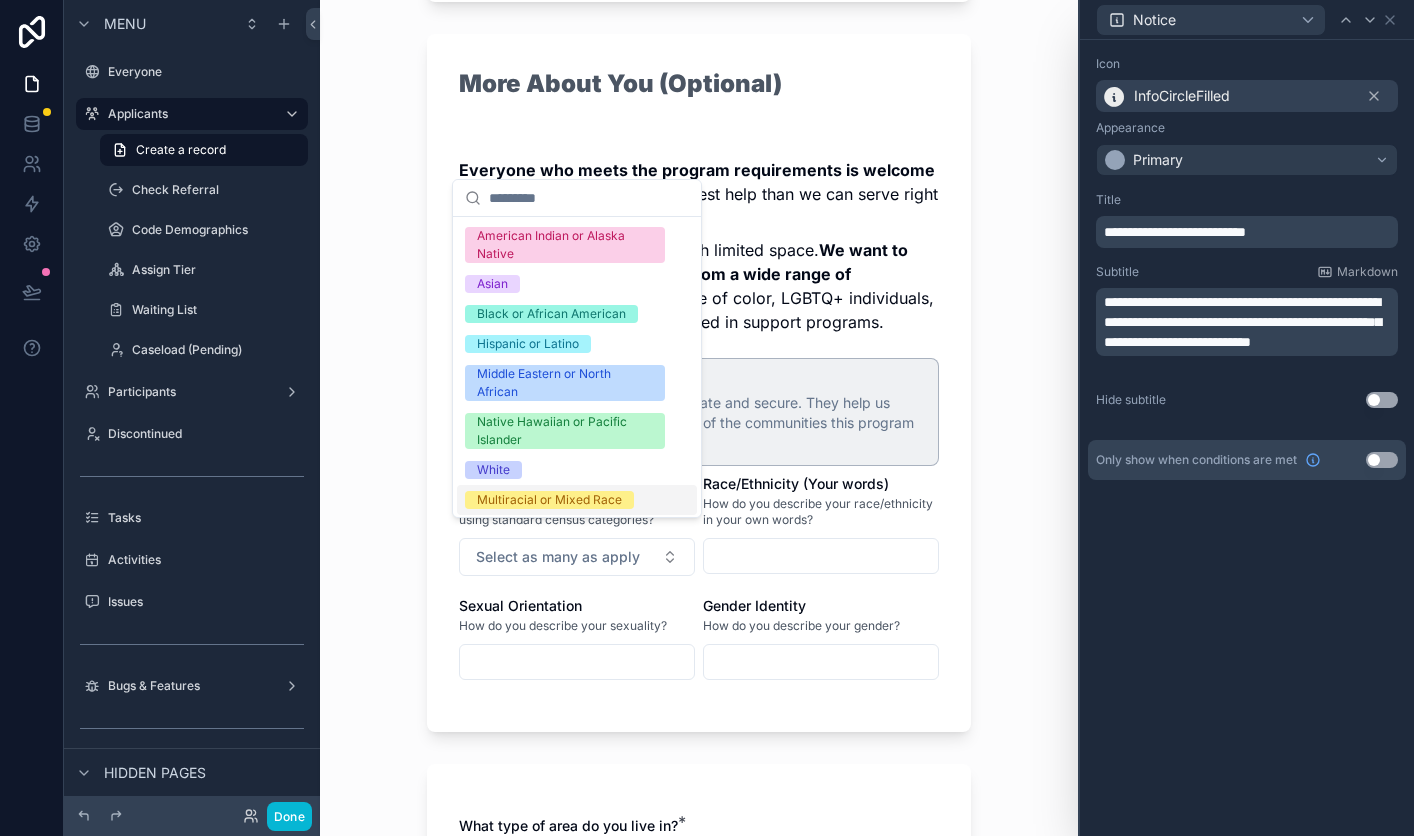 click on "More About You (Optional) Everyone who meets the program requirements is welcome to apply.  More people may request help than we can serve right away. This is a small pilot program with limited space.  We want to make sure it includes people from a wide range of communities  — including people of color, LGBTQ+ individuals, and others often underrepresented in support programs. These questions are optional Your answers will be kept private and secure. They help us make sure we are reaching all of the communities this program is meant to serve. Race/Ethnicity (Census) How do you describe your race/ethnicity using standard census categories? Select as many as apply Race/Ethnicity (Your words) How do you describe your race/ethnicity in your own words? Sexual Orientation How do you describe your sexuality? Gender Identity How do you describe your gender?" at bounding box center [699, 383] 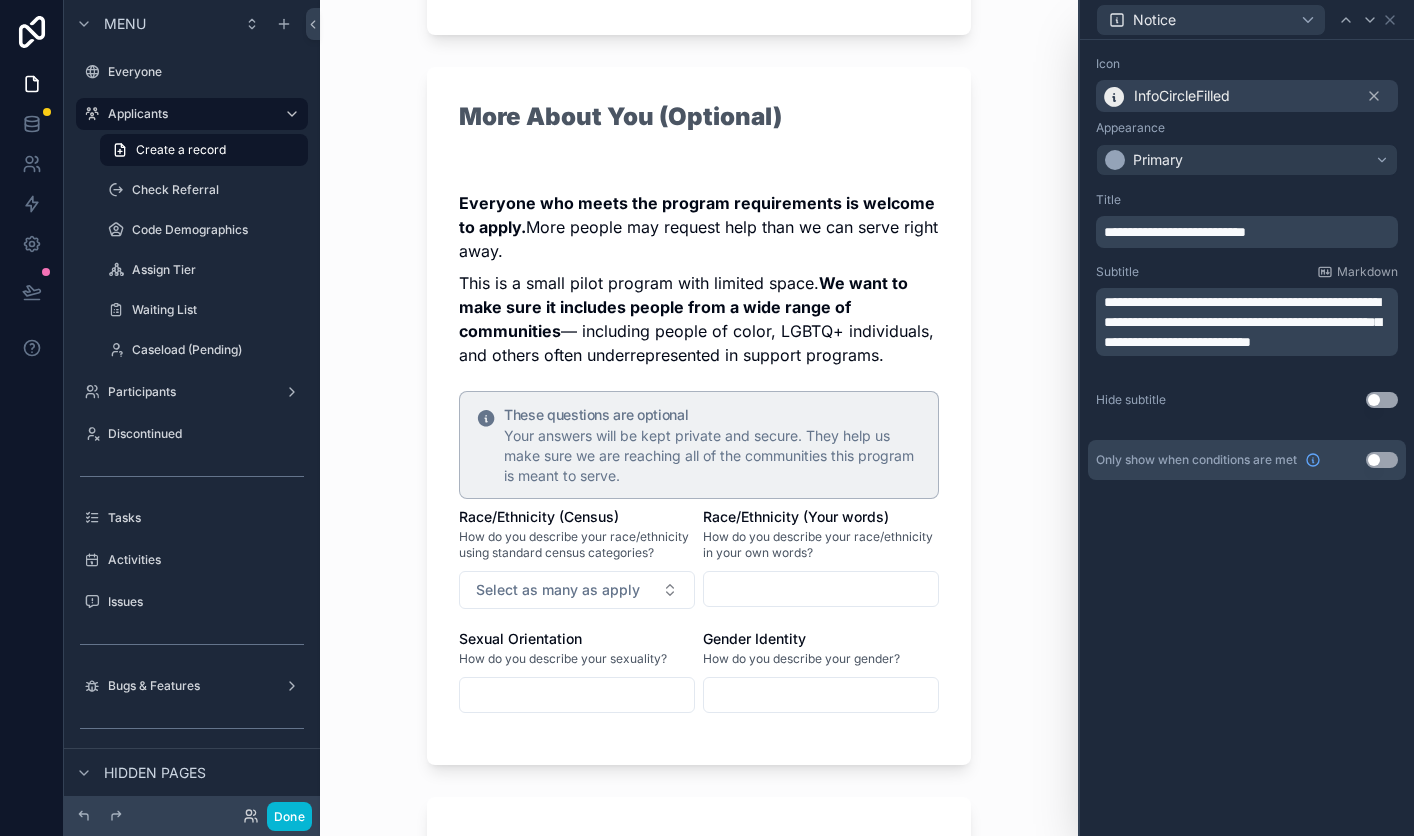 scroll, scrollTop: 1700, scrollLeft: 0, axis: vertical 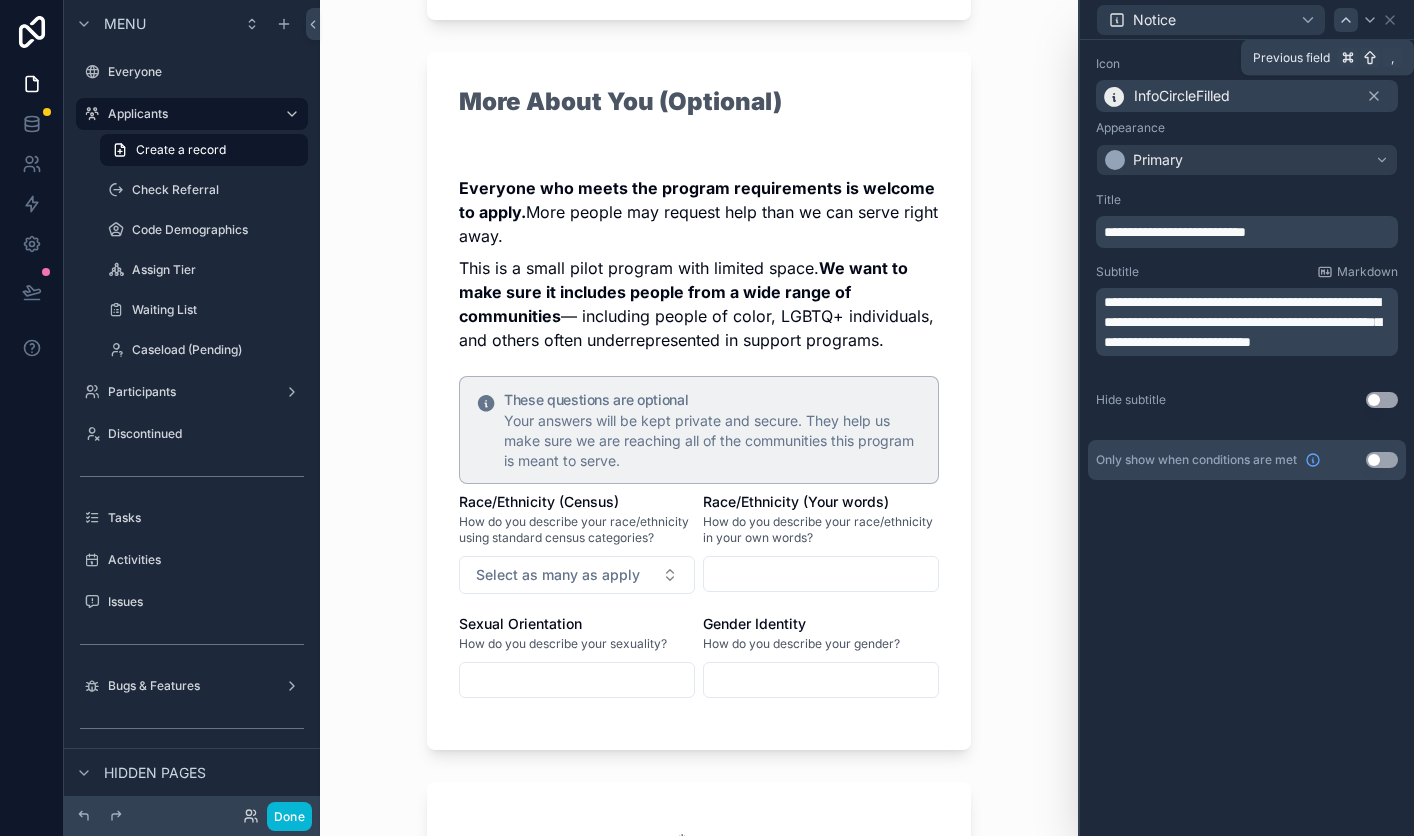 click 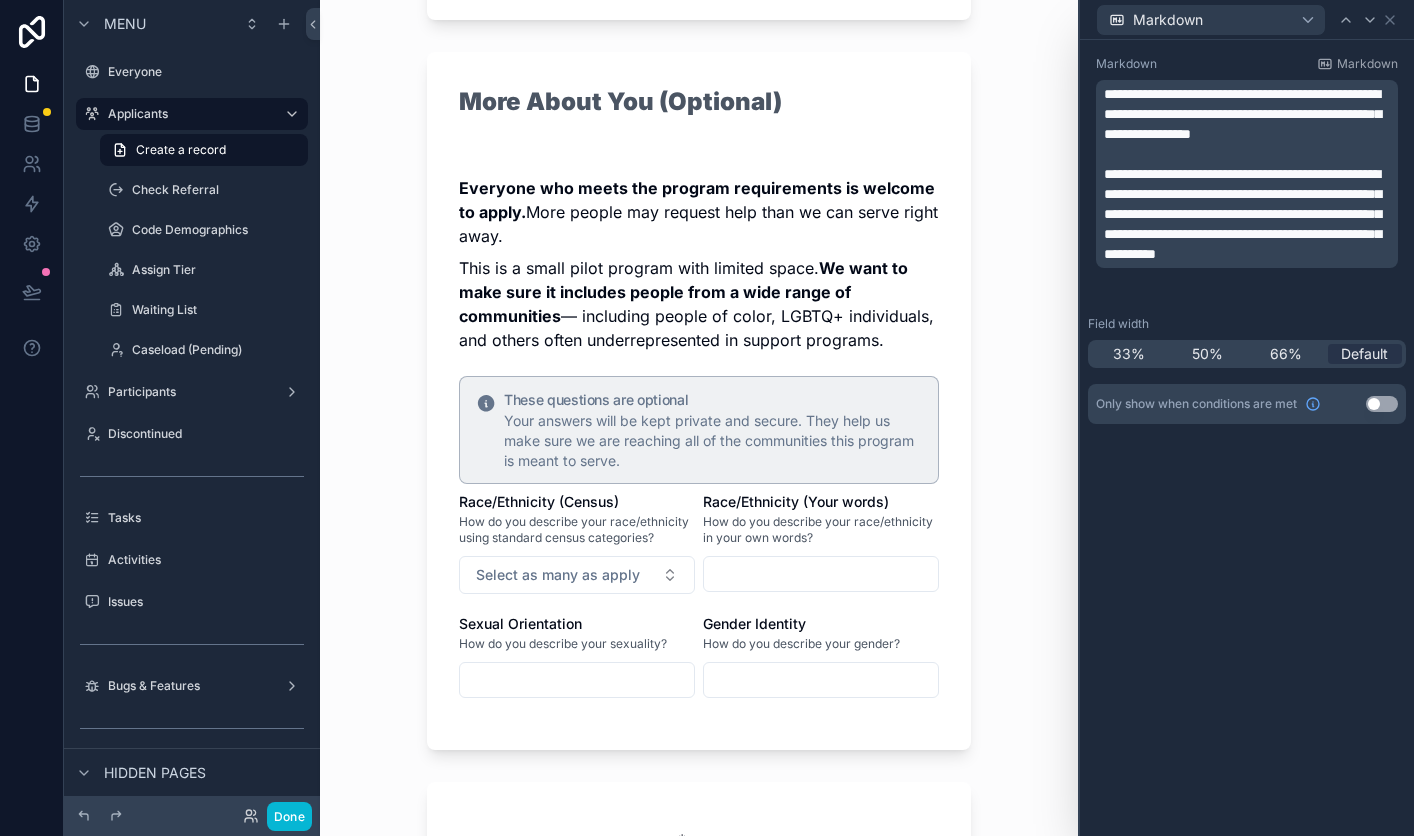 click on "**********" at bounding box center [1242, 214] 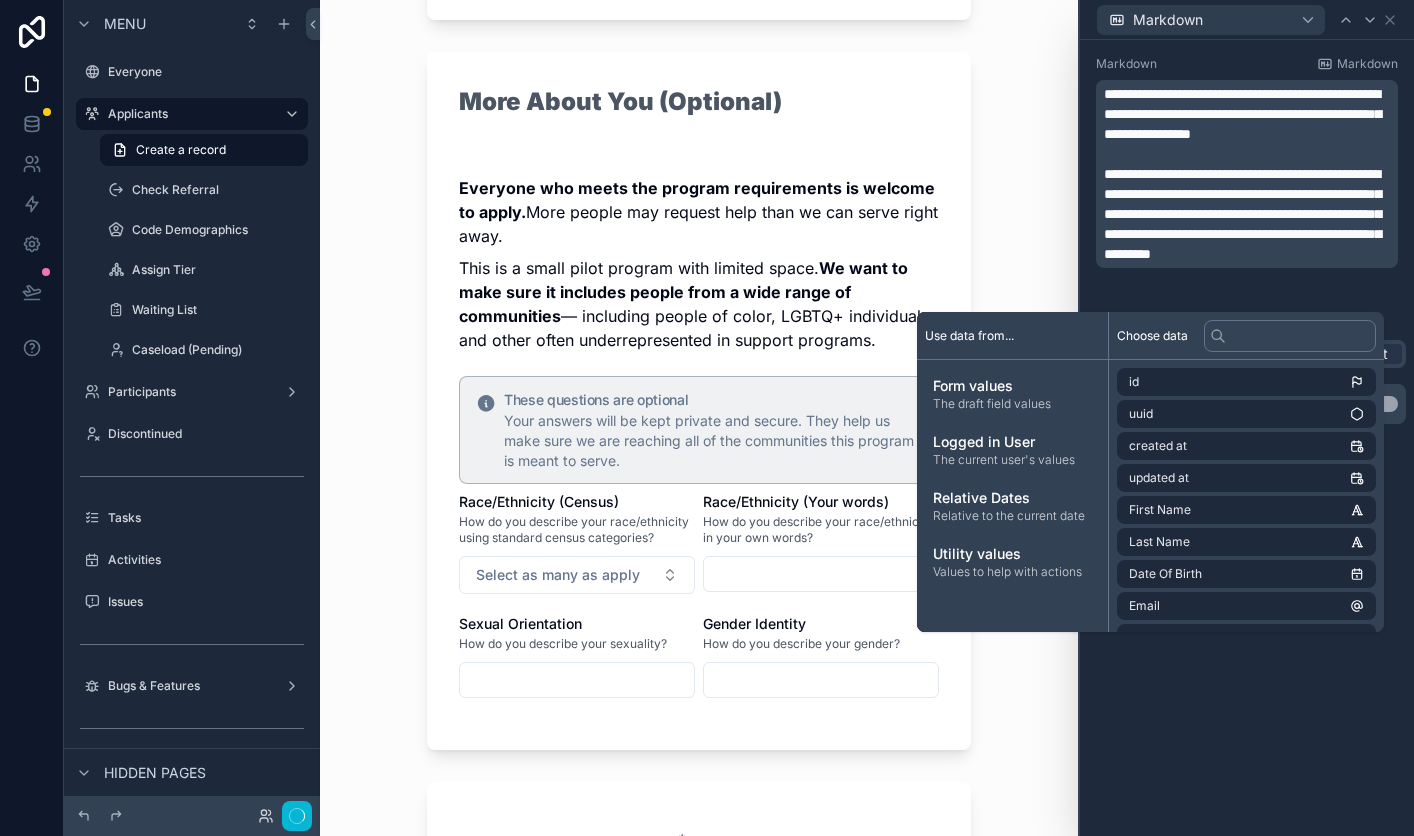 scroll, scrollTop: 0, scrollLeft: 0, axis: both 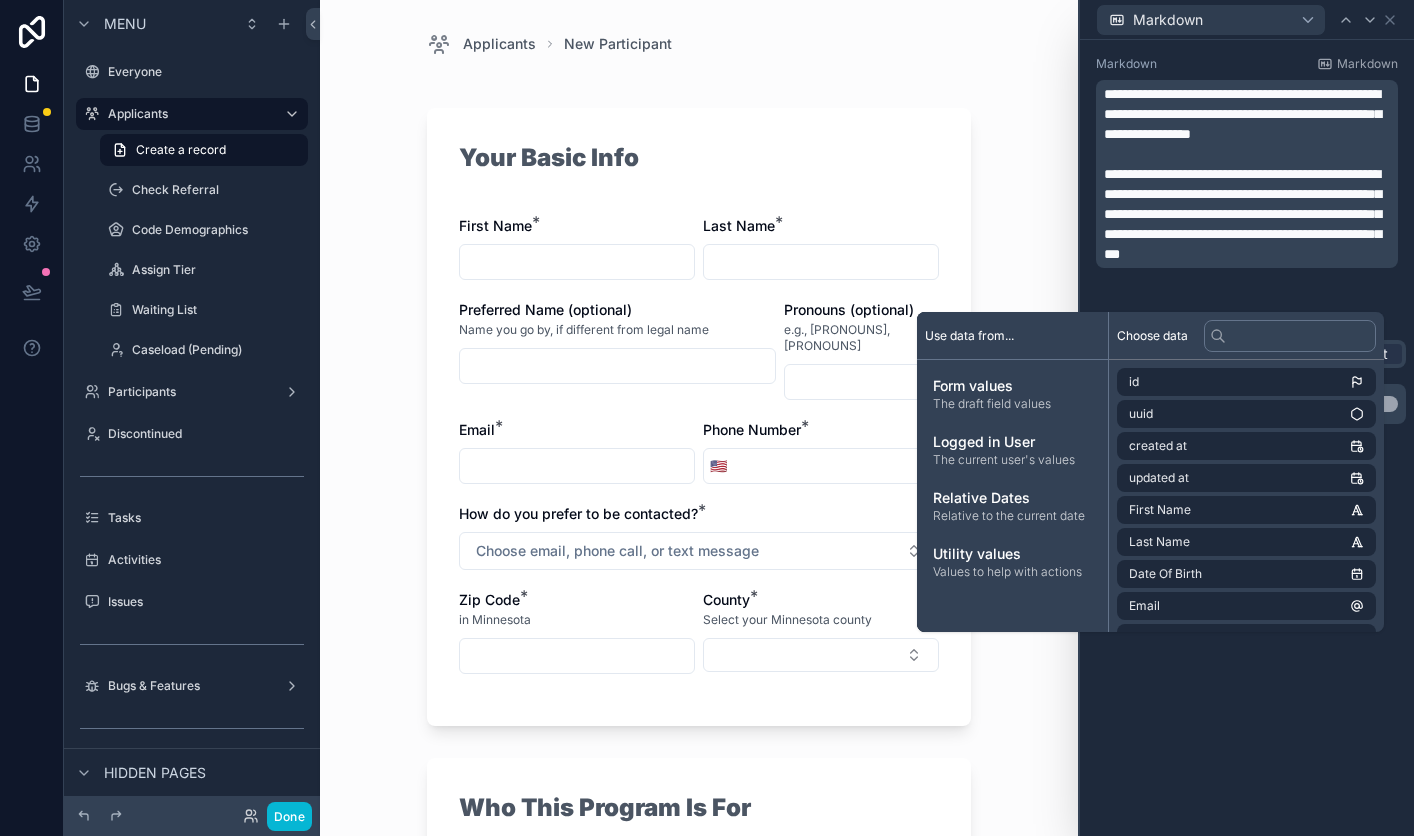 type 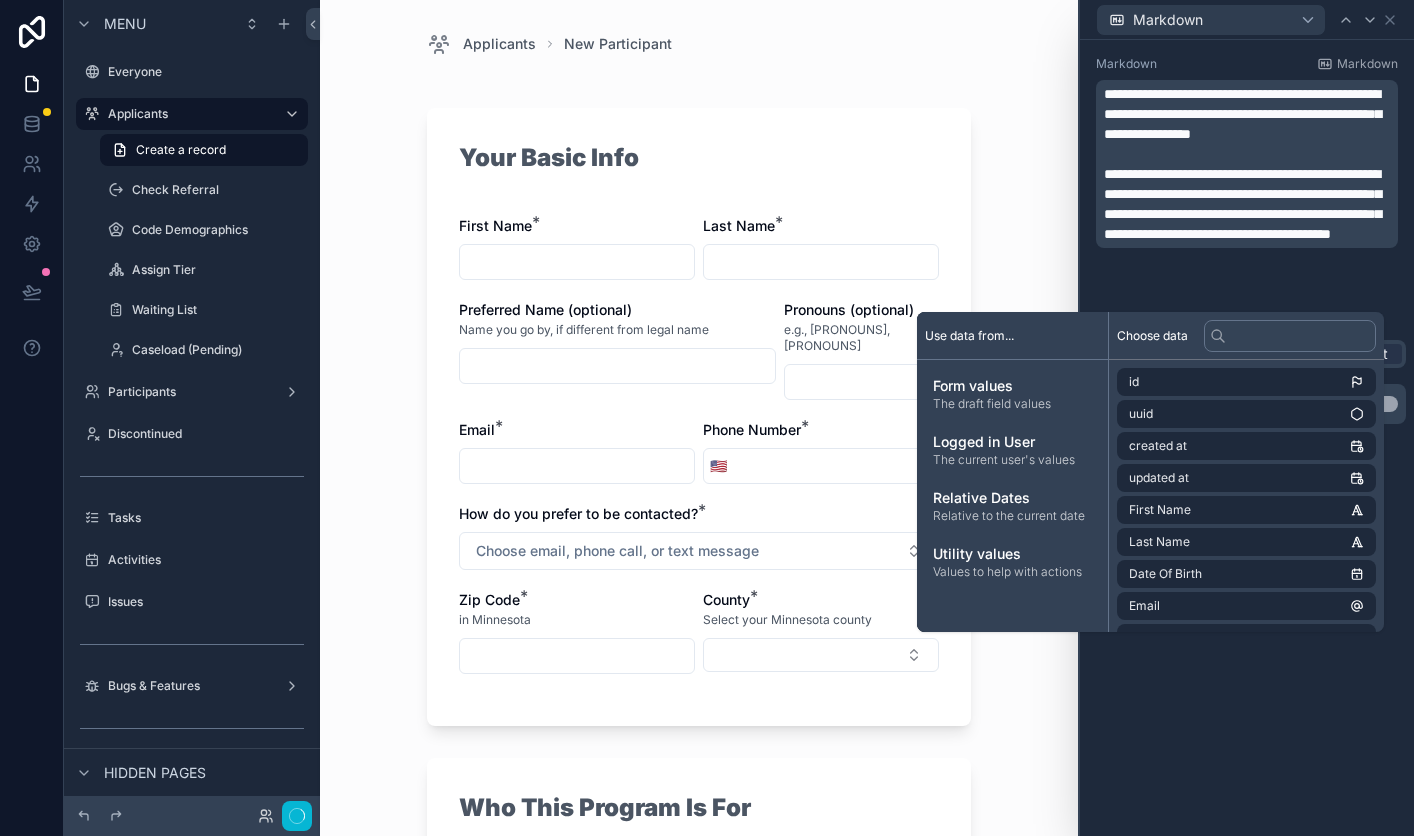 scroll, scrollTop: 0, scrollLeft: 0, axis: both 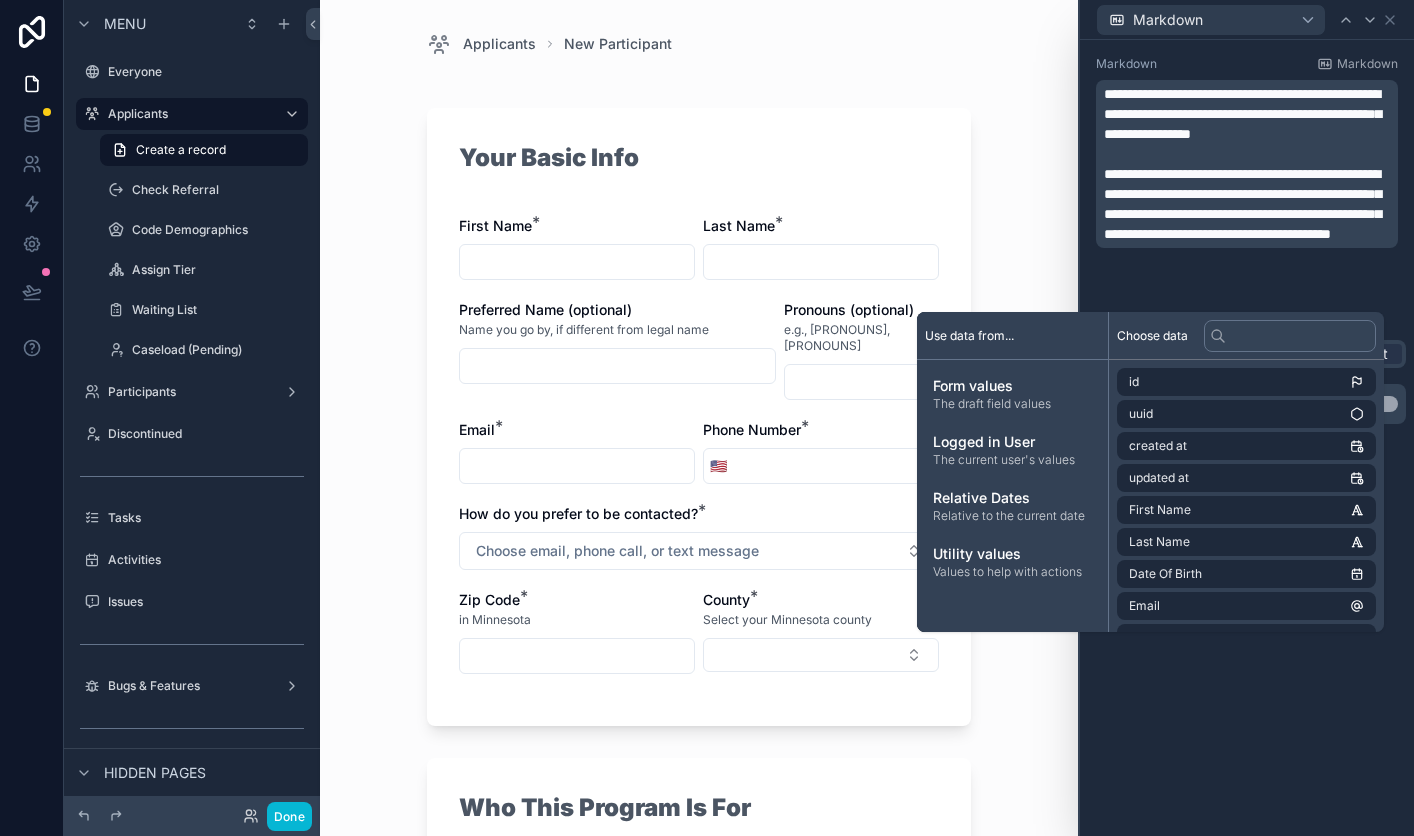 click on "**********" at bounding box center (1247, 438) 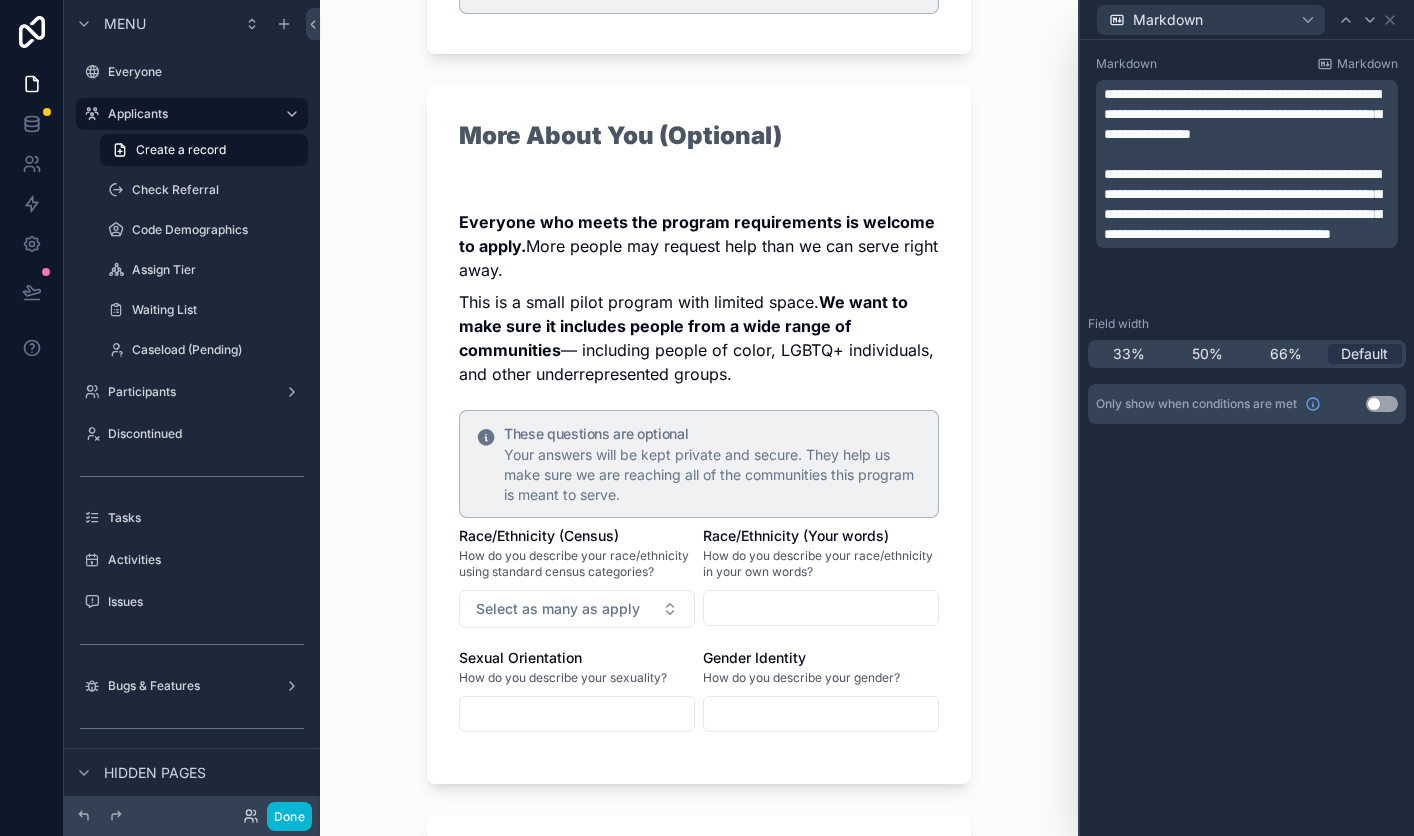 scroll, scrollTop: 1674, scrollLeft: 0, axis: vertical 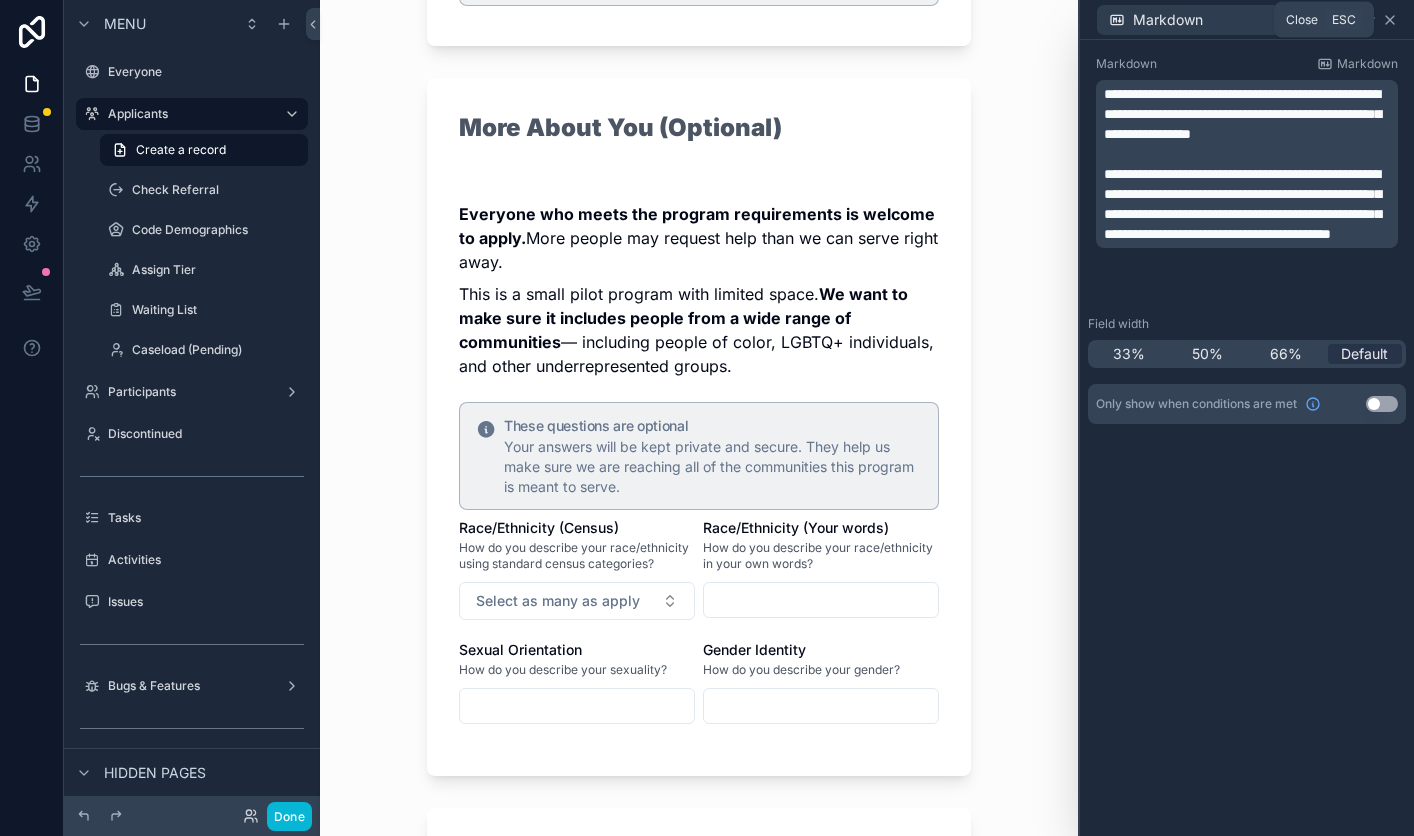 click 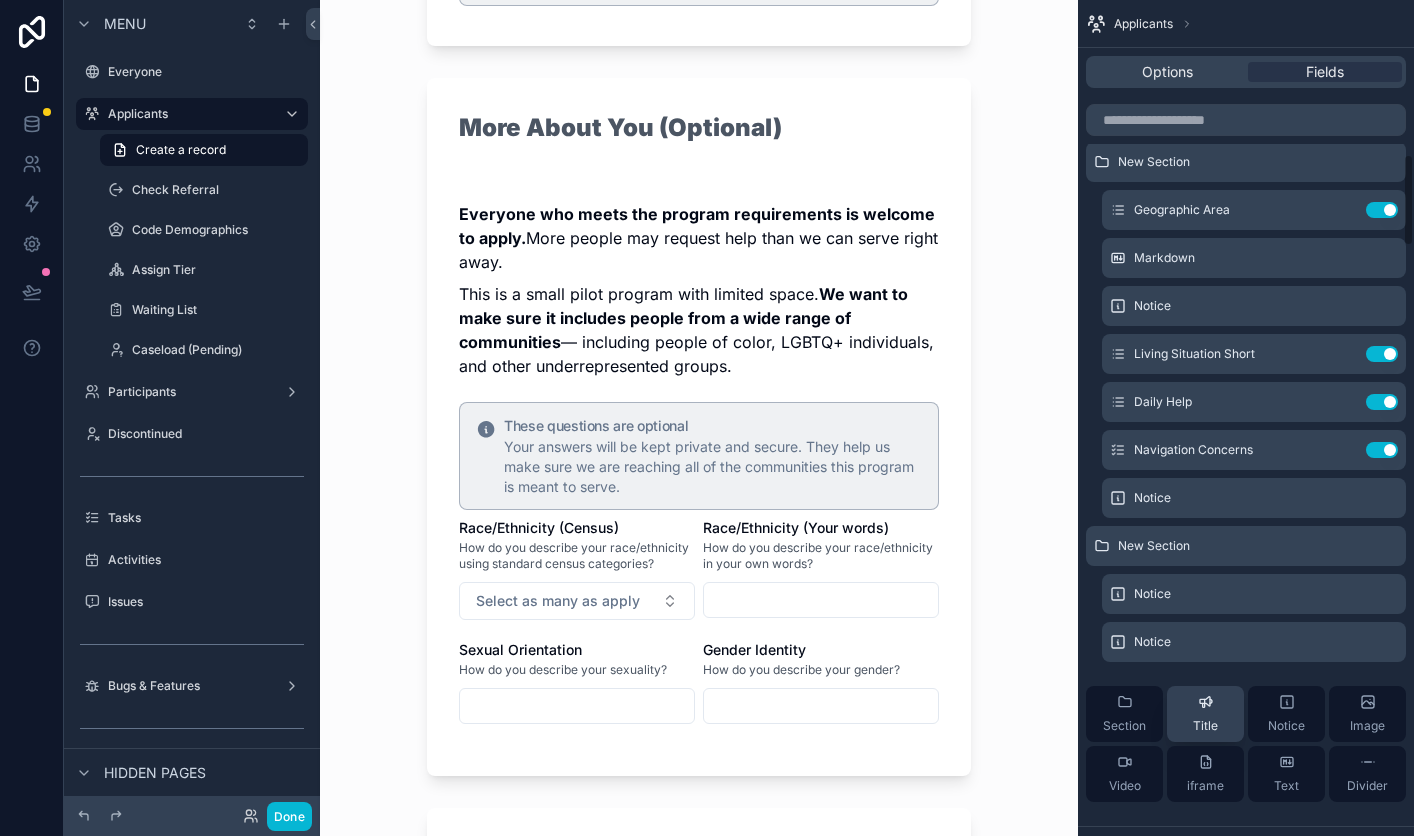 scroll, scrollTop: 1412, scrollLeft: 0, axis: vertical 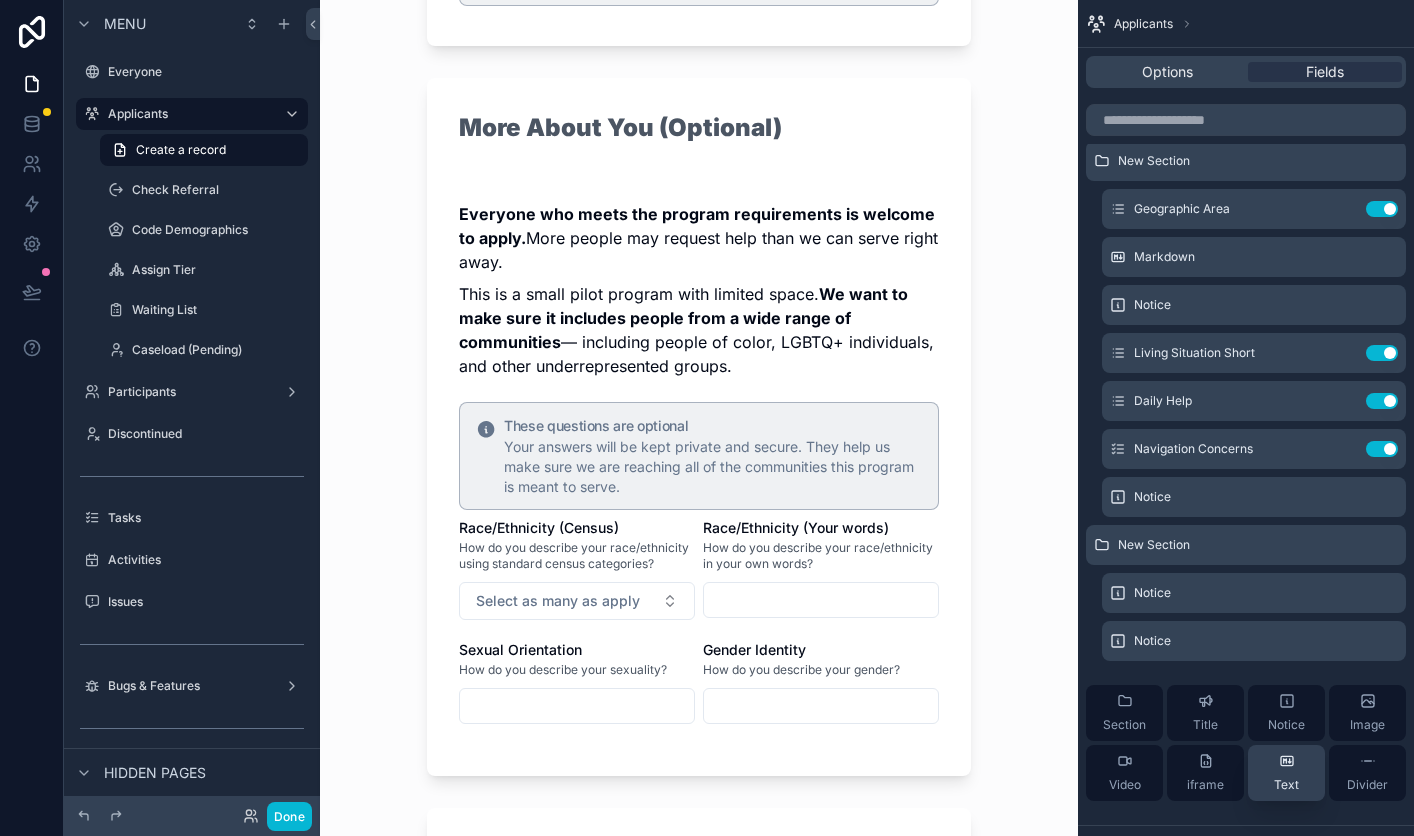 click on "Text" at bounding box center [1286, 773] 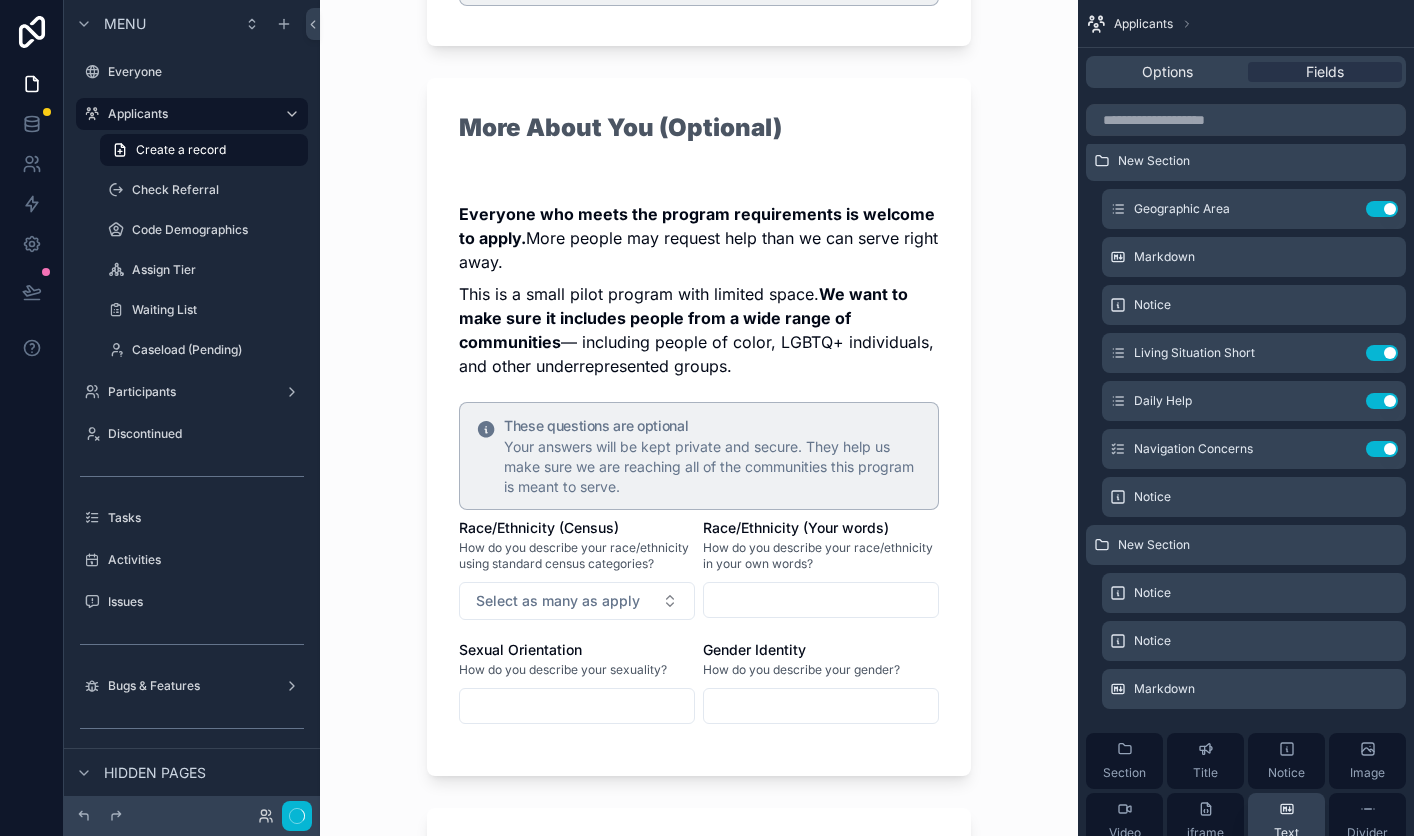 scroll, scrollTop: 0, scrollLeft: 0, axis: both 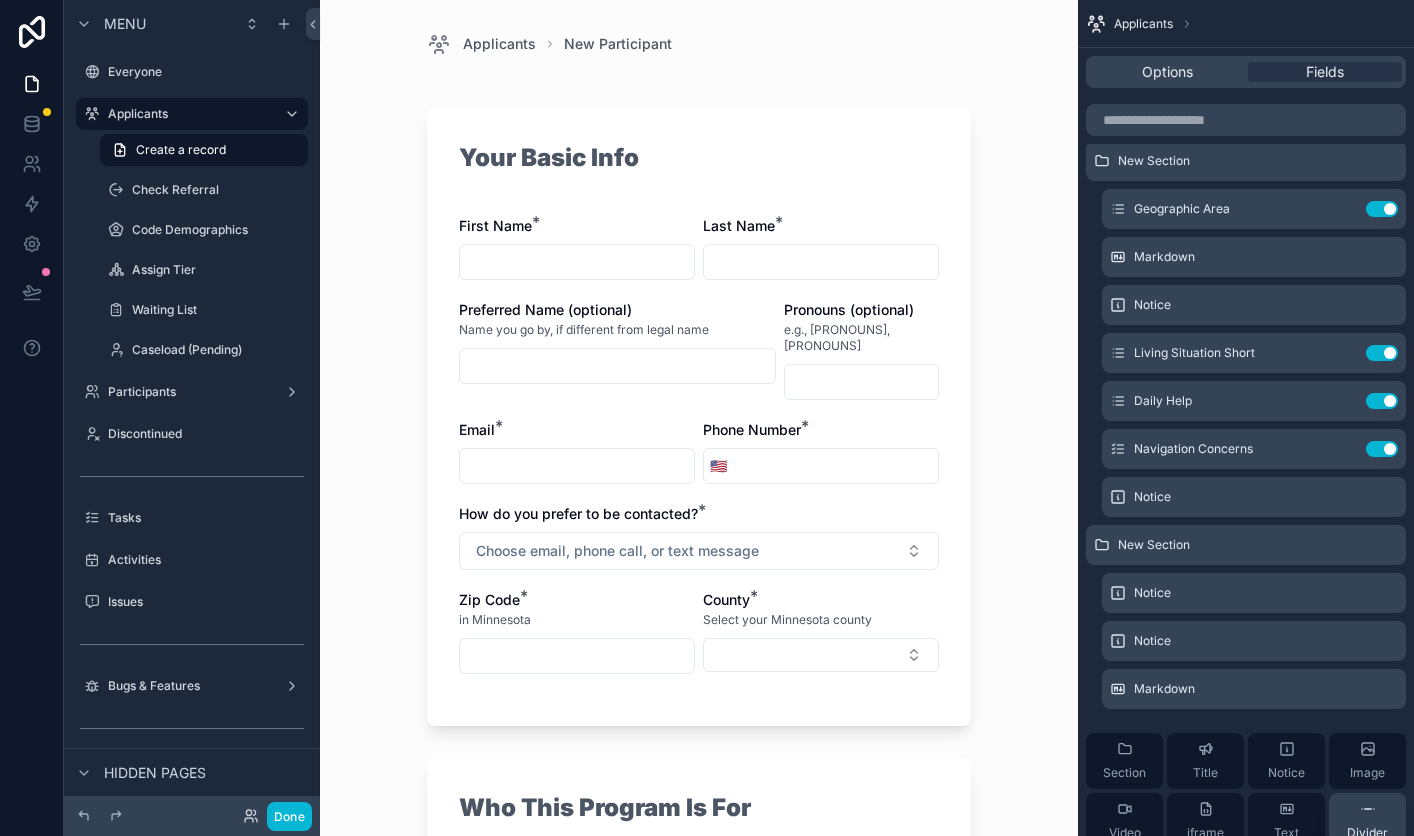 click on "Divider" at bounding box center [1367, 821] 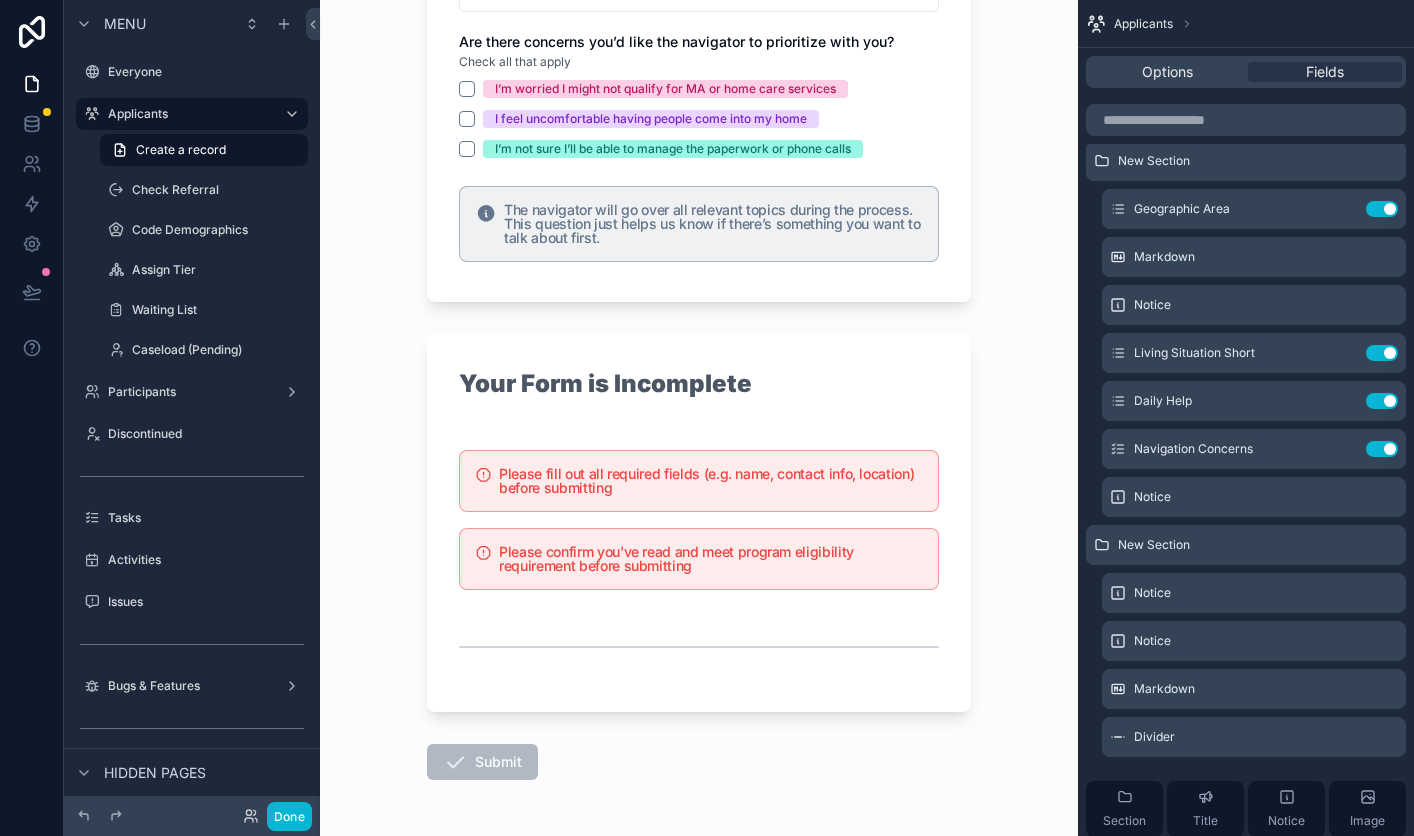 scroll, scrollTop: 3047, scrollLeft: 0, axis: vertical 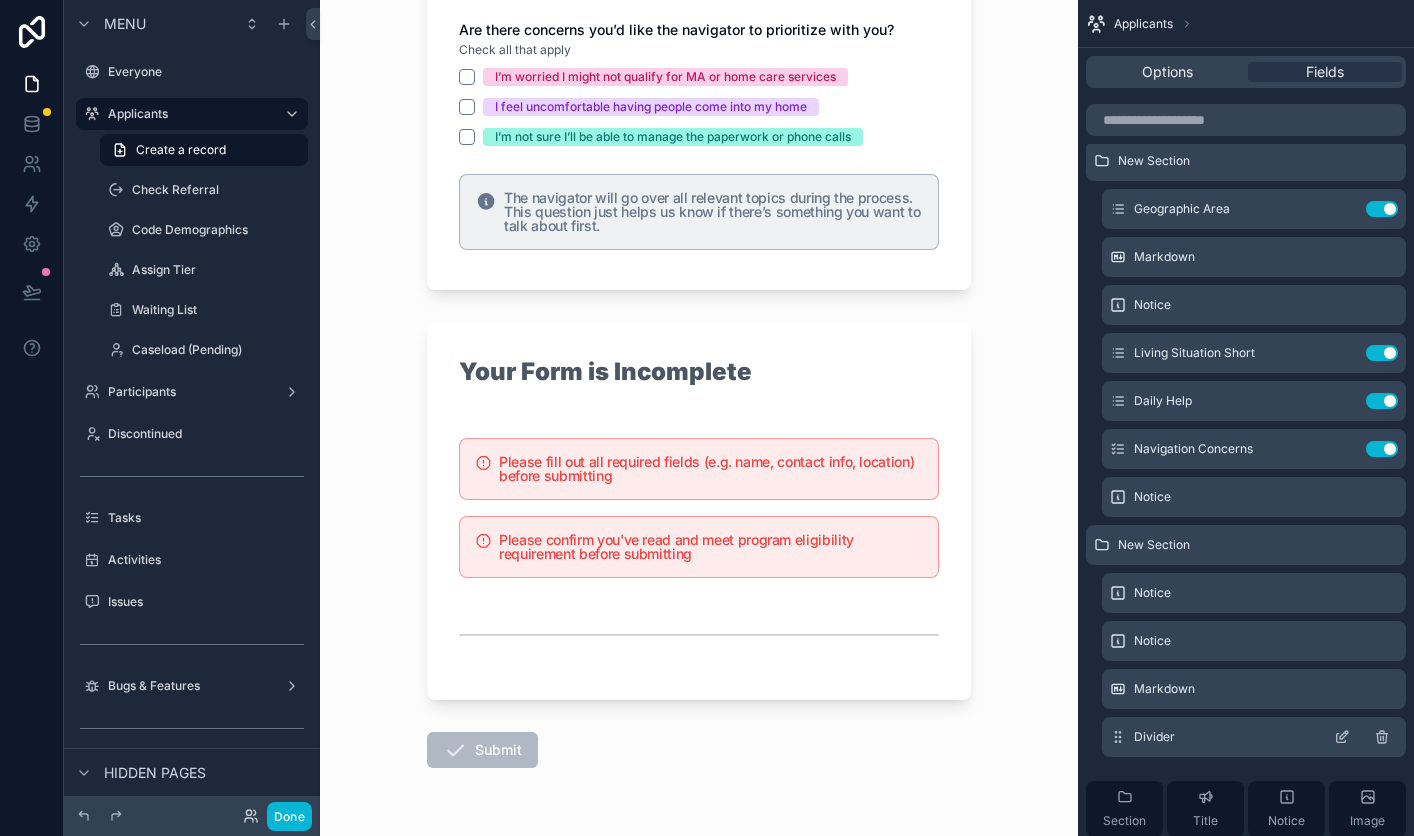 click 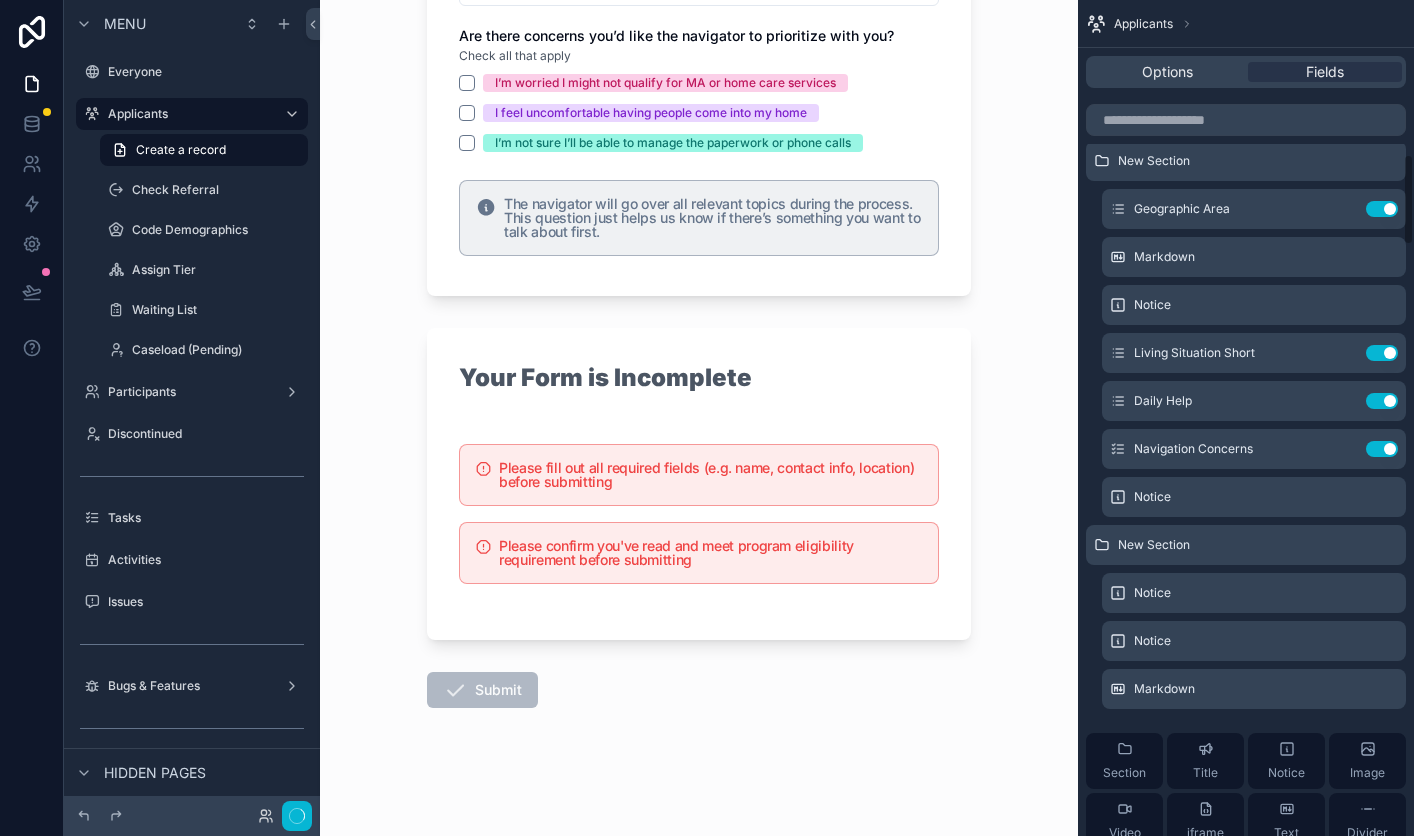 scroll, scrollTop: 0, scrollLeft: 0, axis: both 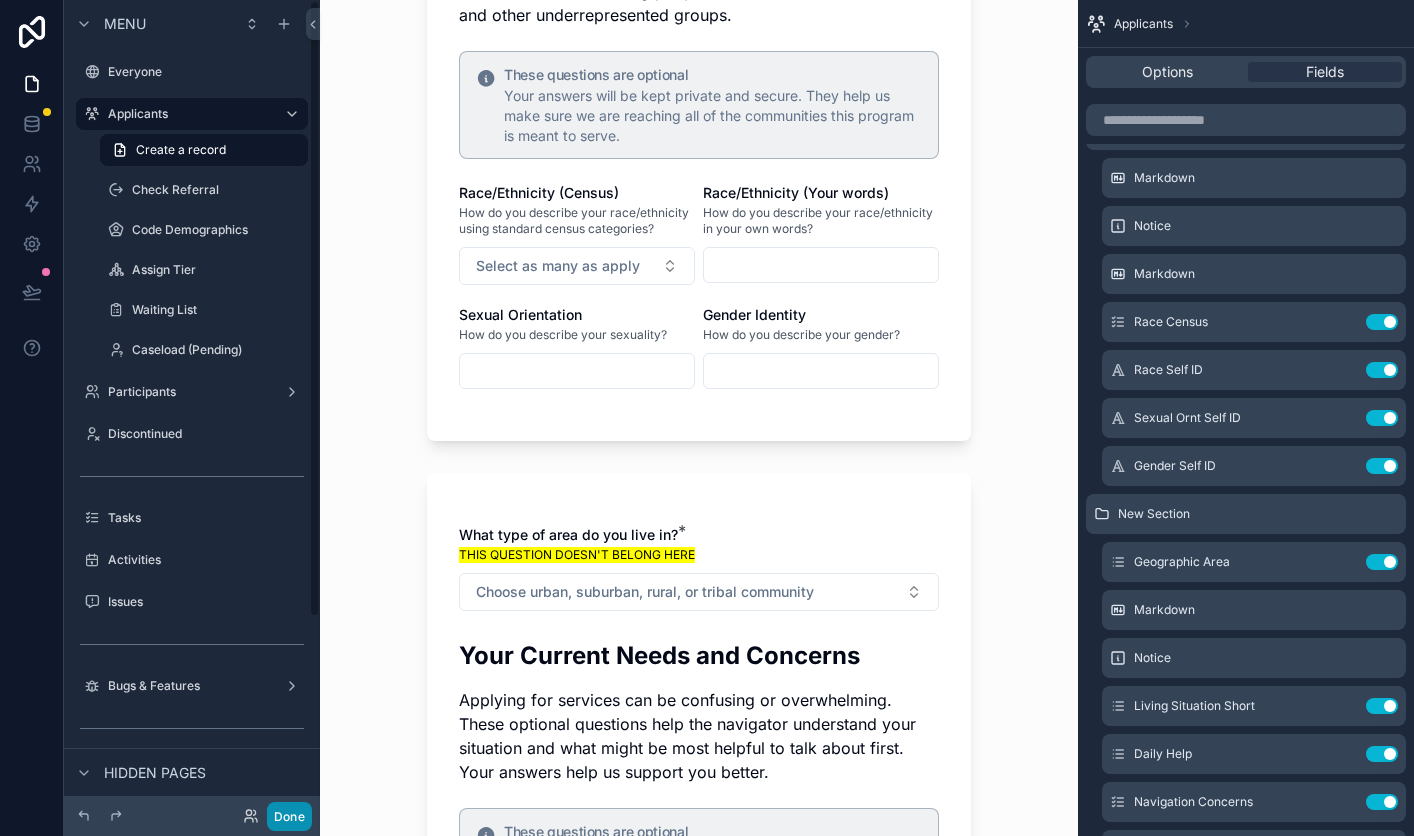 click on "Done" at bounding box center [289, 816] 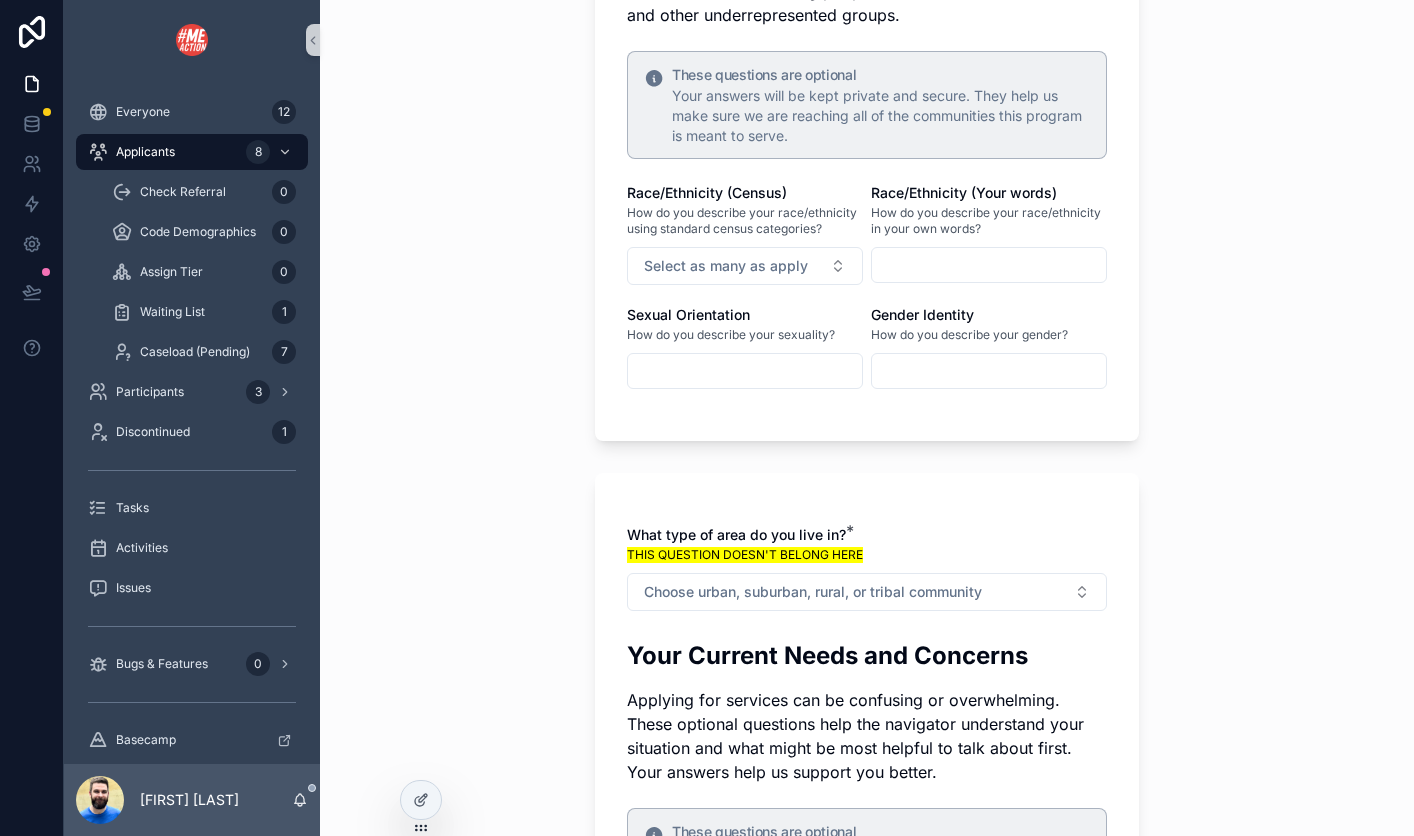 scroll, scrollTop: 0, scrollLeft: 0, axis: both 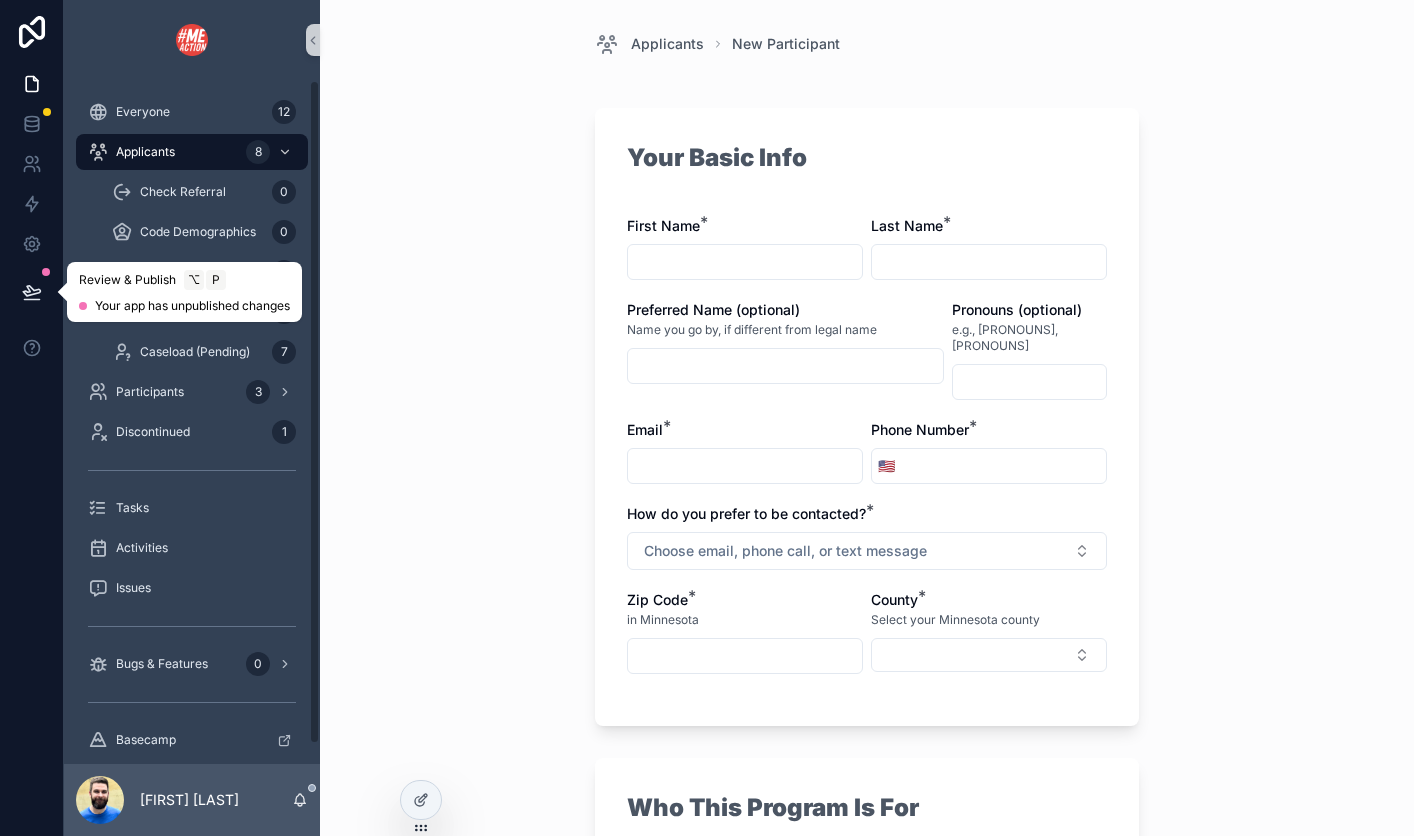 click at bounding box center (32, 292) 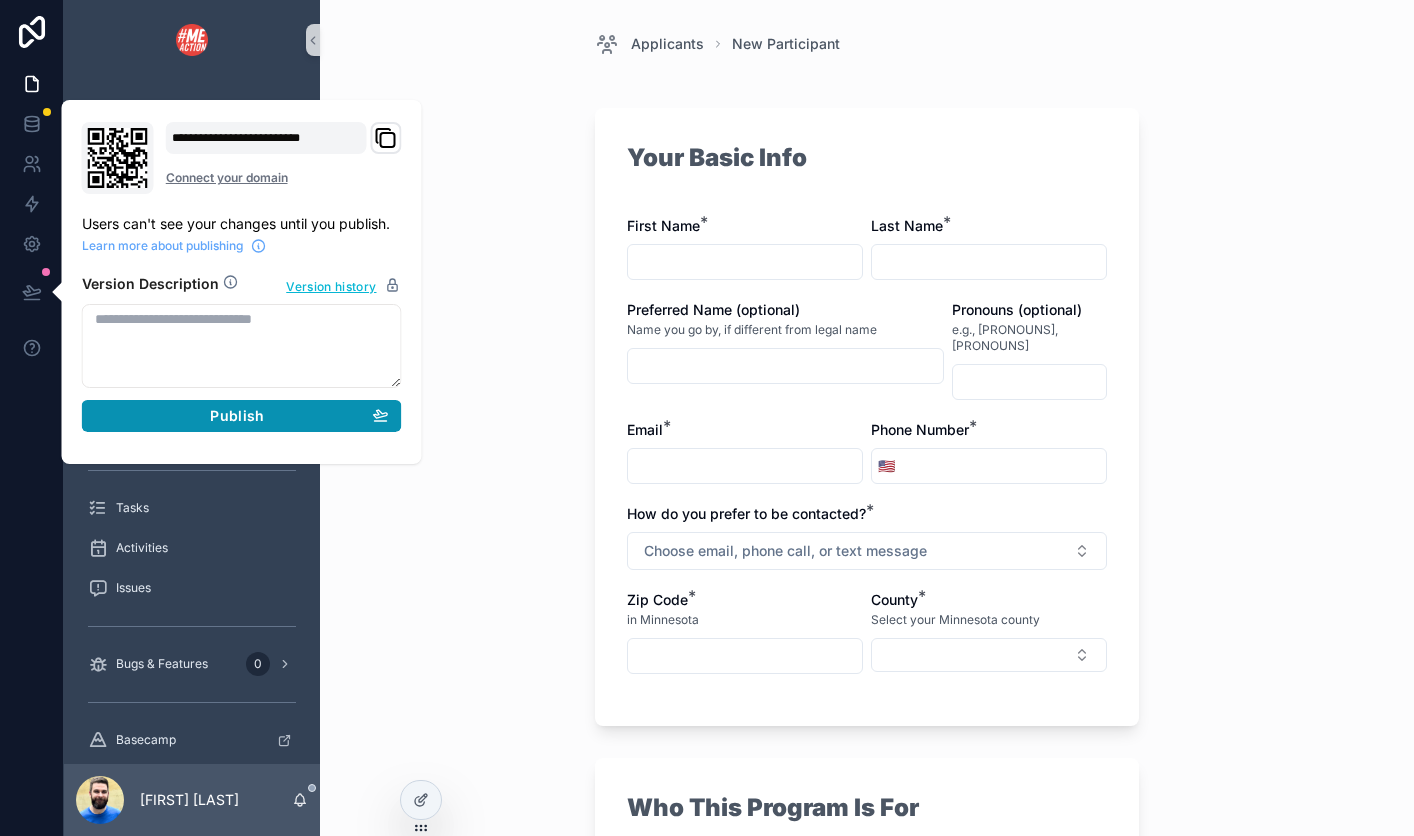 click on "Publish" at bounding box center [242, 416] 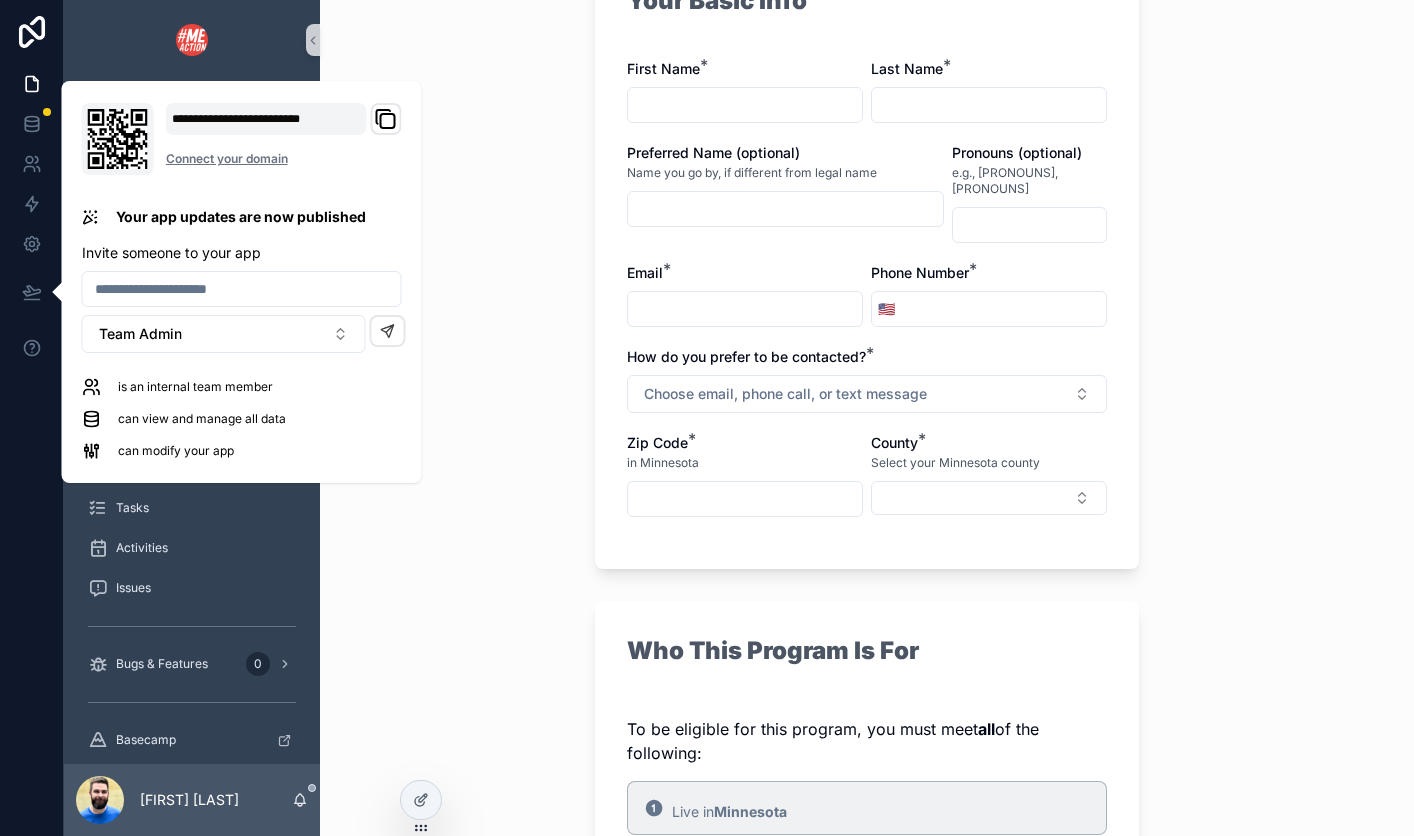 scroll, scrollTop: 246, scrollLeft: 0, axis: vertical 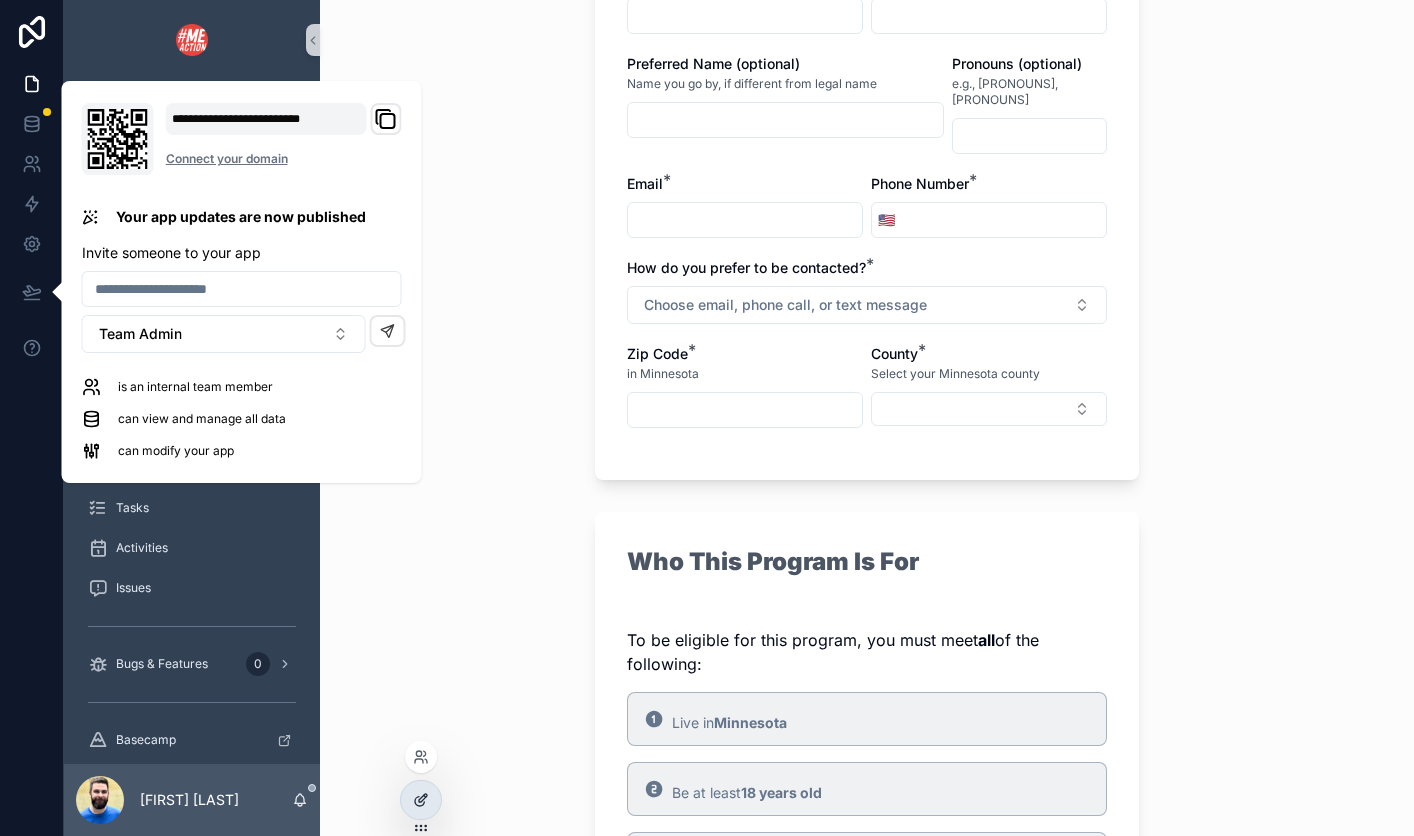 click at bounding box center (421, 800) 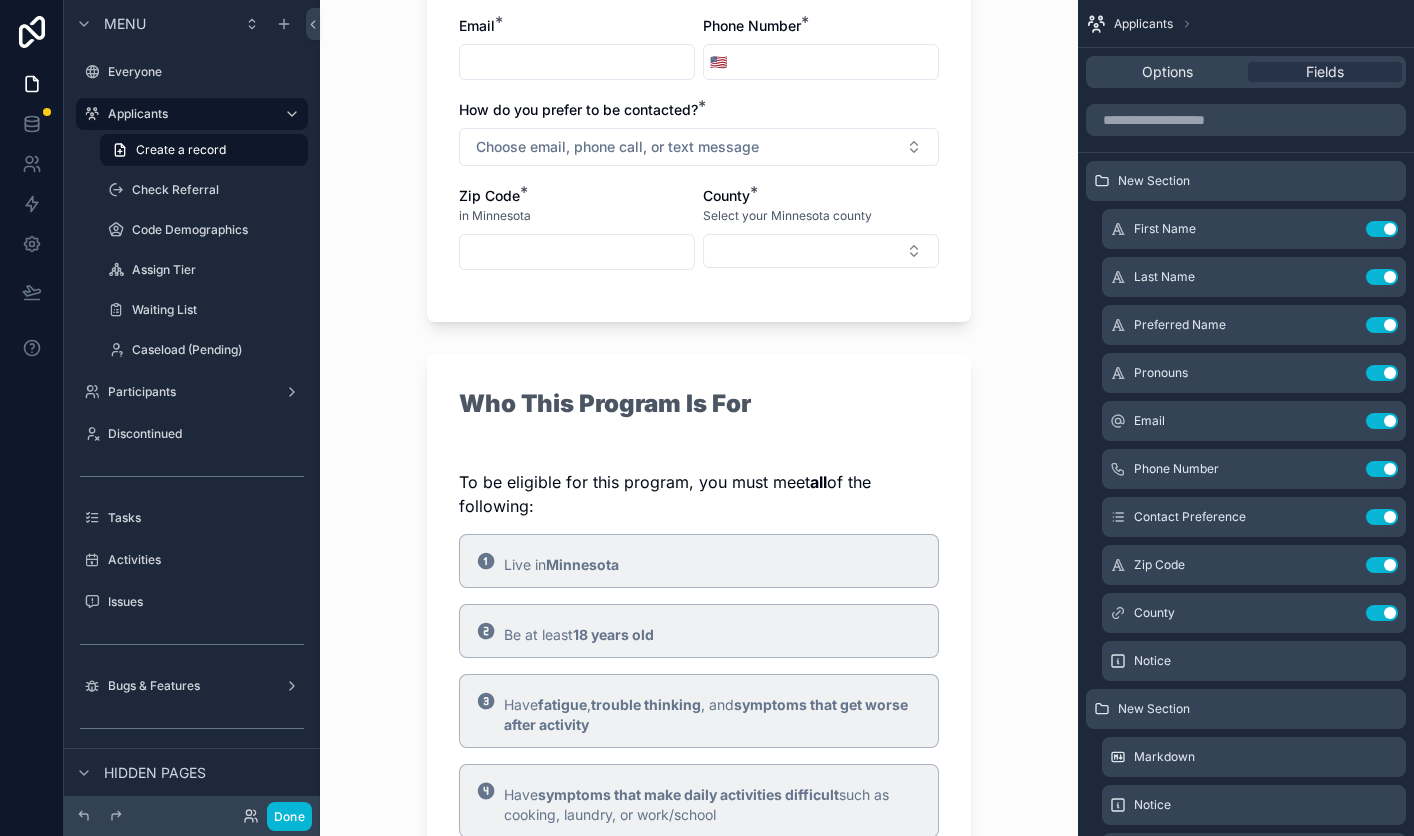 scroll, scrollTop: 434, scrollLeft: 0, axis: vertical 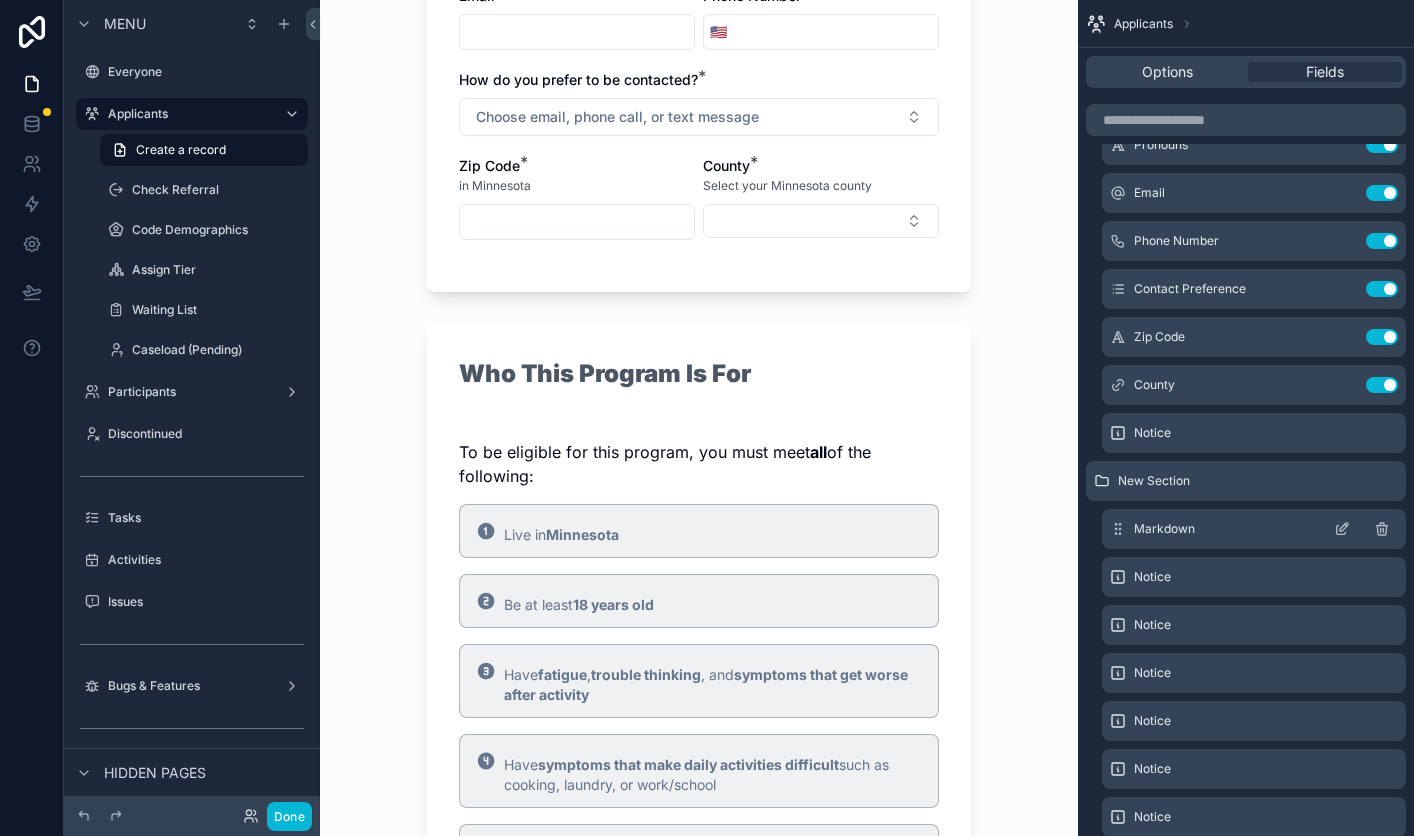 click 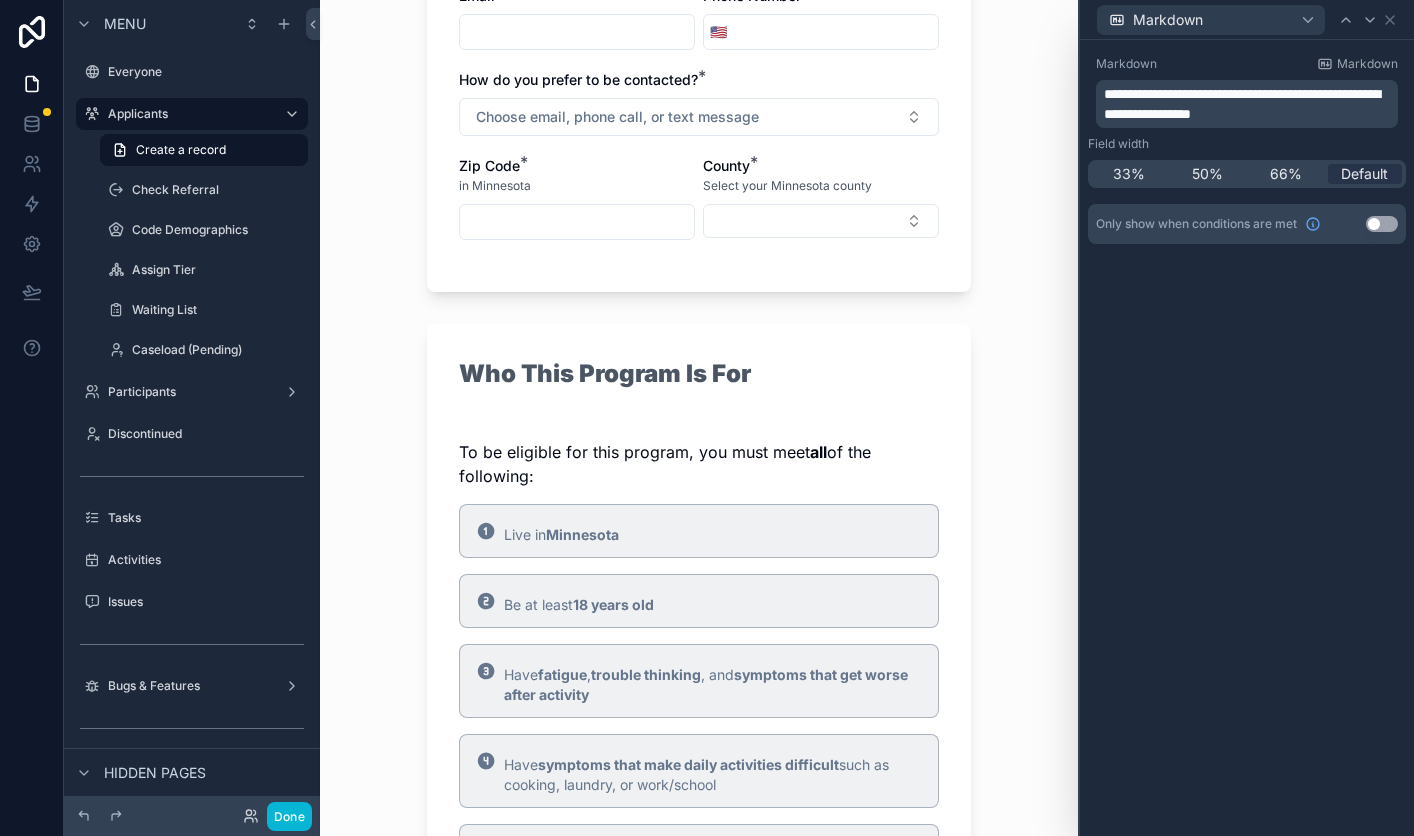 click on "**********" at bounding box center (1242, 104) 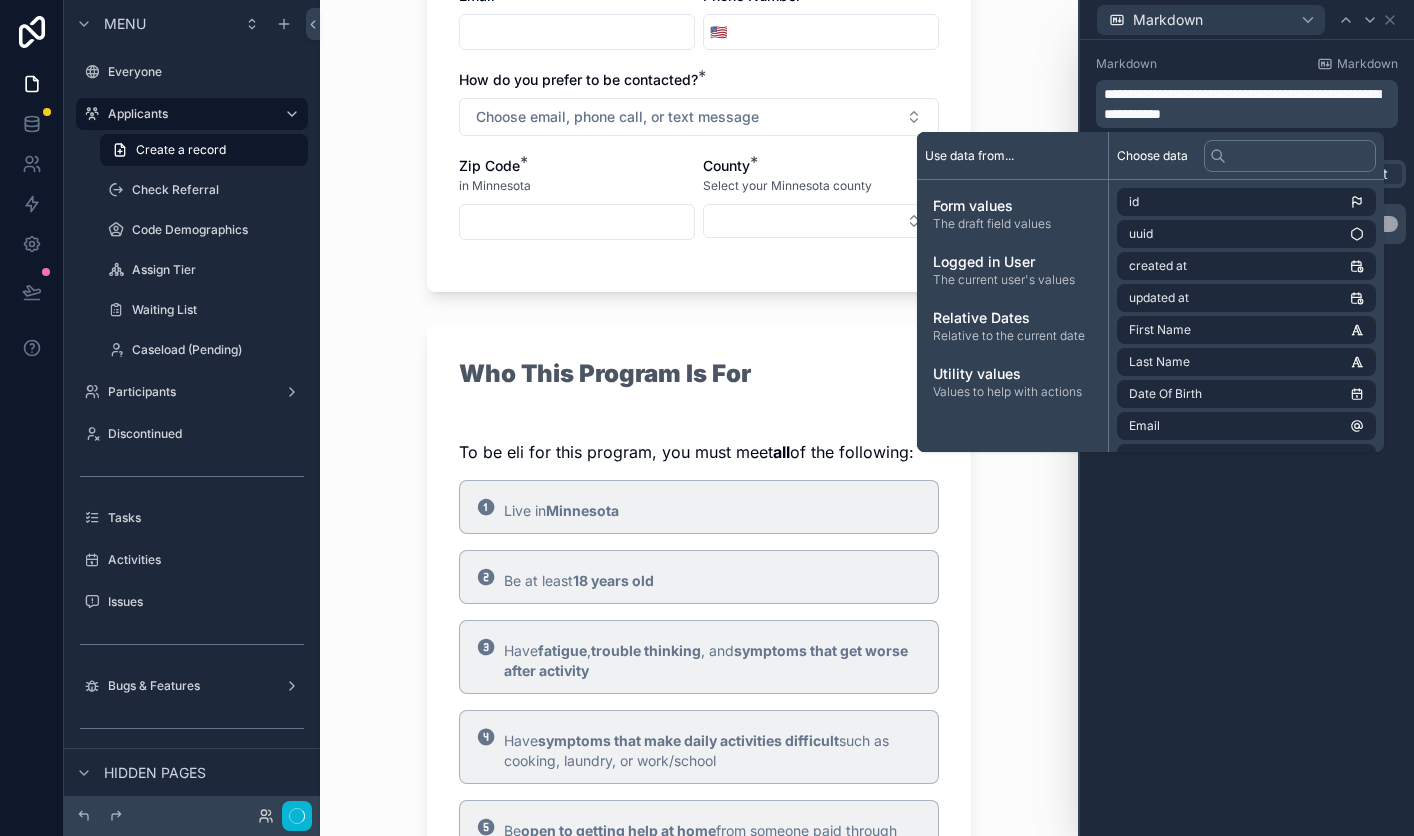 scroll, scrollTop: 0, scrollLeft: 0, axis: both 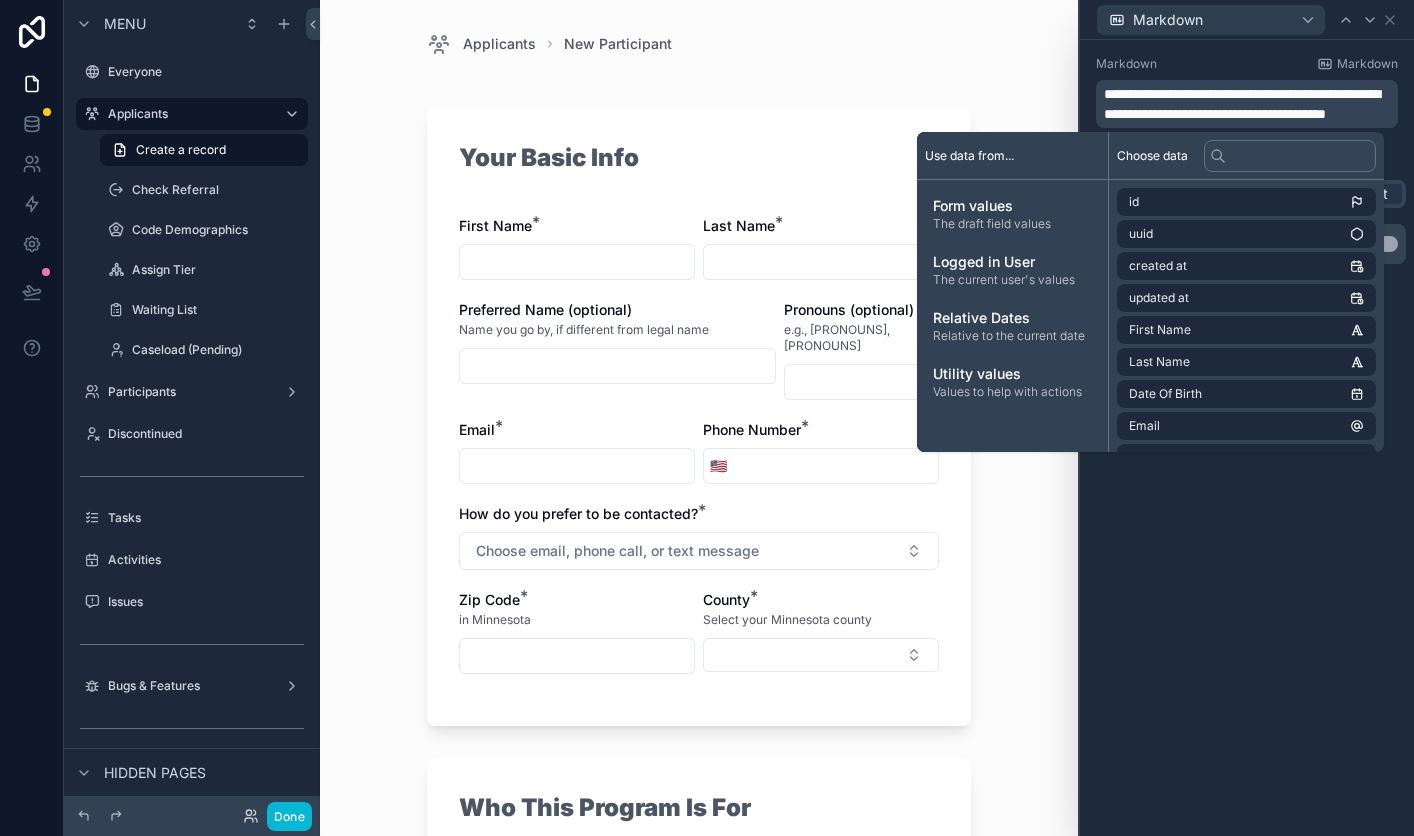 type 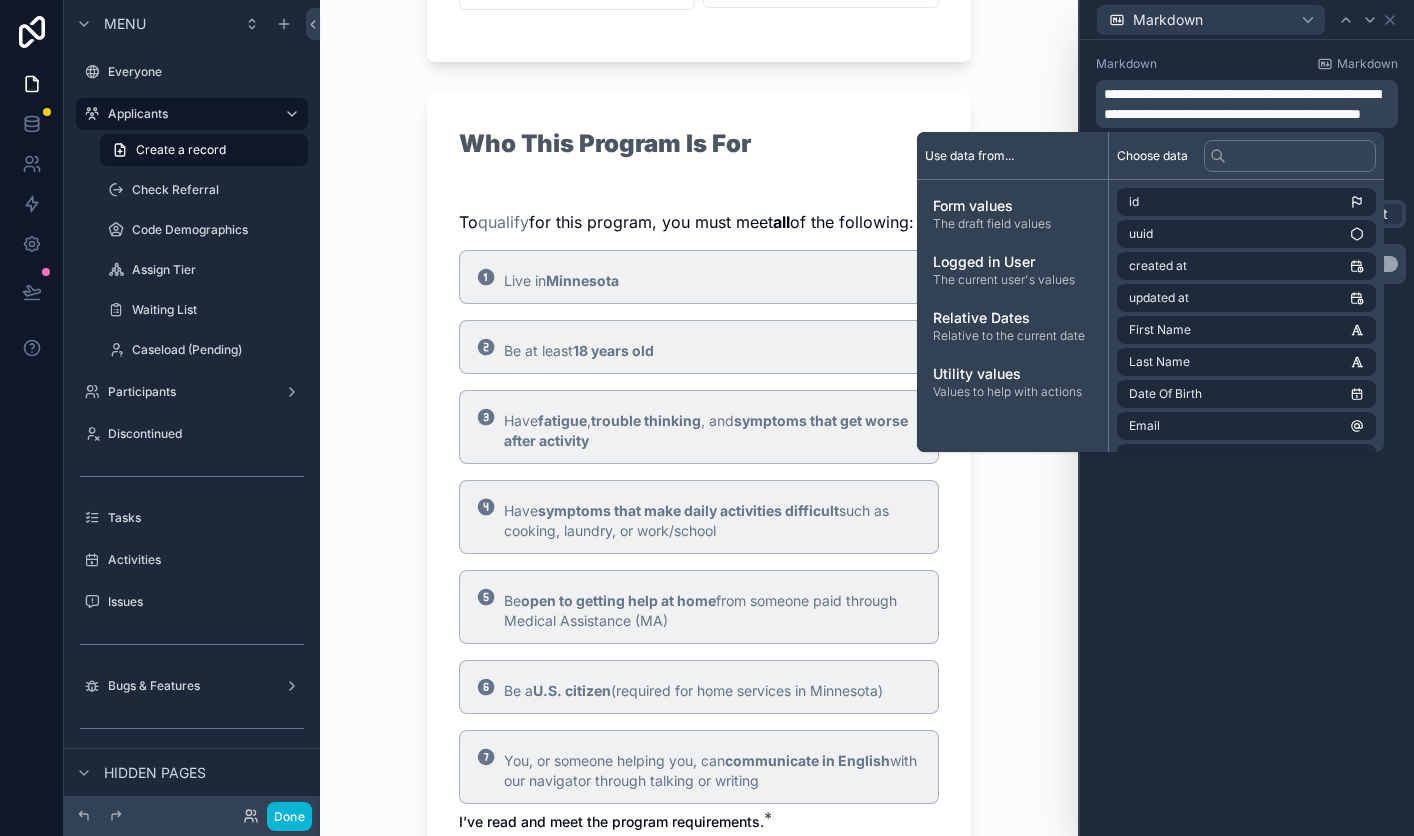scroll, scrollTop: 693, scrollLeft: 0, axis: vertical 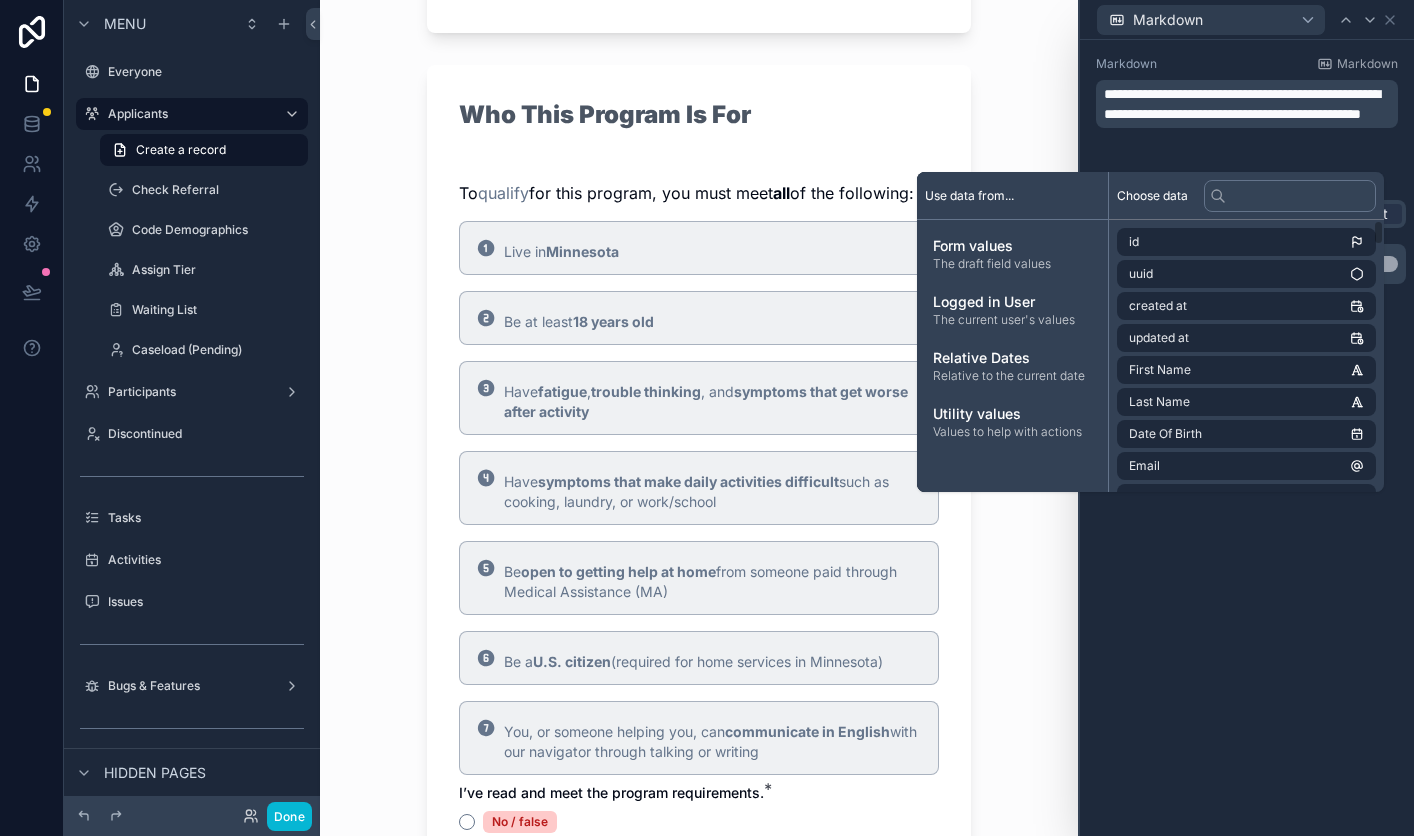 click on "**********" at bounding box center (1247, 438) 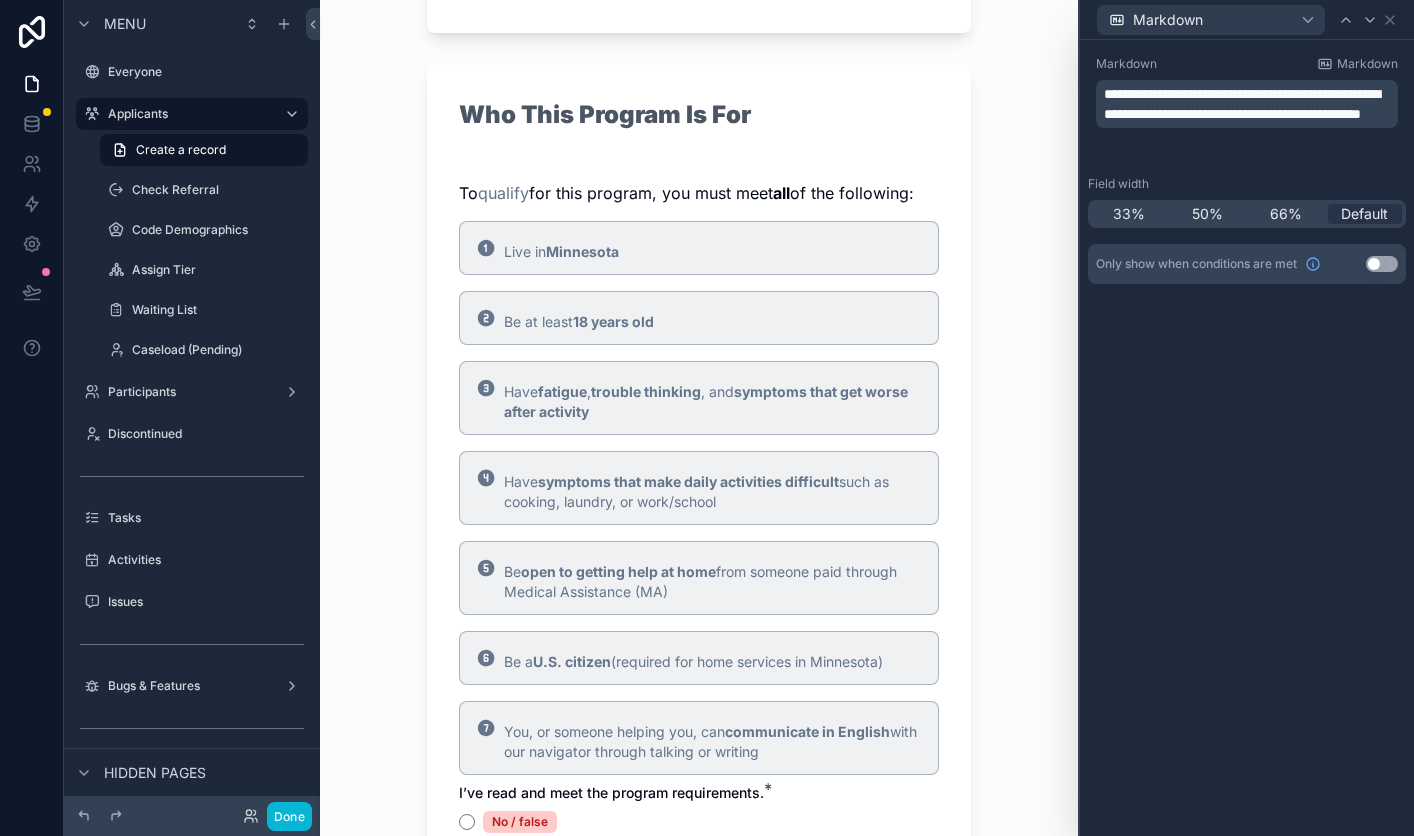 click on "**********" at bounding box center (1247, 438) 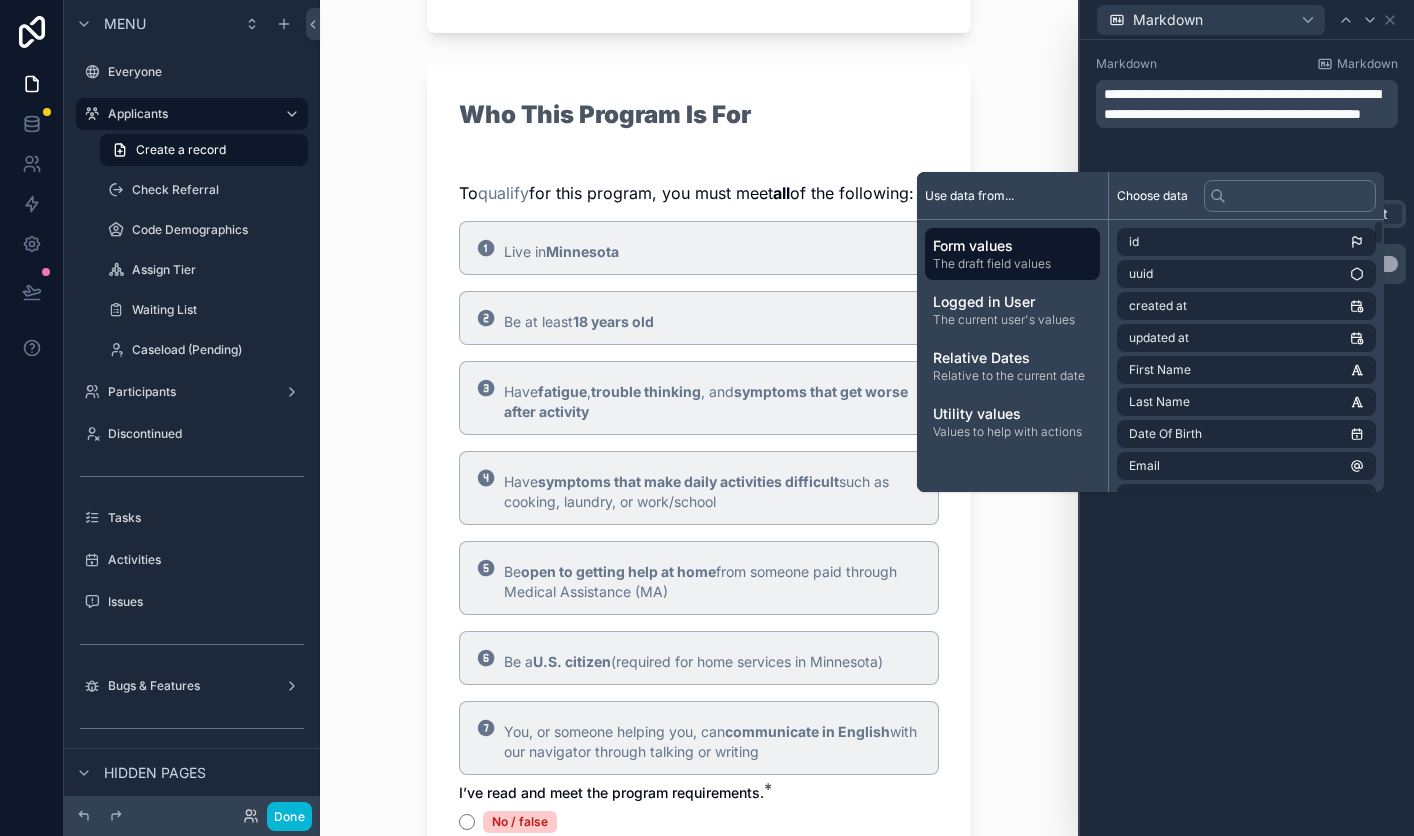 click on "**********" at bounding box center [1247, 438] 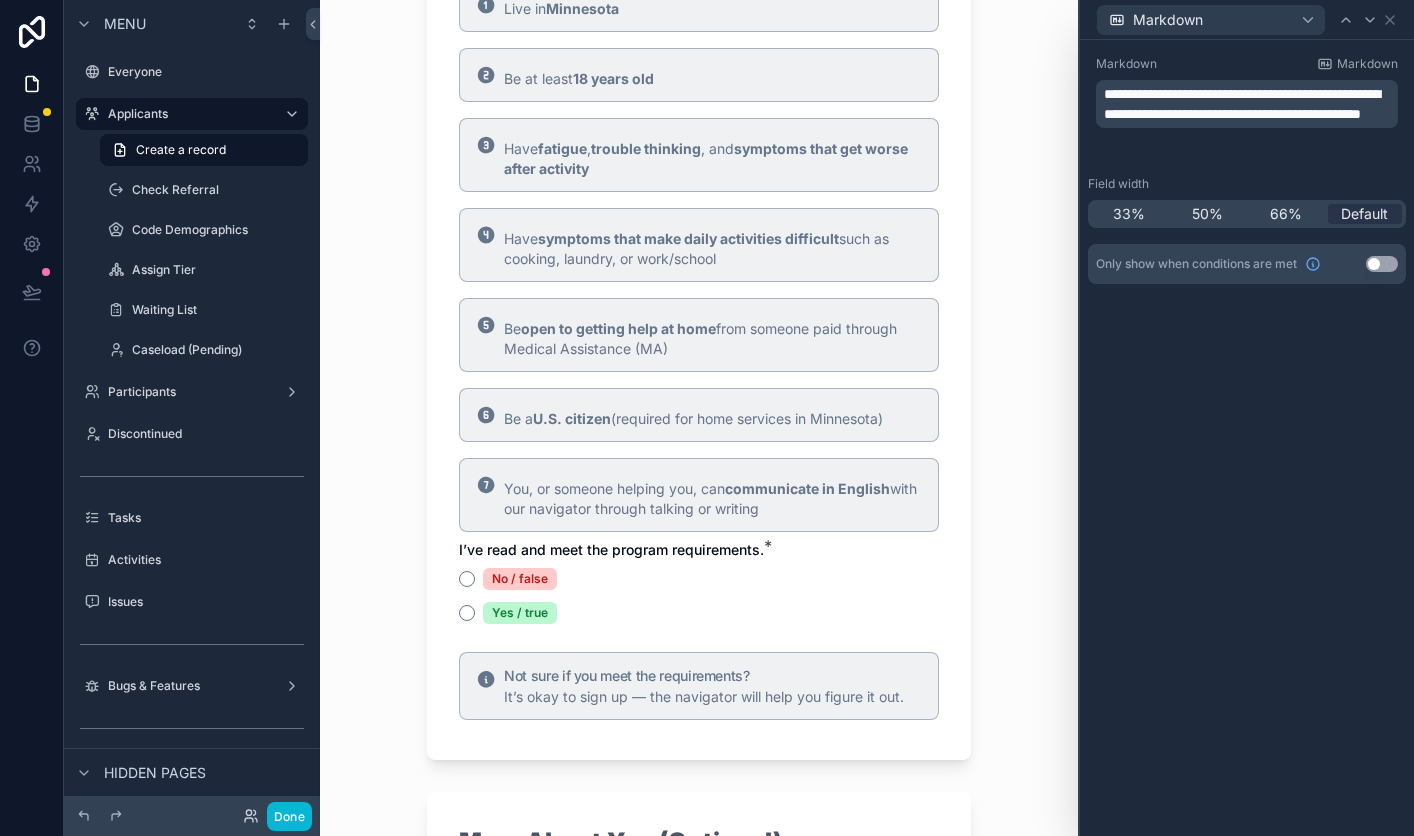 scroll, scrollTop: 937, scrollLeft: 0, axis: vertical 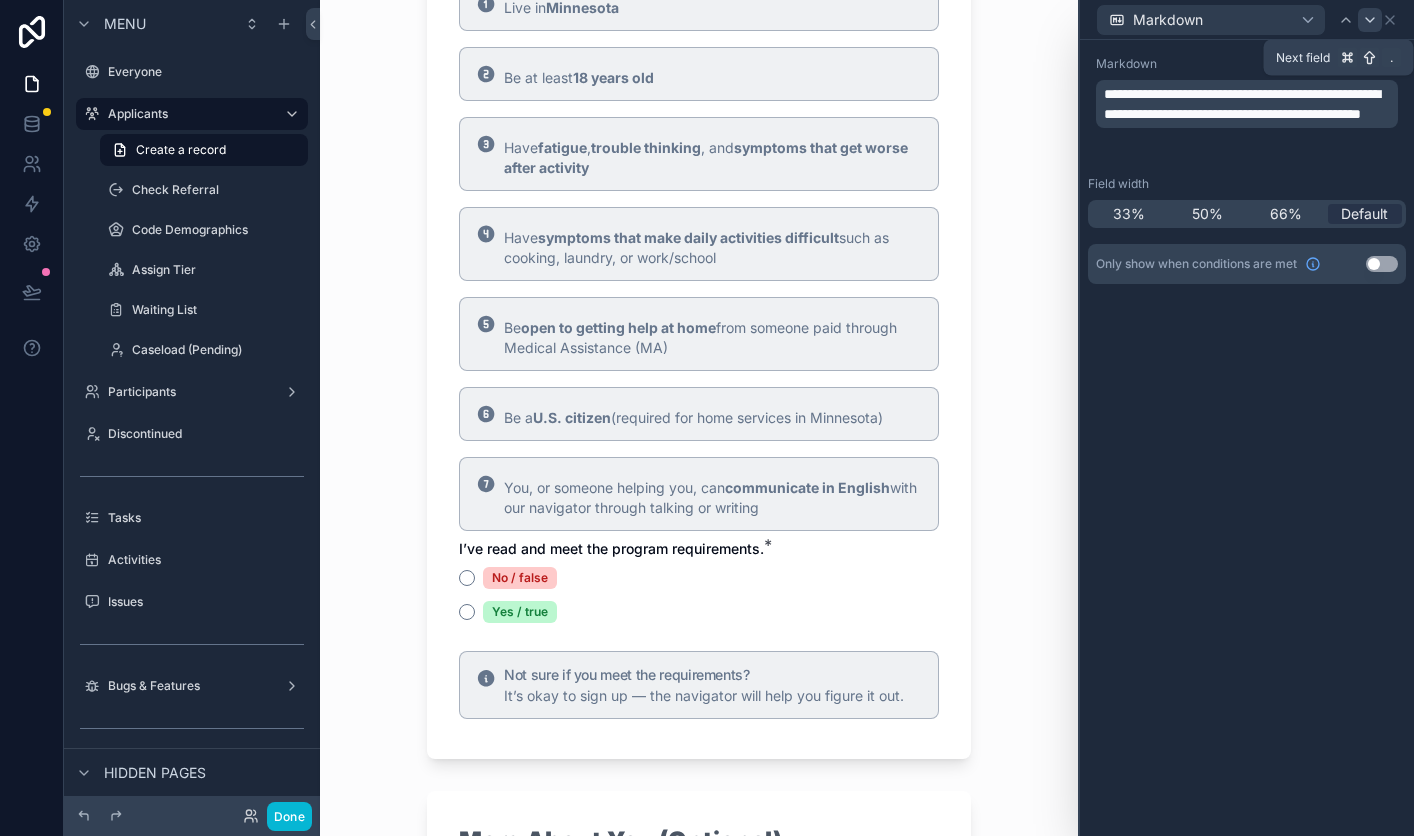 click 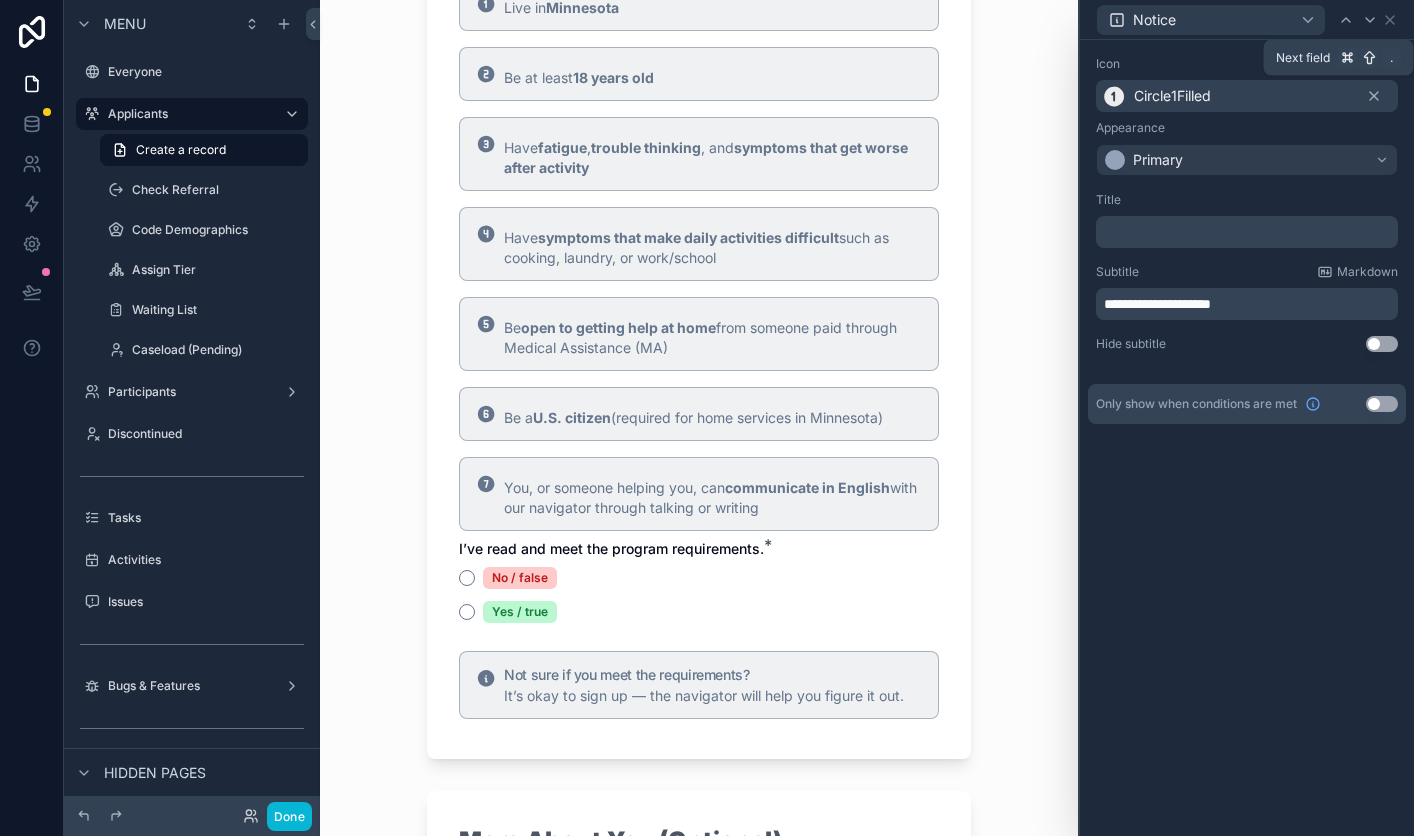 click 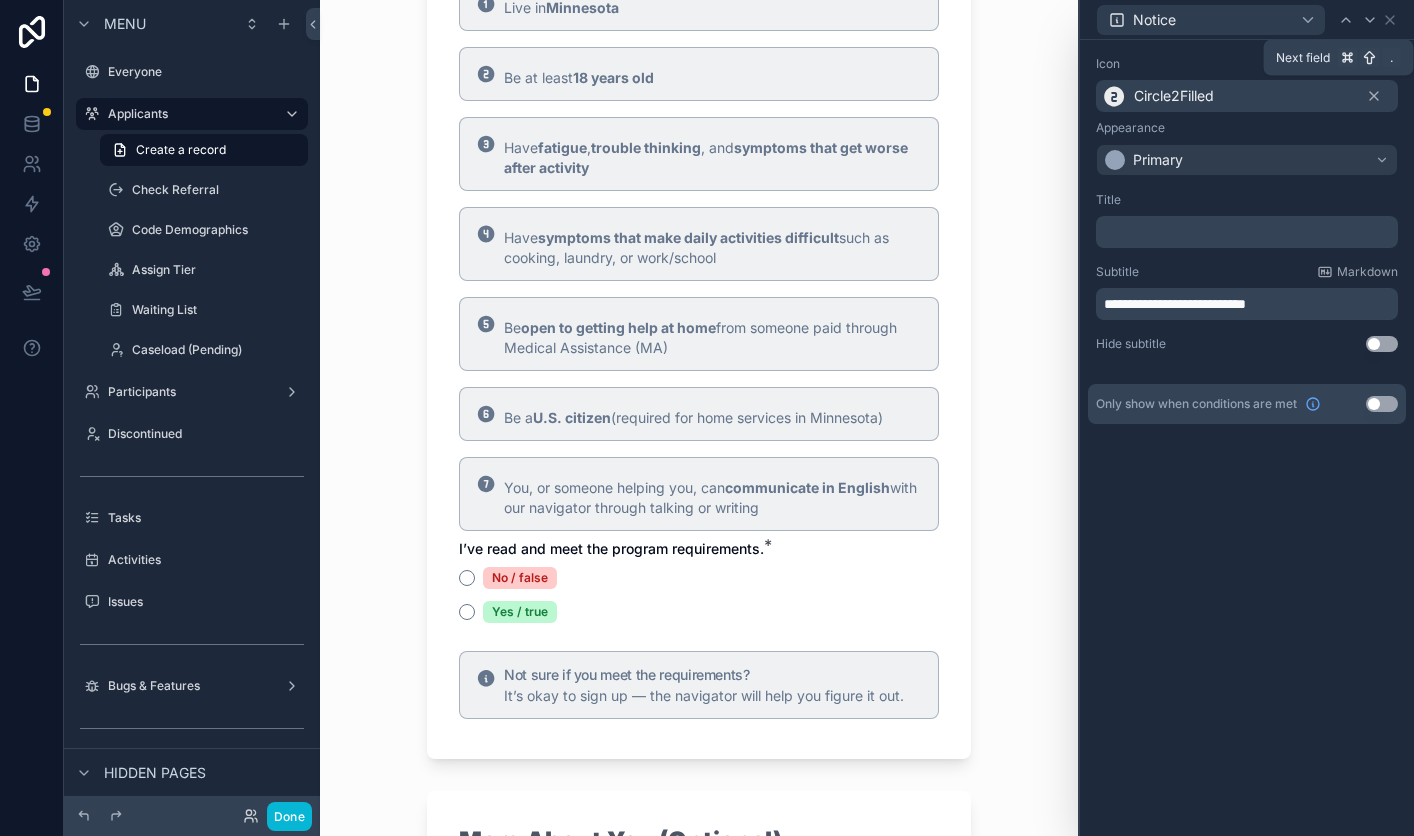 click 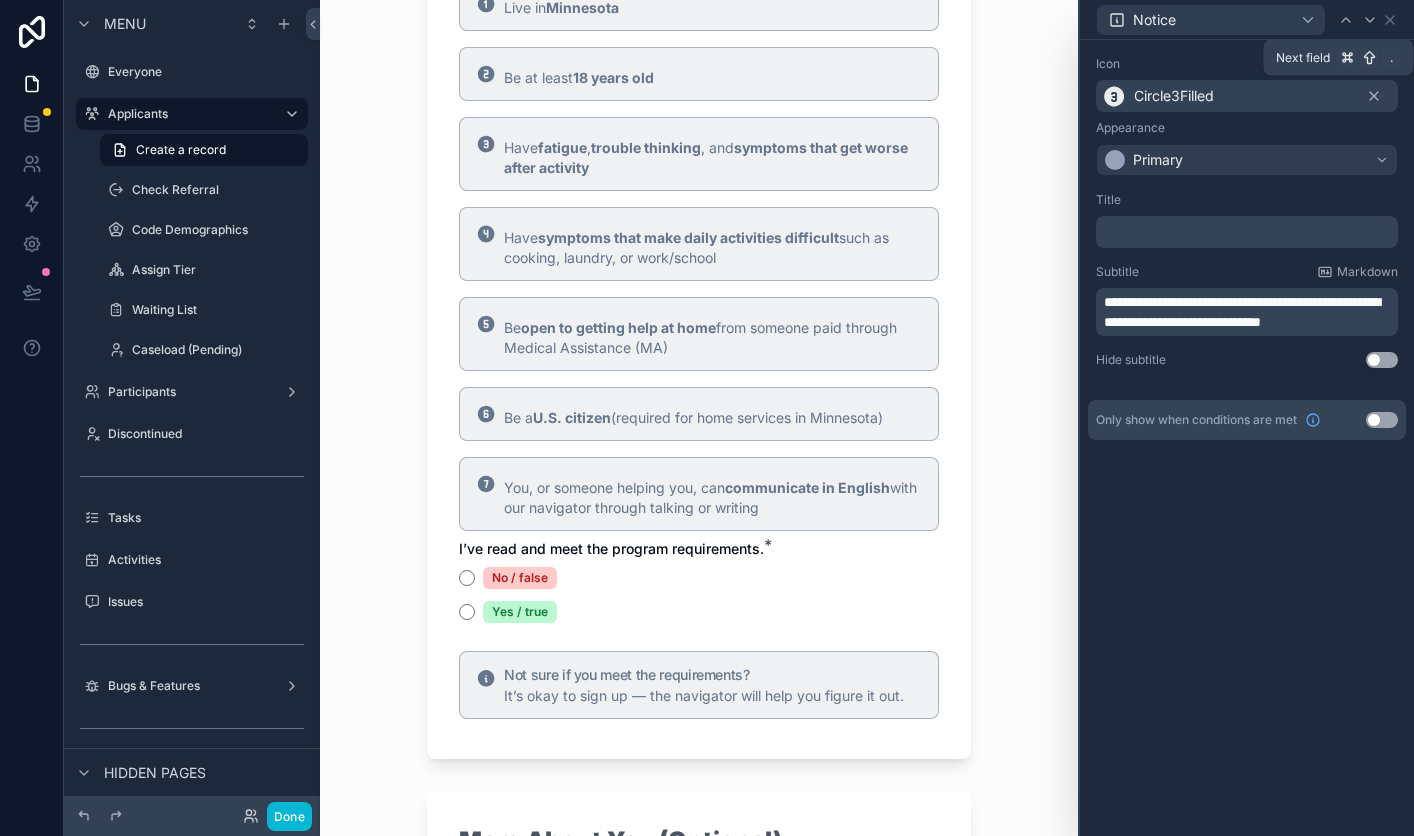 click 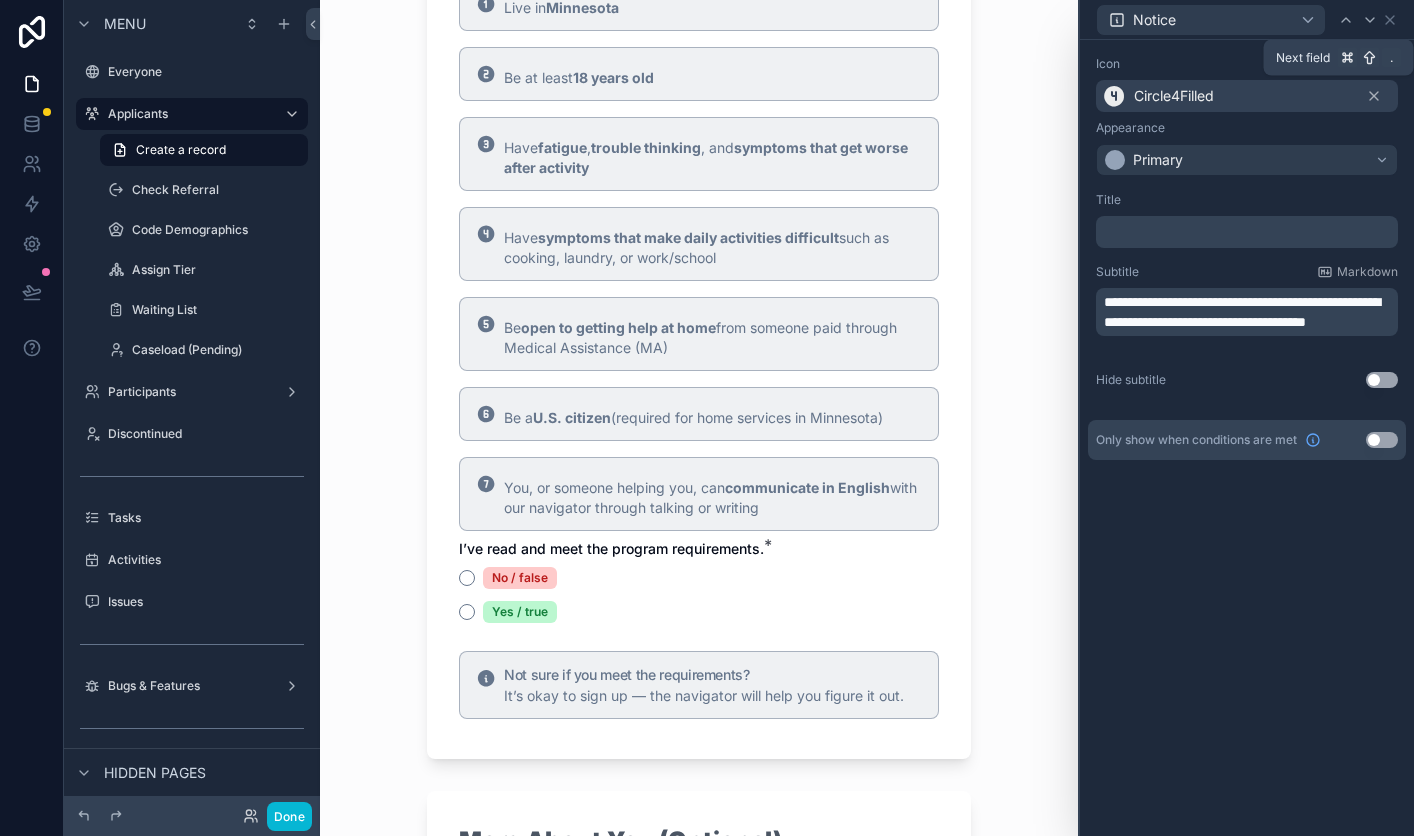 click 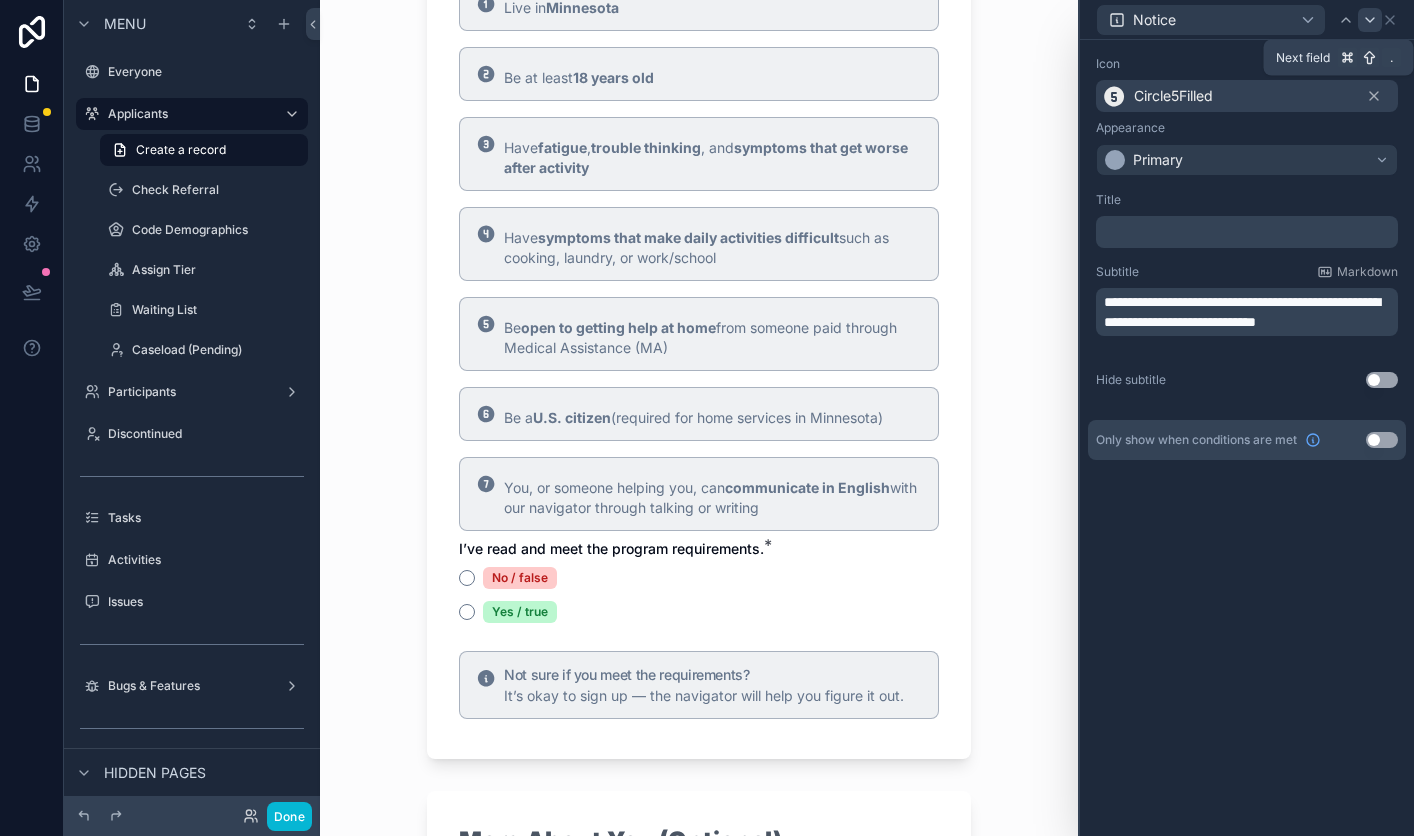 click 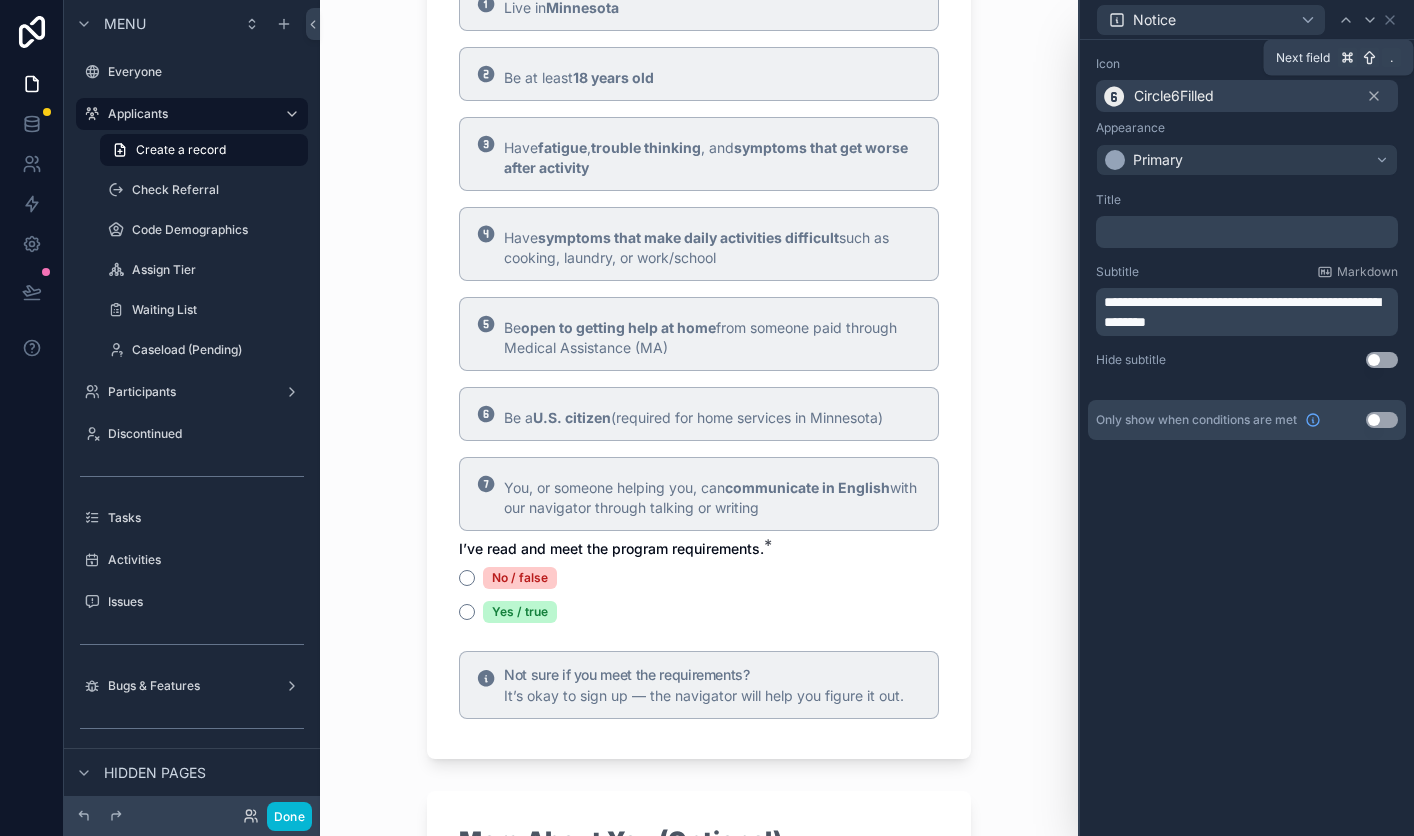 click 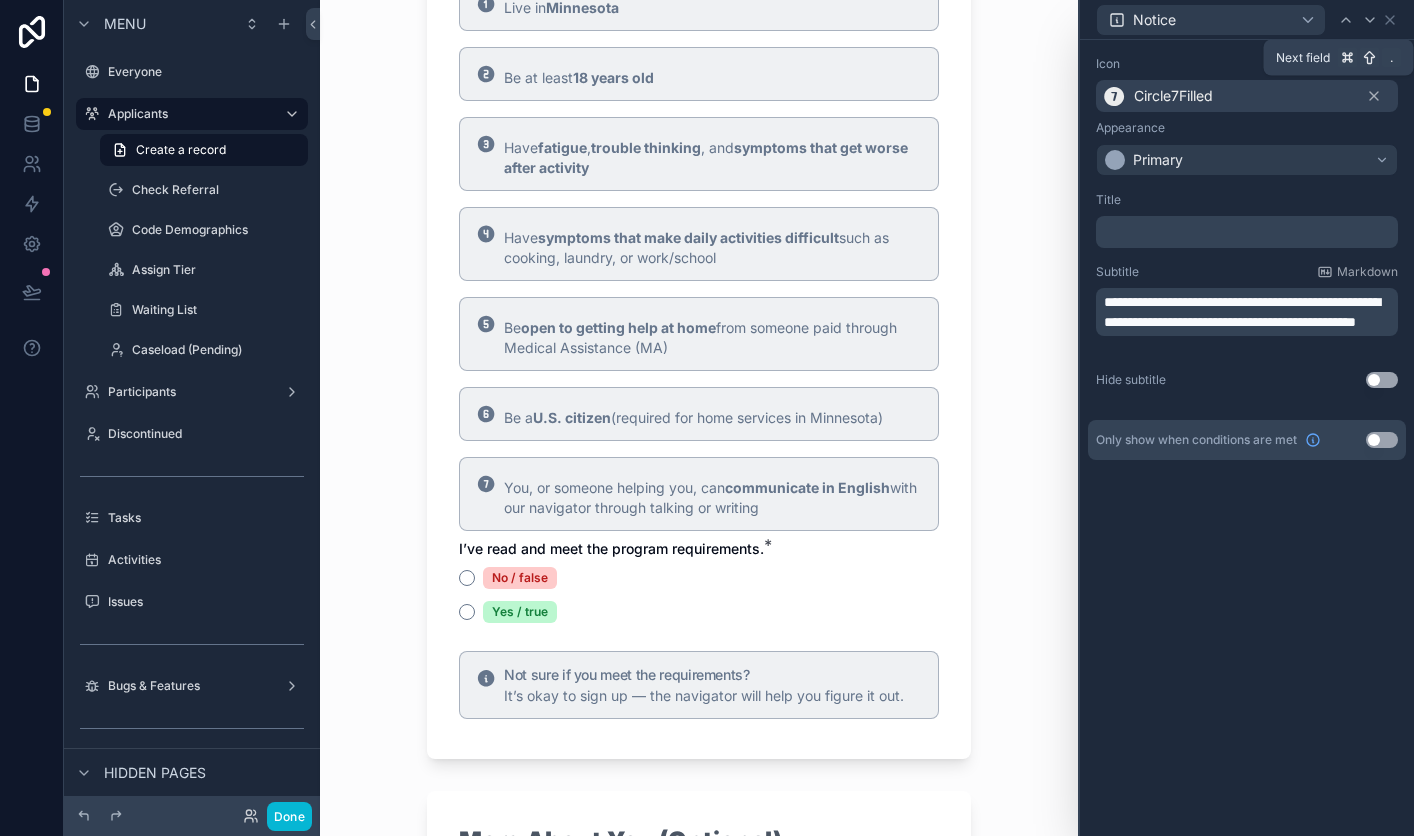 click 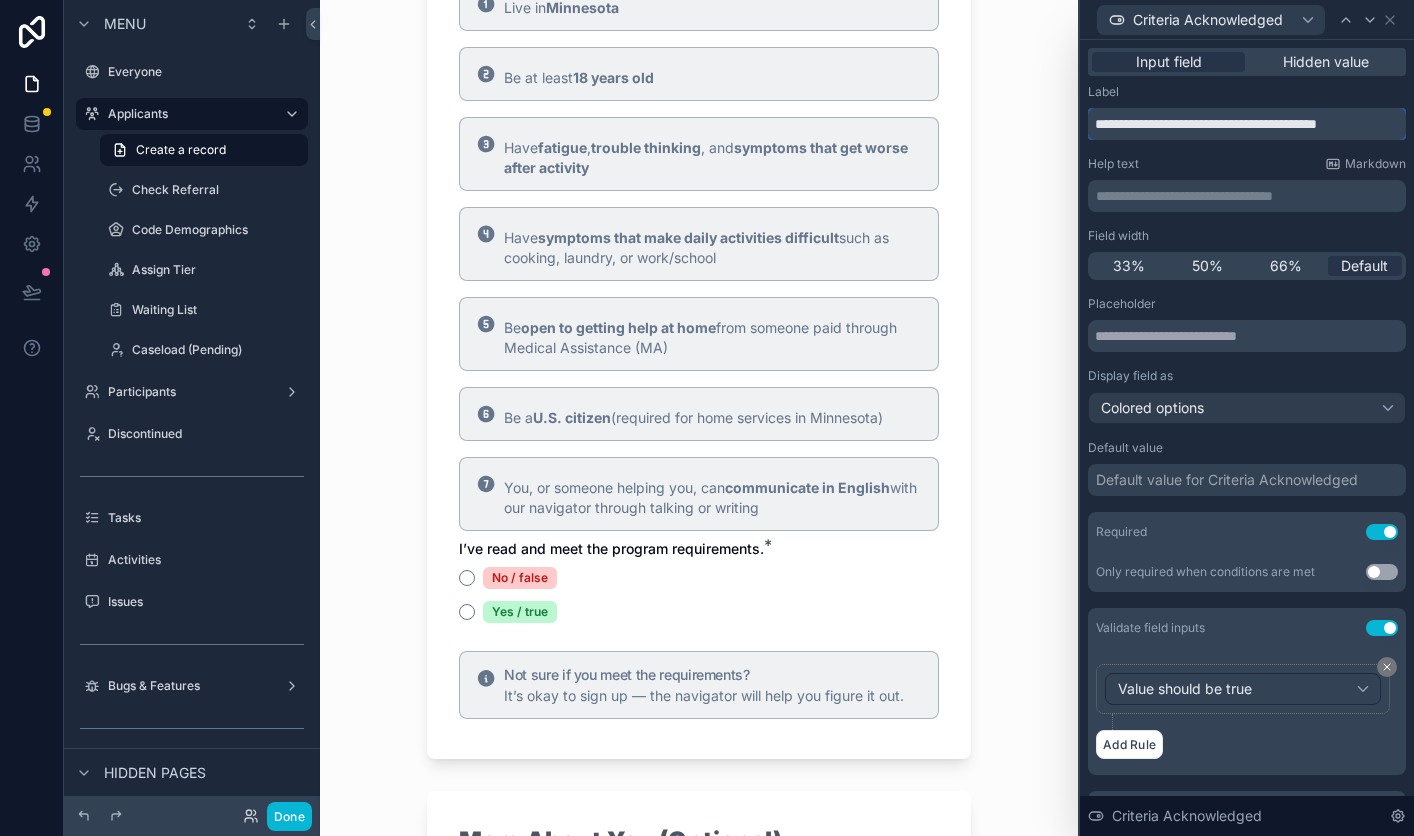 click on "**********" at bounding box center (1247, 124) 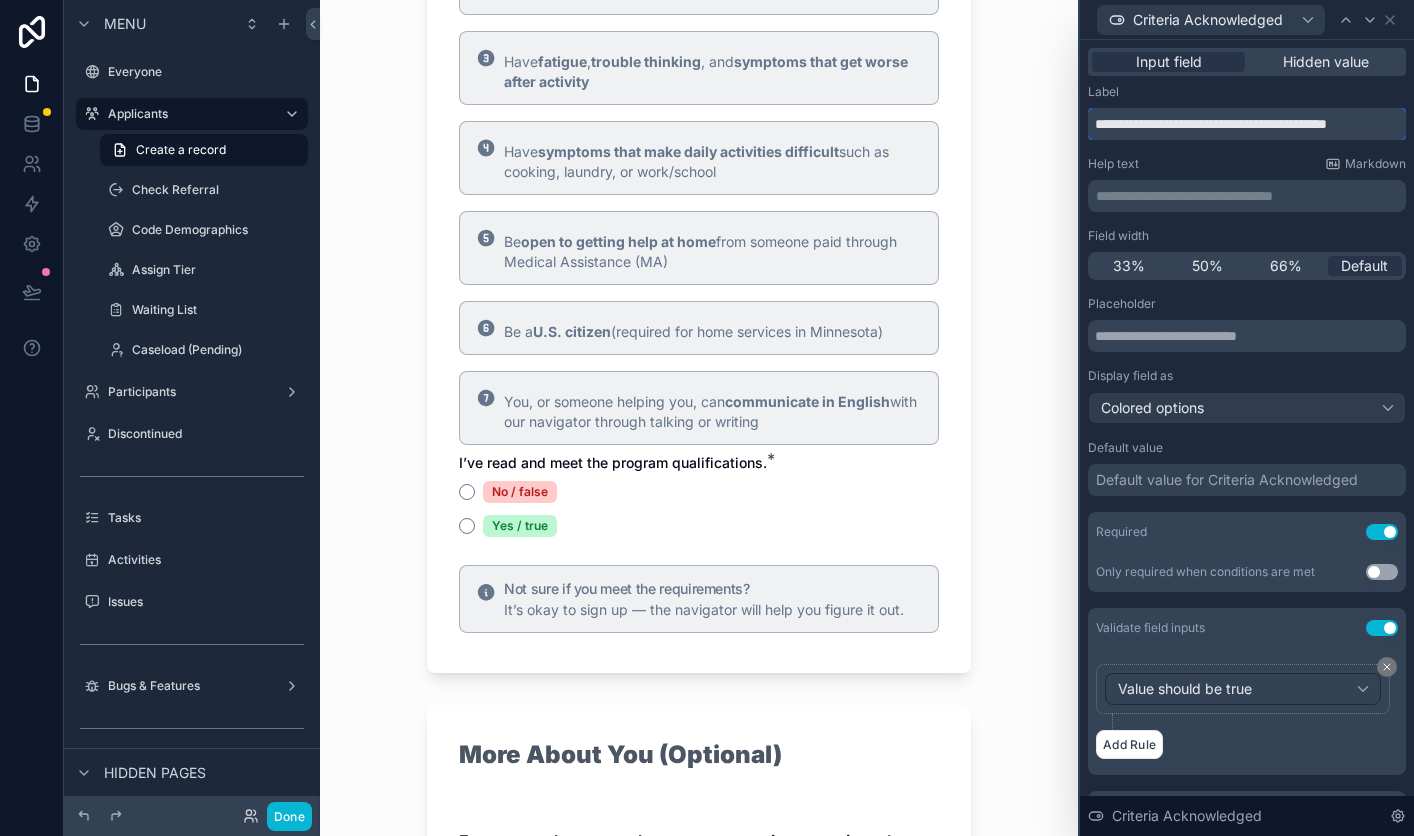 scroll, scrollTop: 1001, scrollLeft: 0, axis: vertical 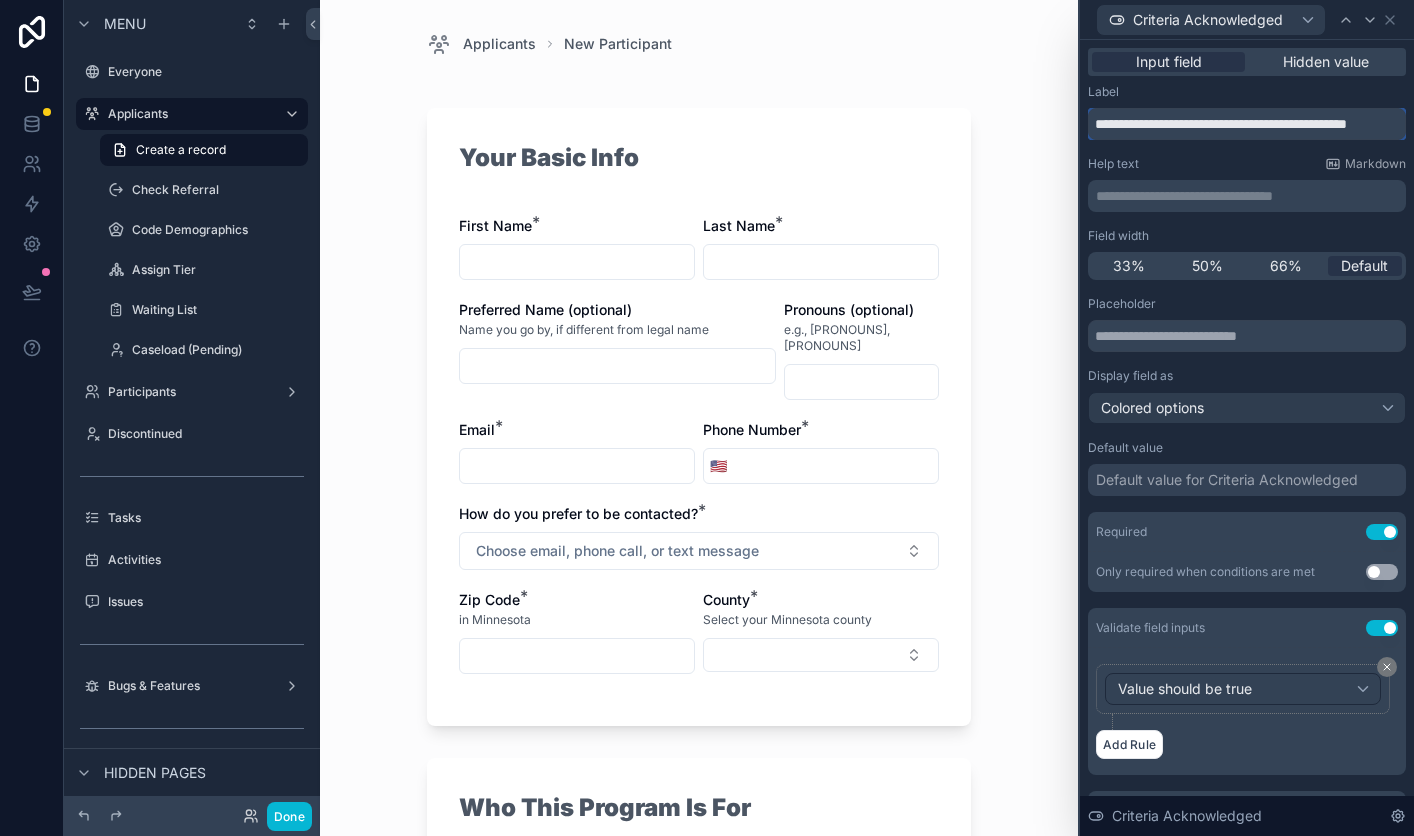 paste on "**********" 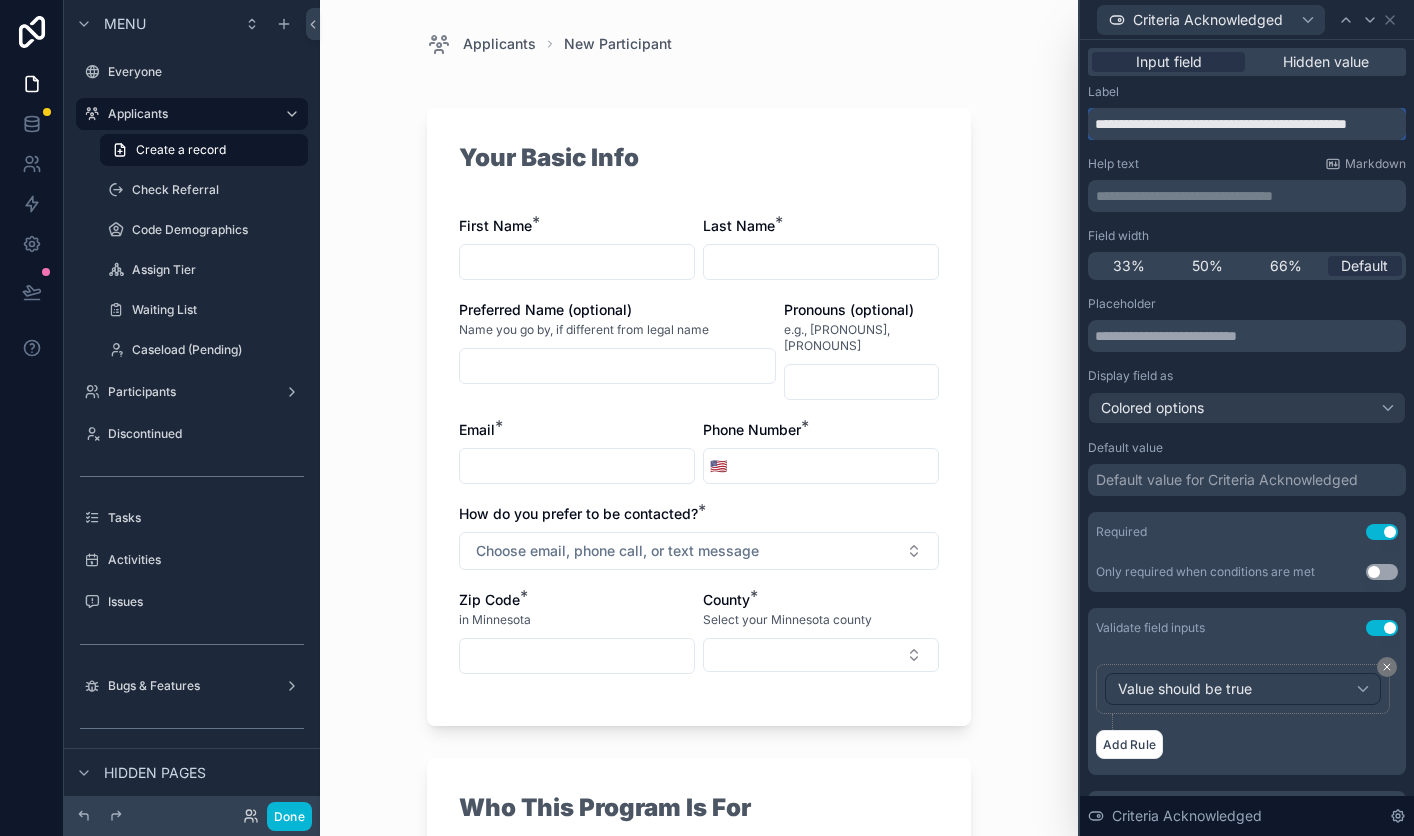 type on "**********" 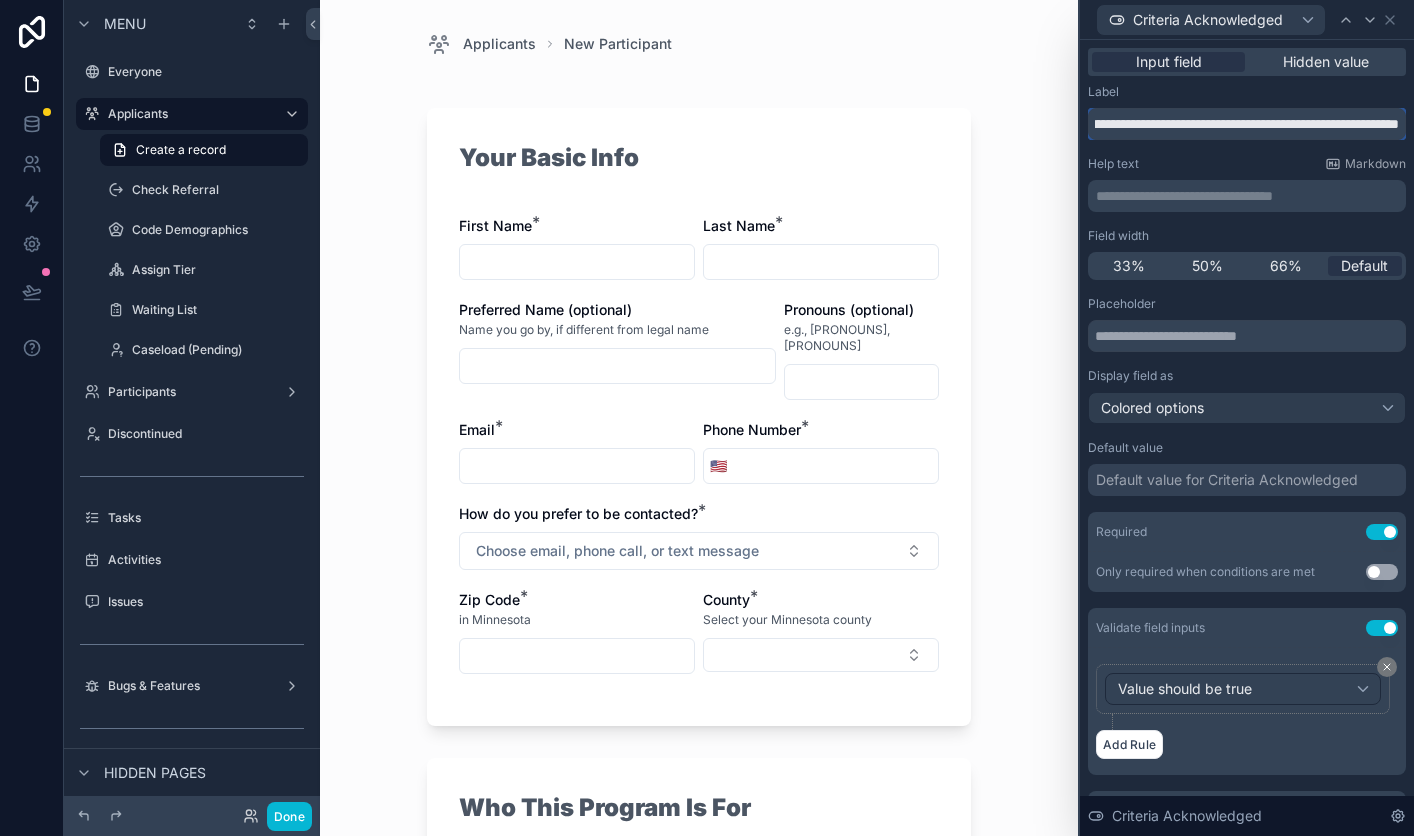 scroll, scrollTop: 0, scrollLeft: 244, axis: horizontal 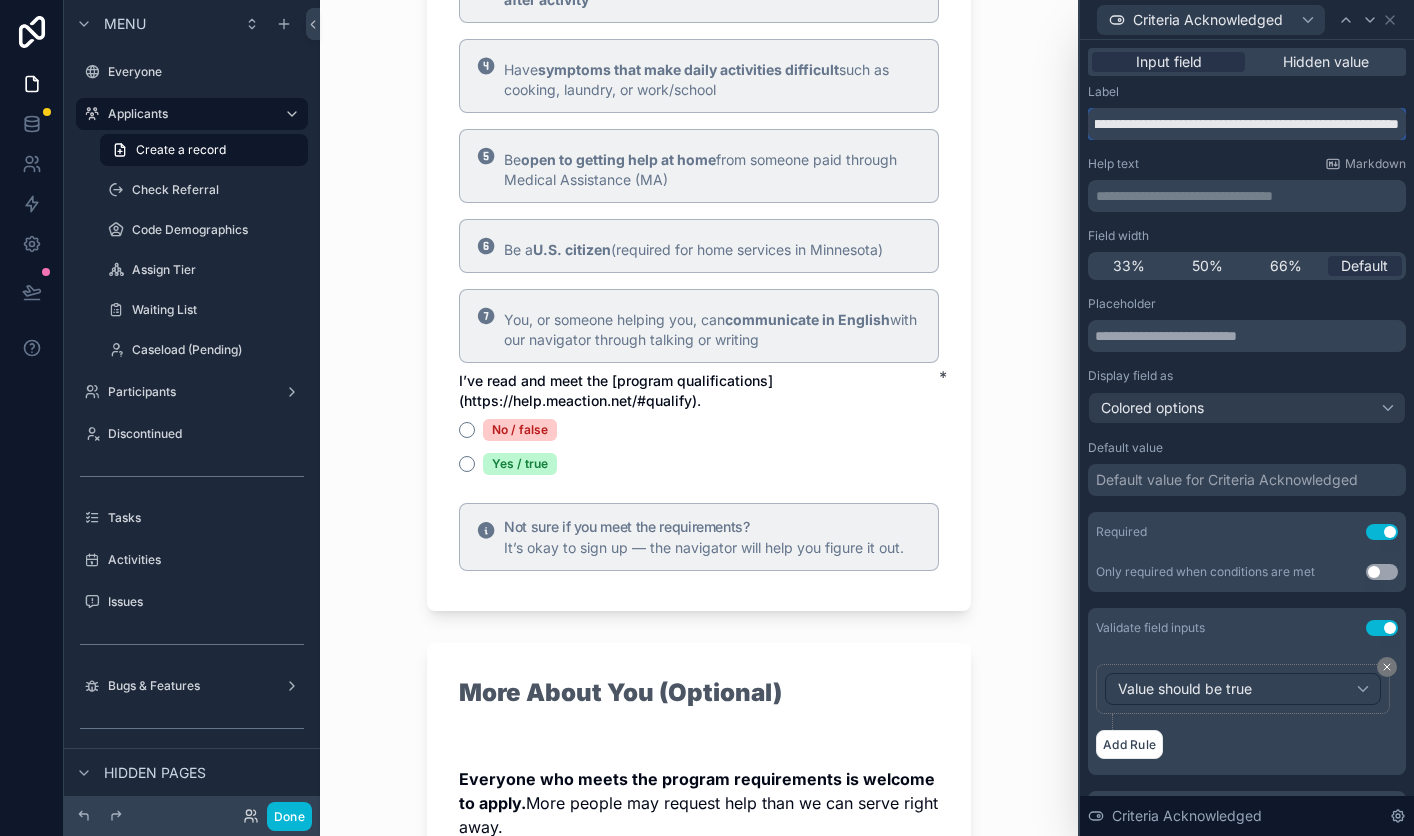 click on "**********" at bounding box center [1247, 124] 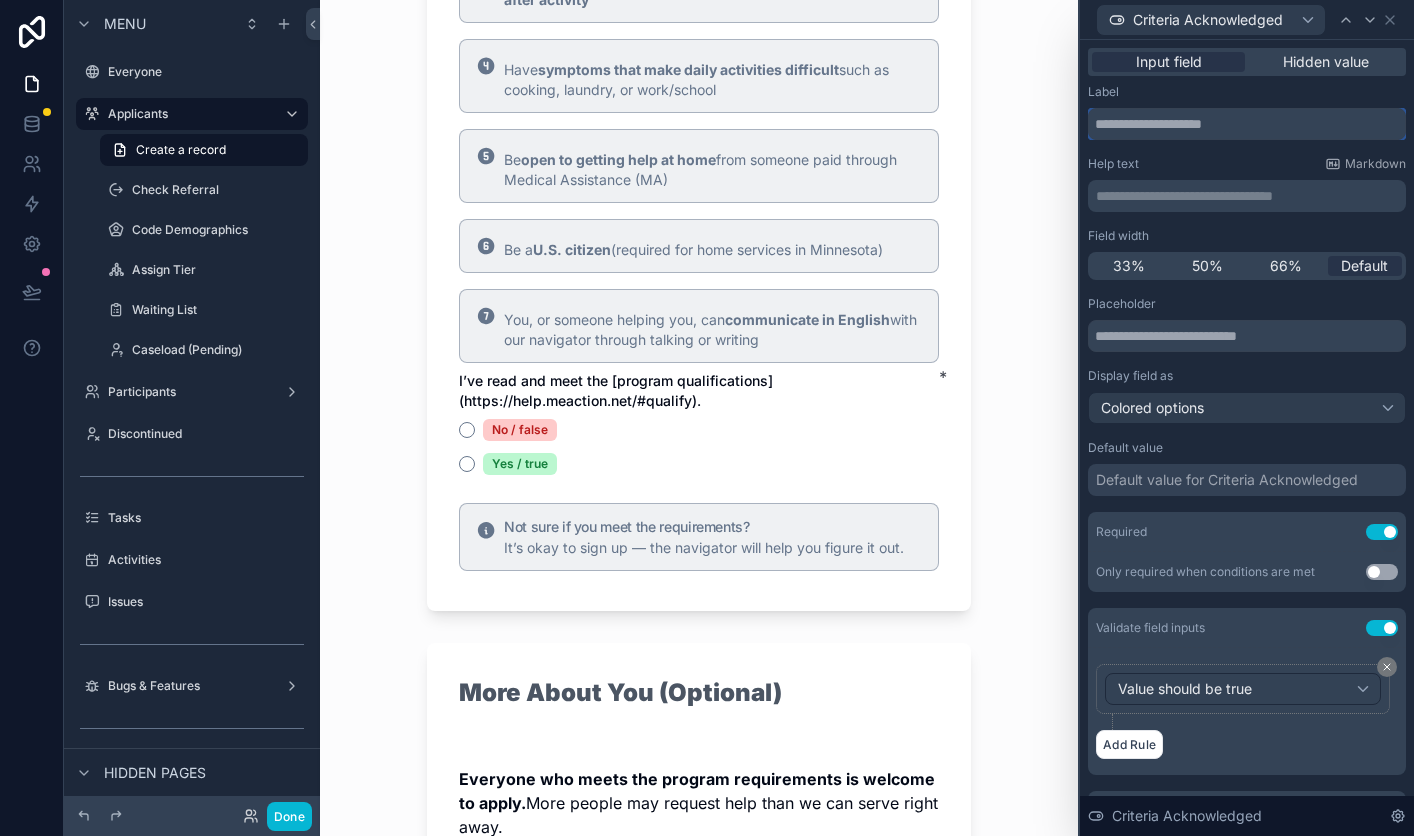 scroll, scrollTop: 0, scrollLeft: 0, axis: both 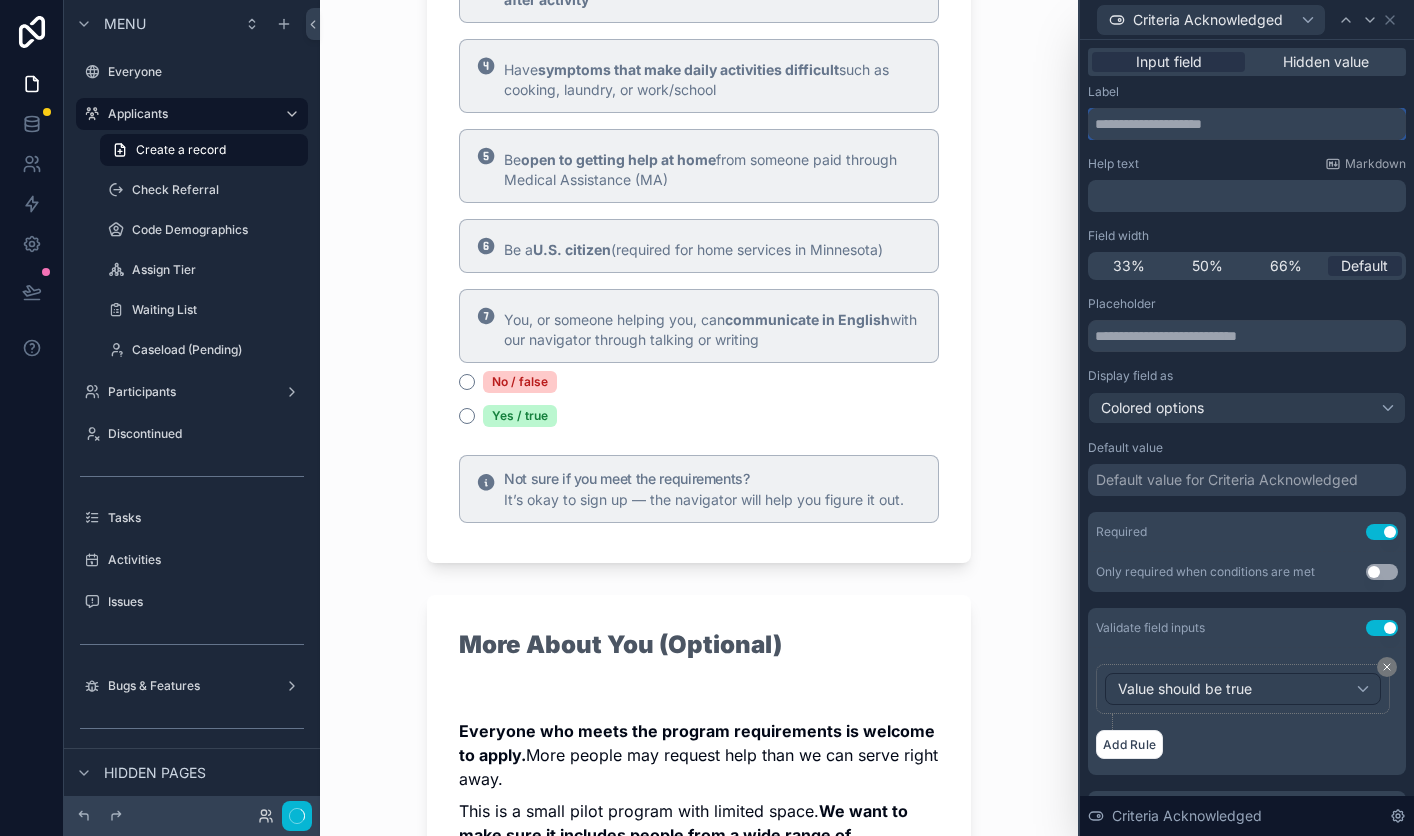 type 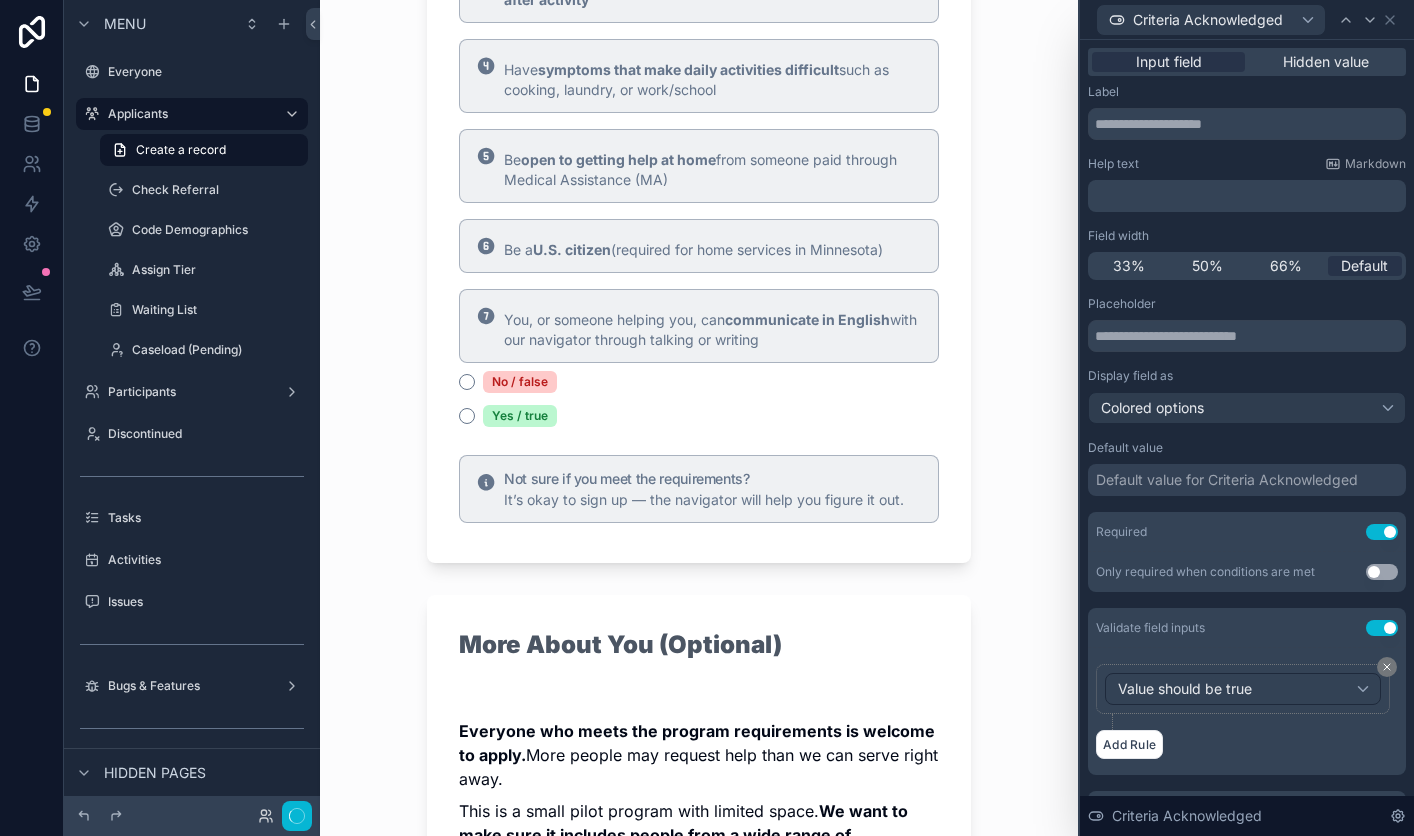 scroll, scrollTop: 0, scrollLeft: 0, axis: both 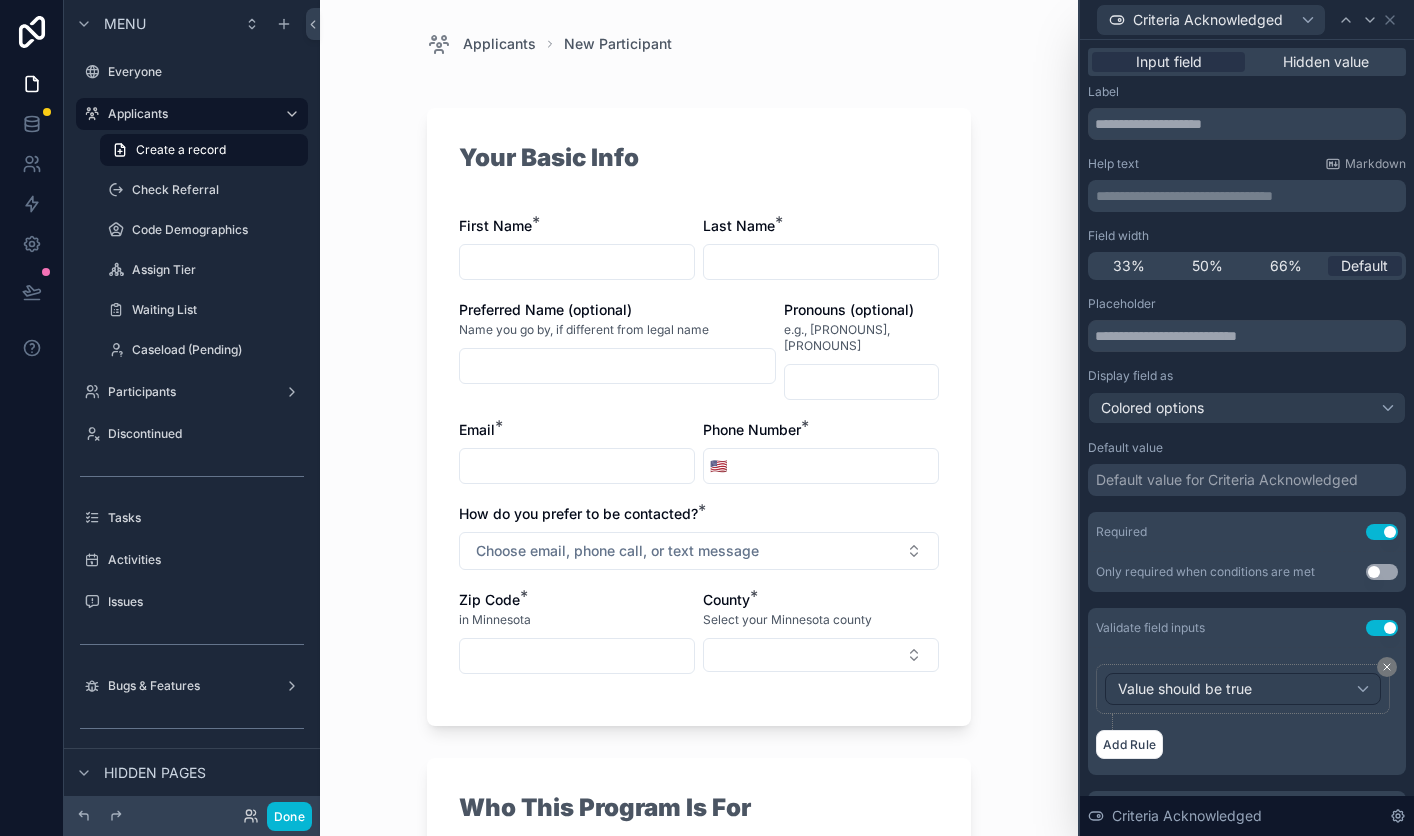 click on "**********" at bounding box center (1249, 196) 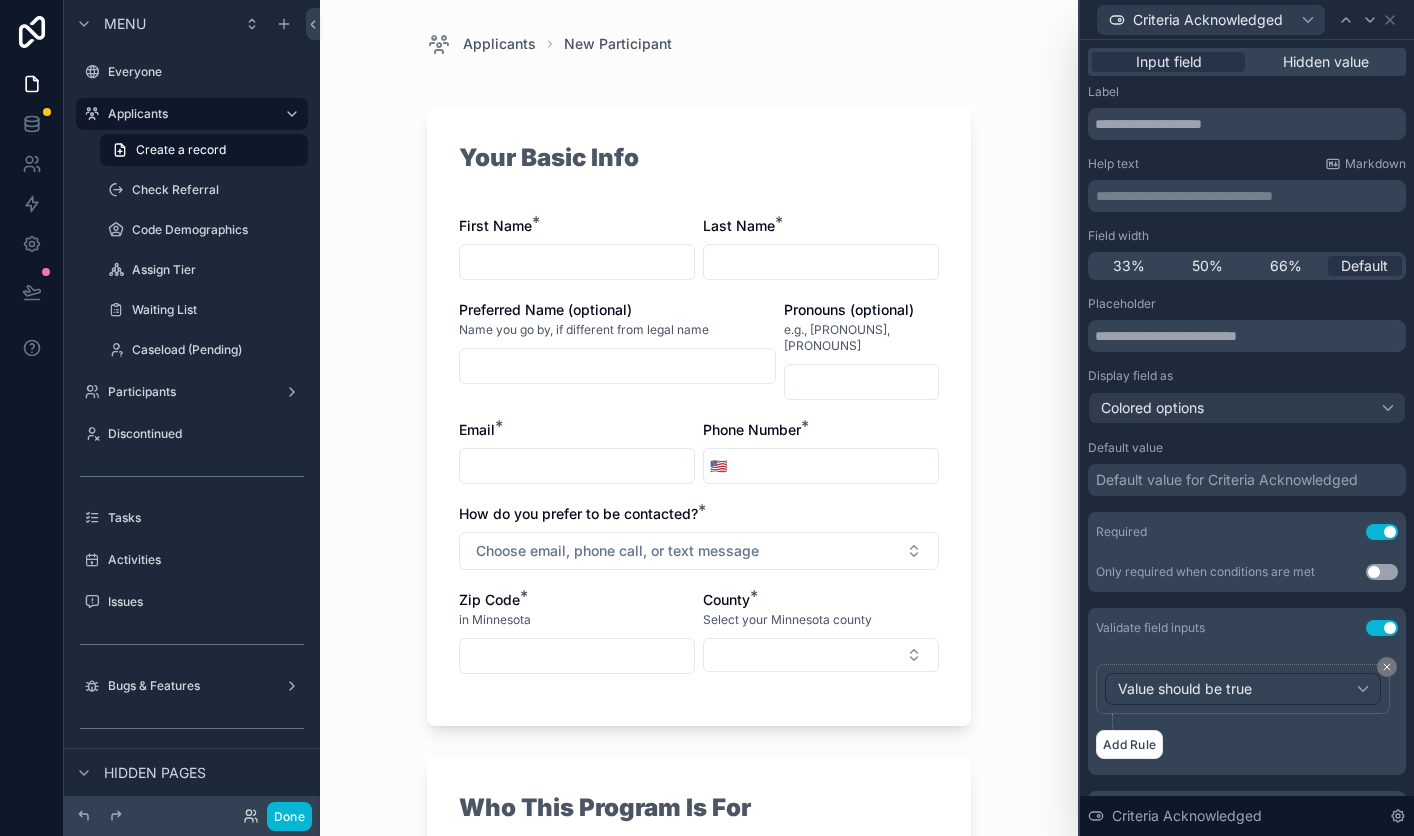 click on "**********" at bounding box center (1249, 196) 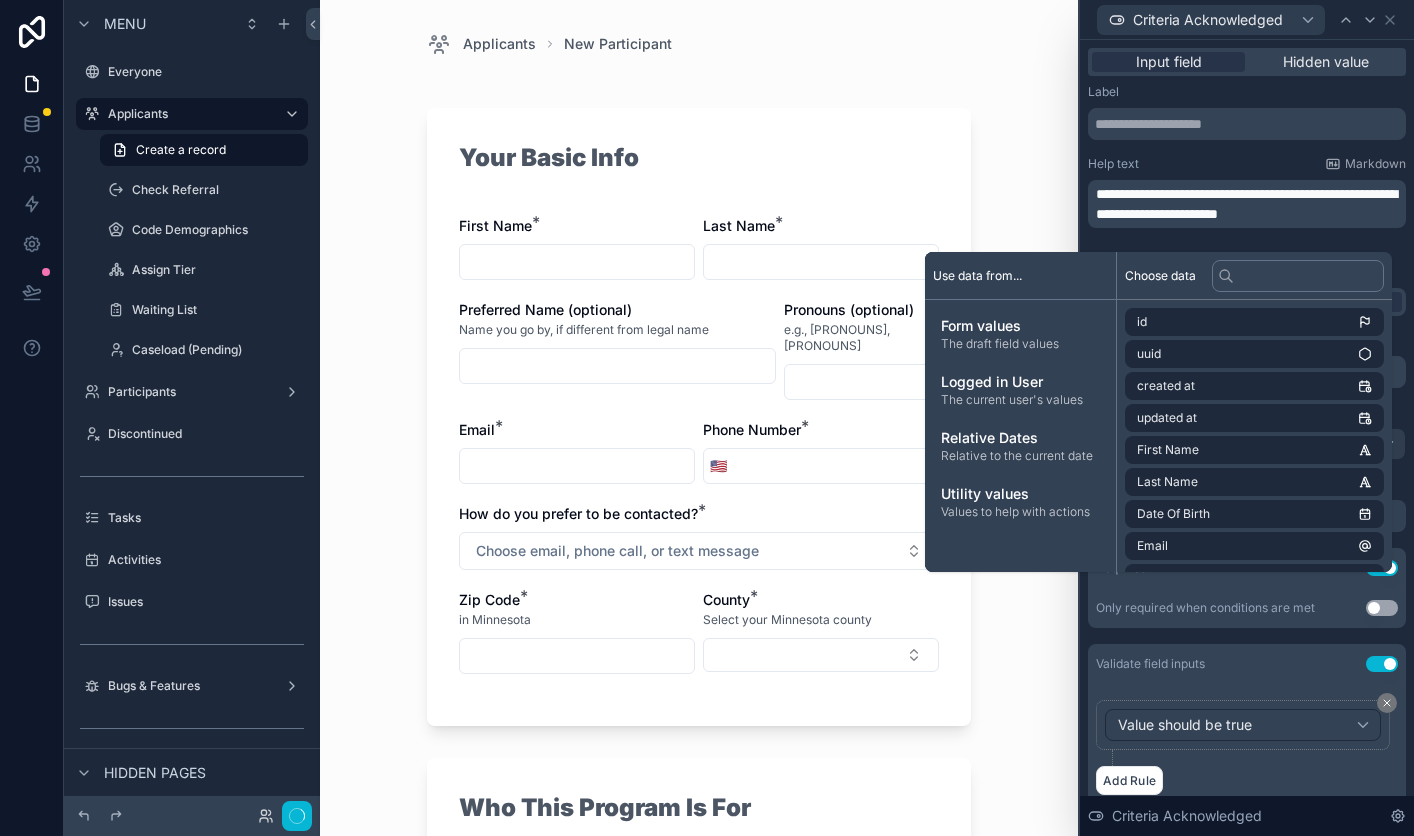 scroll, scrollTop: 0, scrollLeft: 0, axis: both 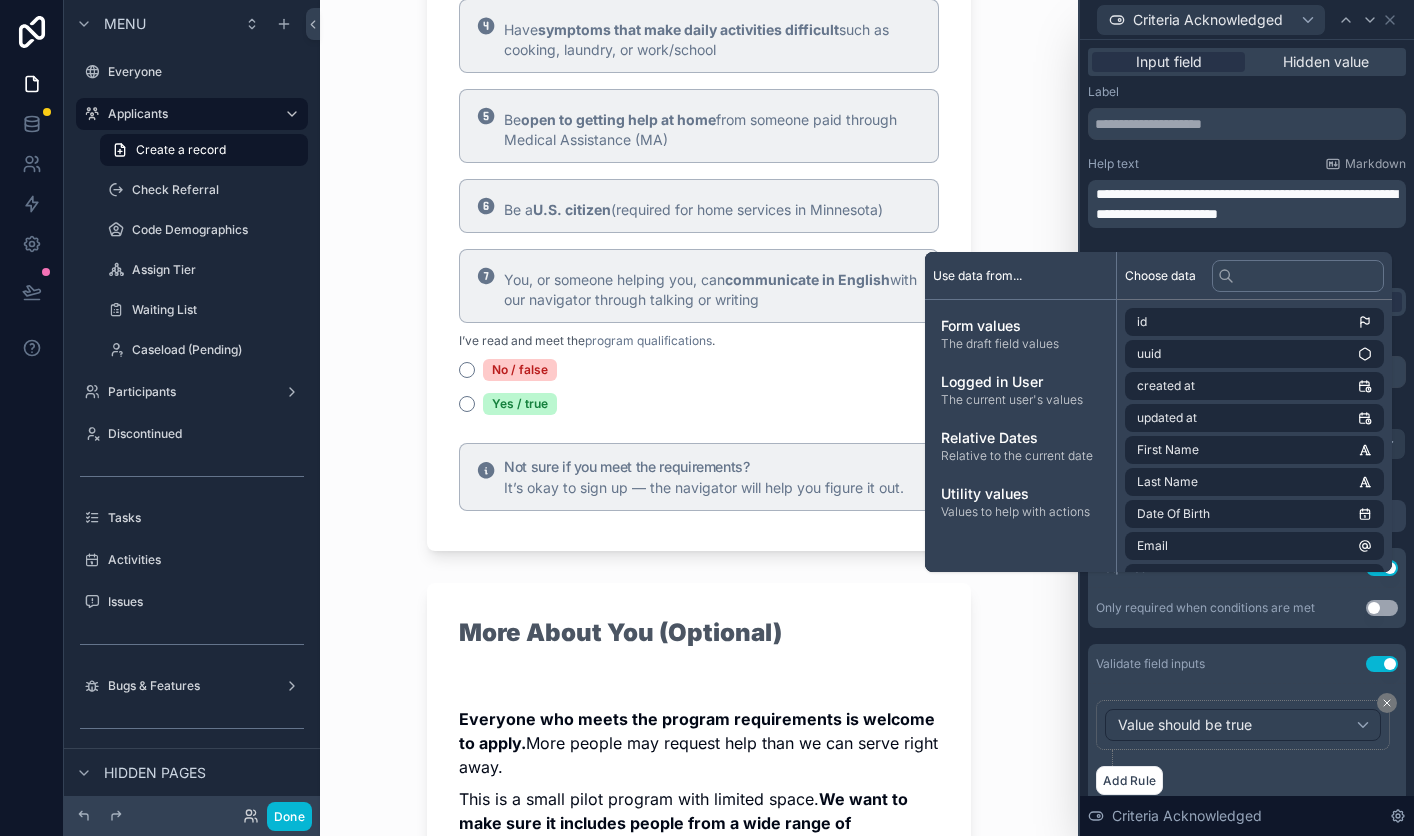 click on "**********" at bounding box center (1246, 204) 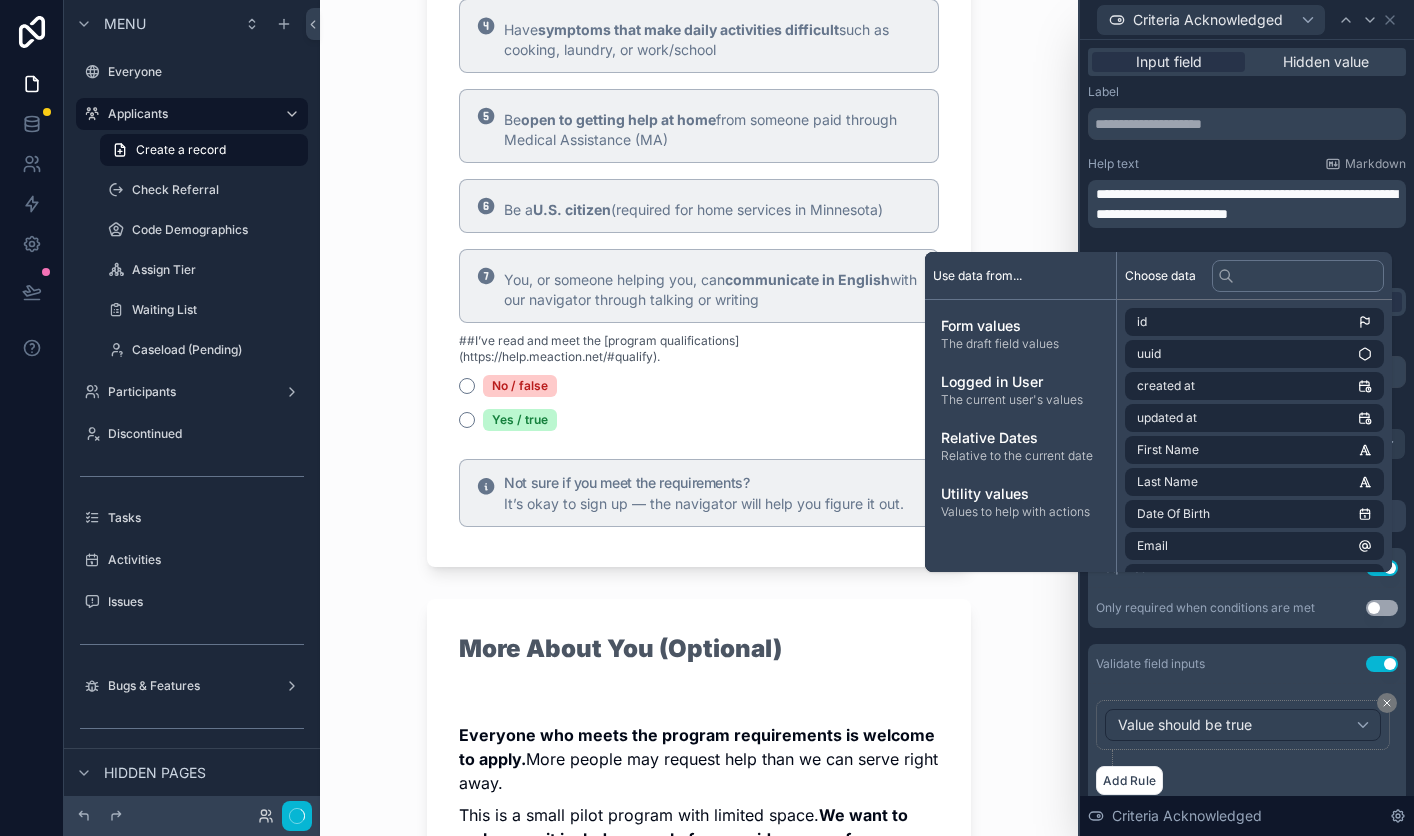 scroll, scrollTop: 0, scrollLeft: 0, axis: both 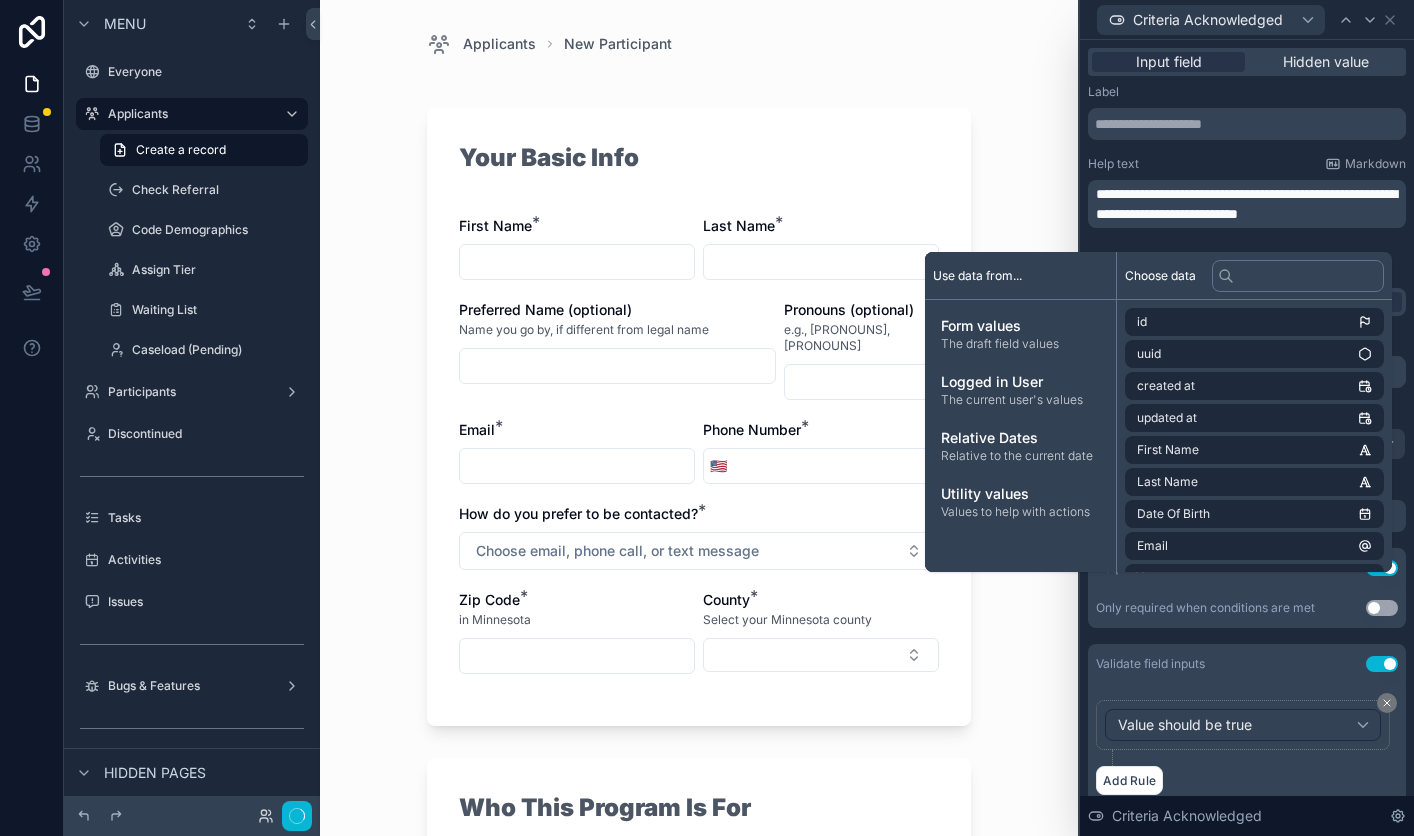 type 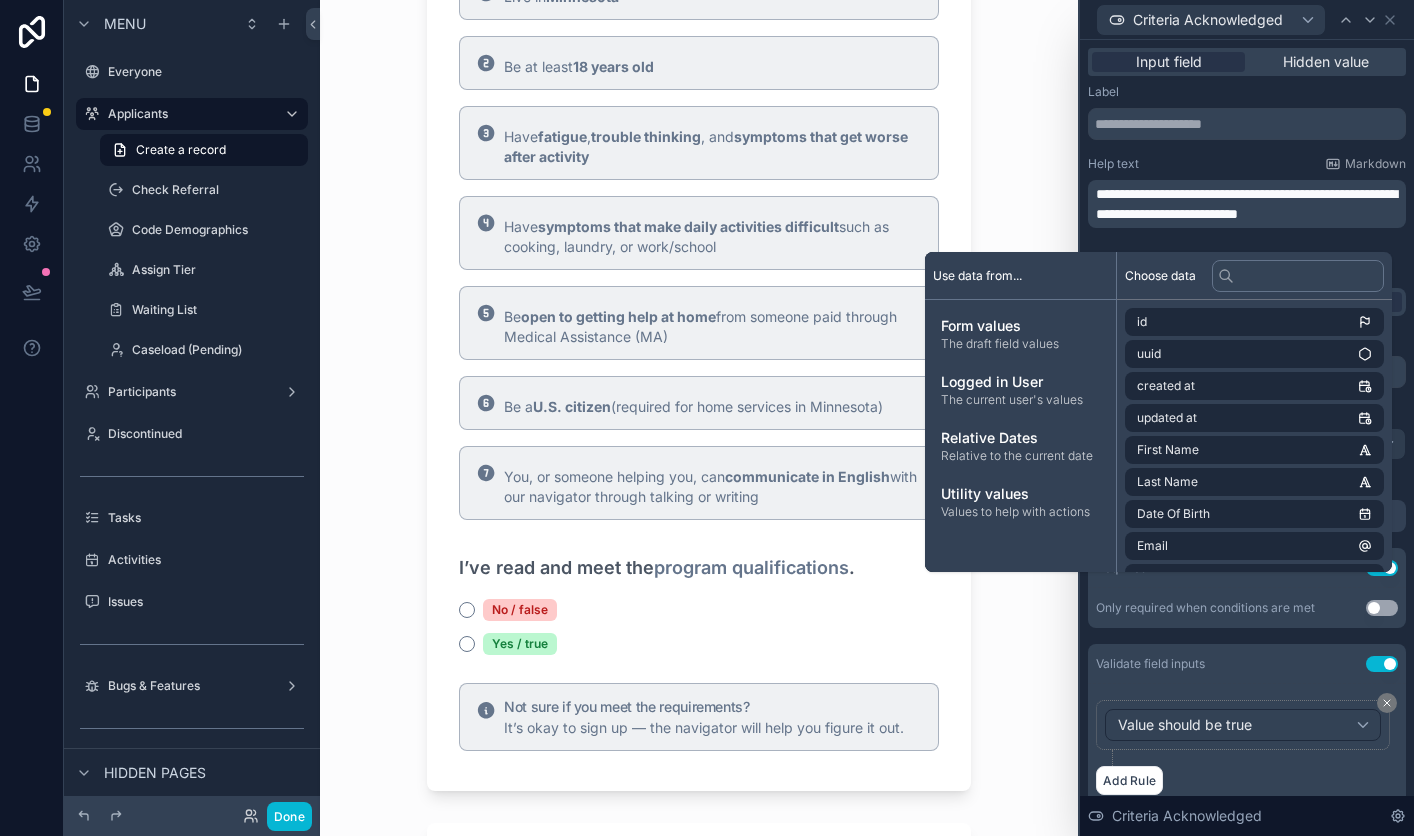 scroll, scrollTop: 949, scrollLeft: 0, axis: vertical 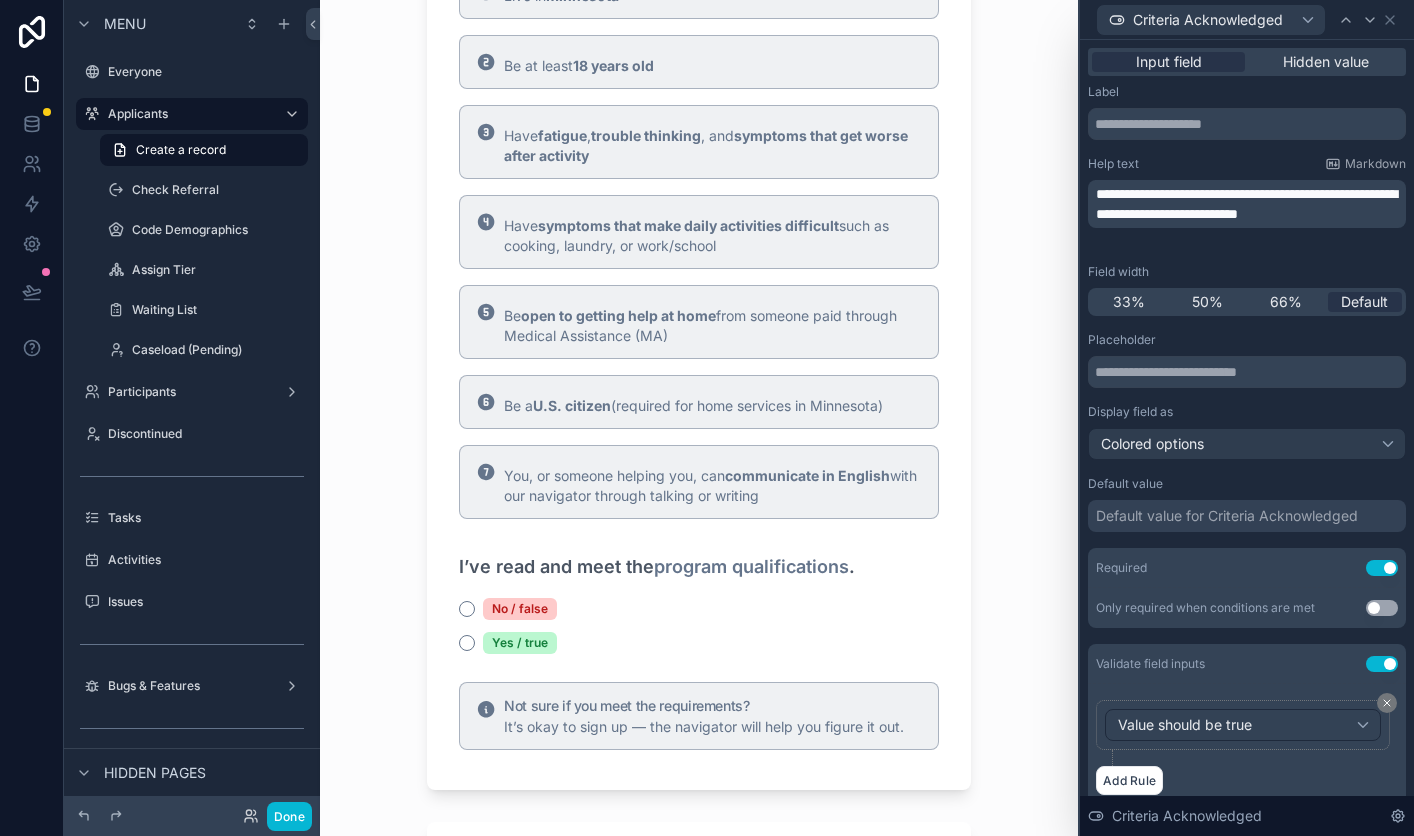click on "Who This Program Is For To qualify for this program, you must meet all of the following: Live in [STATE] Be at least 18 years old Have [SYMPTOM], [SYMPTOM], and symptoms that get worse after activity Have symptoms that make daily activities difficult such as cooking, laundry, or work/school Be open to getting help at home from someone paid through Medical Assistance (MA) Be a U.S. citizen (required for home services in [STATE]) You, or someone helping you, can communicate in English with our navigator through talking or writing I’ve read and meet the program qualifications . No / false Yes / true Not sure if you meet the requirements? It’s okay to sign up — the navigator will help you figure it out." at bounding box center (699, 299) 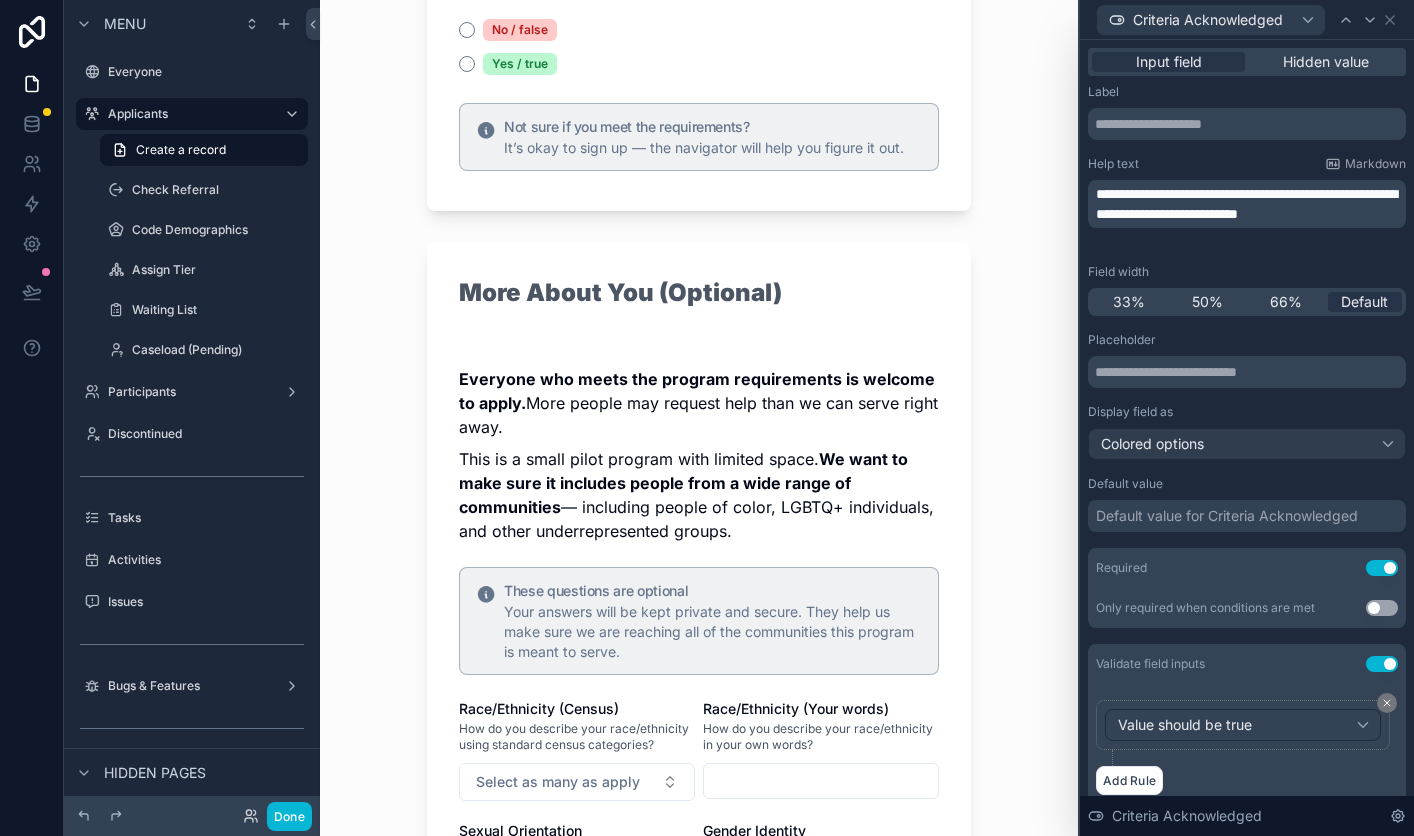 scroll, scrollTop: 1152, scrollLeft: 0, axis: vertical 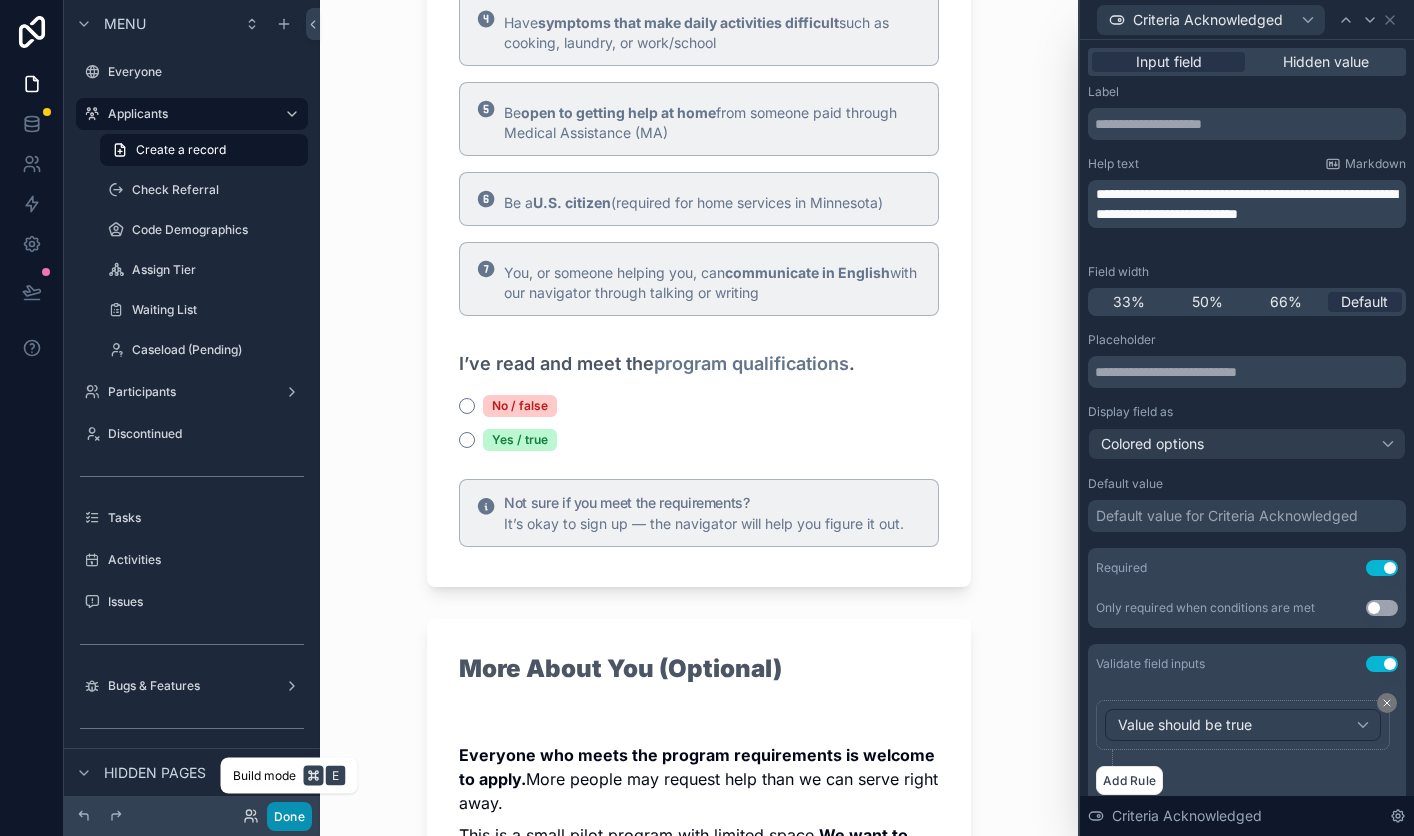 click on "Done" at bounding box center [289, 816] 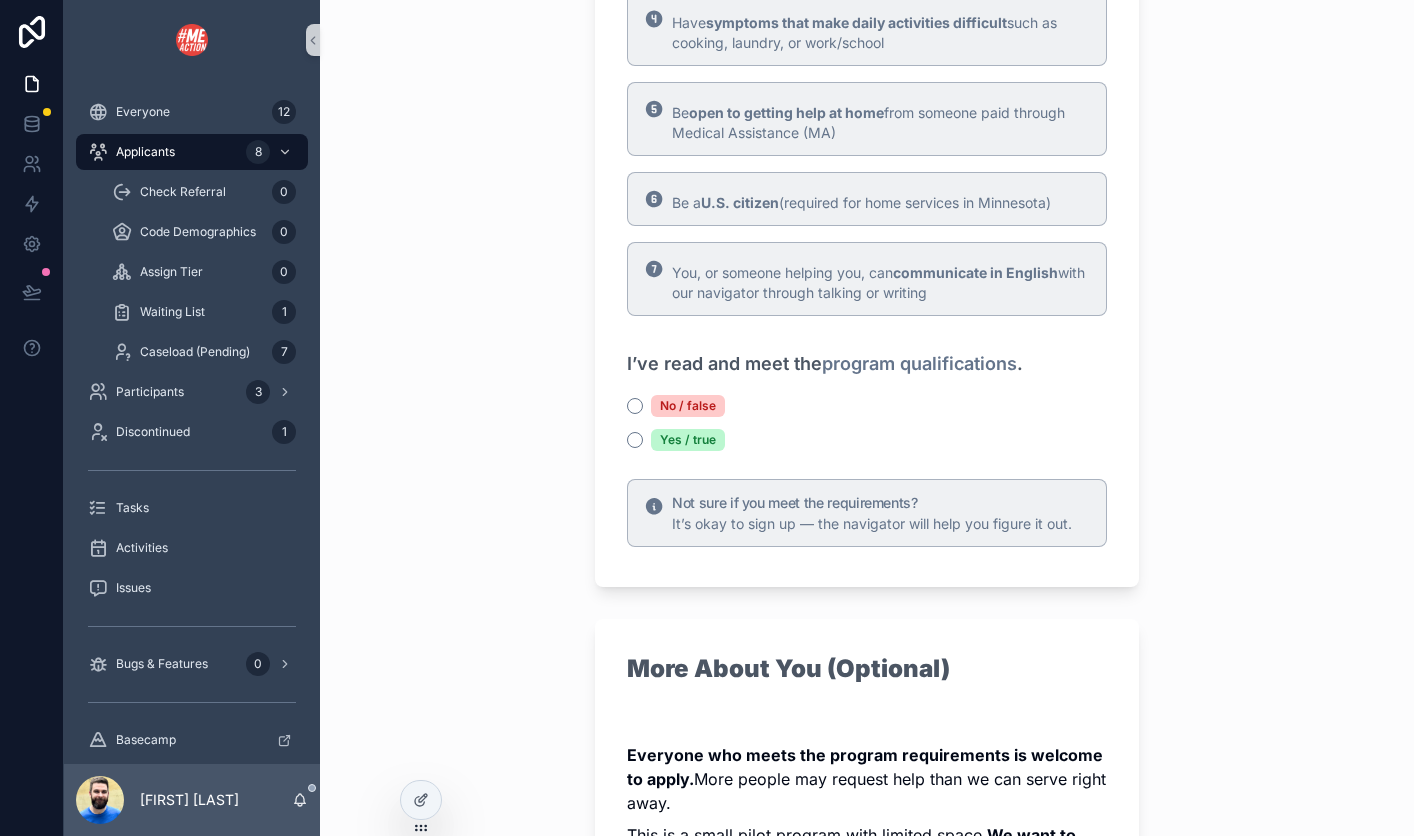 scroll, scrollTop: 0, scrollLeft: 0, axis: both 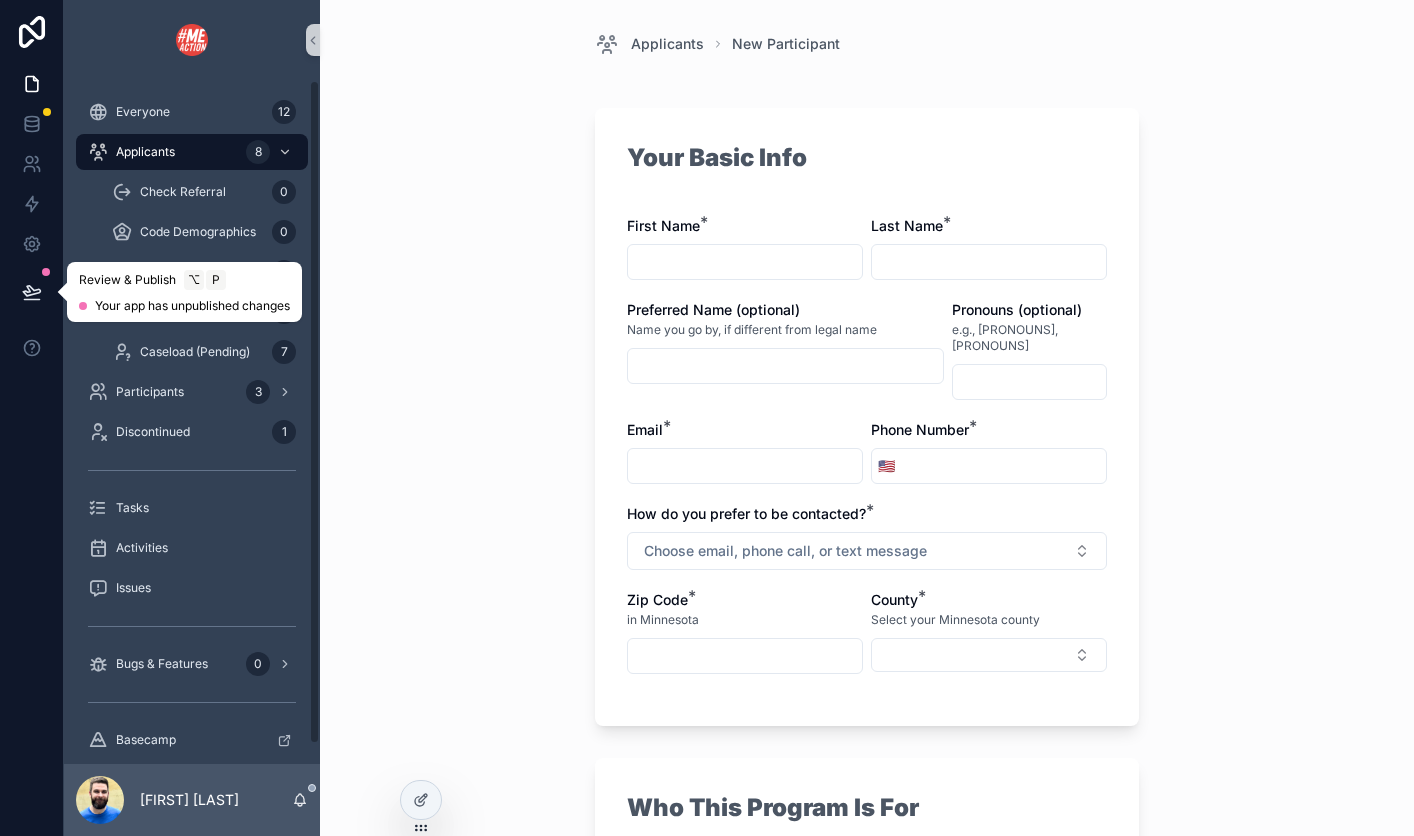 click at bounding box center [32, 292] 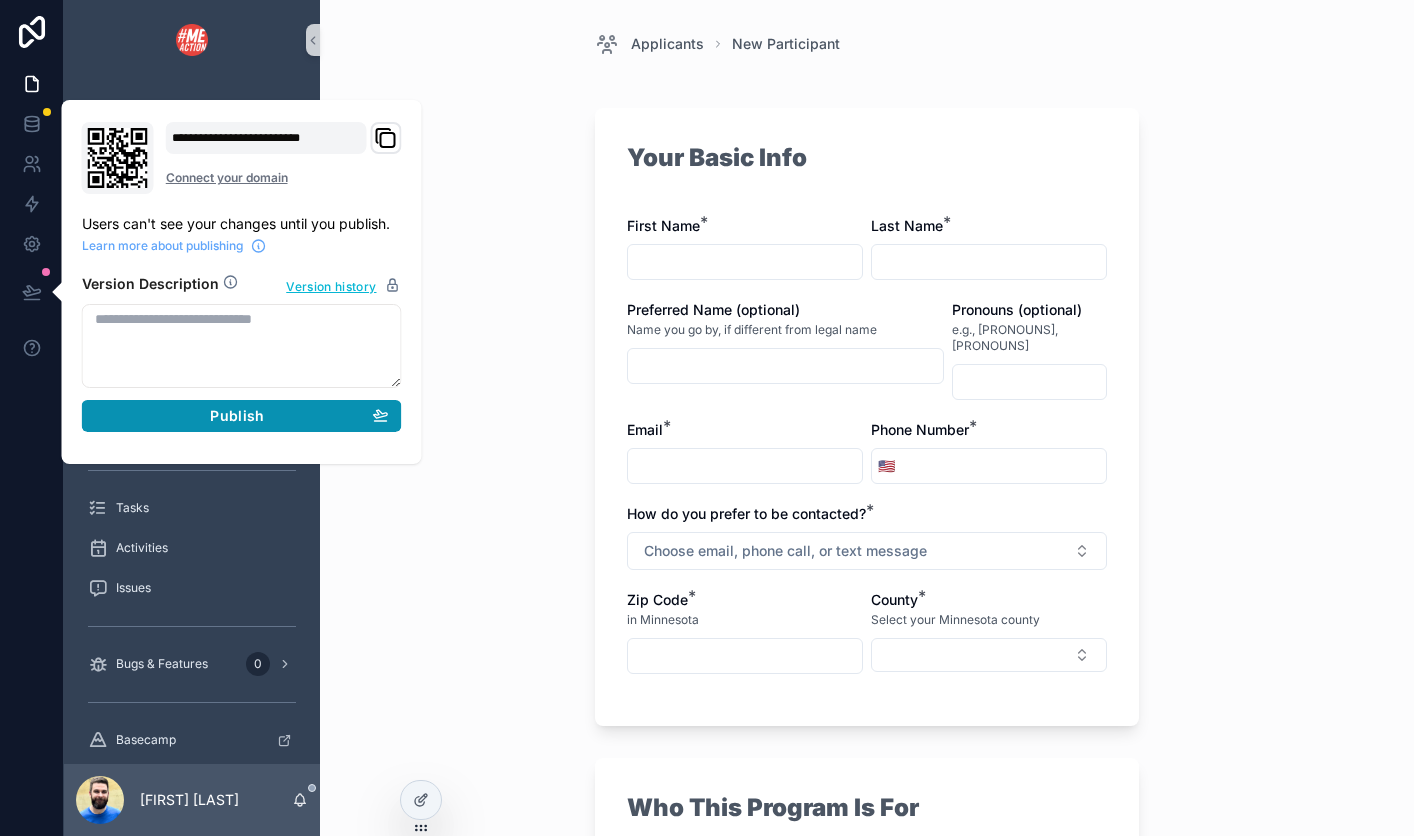 click on "Publish" at bounding box center [242, 416] 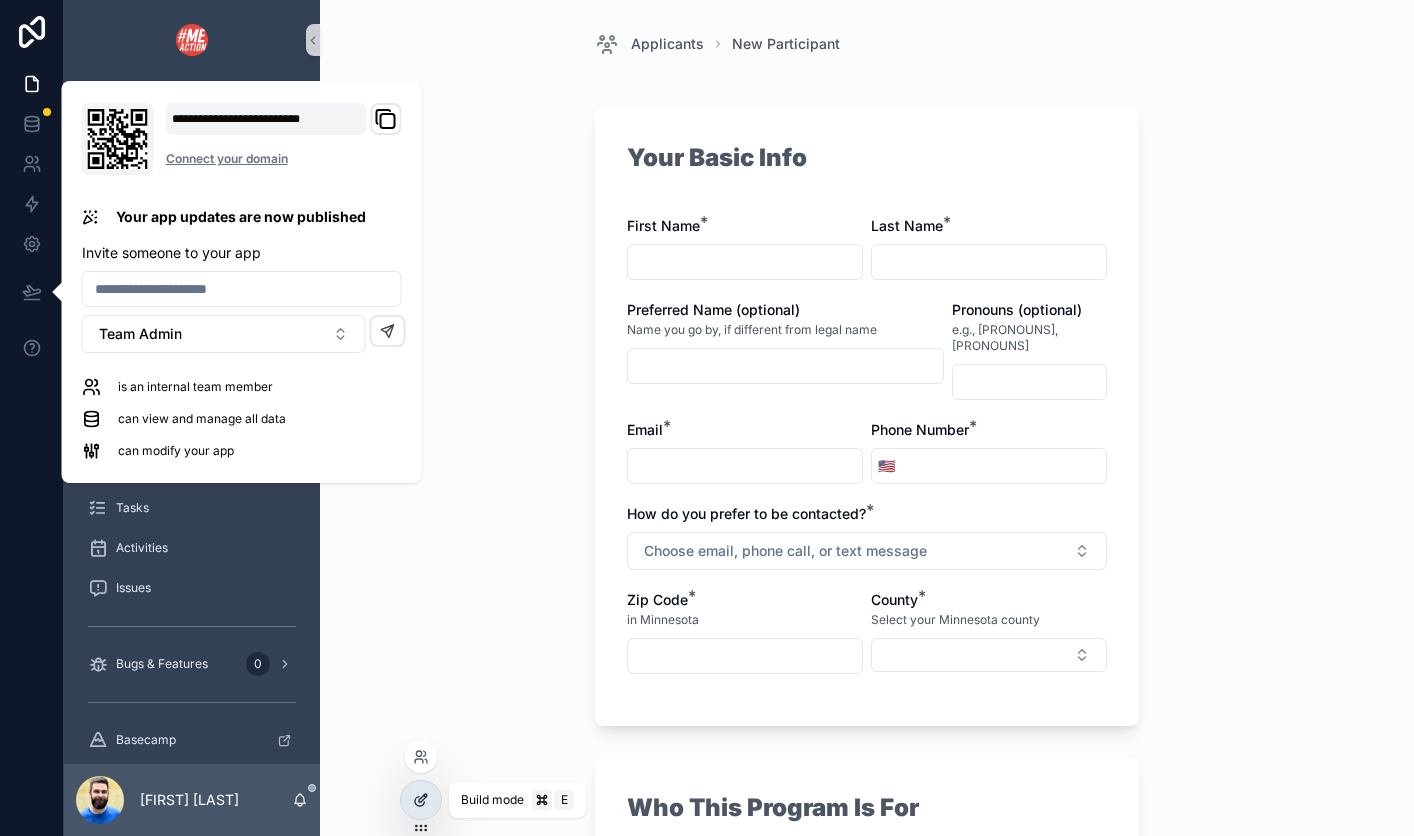 click at bounding box center [421, 800] 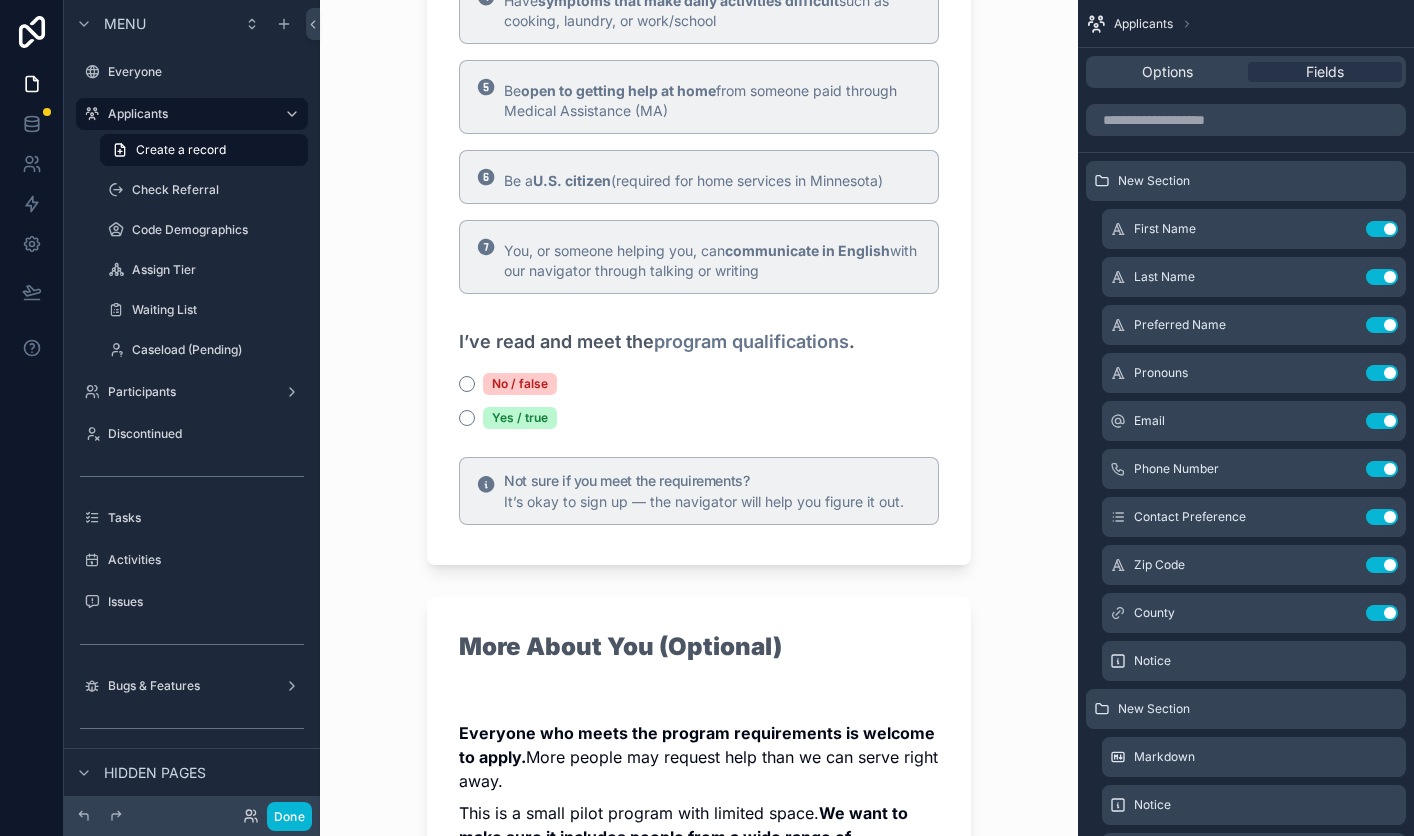scroll, scrollTop: 1194, scrollLeft: 0, axis: vertical 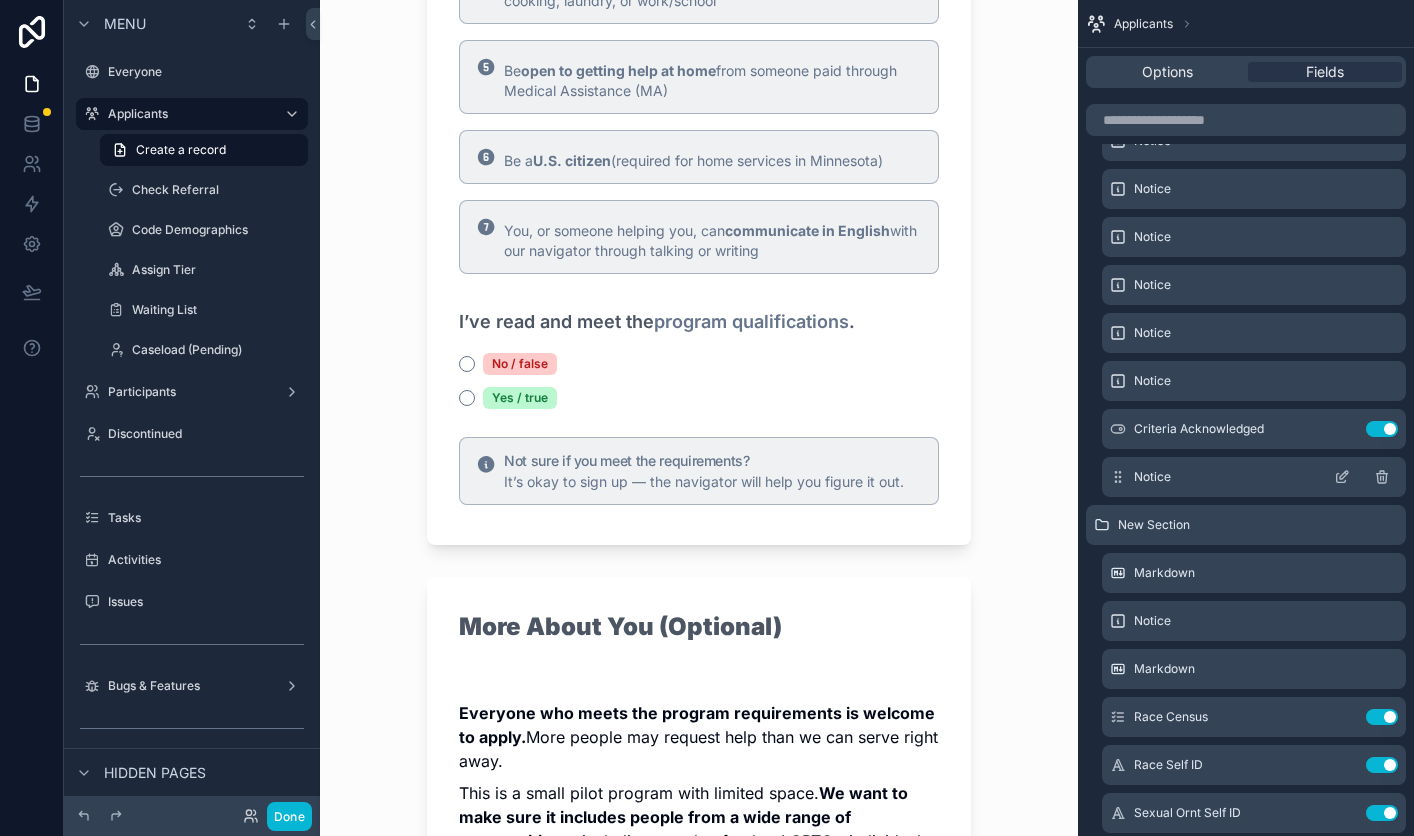click 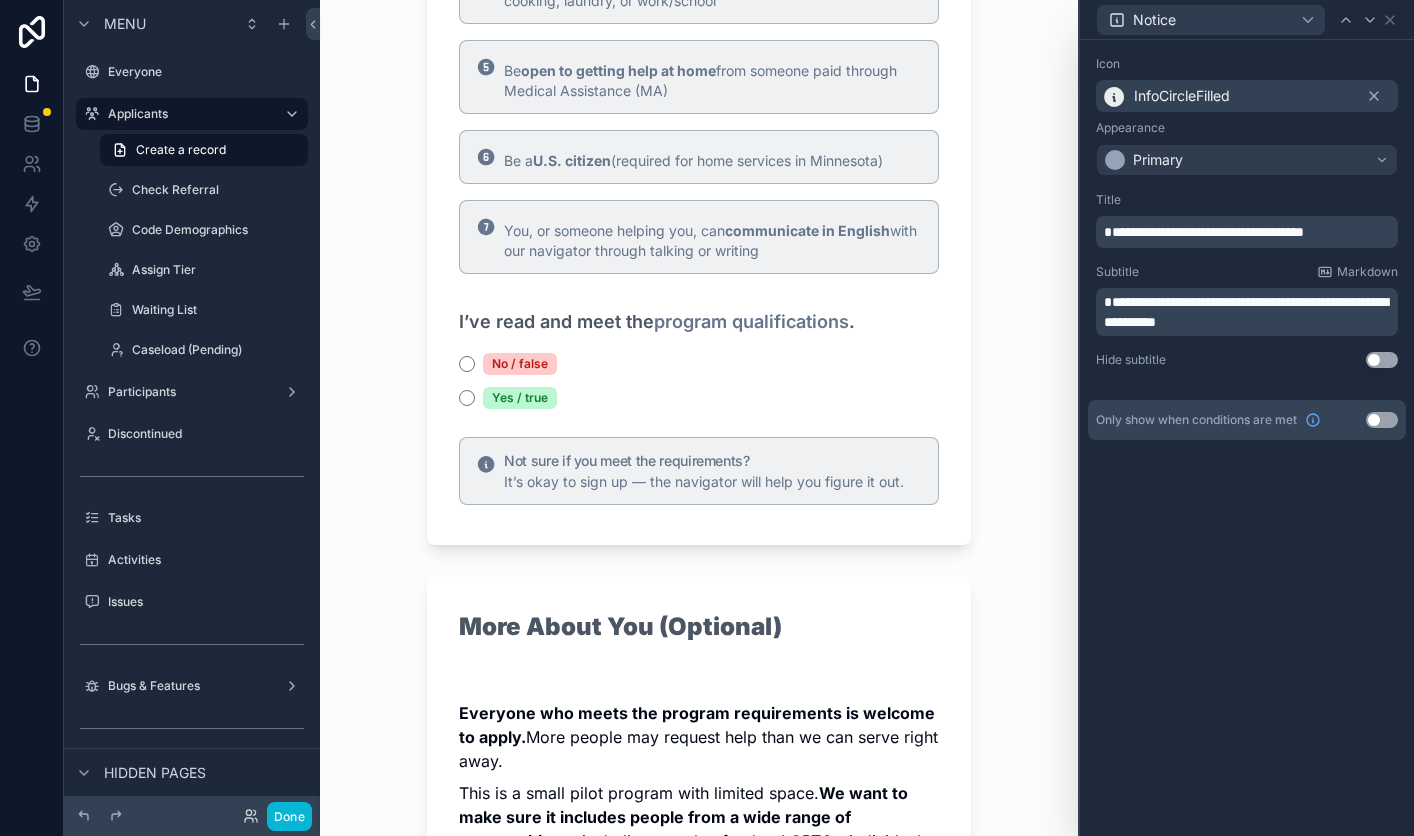 click on "**********" at bounding box center [1204, 232] 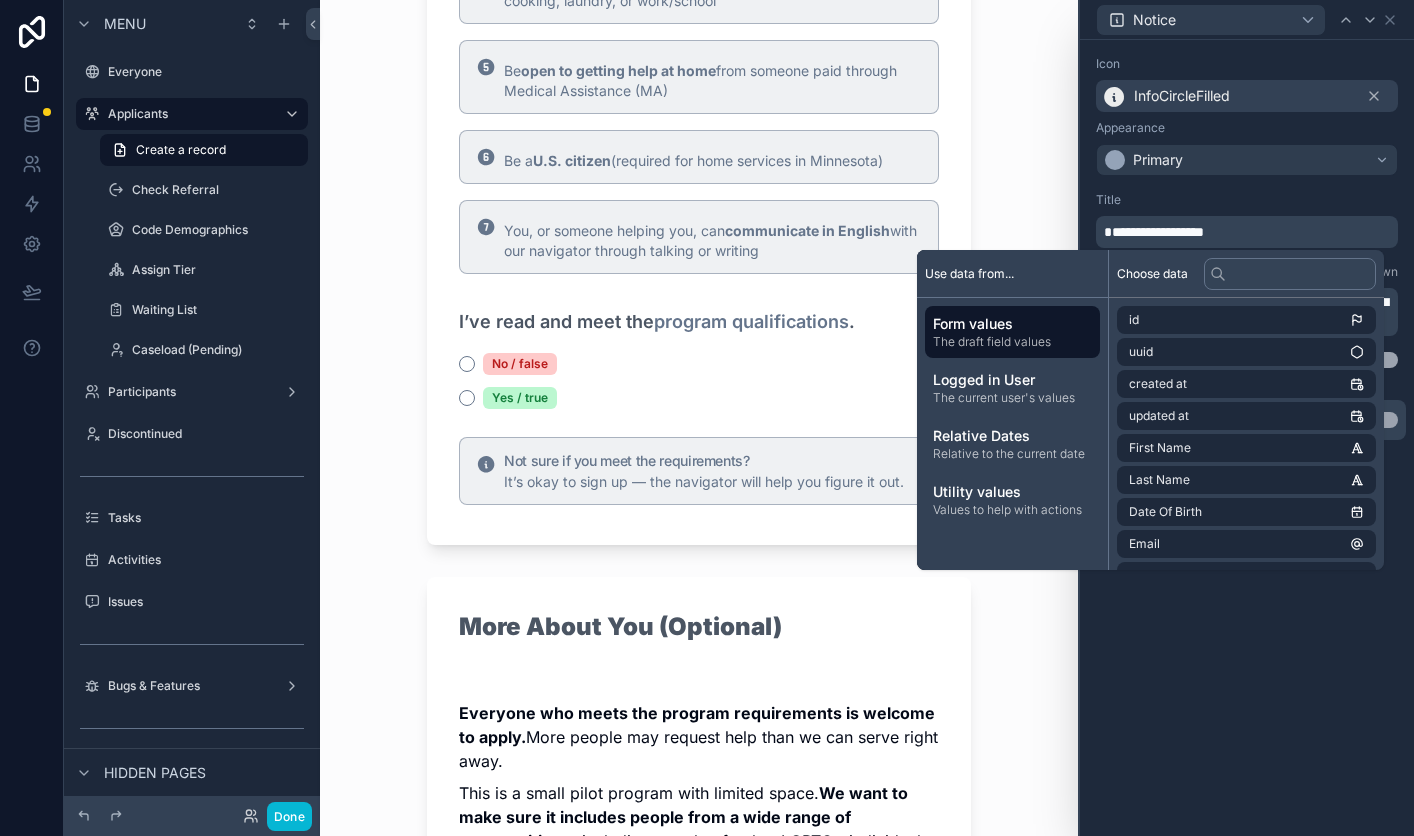 type 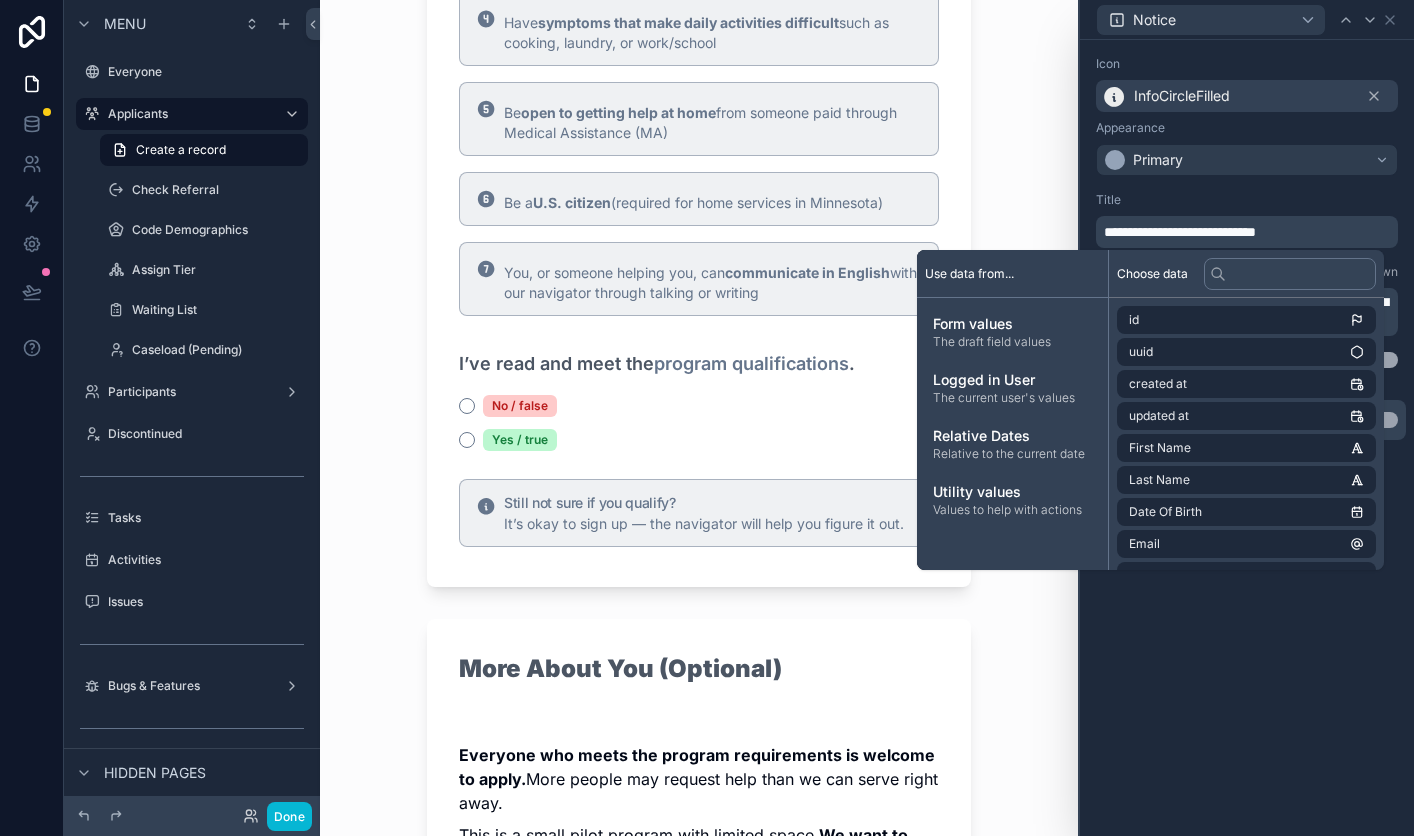 scroll, scrollTop: 1182, scrollLeft: 0, axis: vertical 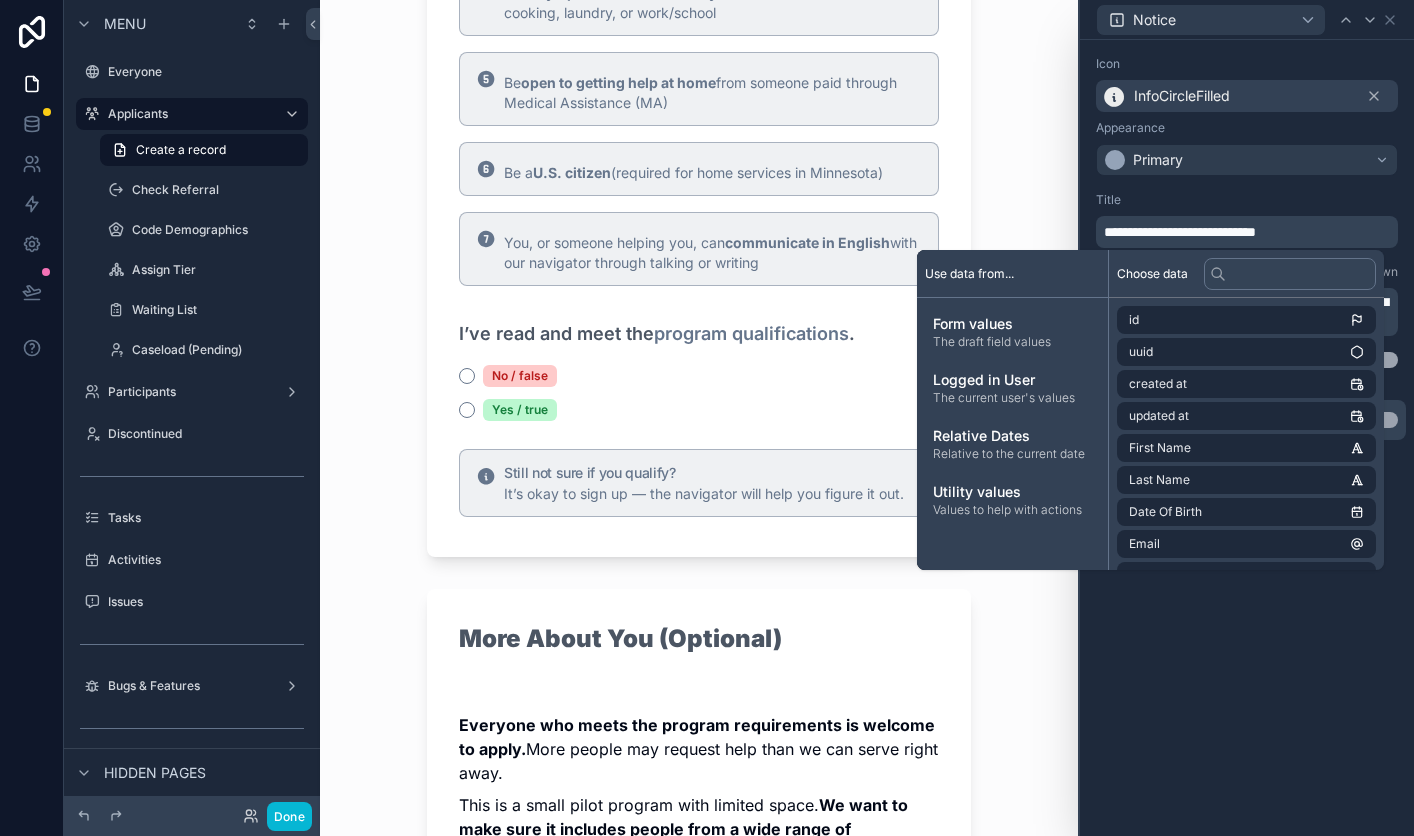 click on "Applicants New Participant Your Basic Info First Name * Last Name * Preferred Name (optional) Name you go by, if different from legal name Pronouns (optional) e.g., [PRONOUNS], [PRONOUNS] Email * Phone Number * 🇺🇸 How do you prefer to be contacted? *  Choose email, phone call, or text message Zip Code * in [STATE] County * Select your [STATE] county Who This Program Is For To  qualify  for this program, you must meet  all  of the following: Live in  [STATE] Be at least  18 years old Have  fatigue ,  trouble thinking , and  symptoms that get worse after activity Have  symptoms that make daily activities difficult  such as cooking, laundry, or work/school Be  open to getting help at home  from someone paid through Medical Assistance (MA) Be a  U.S. citizen  (required for home services in [STATE]) You, or someone helping you, can  communicate in English  with our navigator through talking or writing I’ve read and meet the  program qualifications . No / false Yes / true Still not sure if you qualify?" at bounding box center (699, 418) 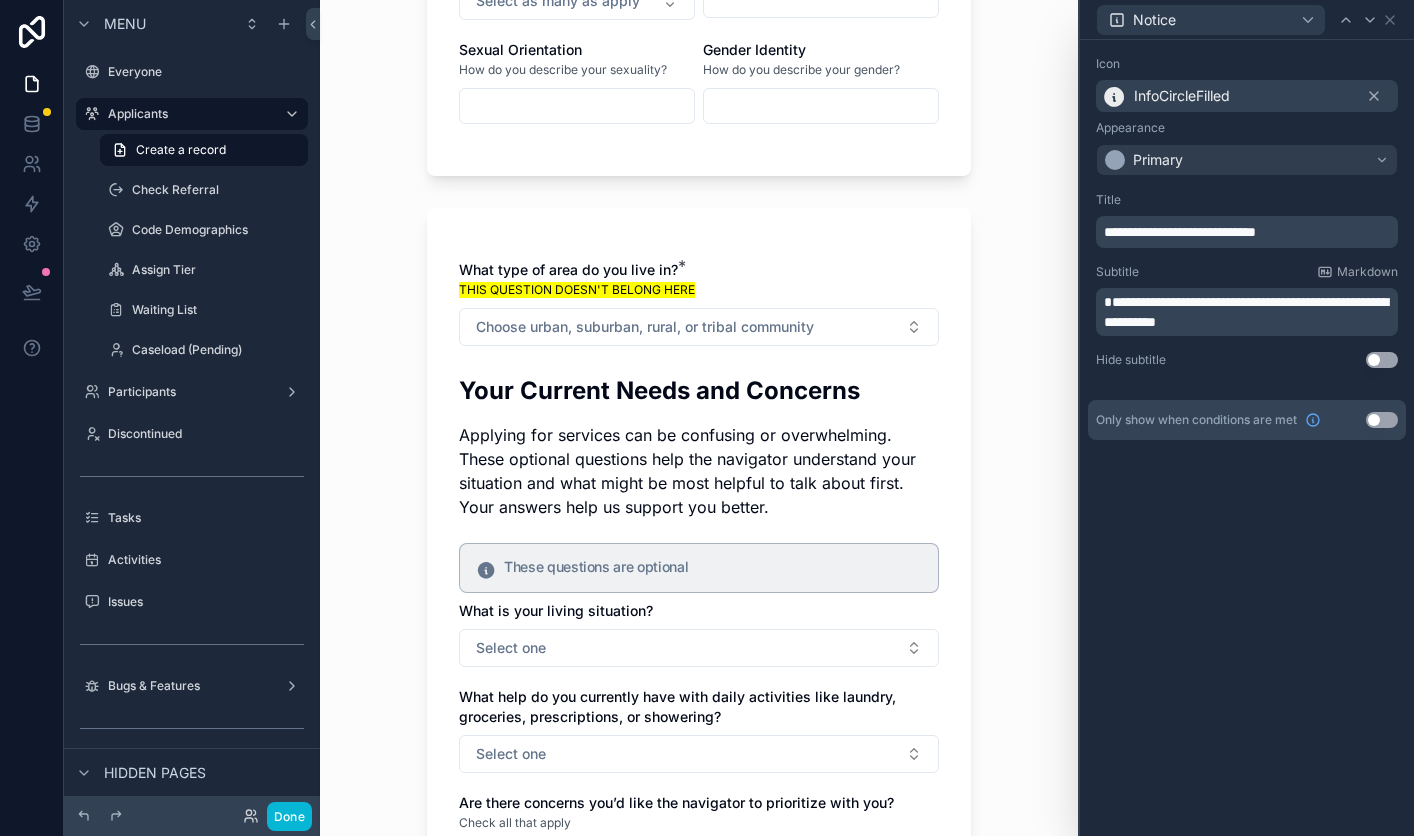 scroll, scrollTop: 2318, scrollLeft: 0, axis: vertical 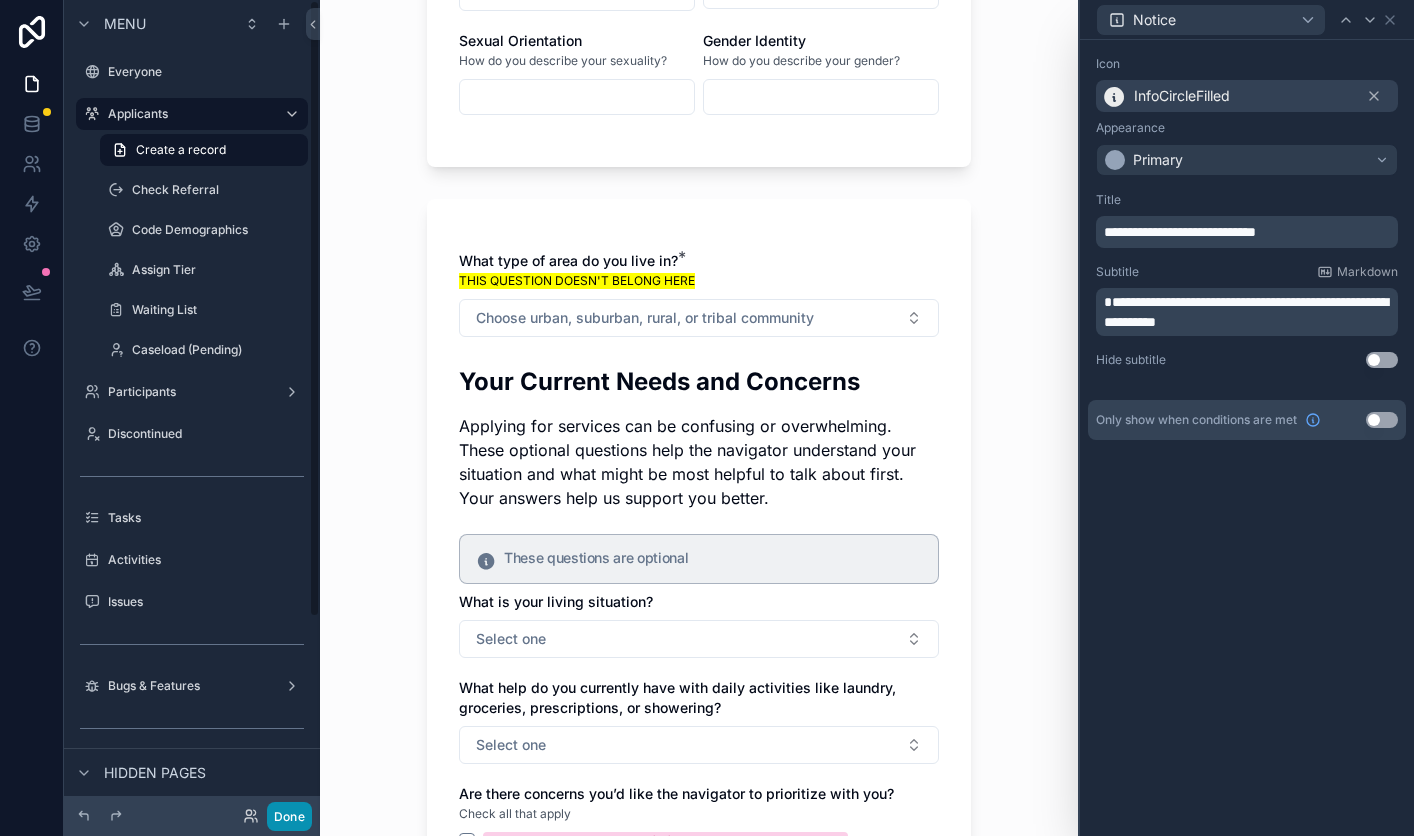 click on "Done" at bounding box center [289, 816] 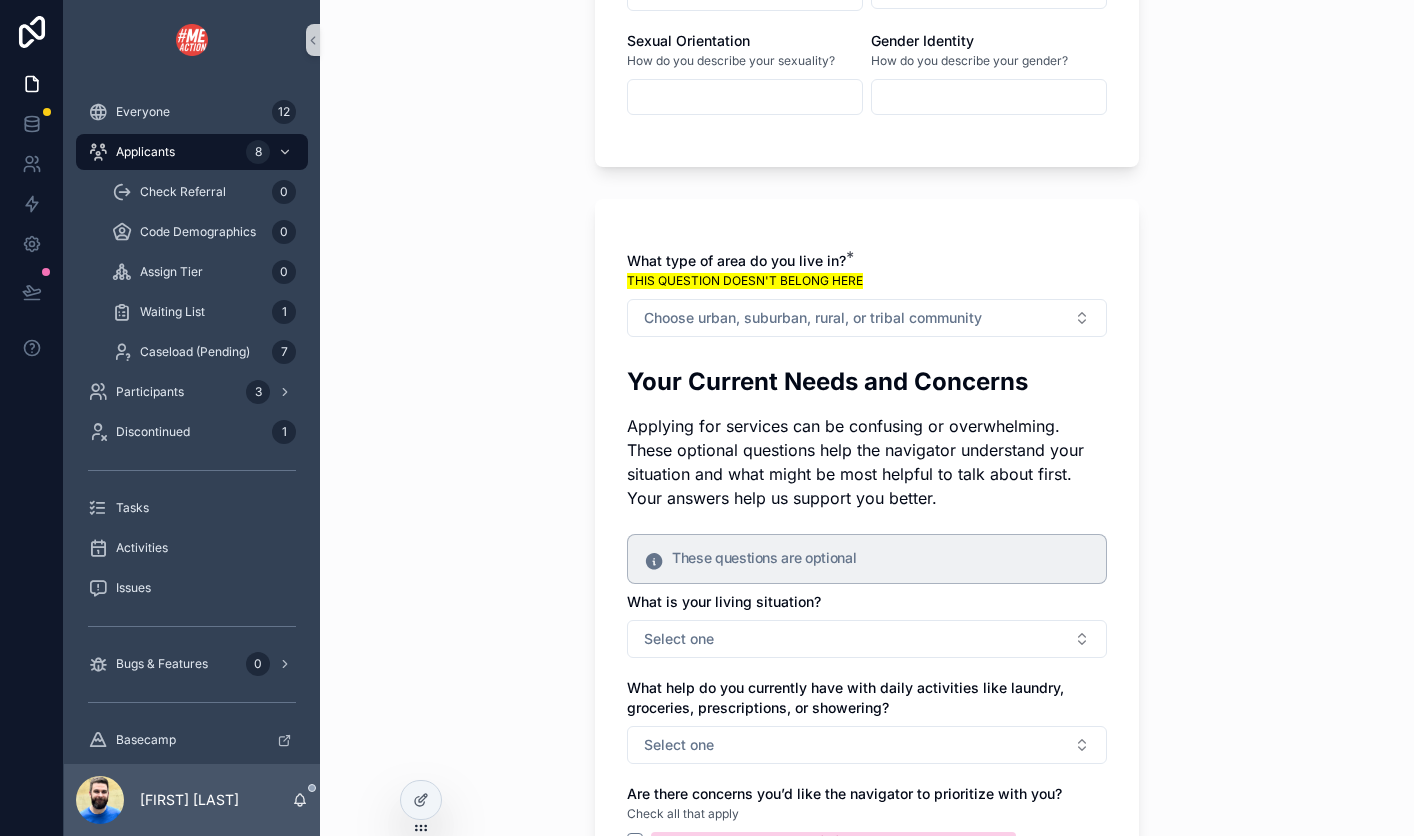 scroll, scrollTop: 0, scrollLeft: 0, axis: both 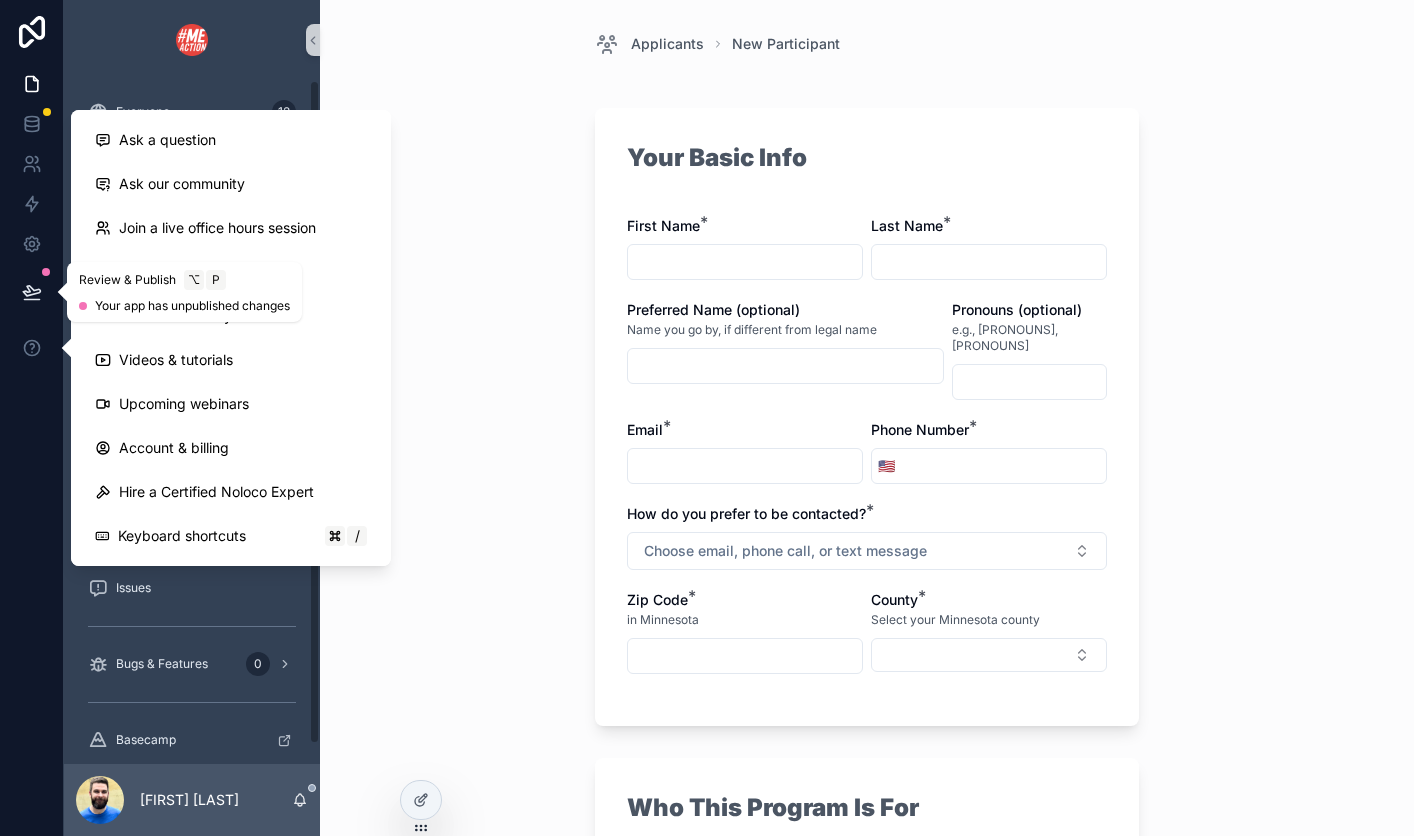 click at bounding box center (32, 292) 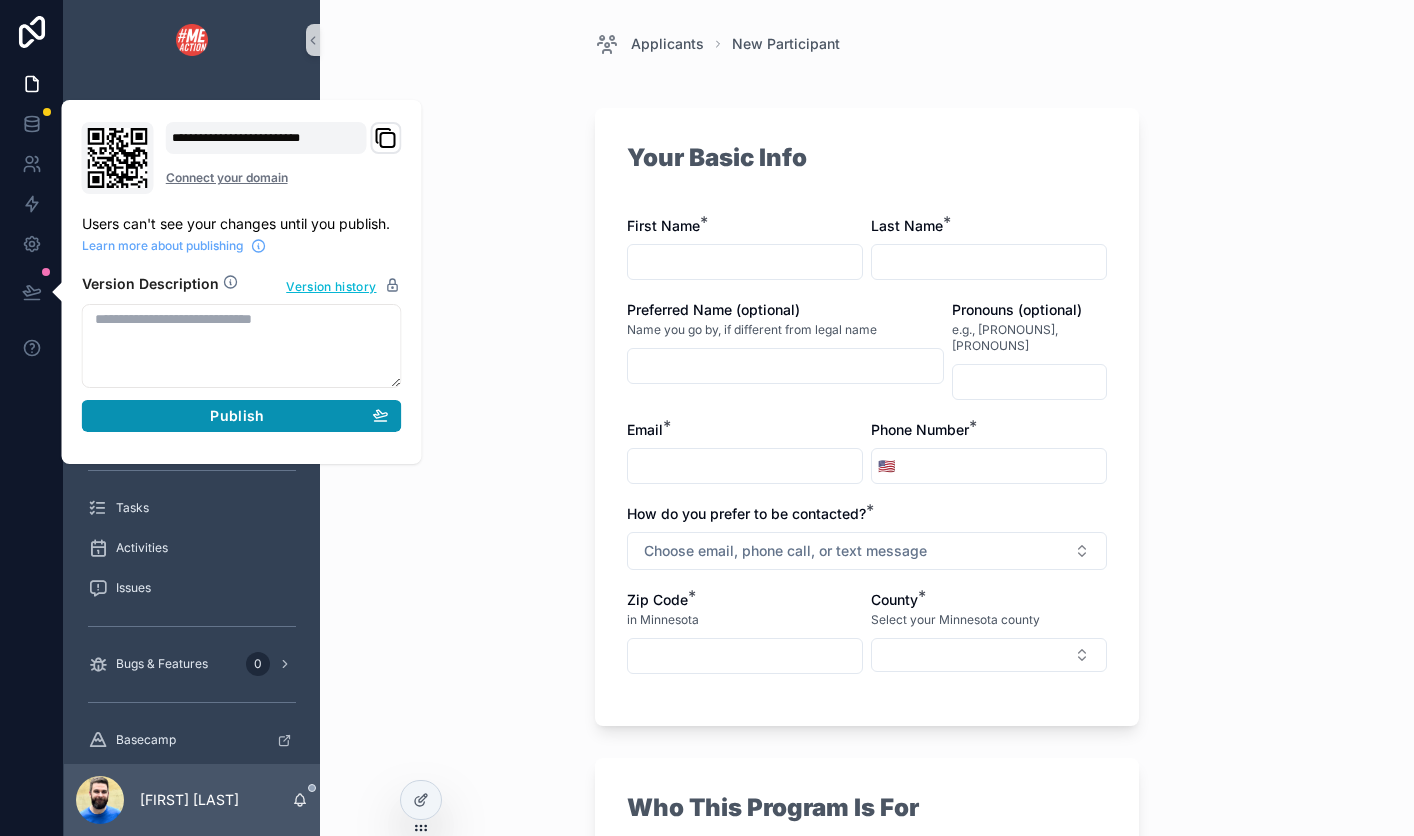 click on "Publish" at bounding box center (242, 416) 